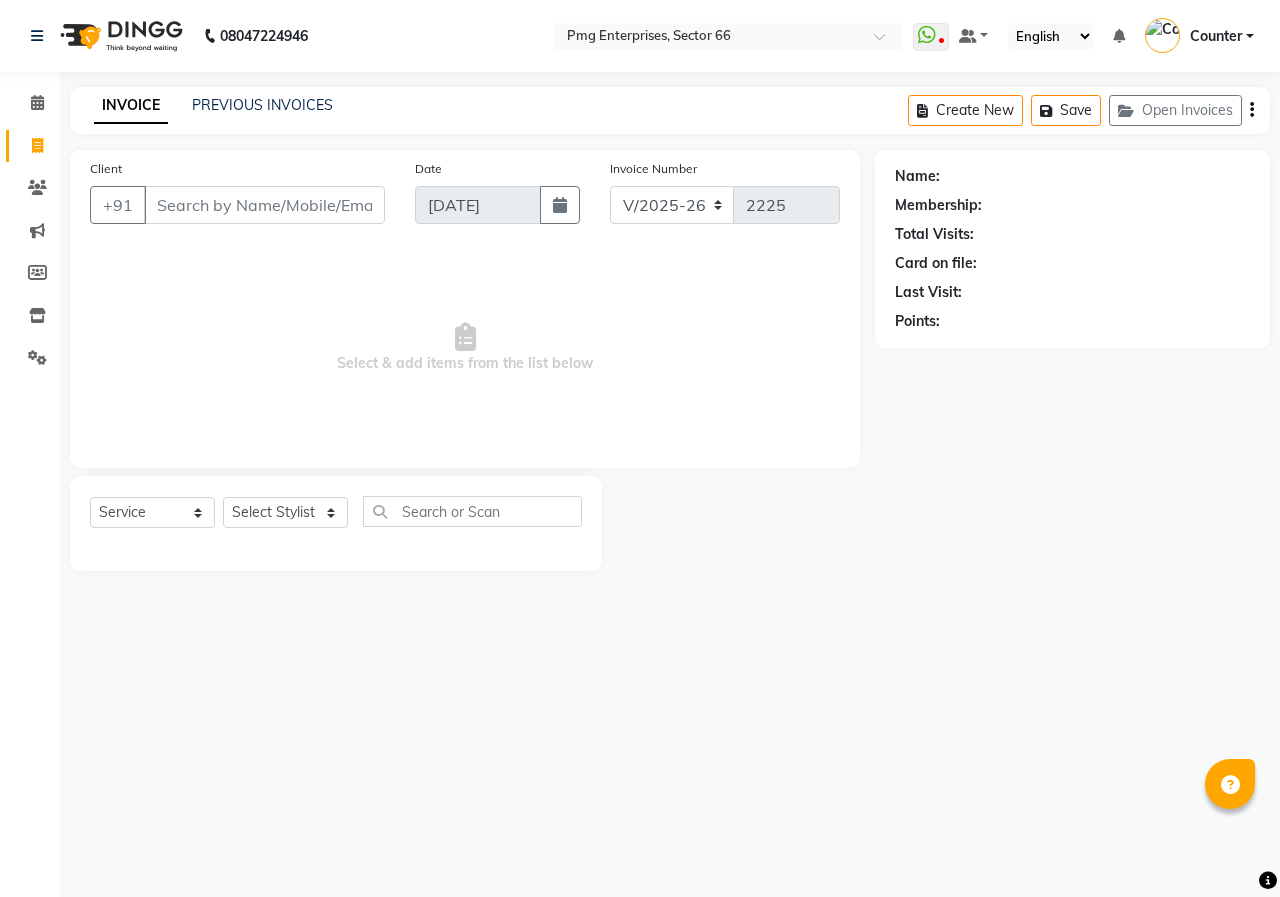 select on "889" 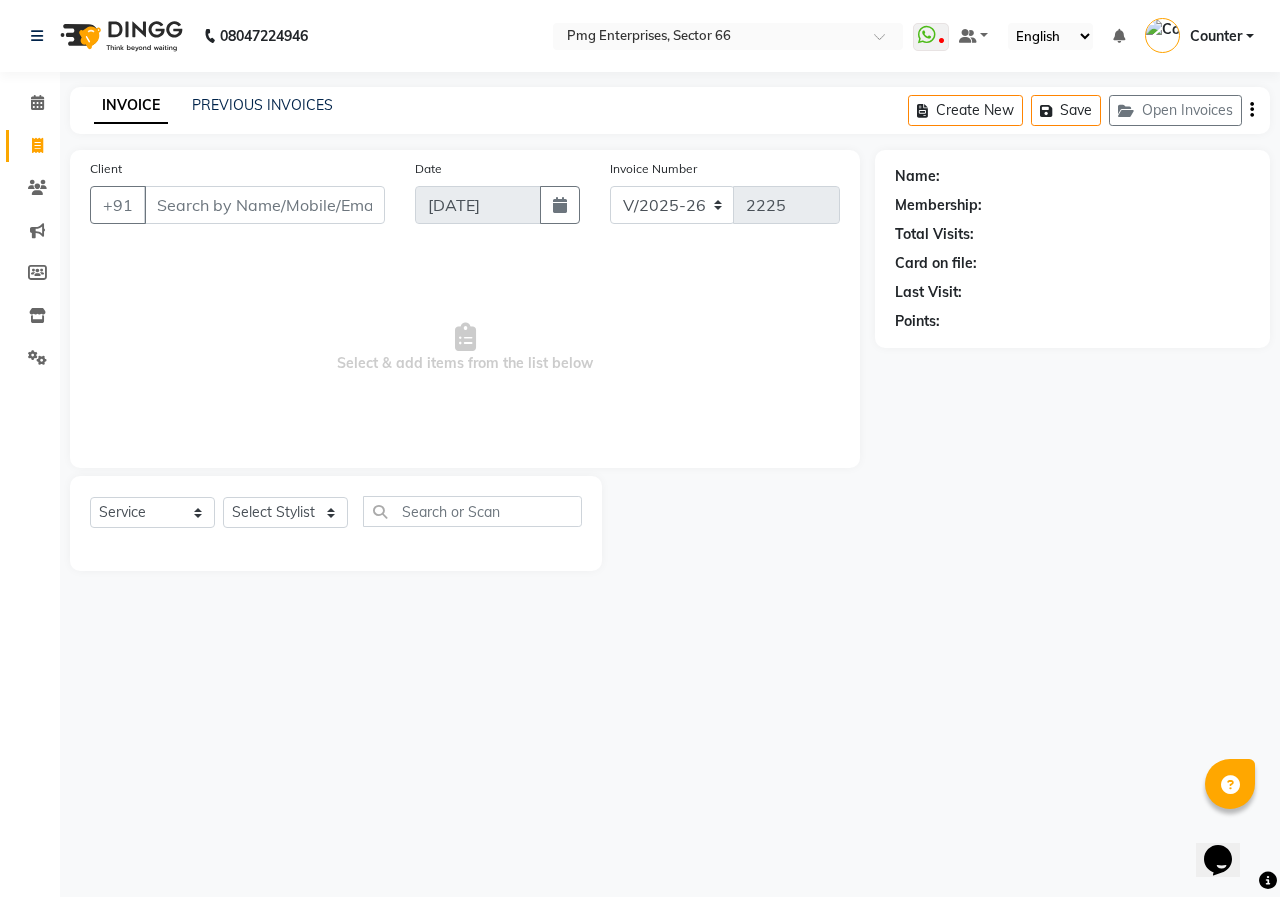 scroll, scrollTop: 0, scrollLeft: 0, axis: both 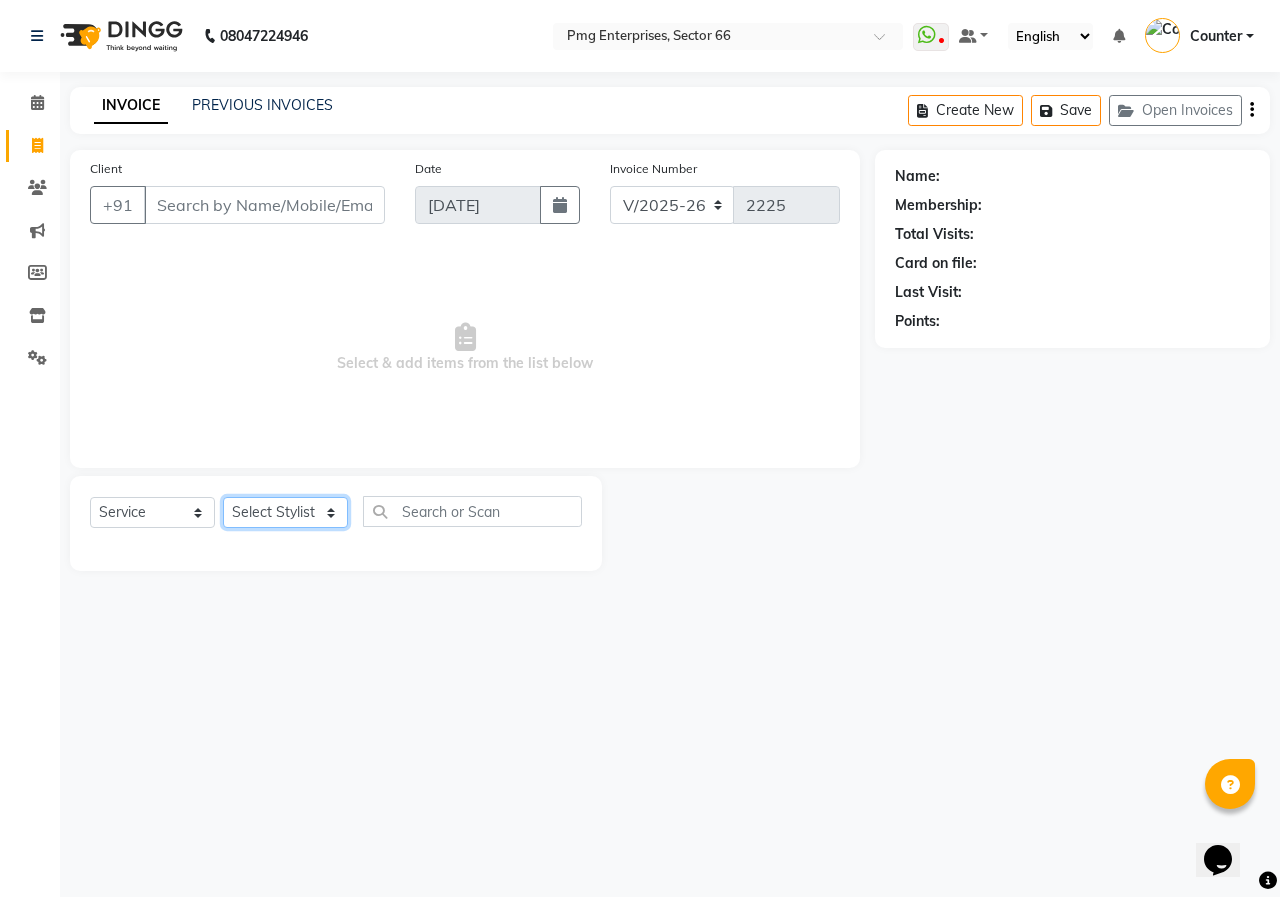 click on "Select Stylist [PERSON_NAME] Counter [PERSON_NAME] [PERSON_NAME] [PERSON_NAME] [PERSON_NAME]" 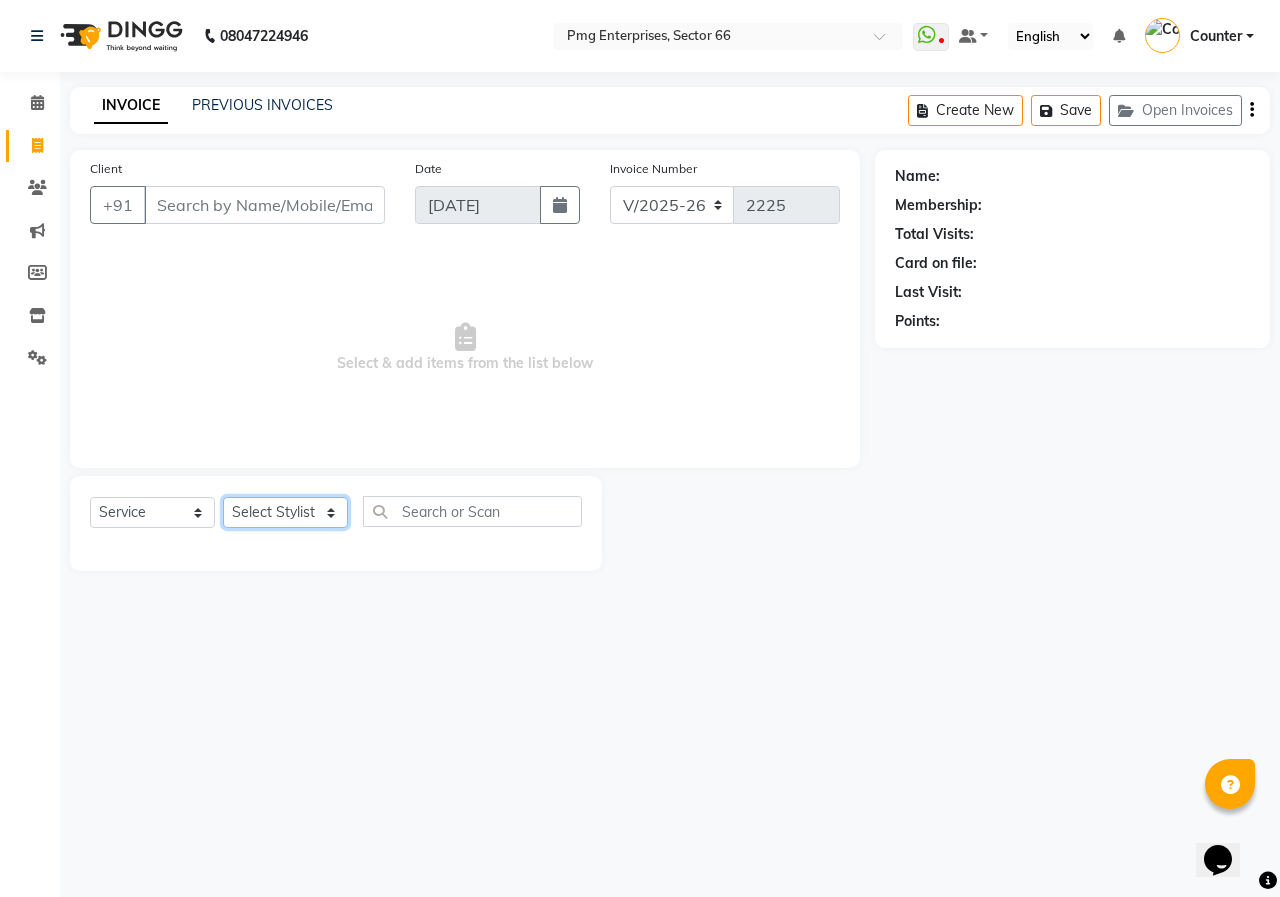 select on "49466" 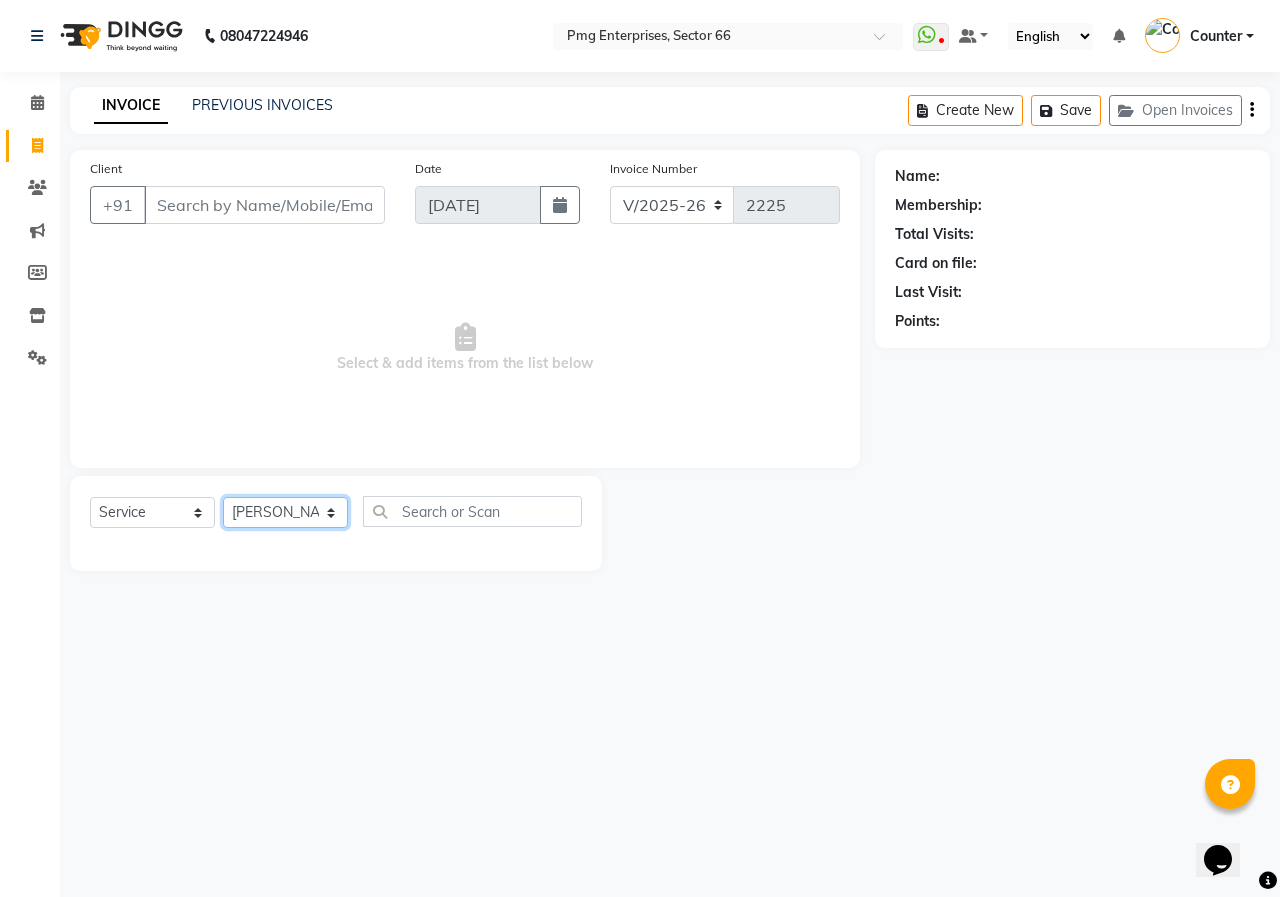 click on "Select Stylist [PERSON_NAME] Counter [PERSON_NAME] [PERSON_NAME] [PERSON_NAME] [PERSON_NAME]" 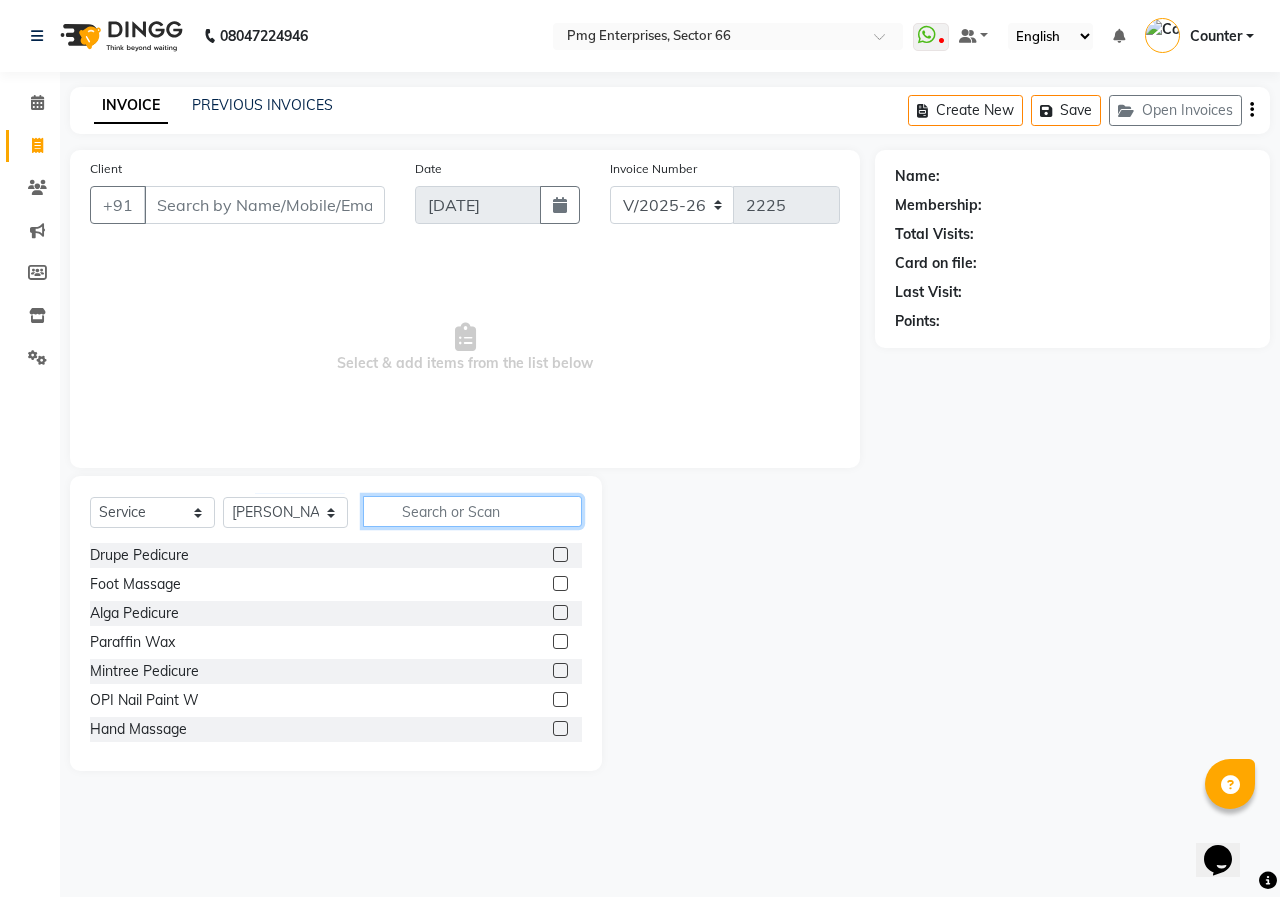 click 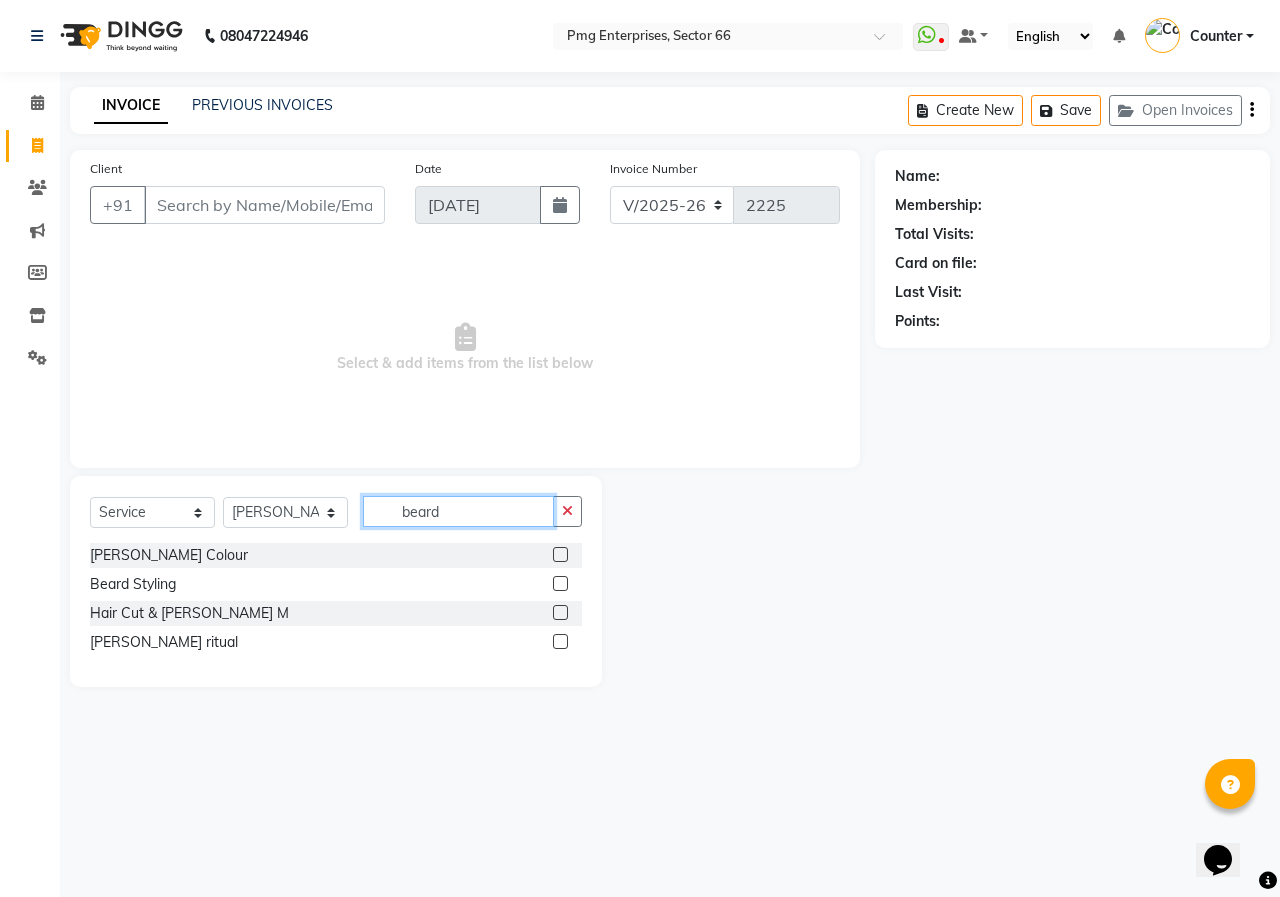 type on "beard" 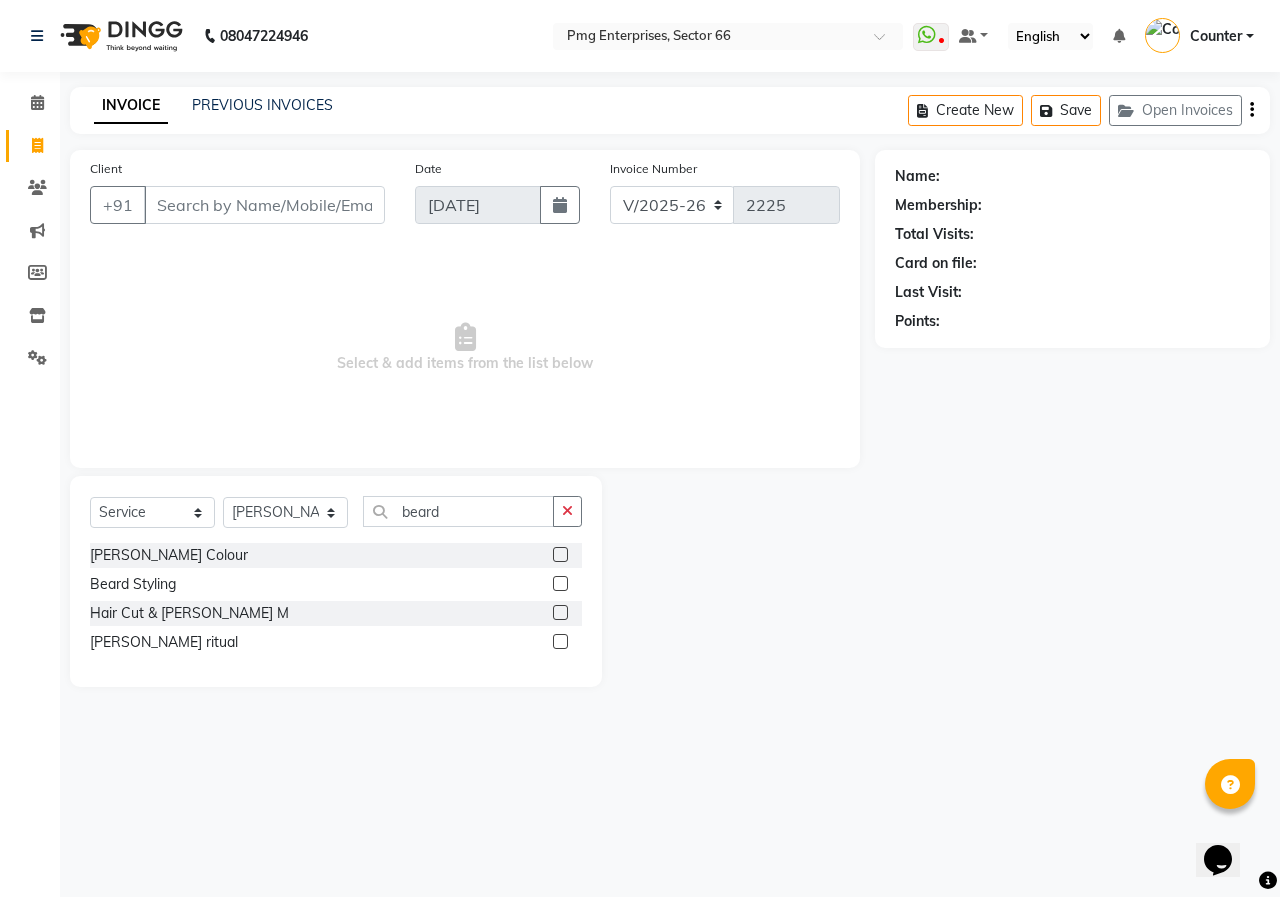 click 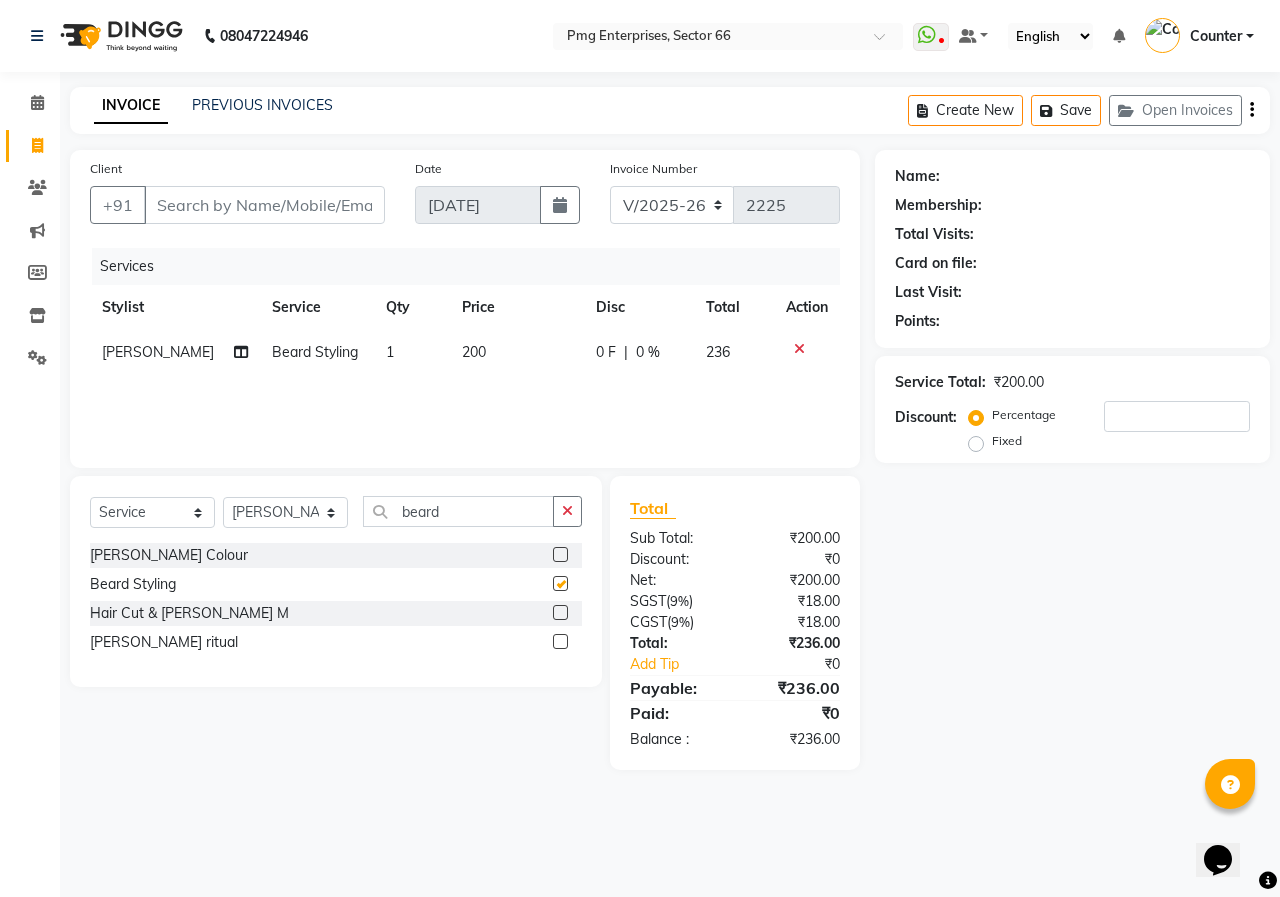 checkbox on "false" 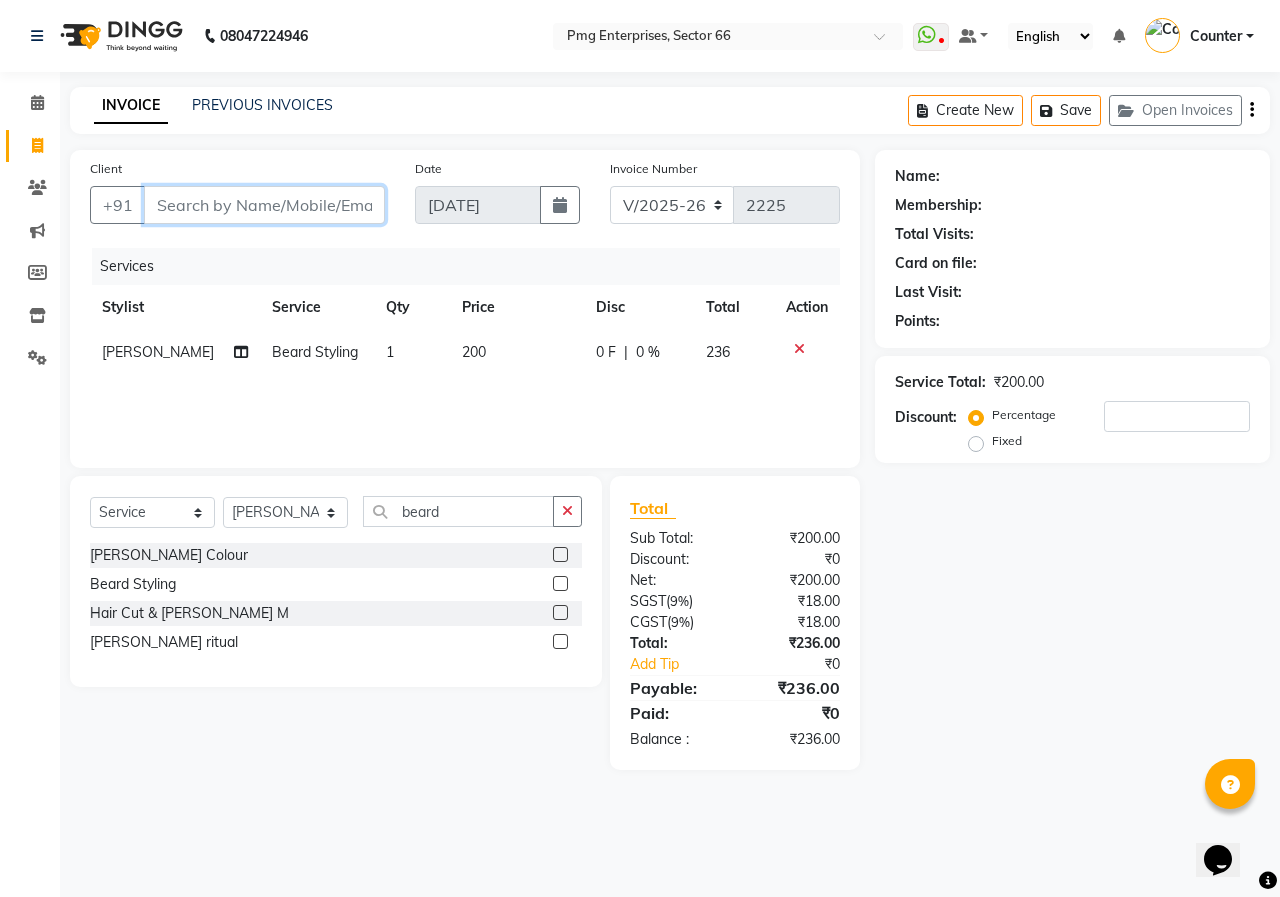 click on "Client" at bounding box center [264, 205] 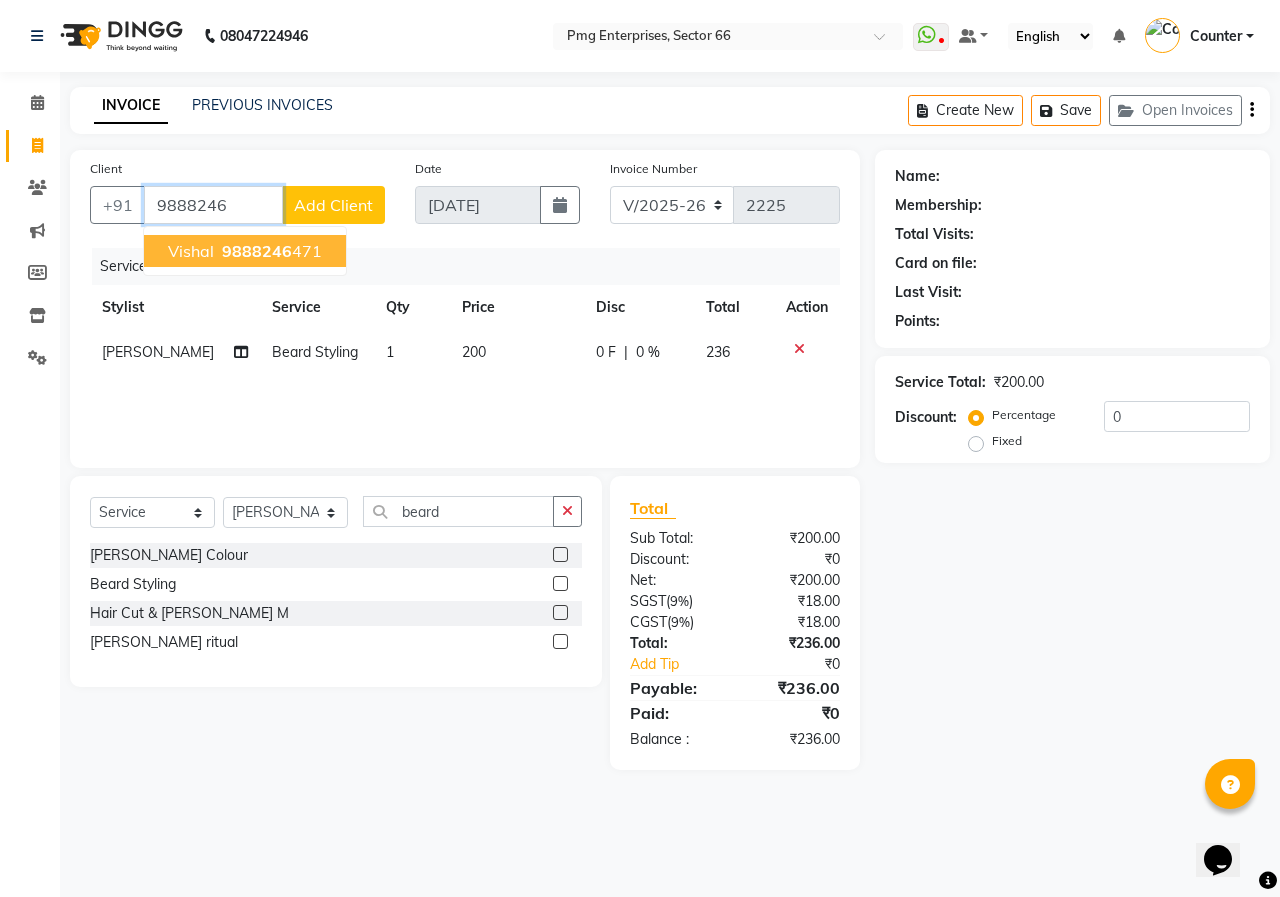 click on "9888246" at bounding box center [257, 251] 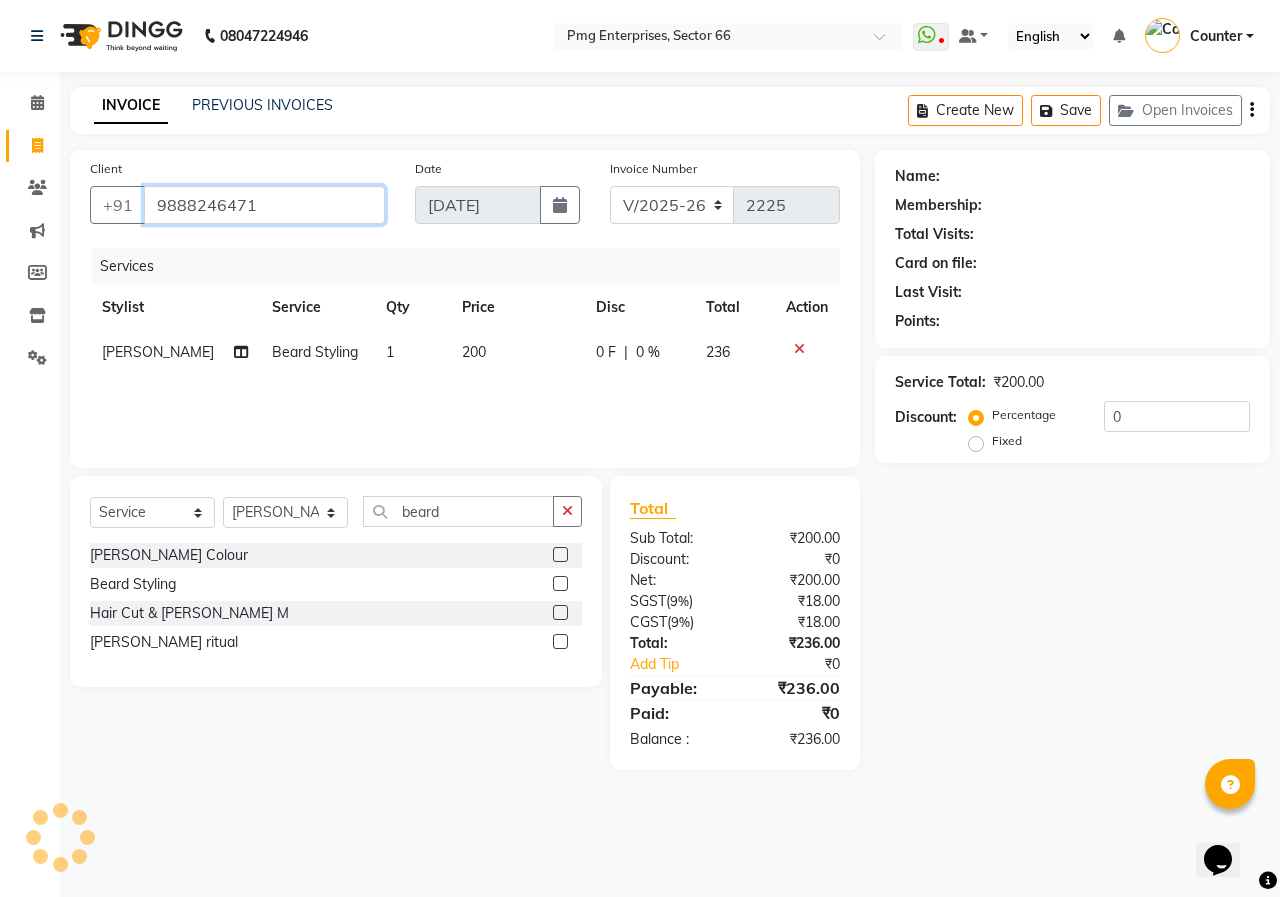 type on "9888246471" 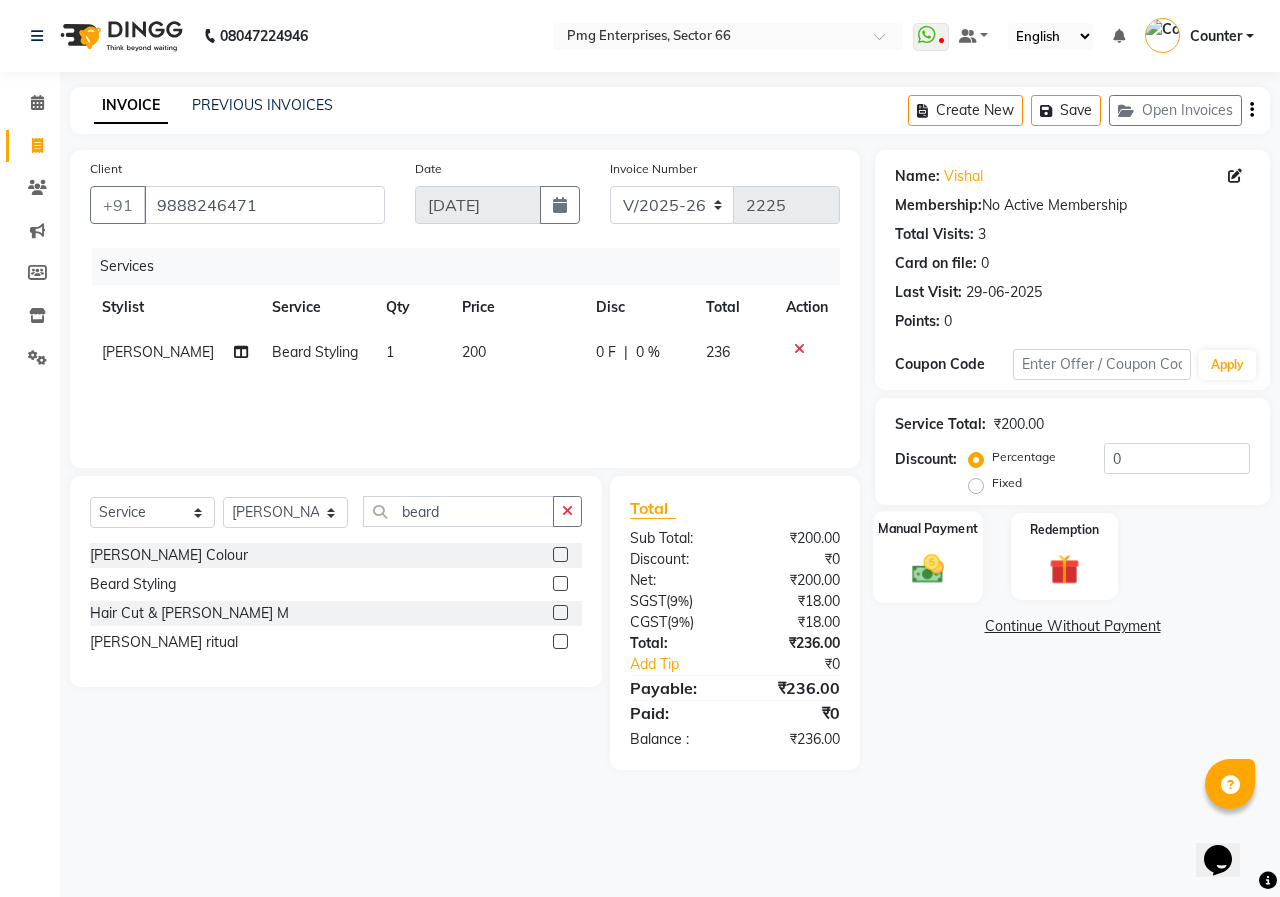 click 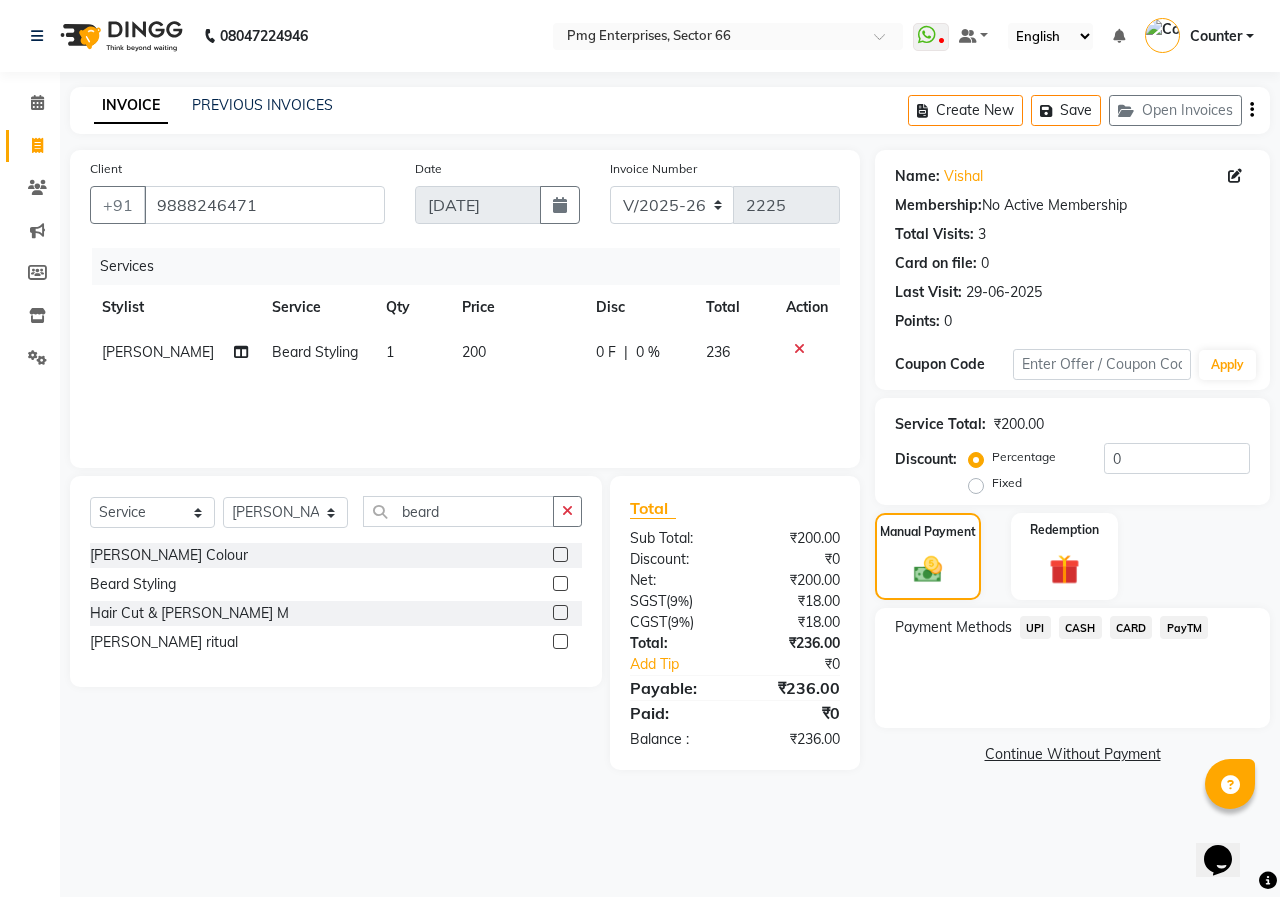 click on "UPI" 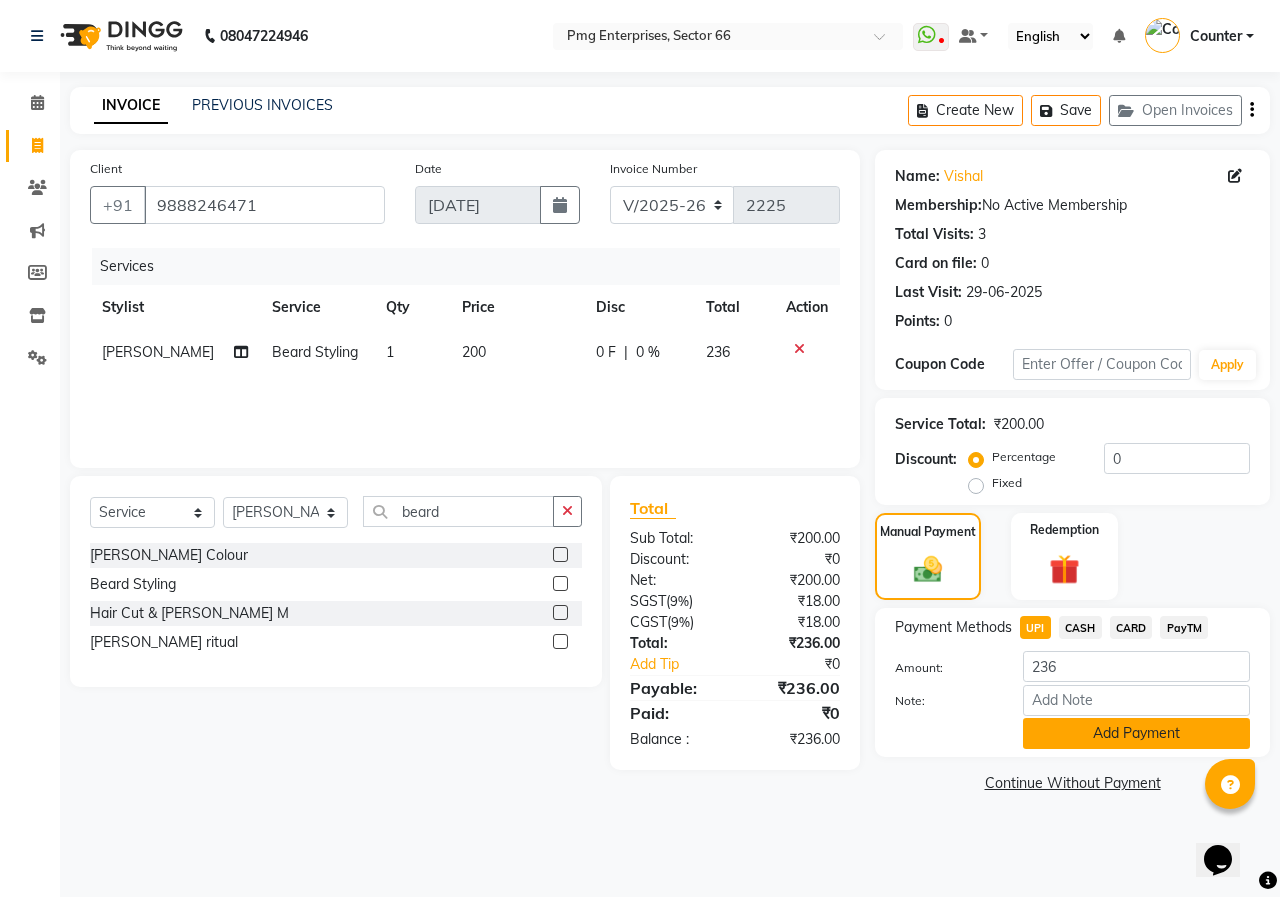 click on "Add Payment" 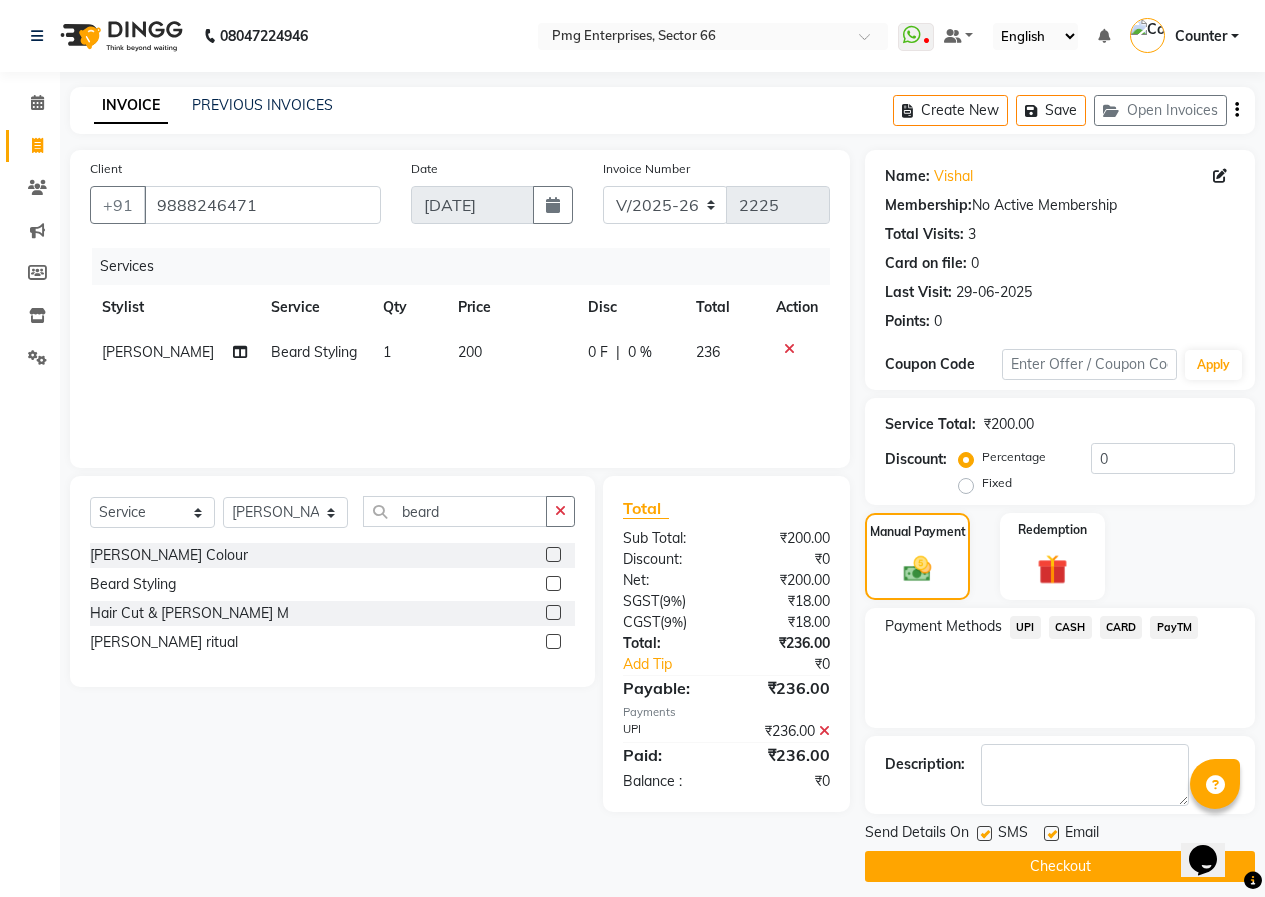click on "Checkout" 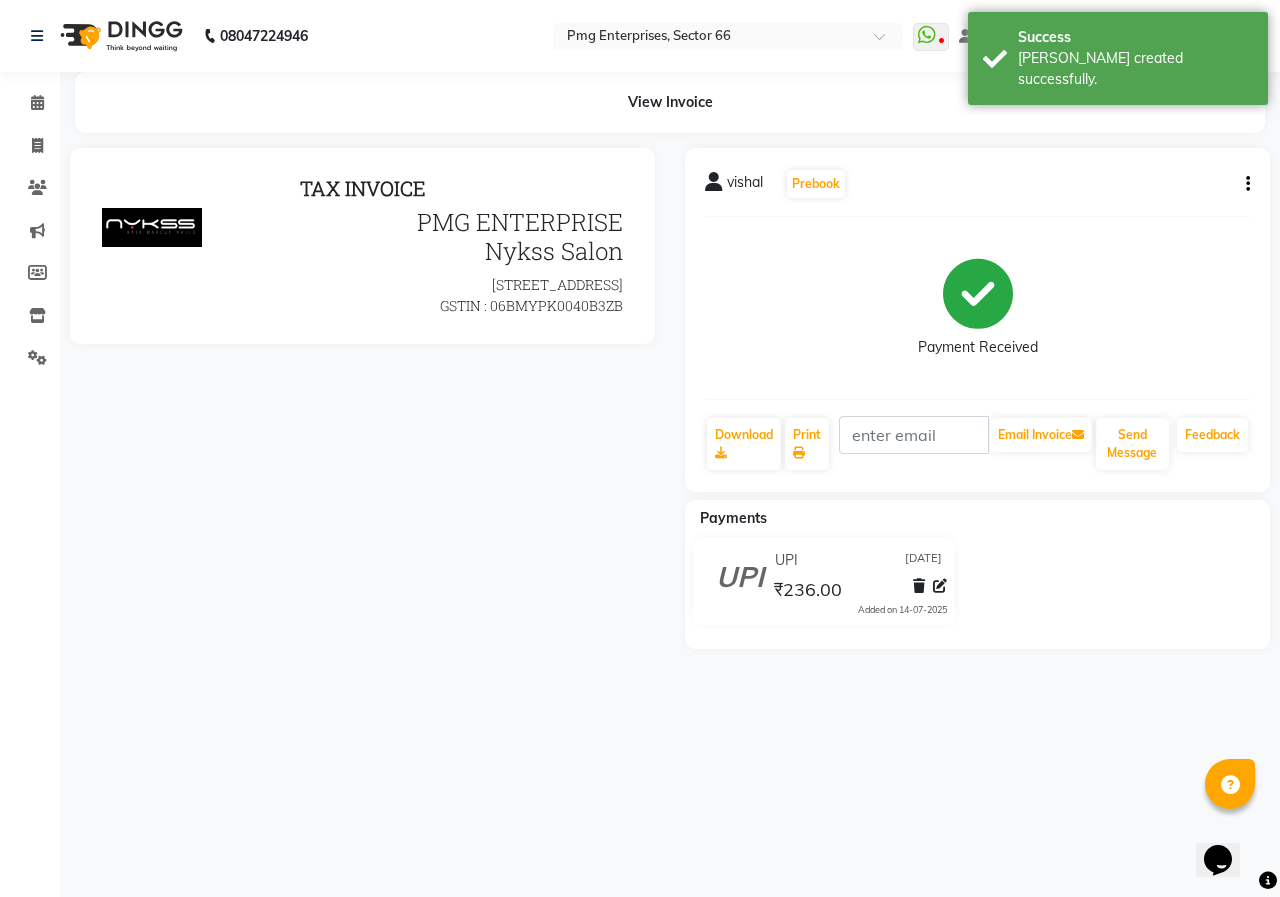 scroll, scrollTop: 0, scrollLeft: 0, axis: both 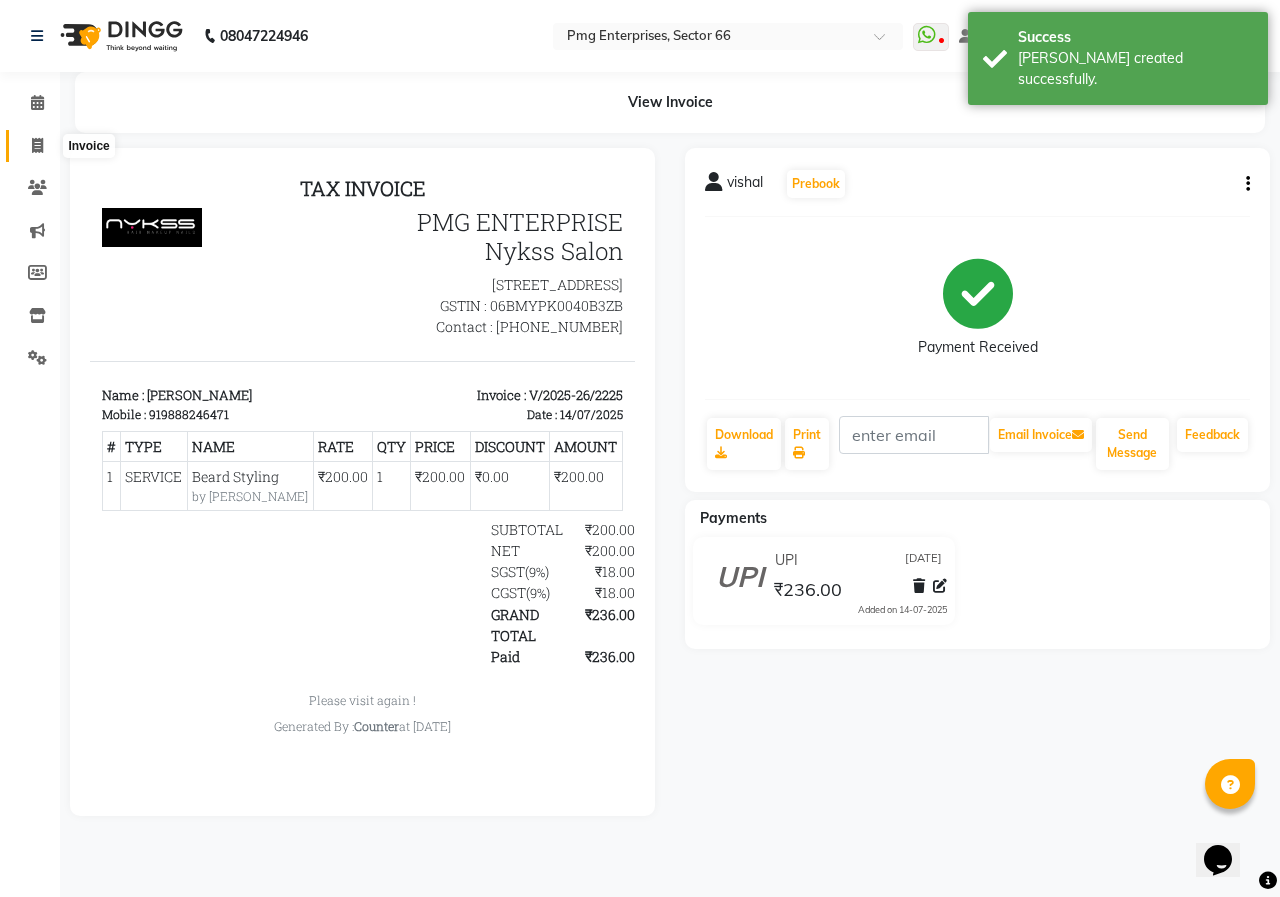 click 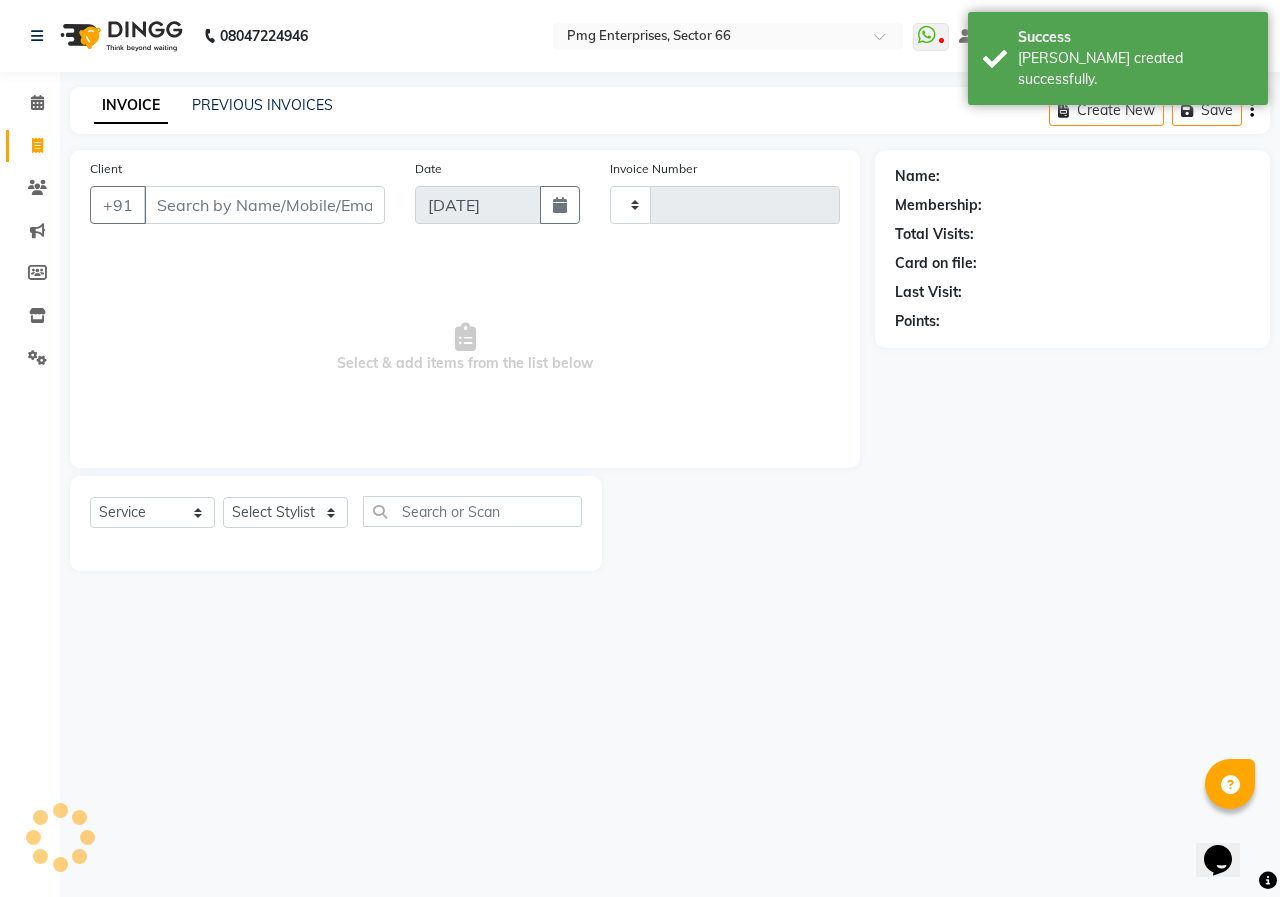 type on "2226" 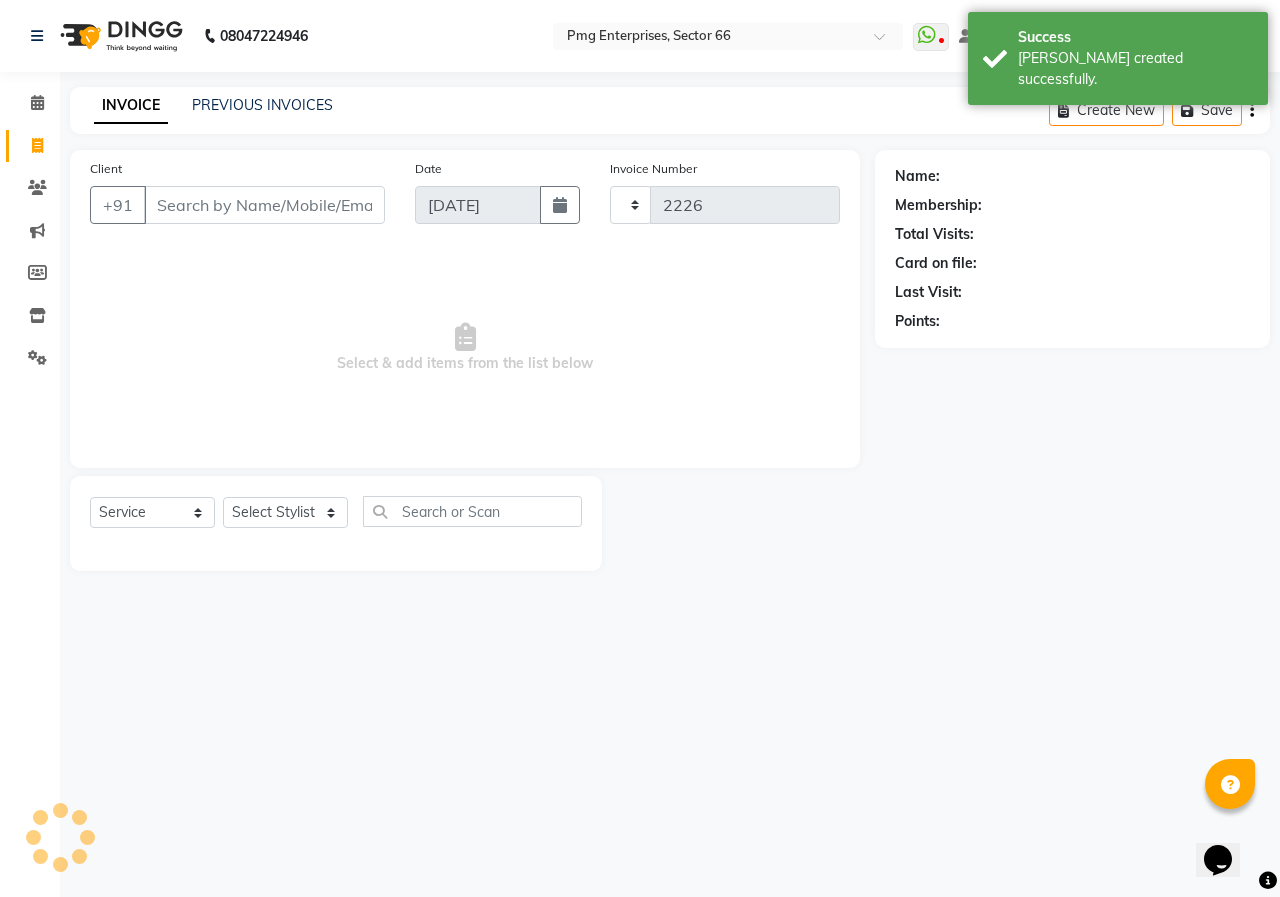 select on "889" 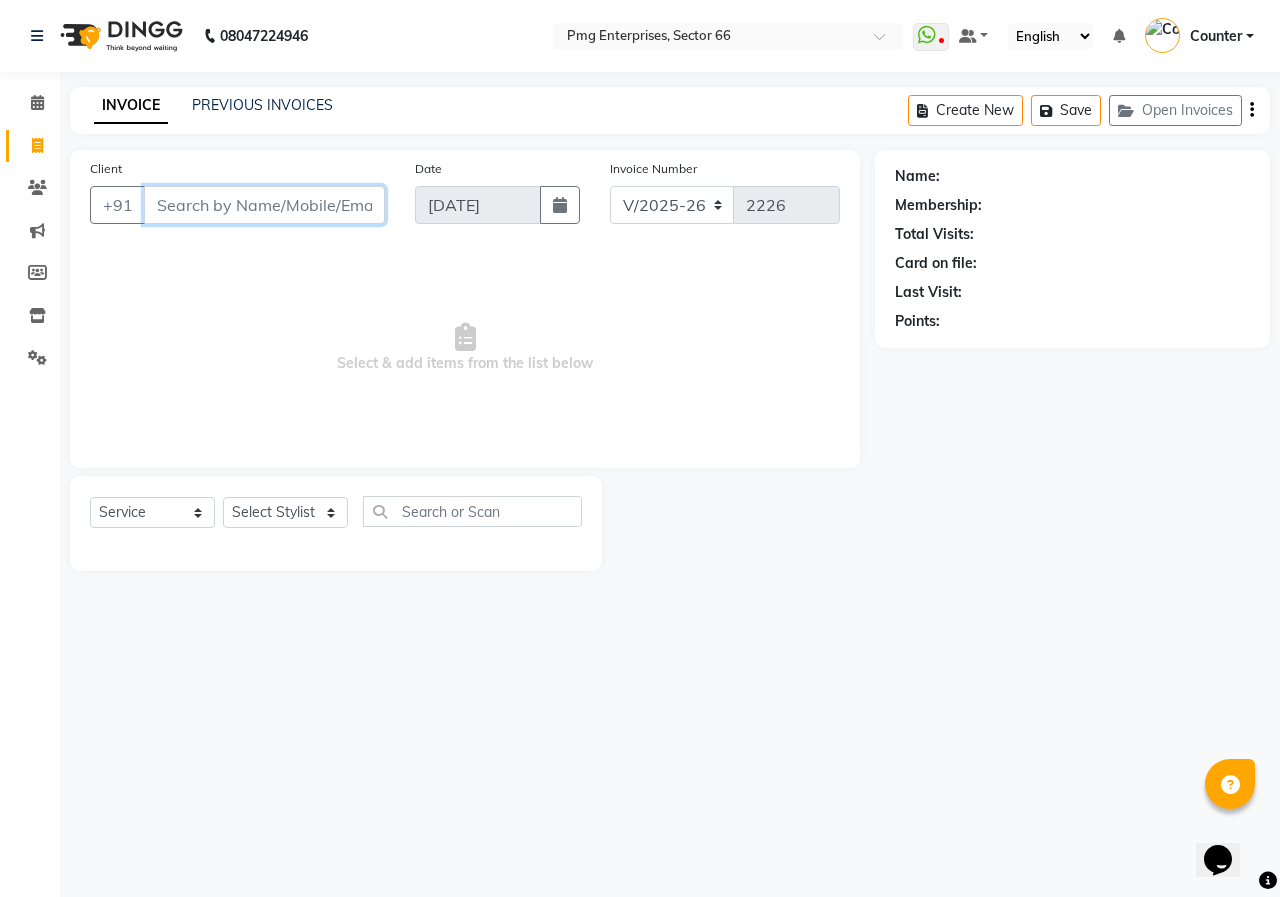 click on "Client" at bounding box center [264, 205] 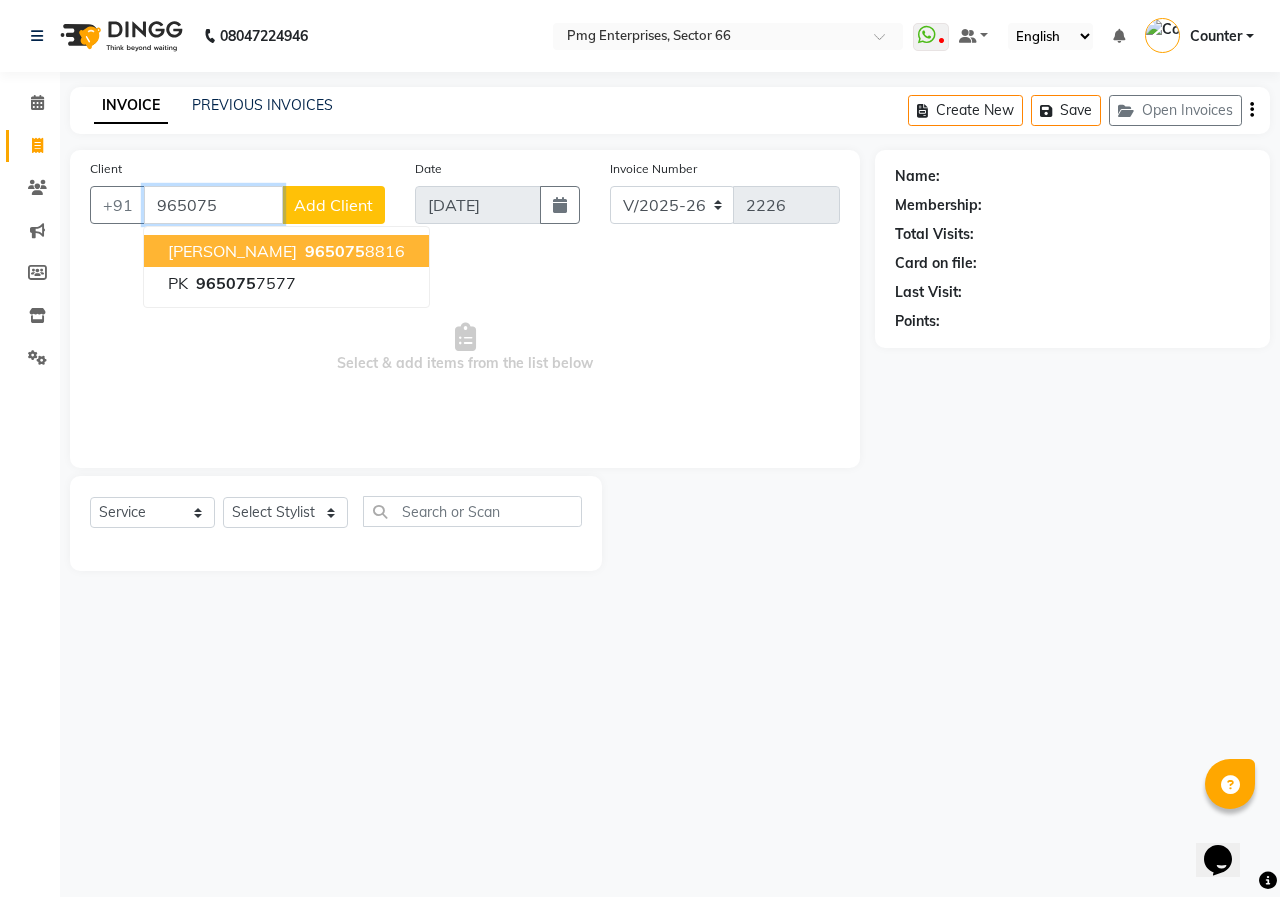 click on "965075 8816" at bounding box center (353, 251) 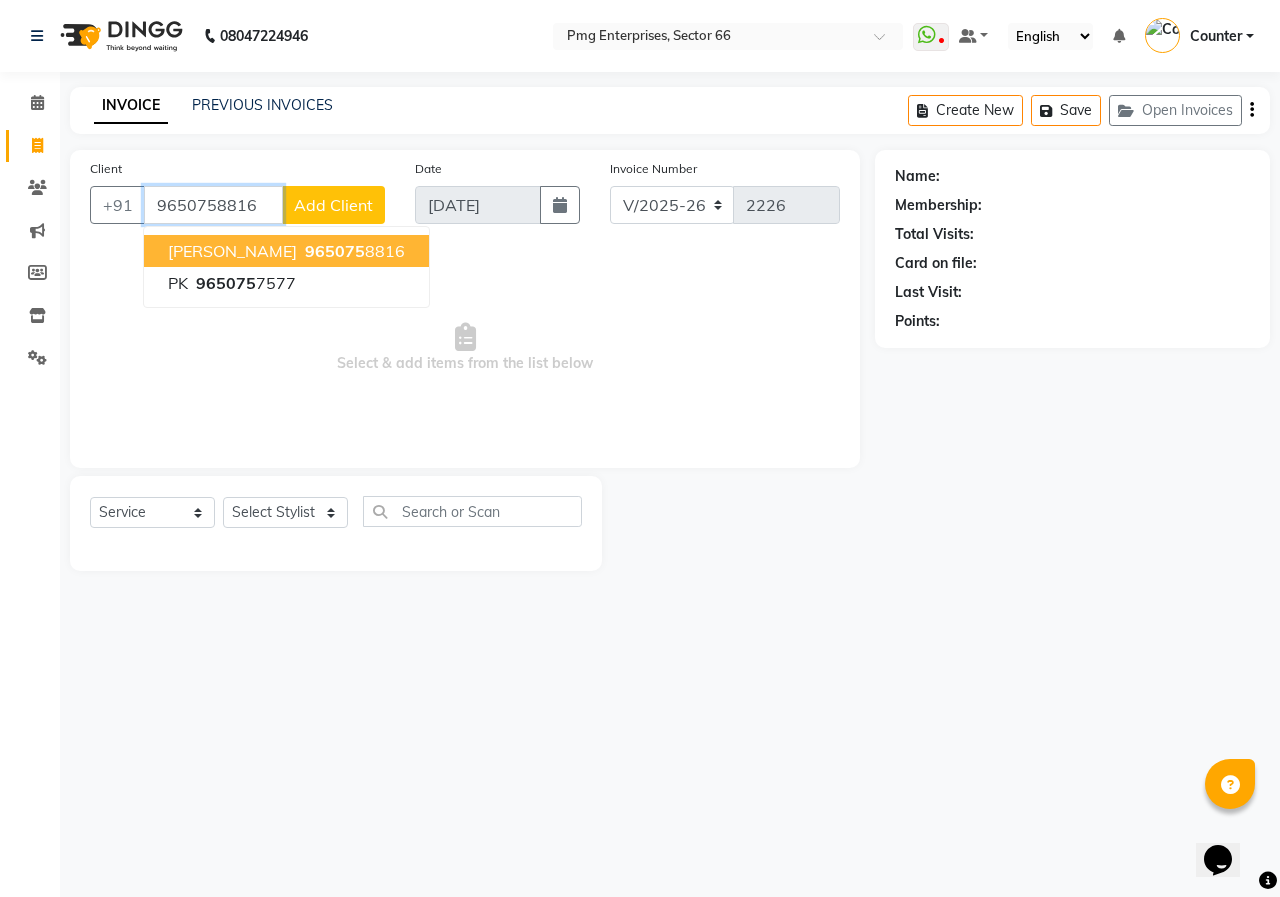 type on "9650758816" 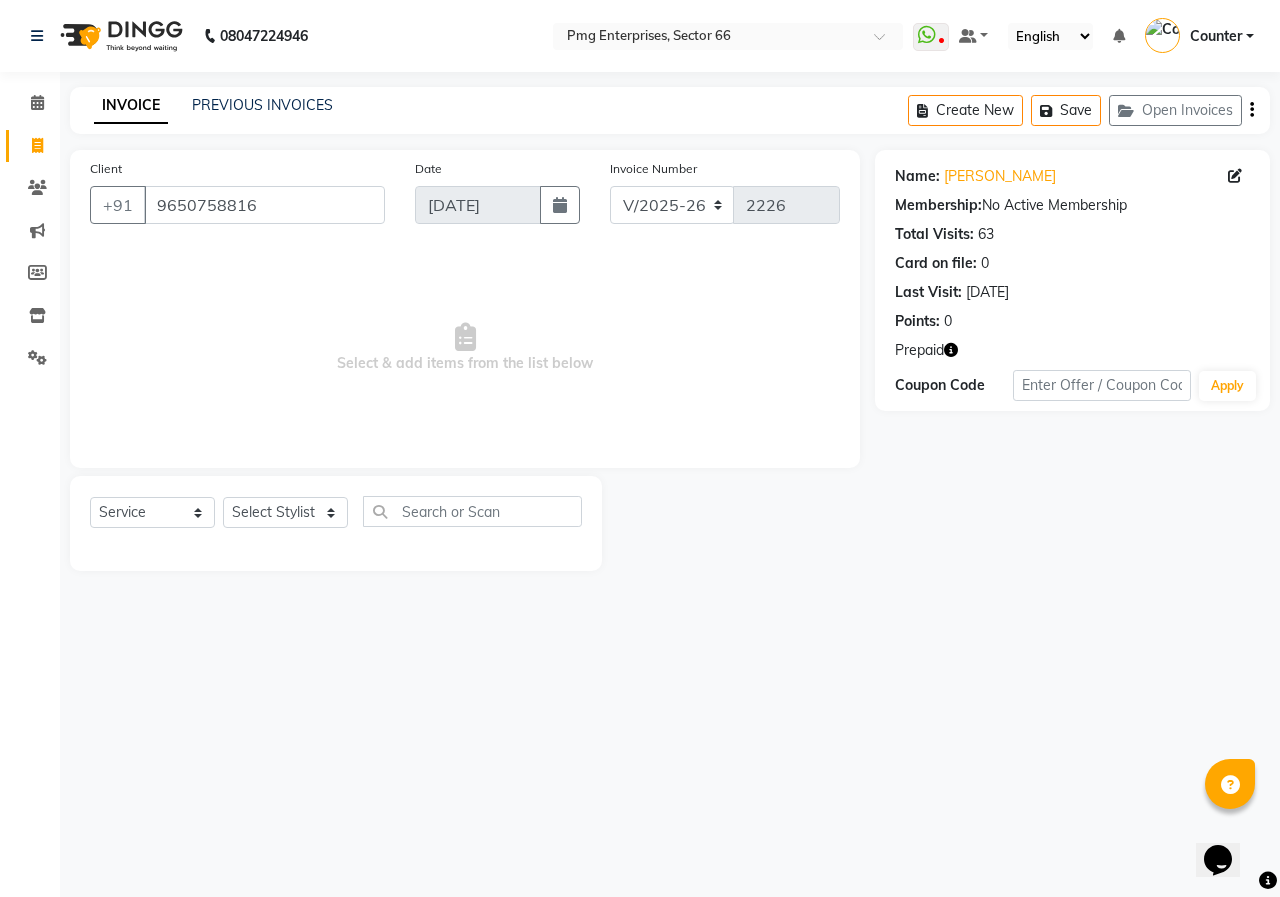 click 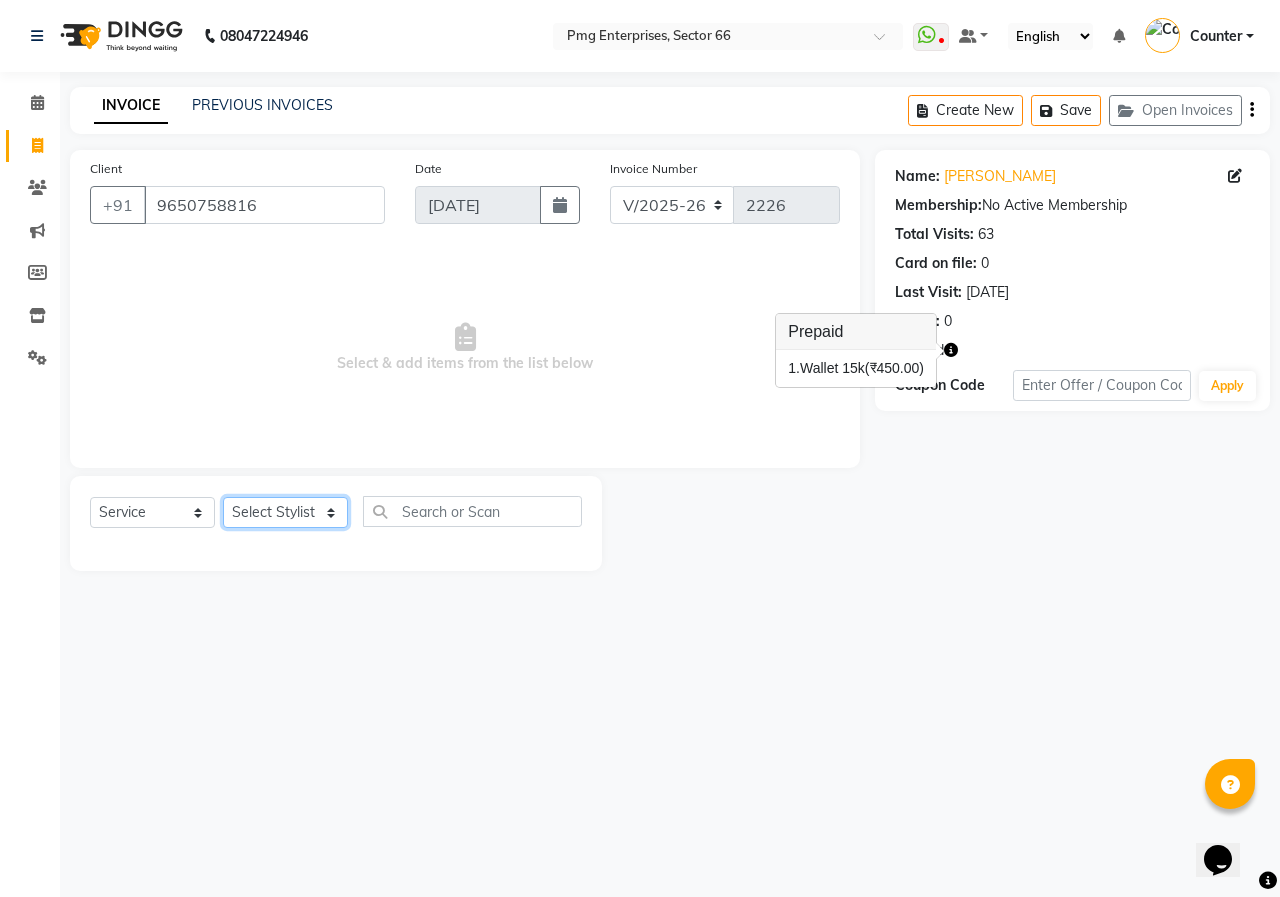 click on "Select Stylist [PERSON_NAME] Counter [PERSON_NAME] [PERSON_NAME] [PERSON_NAME] [PERSON_NAME]" 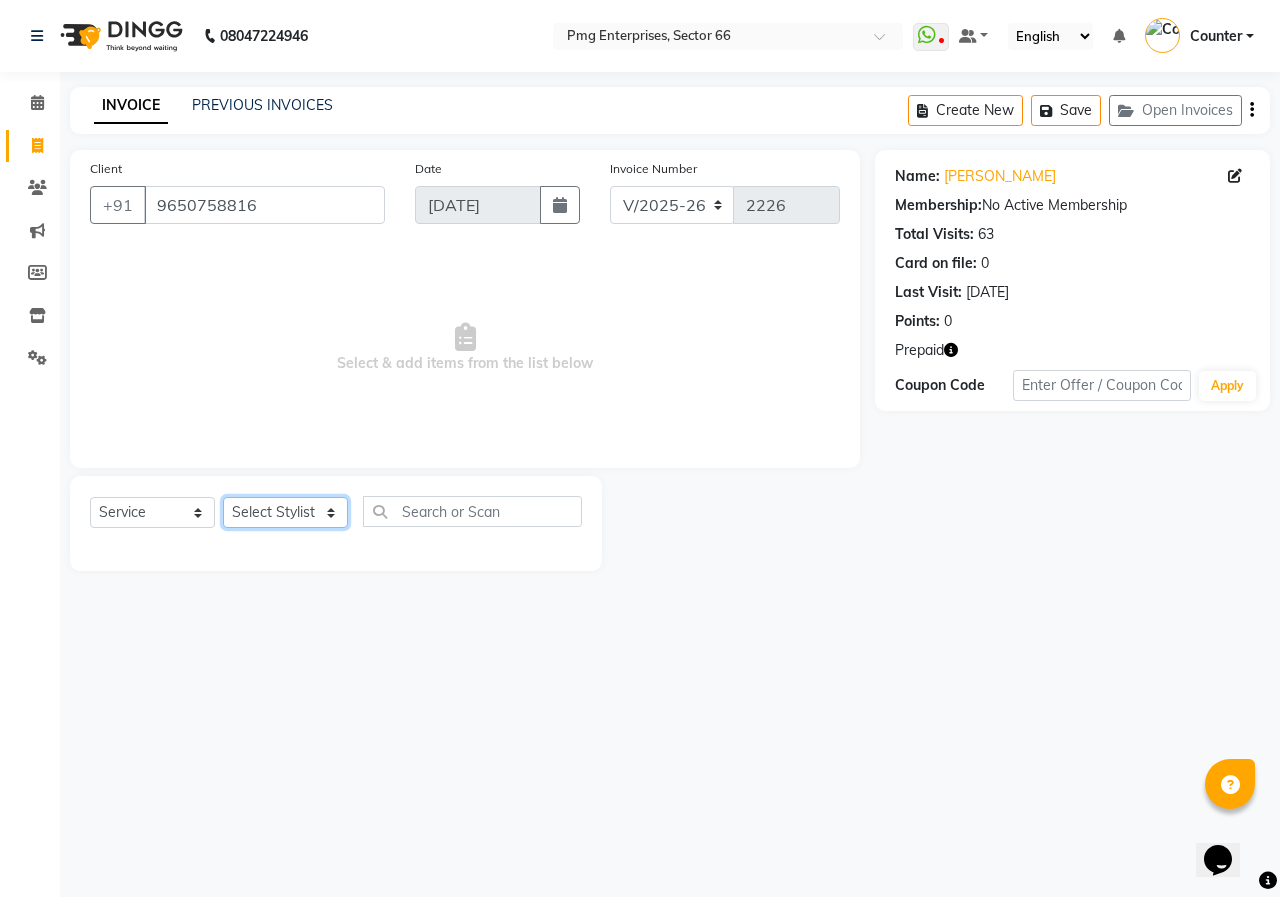 select on "49466" 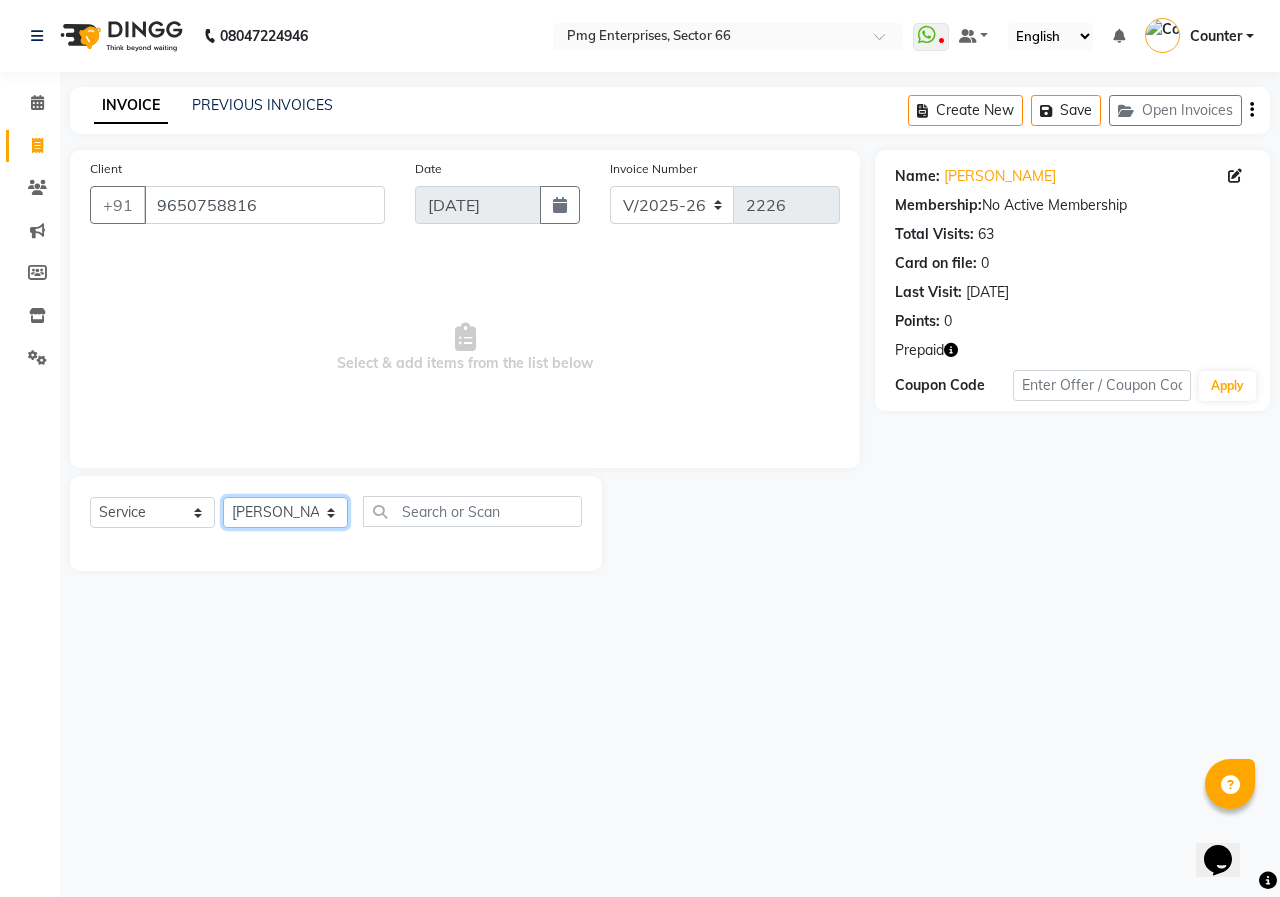 click on "Select Stylist [PERSON_NAME] Counter [PERSON_NAME] [PERSON_NAME] [PERSON_NAME] [PERSON_NAME]" 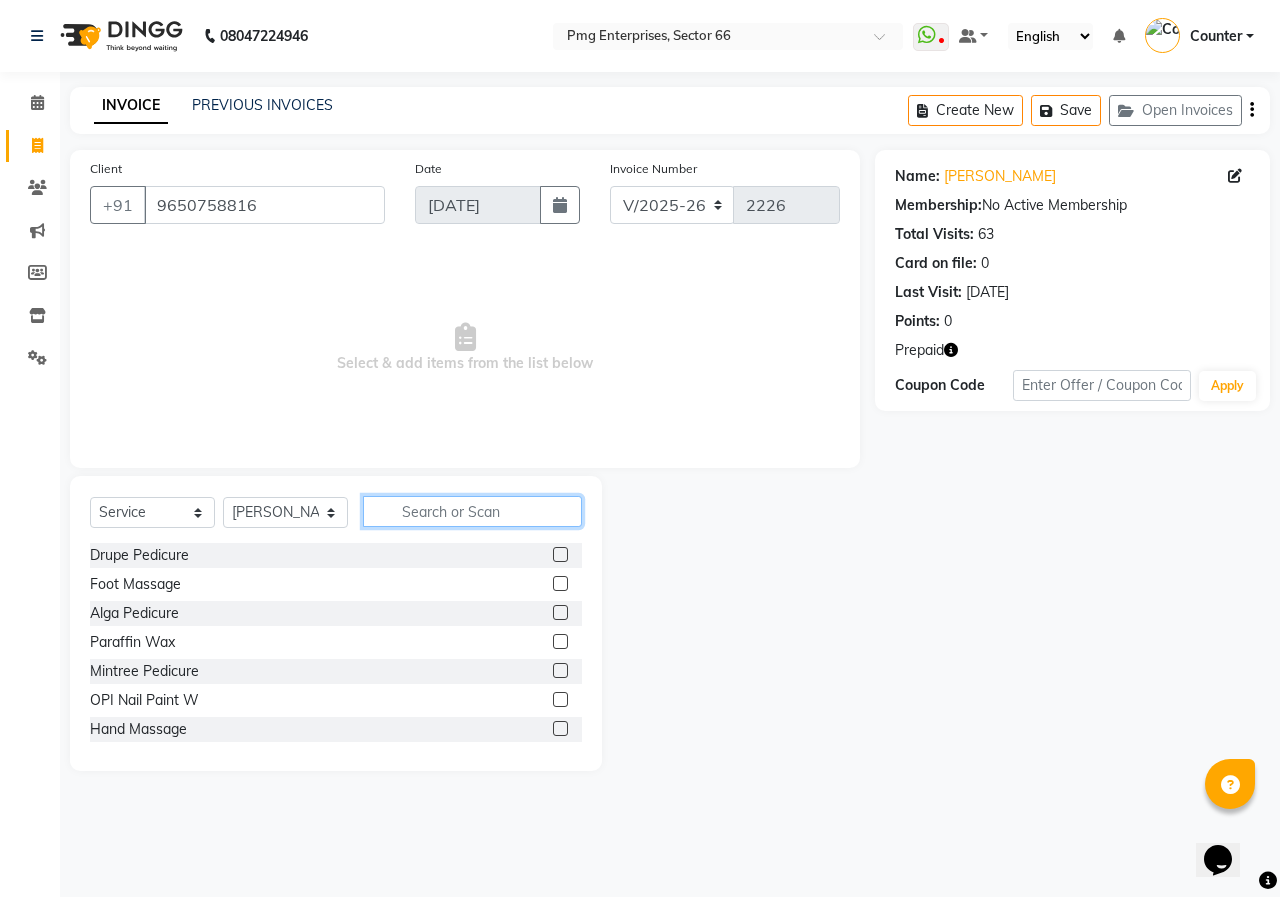 click 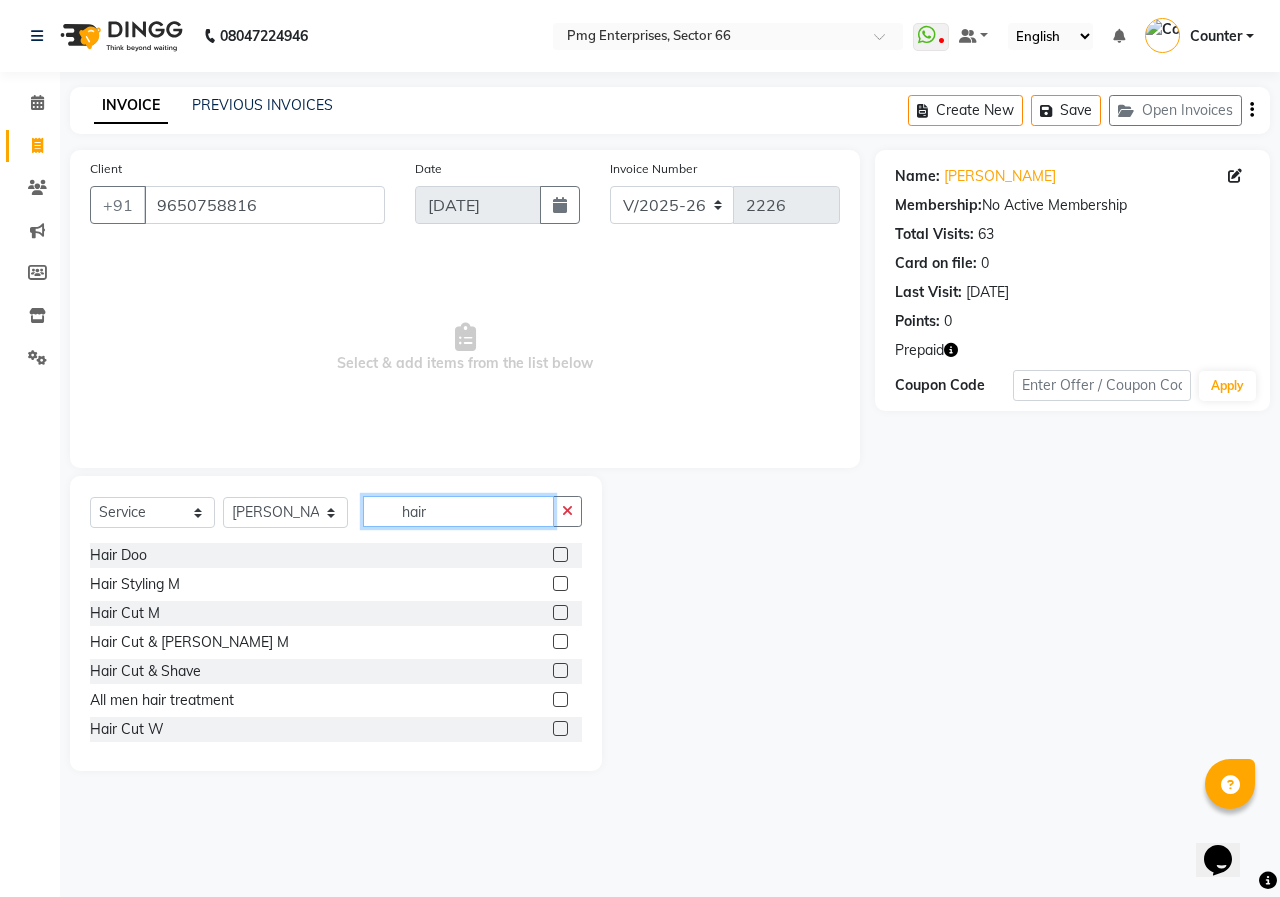 type on "hair" 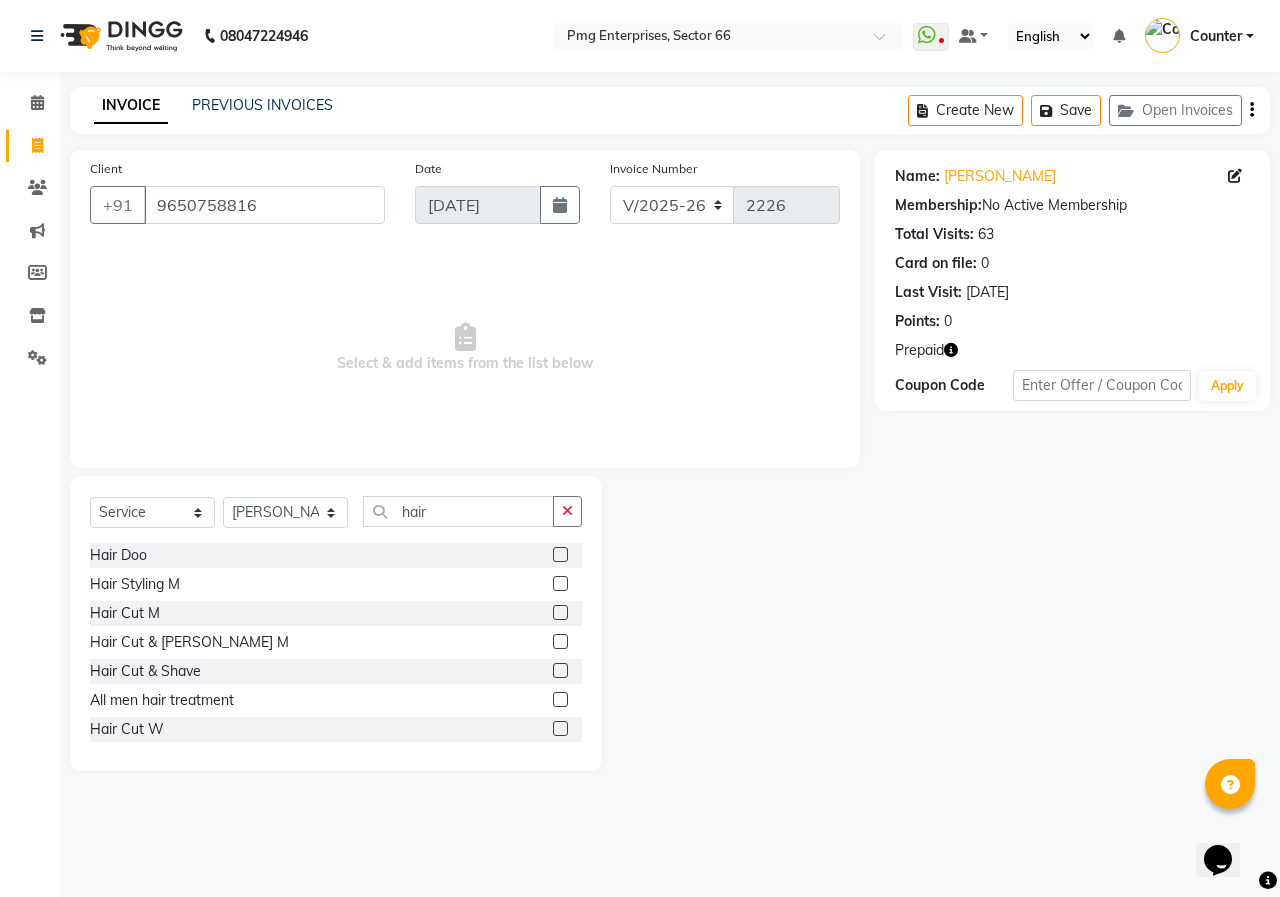 click 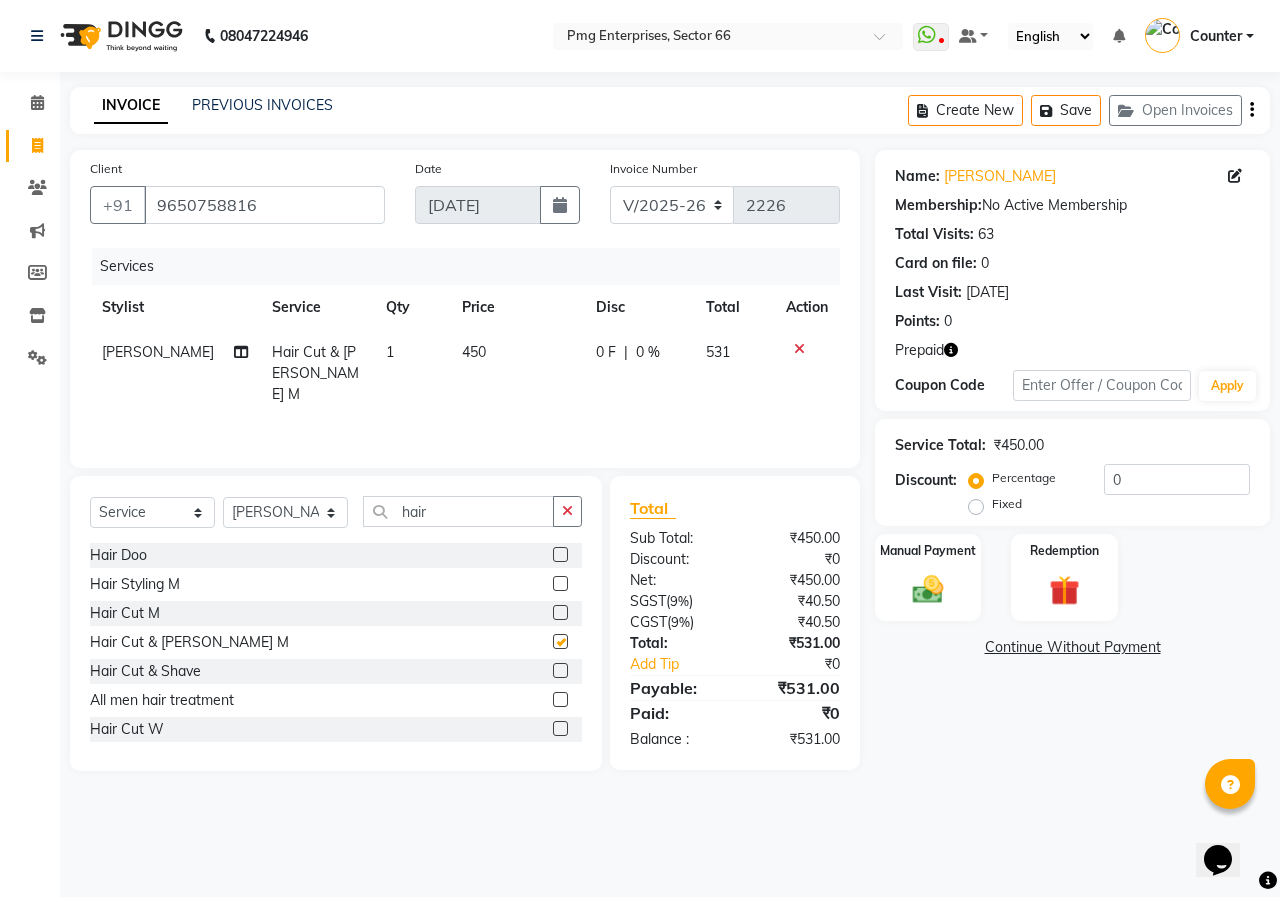 checkbox on "false" 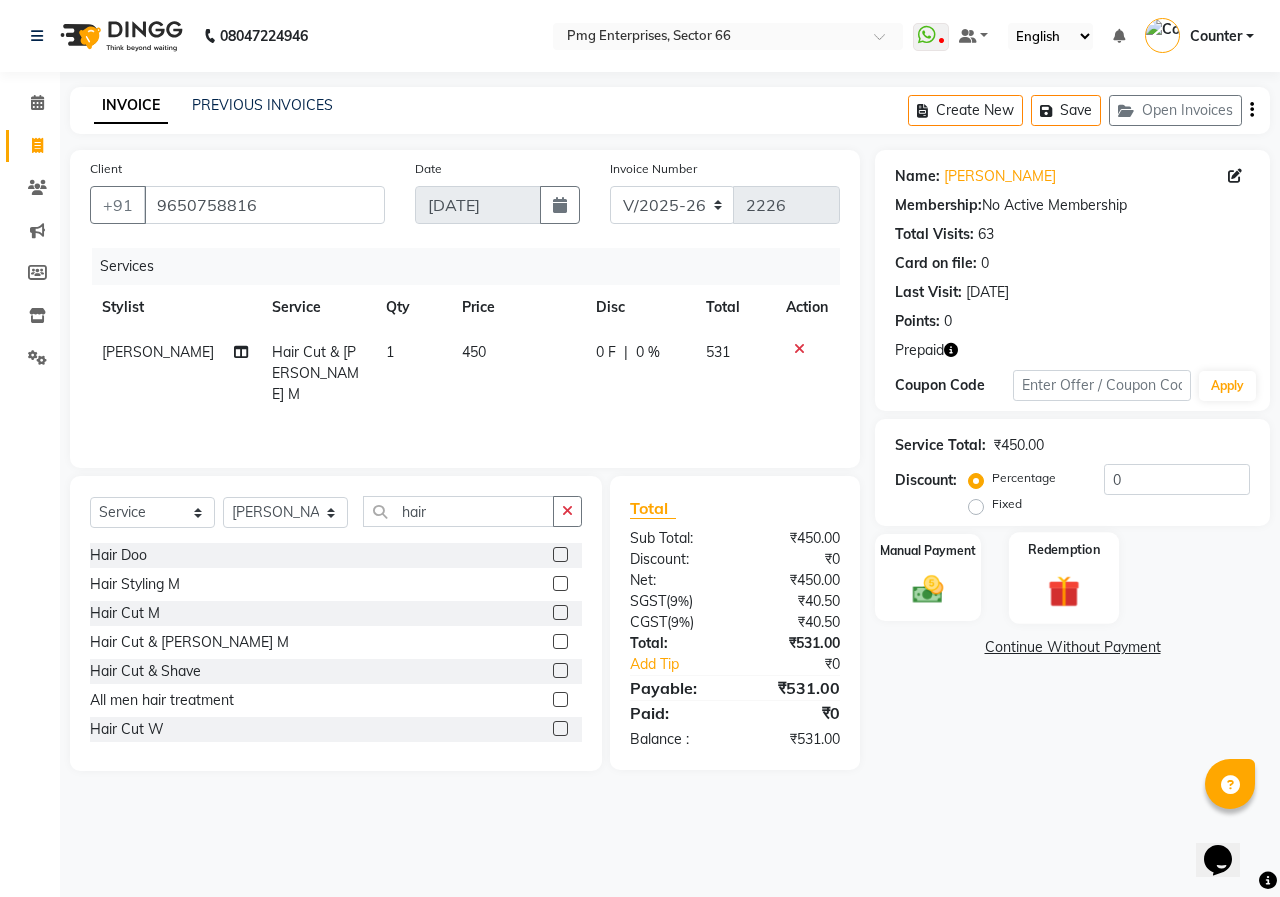 click 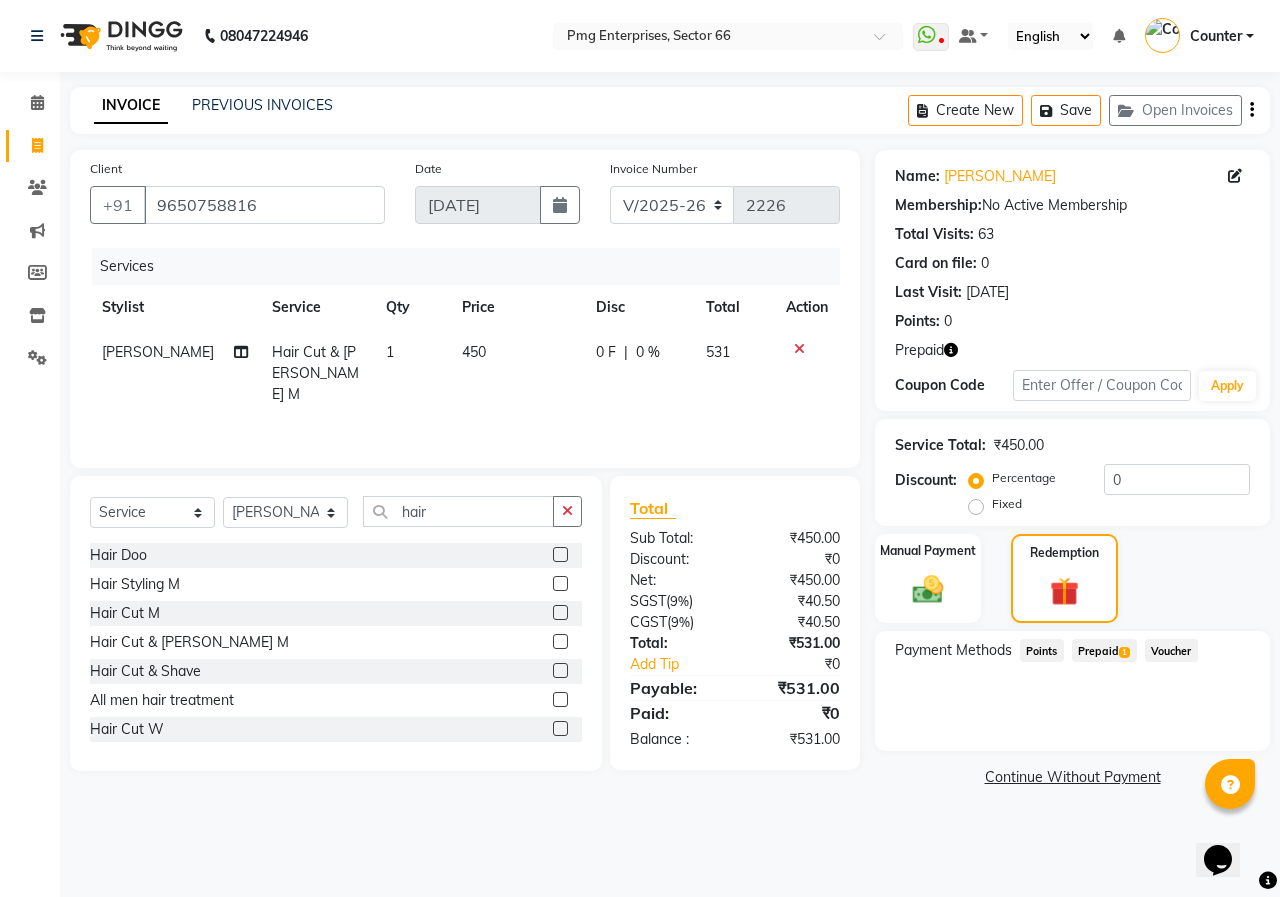 click on "Prepaid  1" 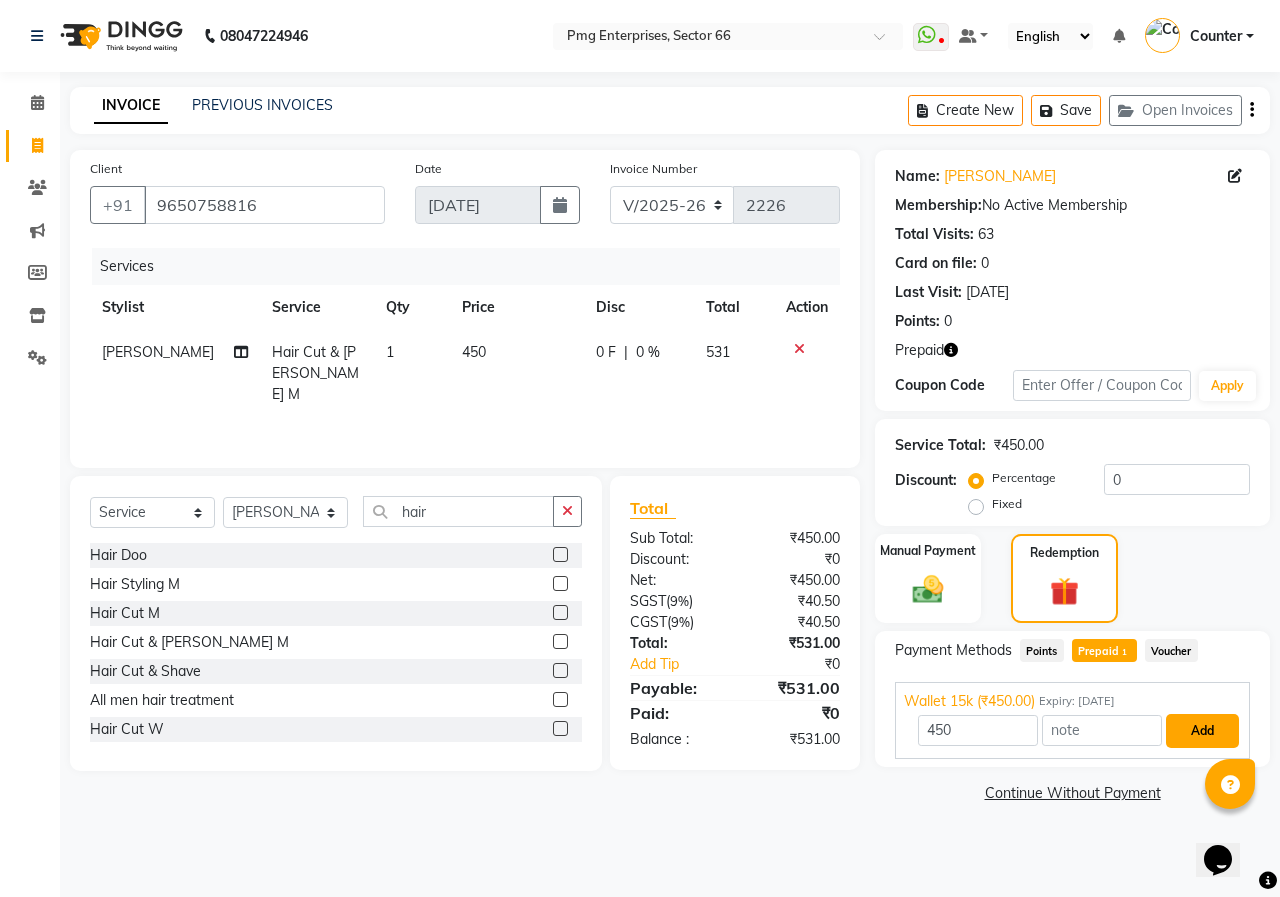 click on "Add" at bounding box center [1202, 731] 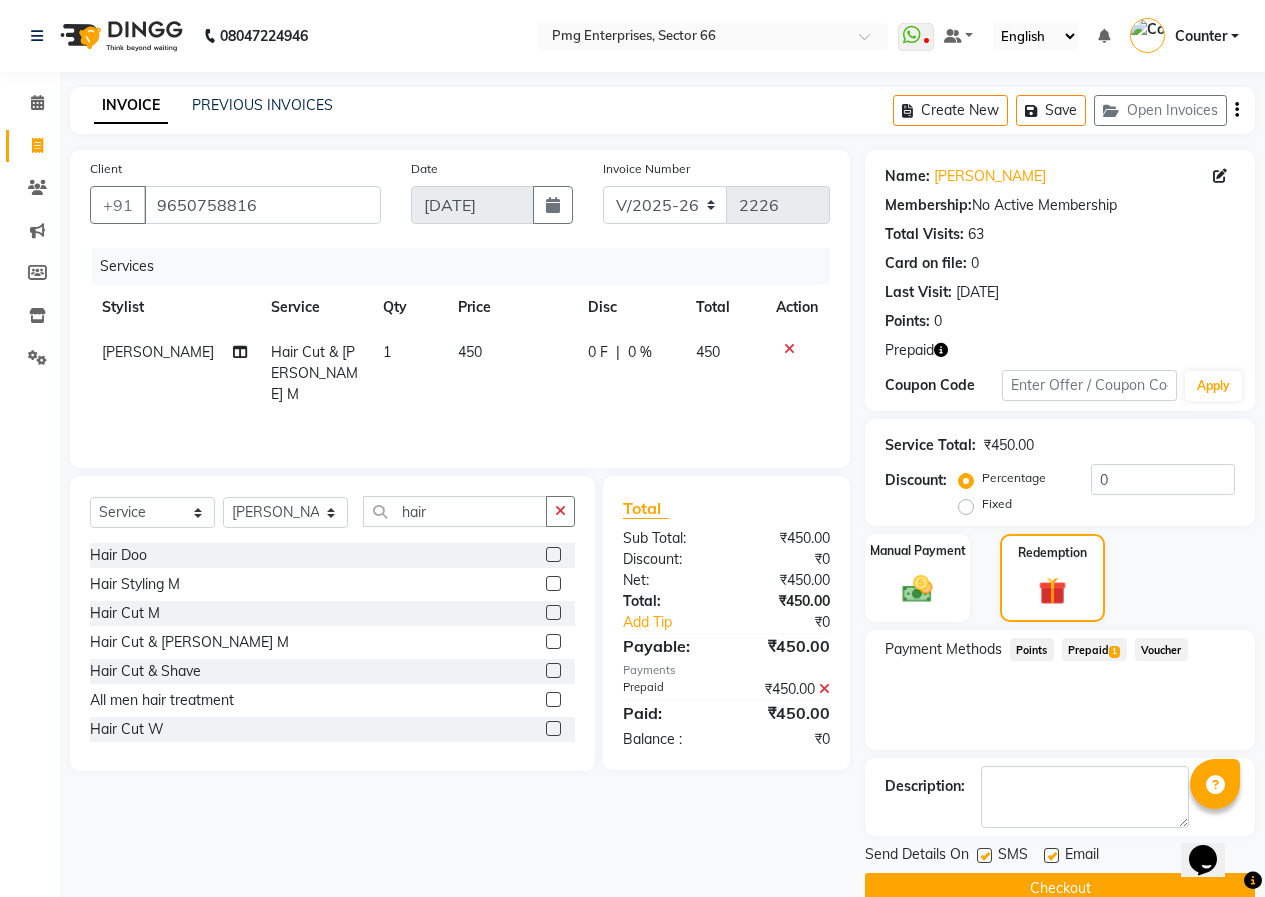 click on "Checkout" 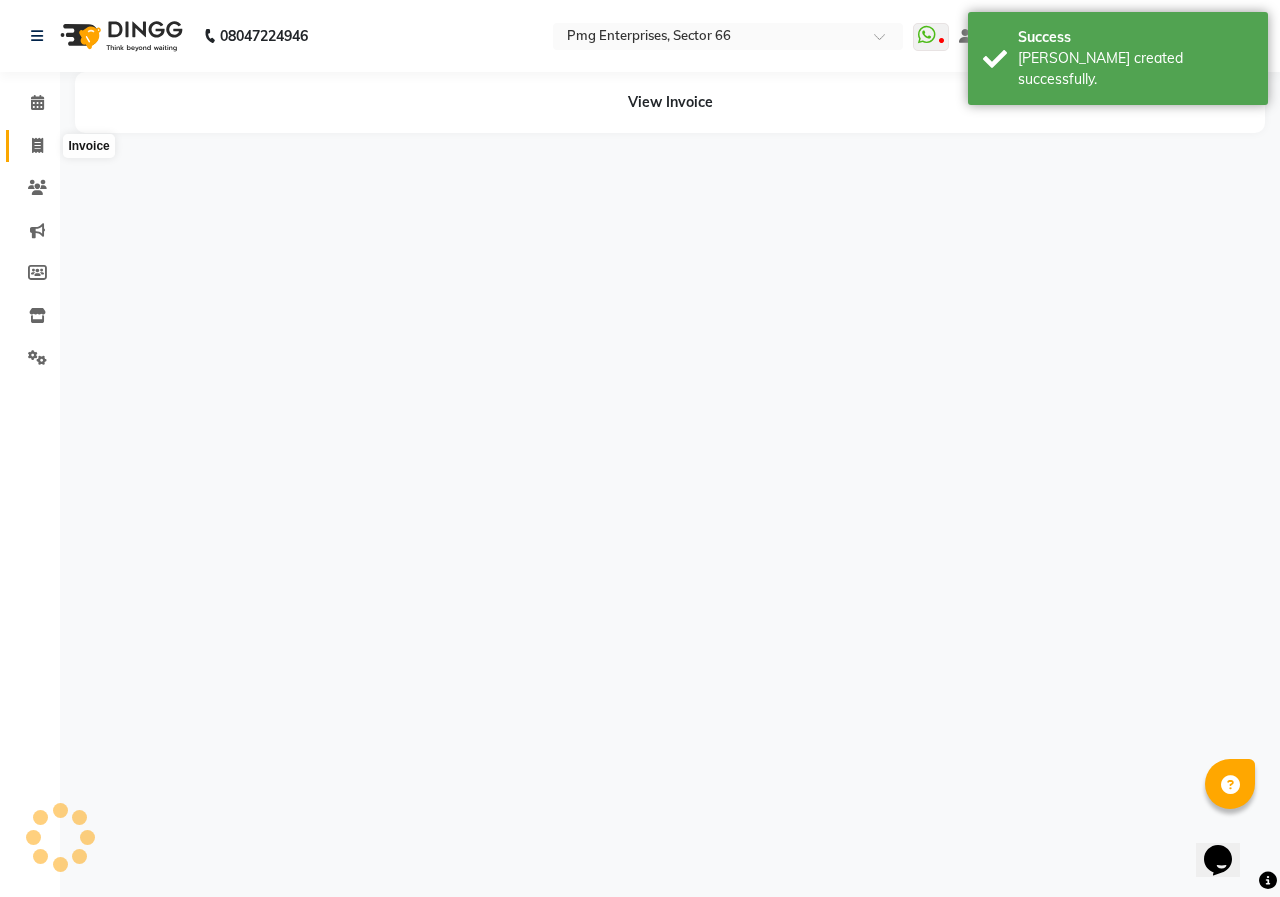 click 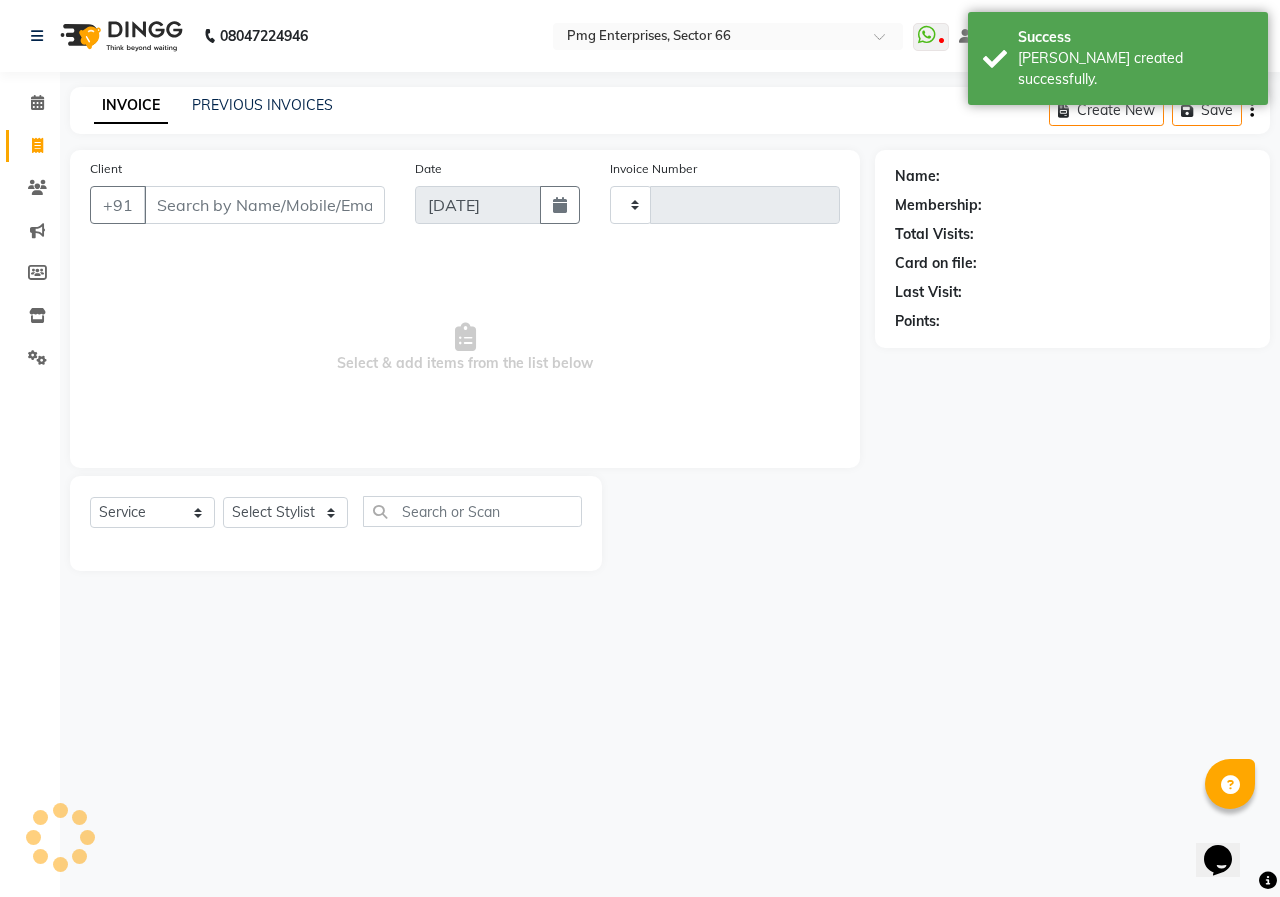 type on "2227" 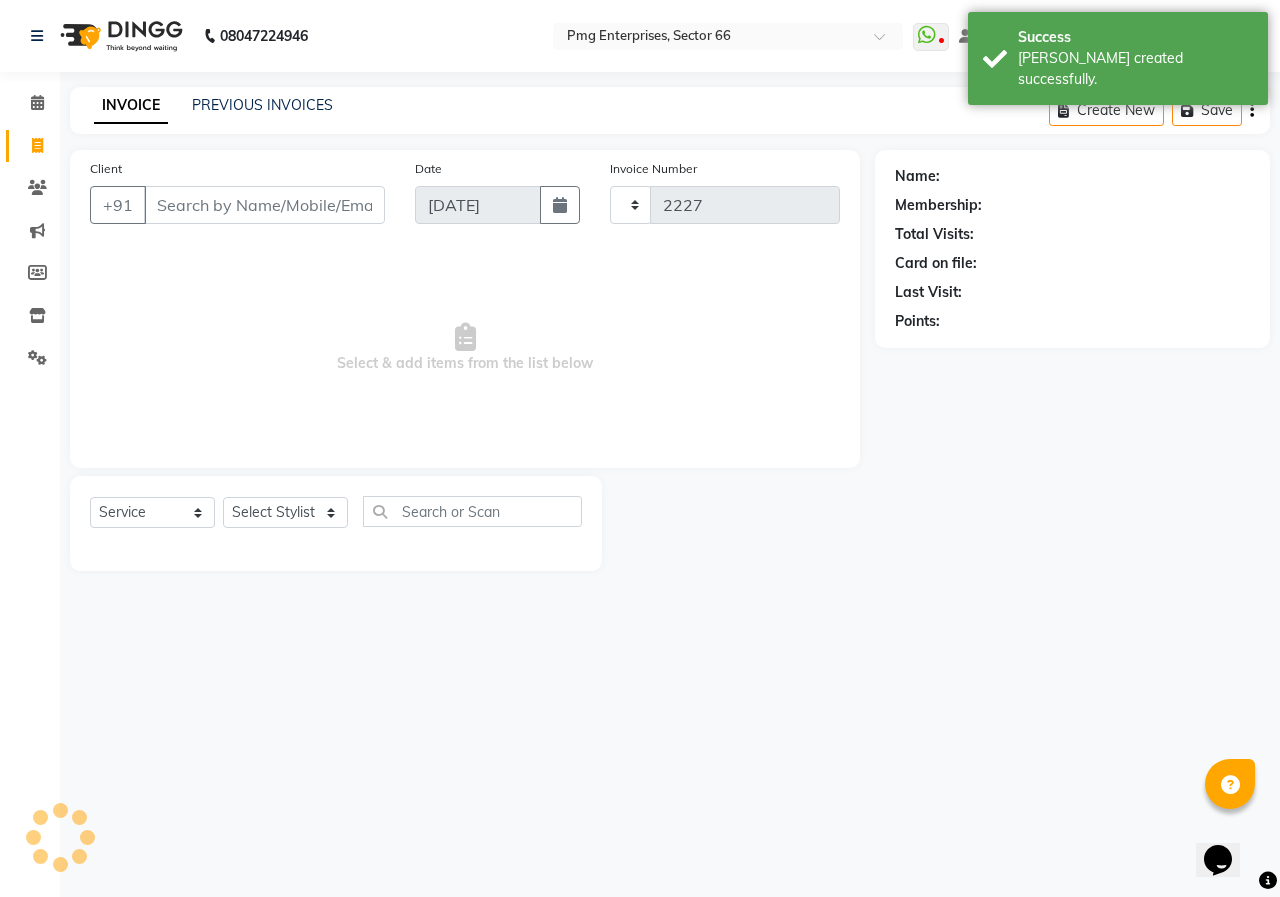 select on "889" 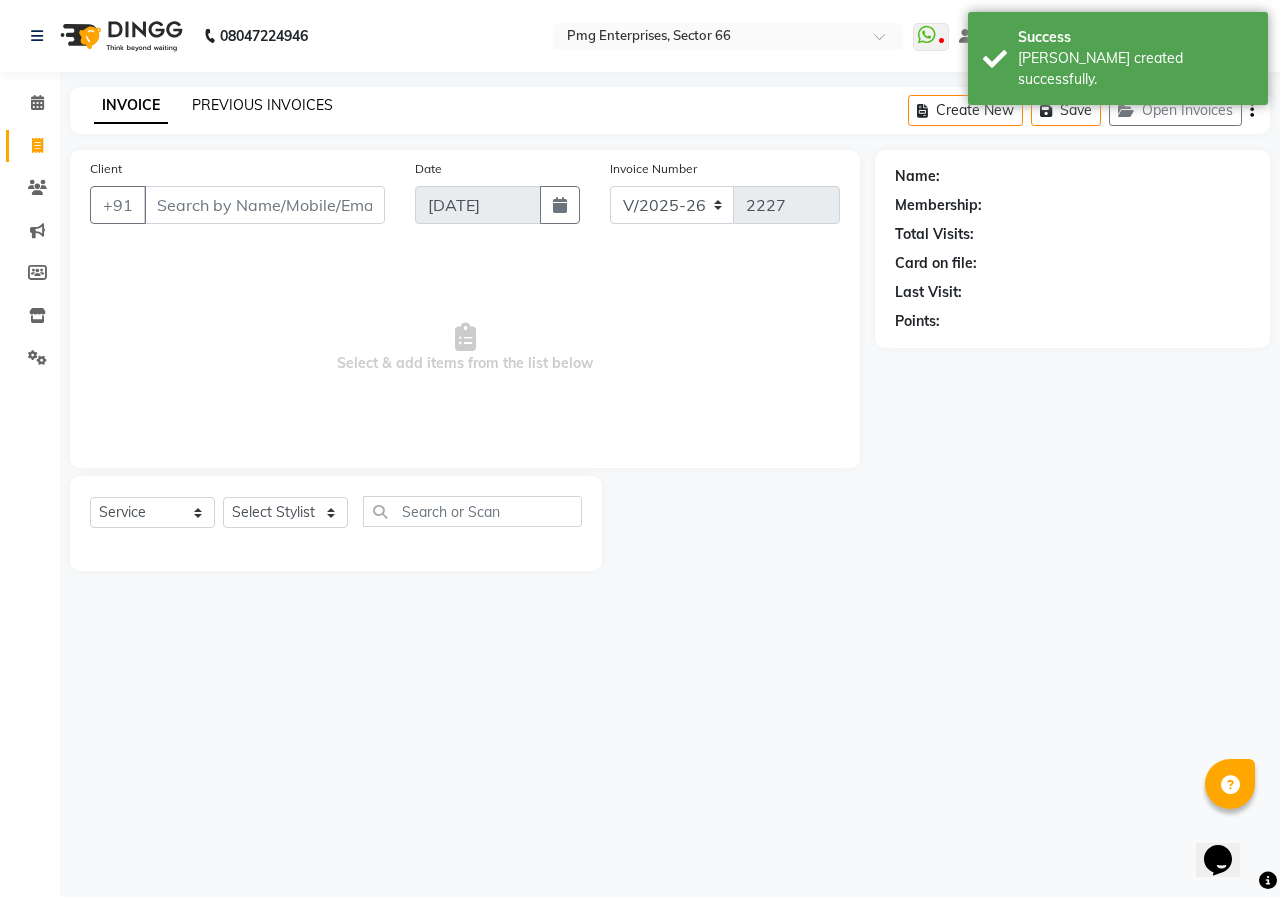 click on "PREVIOUS INVOICES" 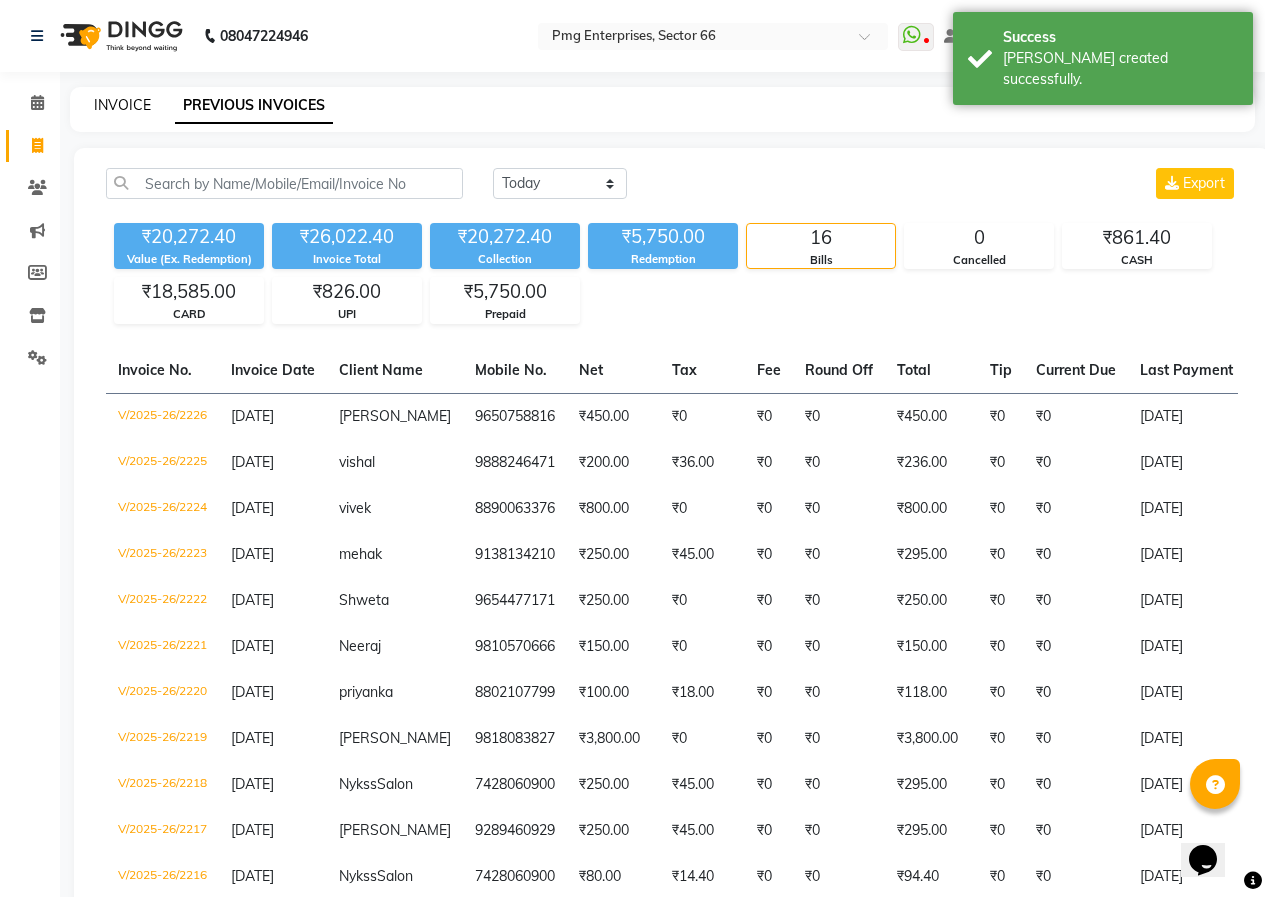 click on "INVOICE" 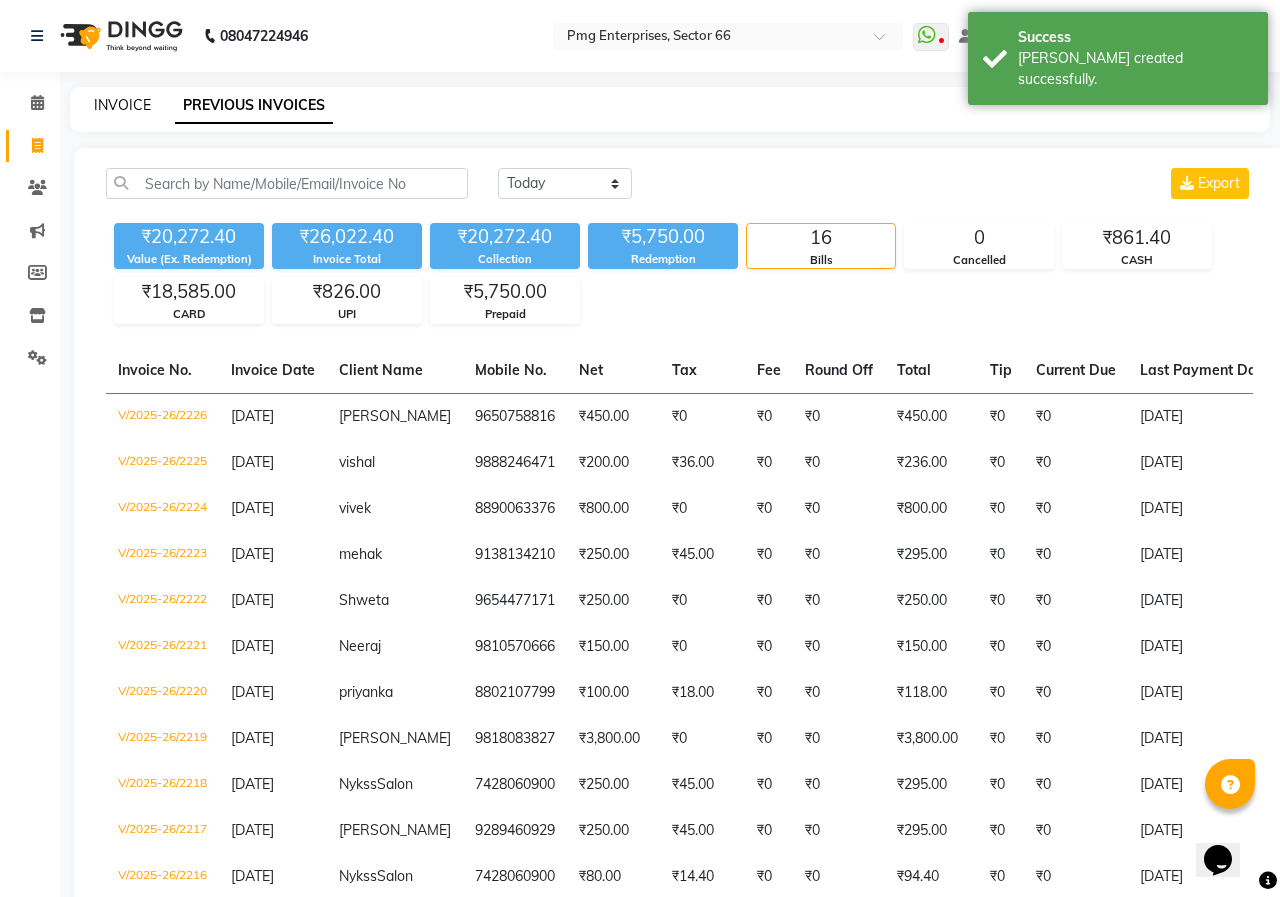 select on "889" 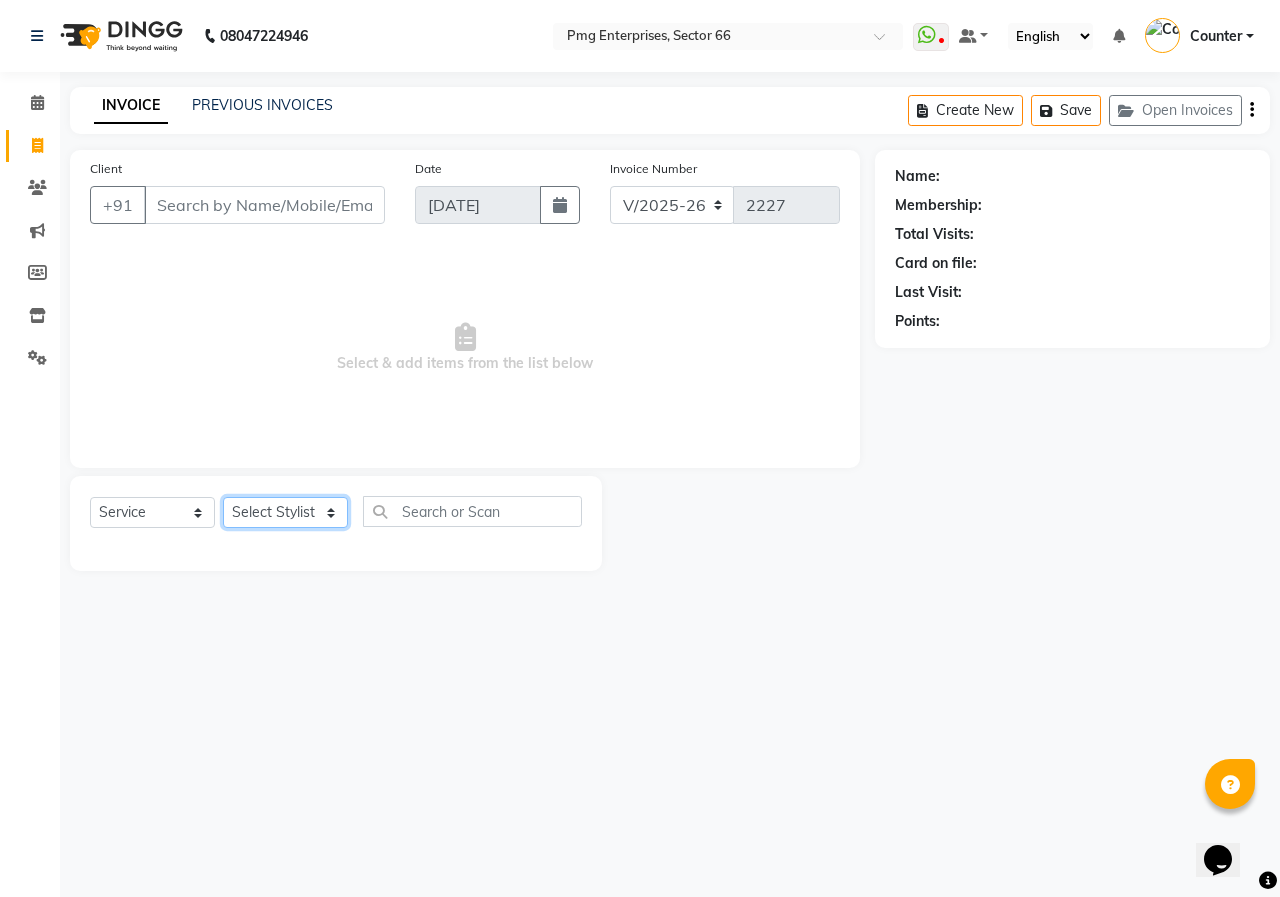 click on "Select Stylist [PERSON_NAME] Counter [PERSON_NAME] [PERSON_NAME] [PERSON_NAME] [PERSON_NAME]" 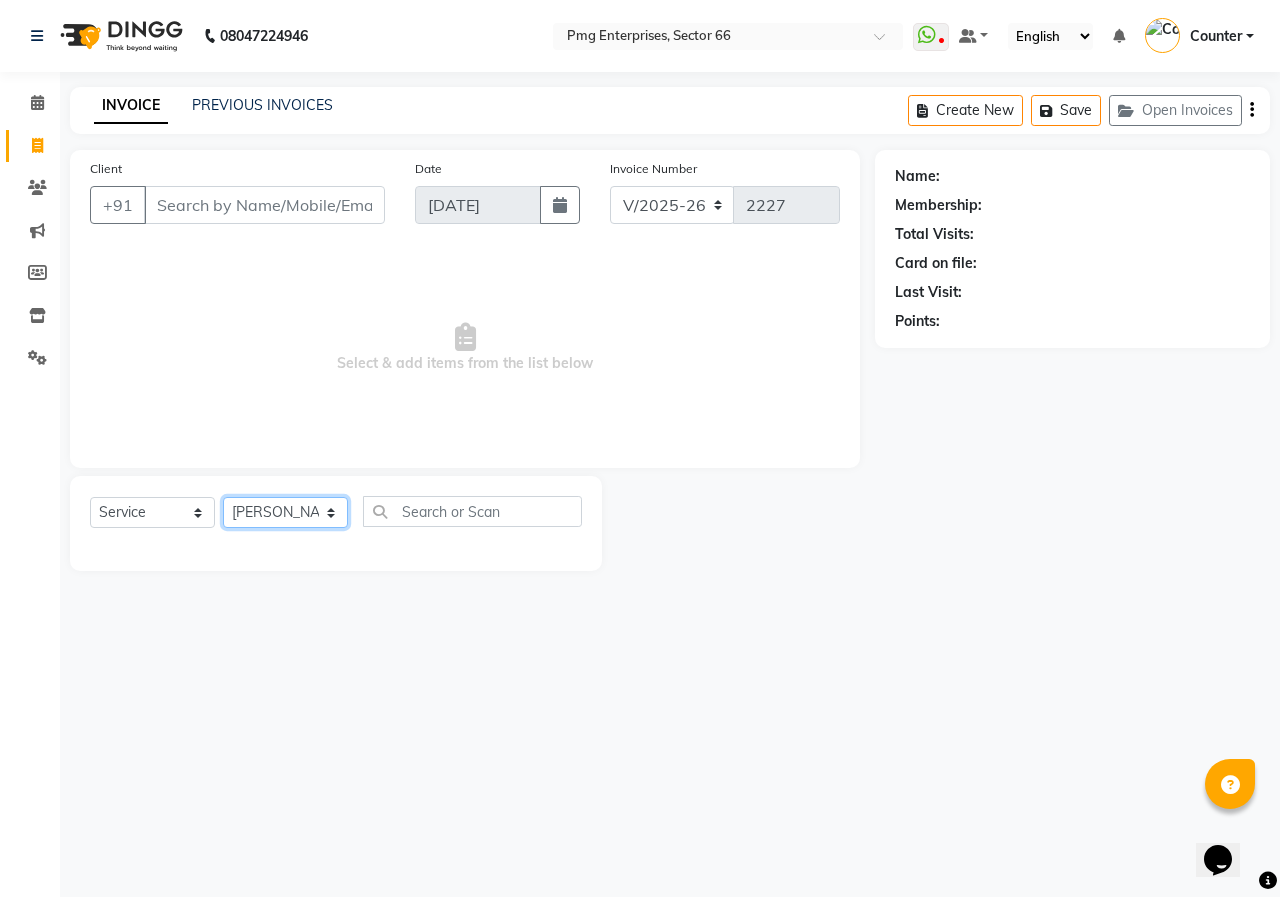 click on "Select Stylist [PERSON_NAME] Counter [PERSON_NAME] [PERSON_NAME] [PERSON_NAME] [PERSON_NAME]" 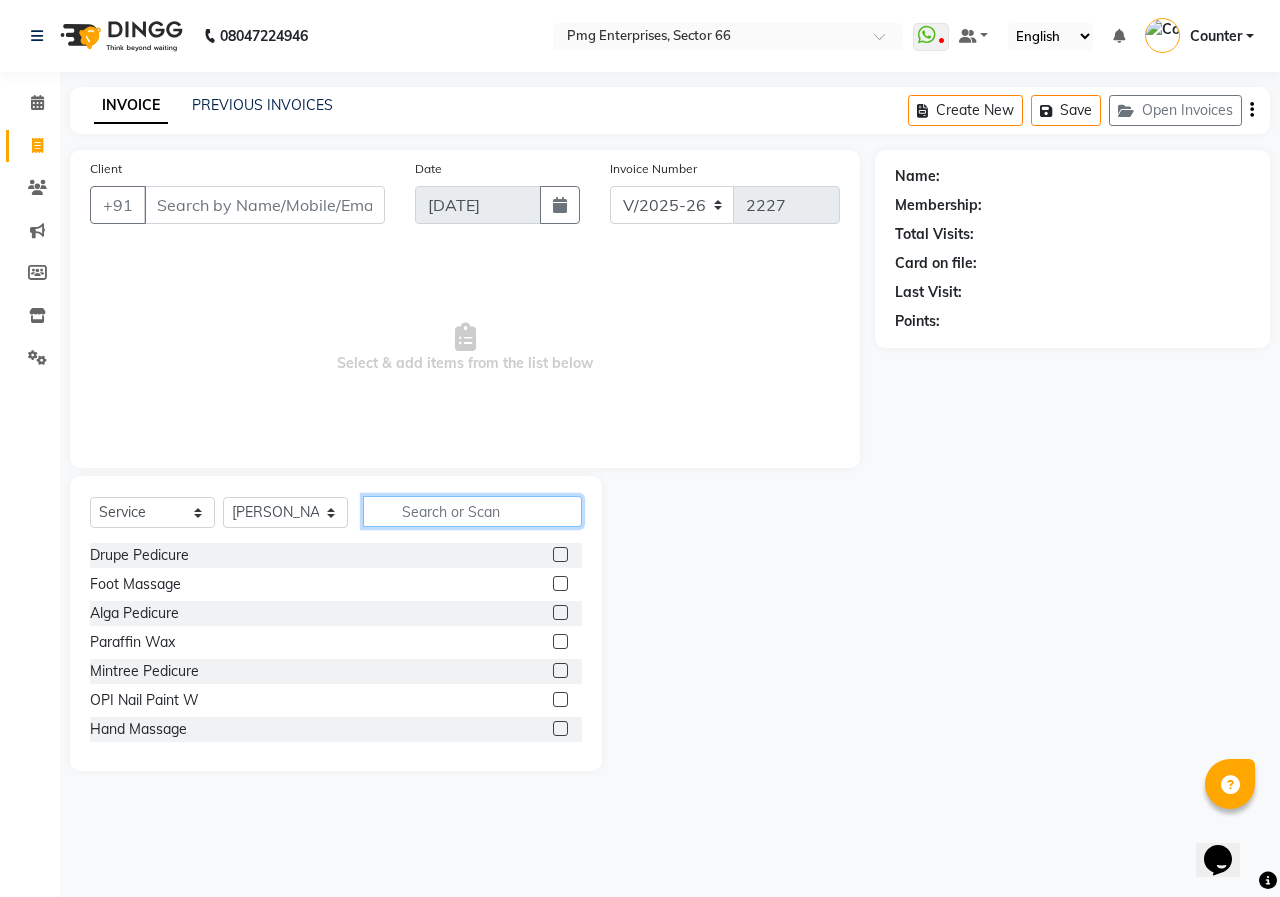 click 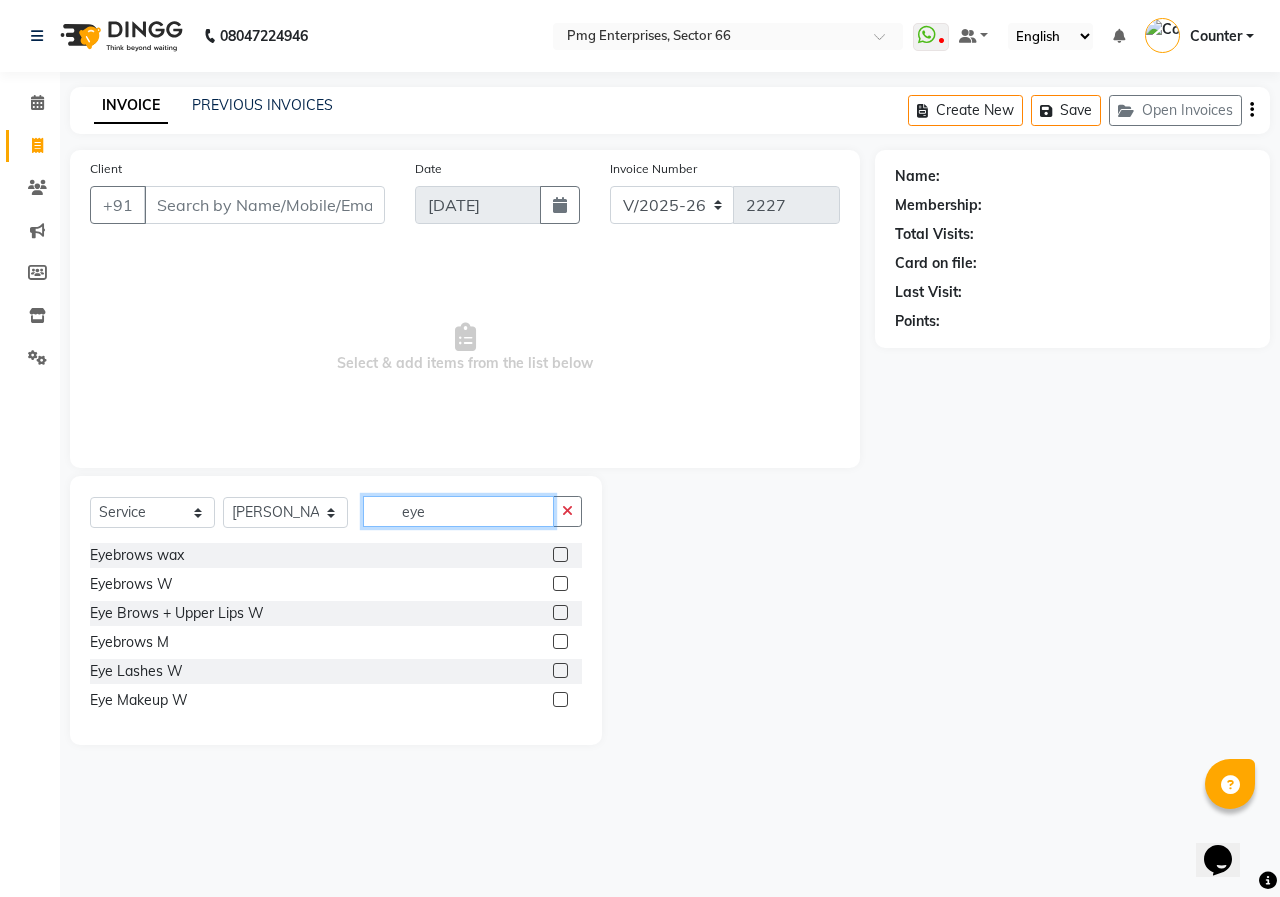 type on "eye" 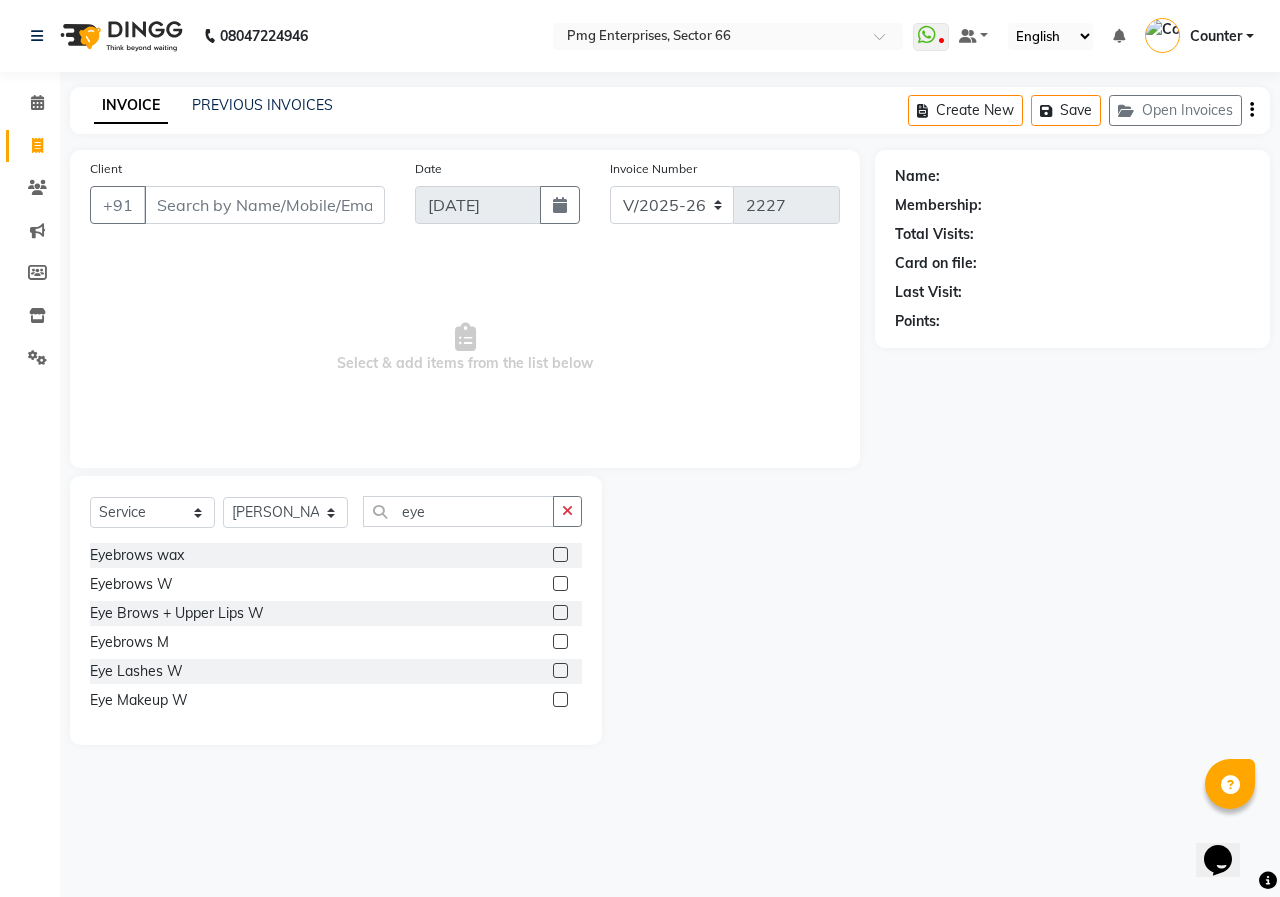 click 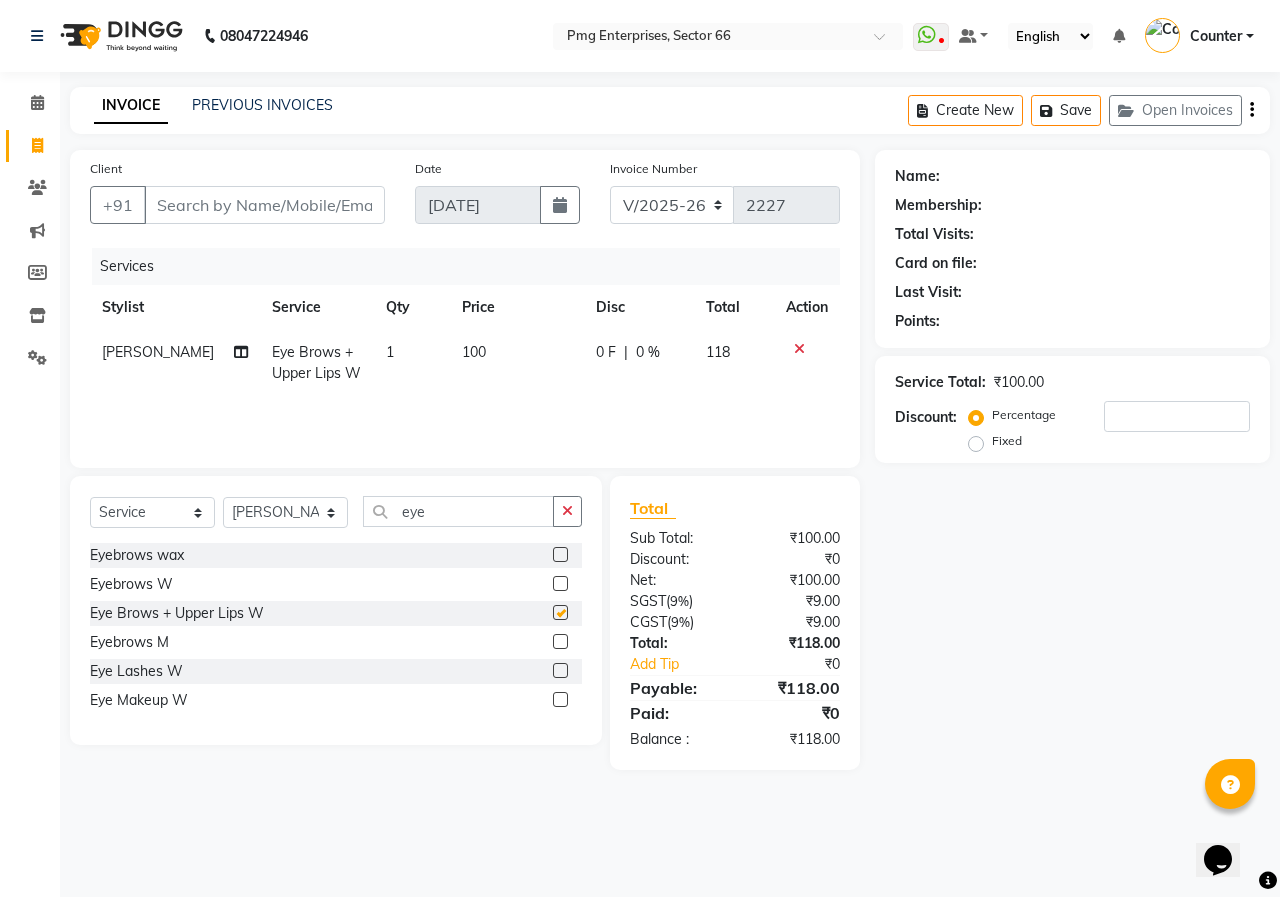 checkbox on "false" 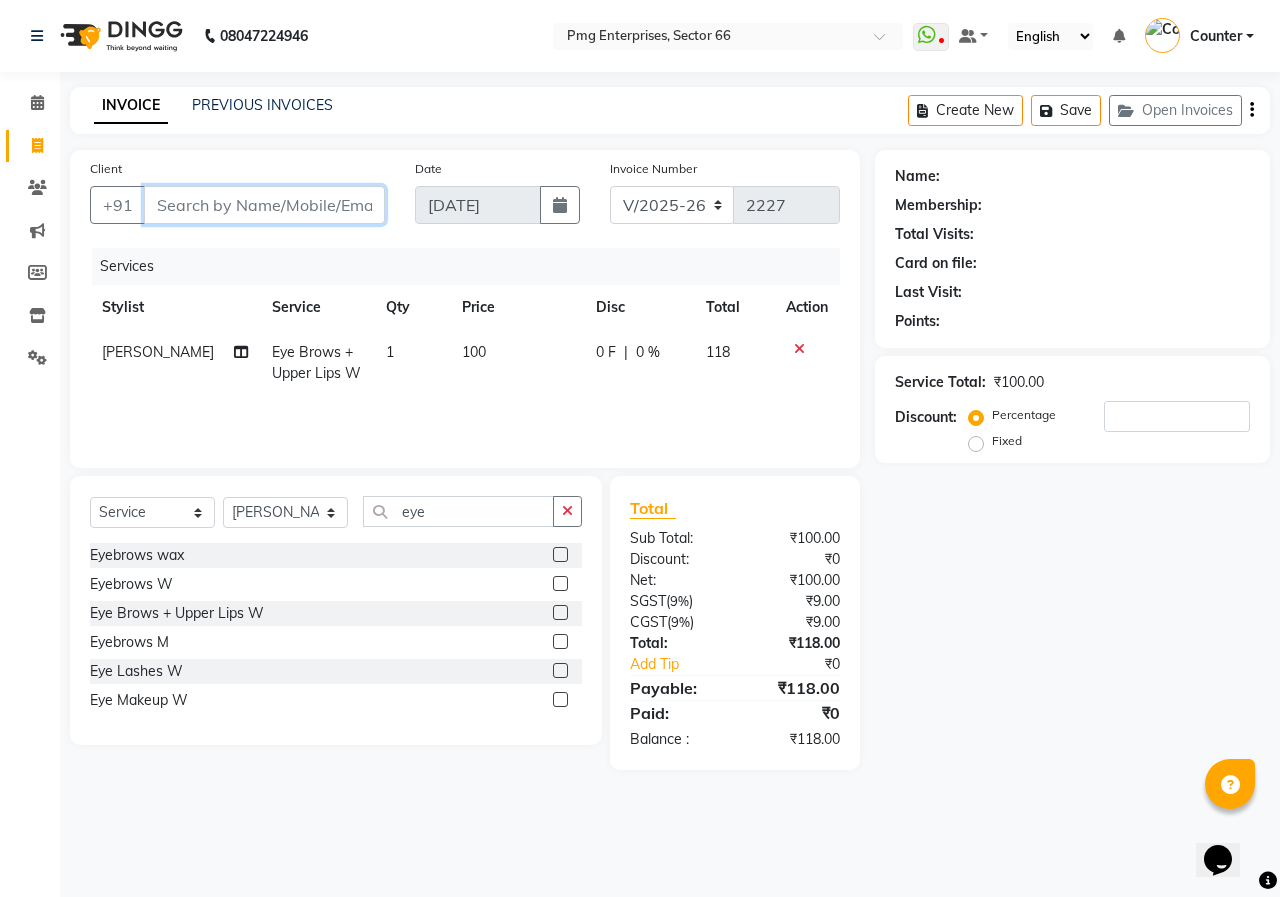 click on "Client" at bounding box center [264, 205] 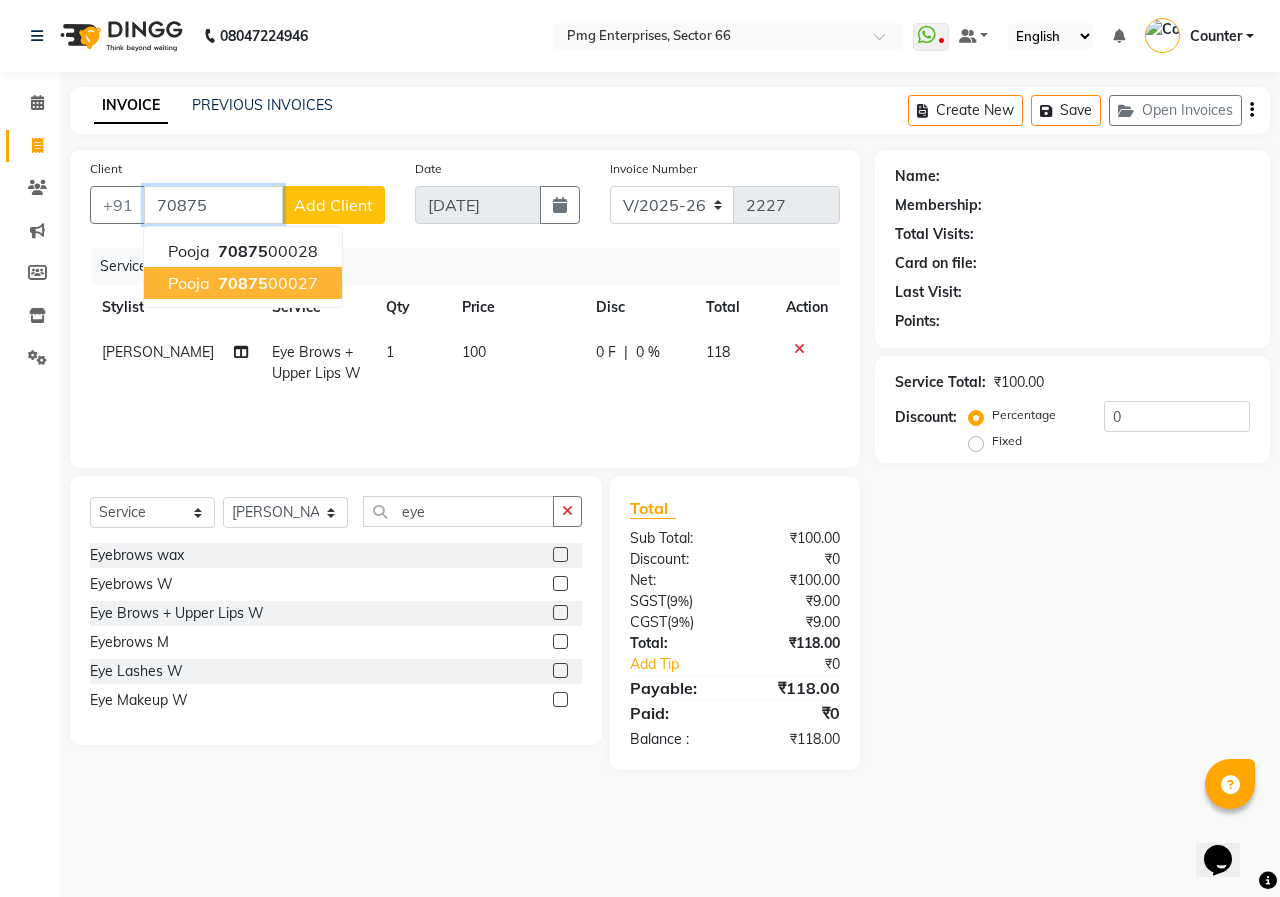 click on "70875" at bounding box center [243, 283] 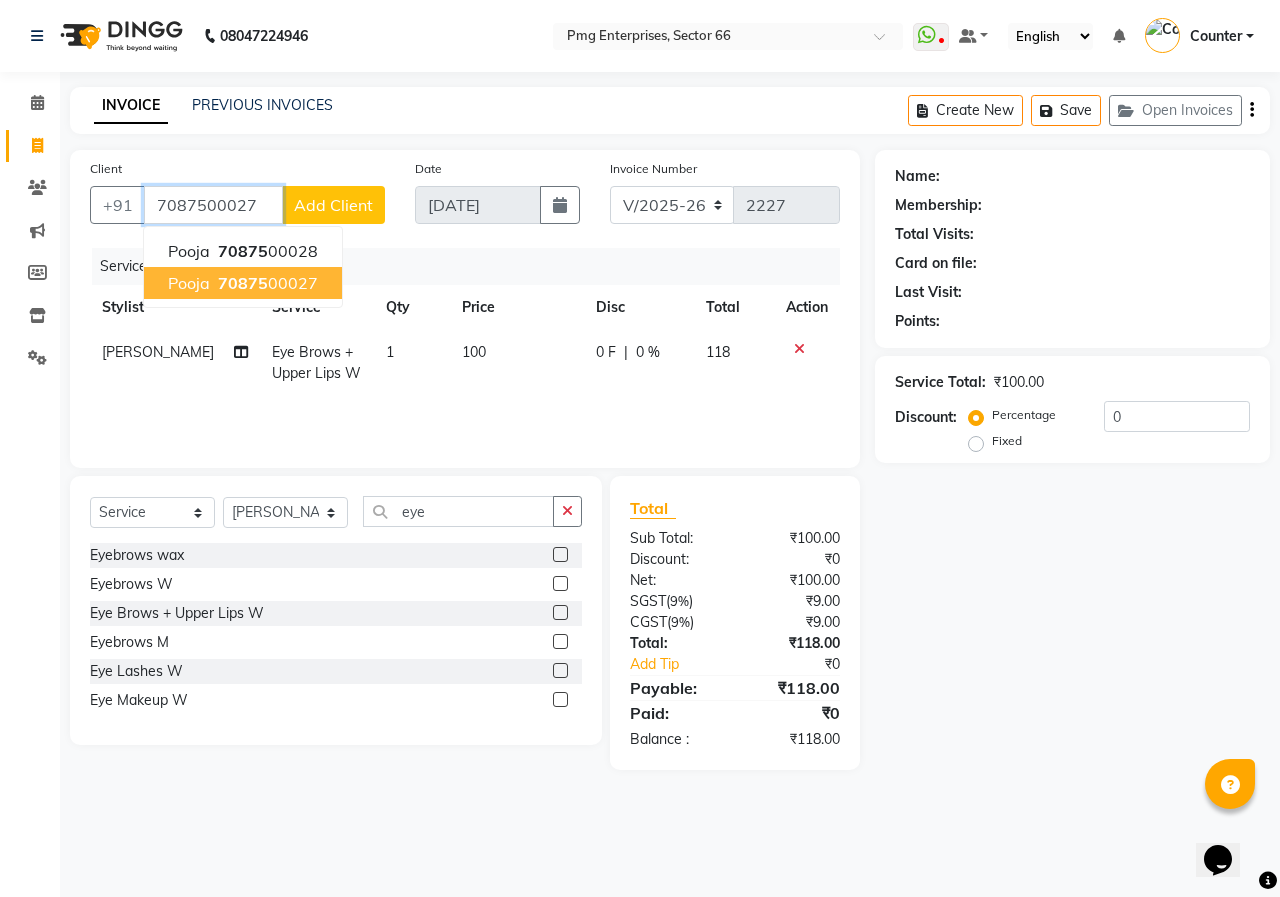 type on "7087500027" 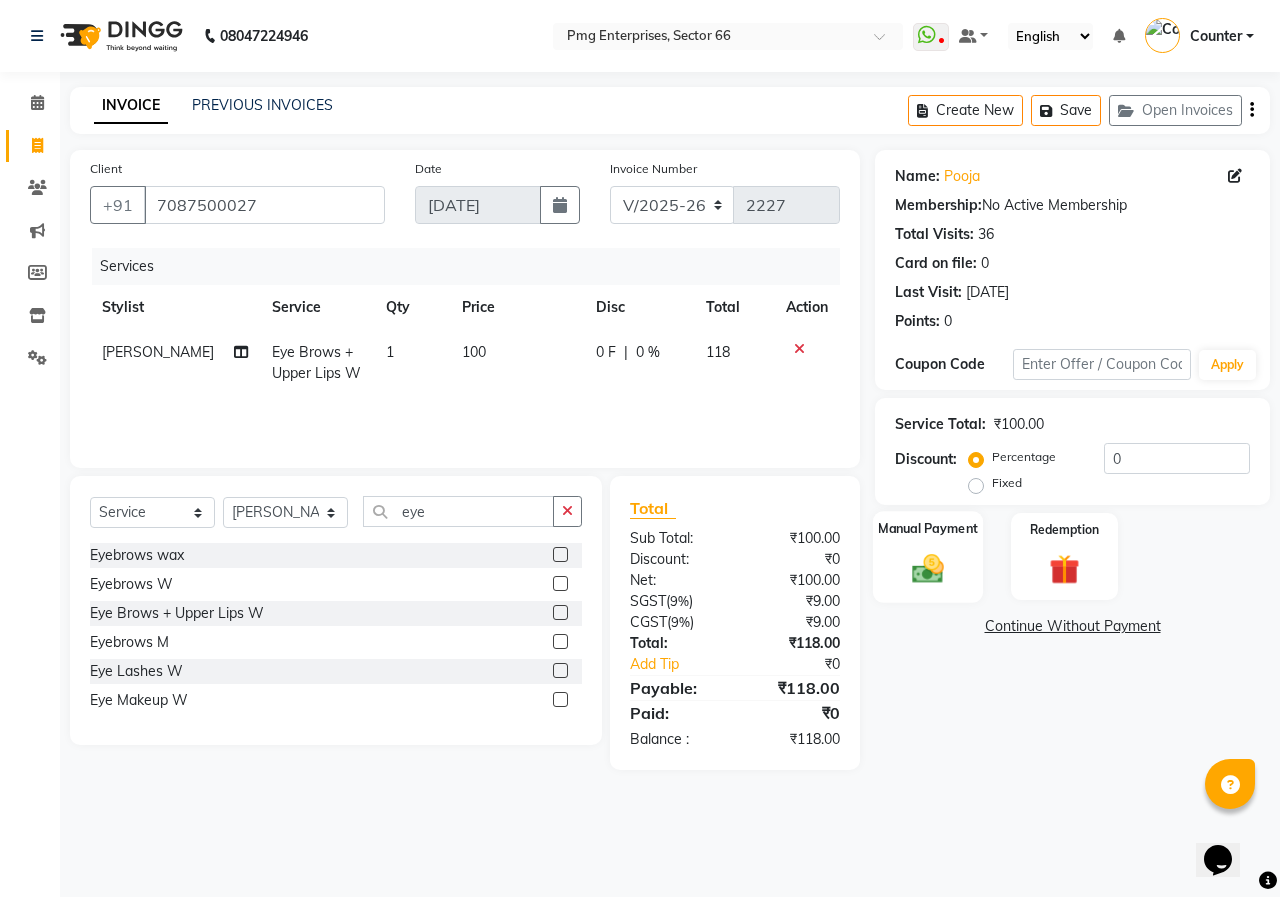 click 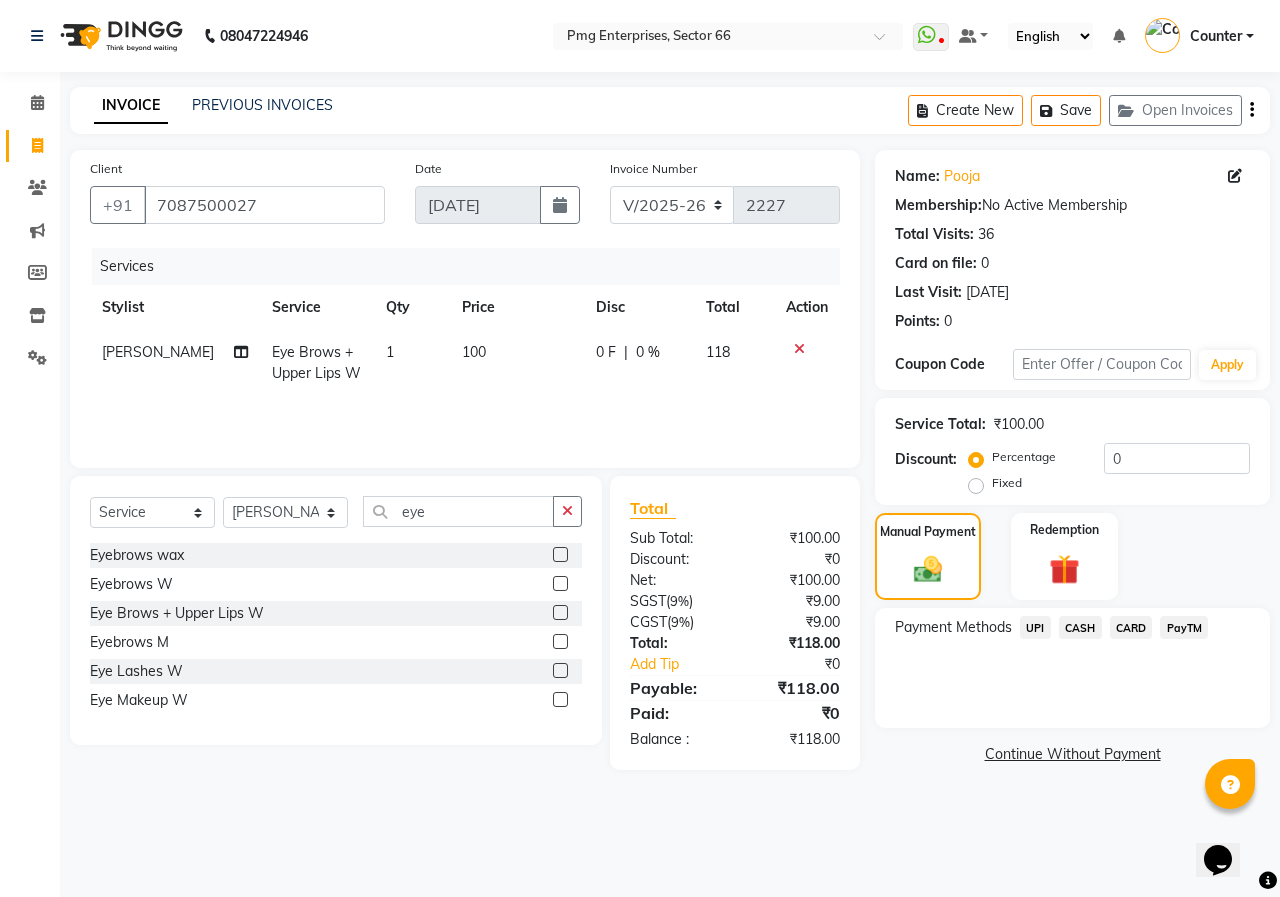 click on "UPI" 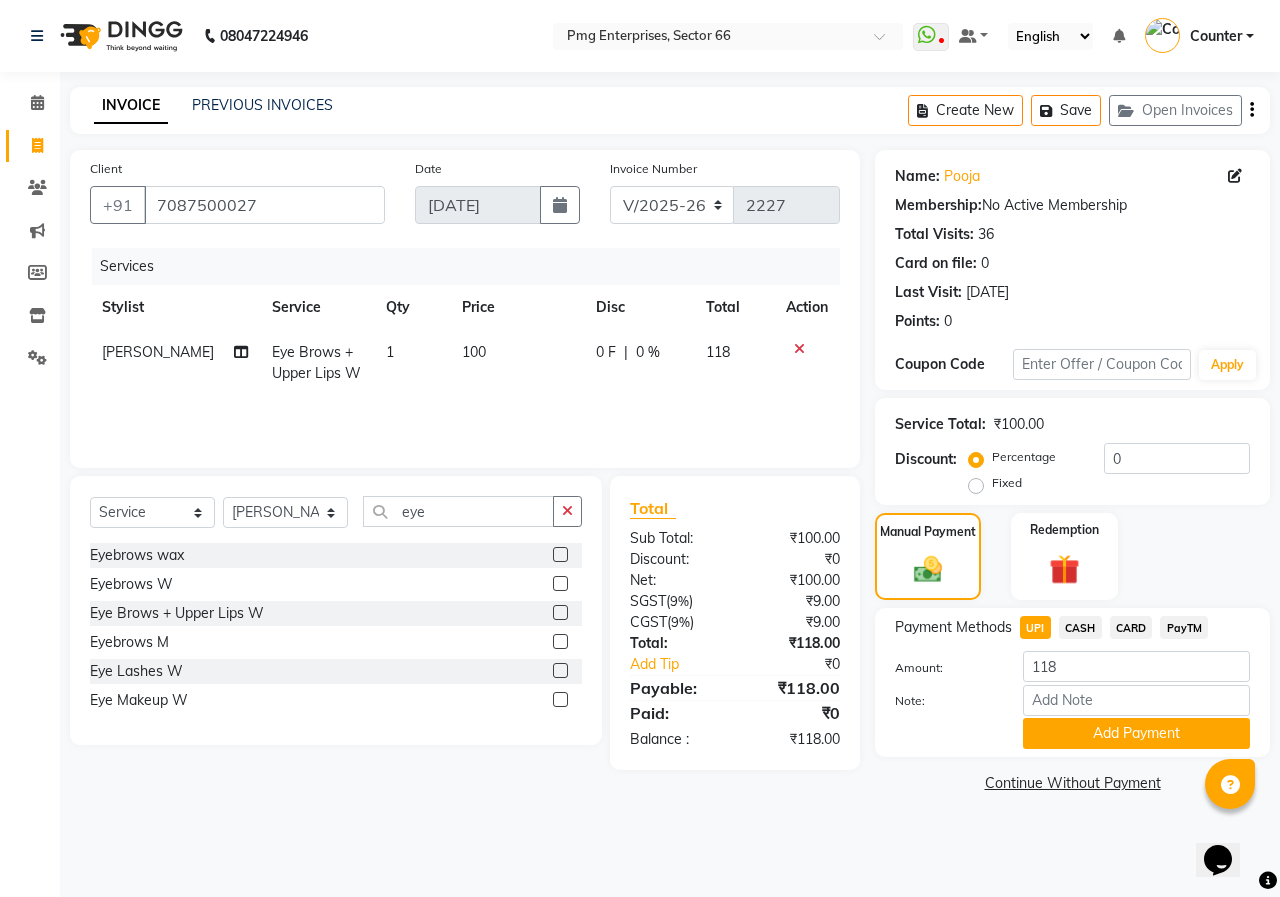 click on "[PERSON_NAME]" 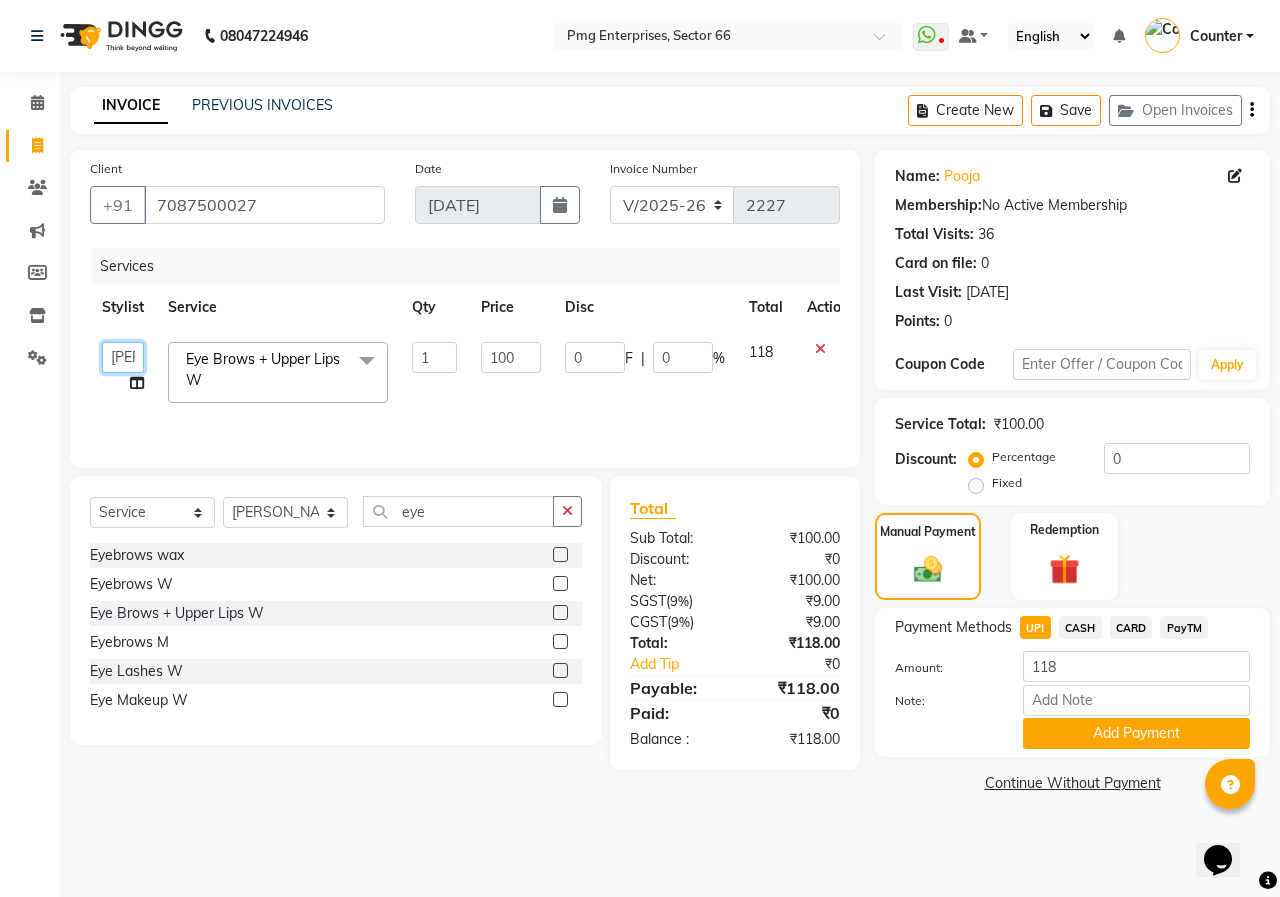 click on "[PERSON_NAME]   Counter   [PERSON_NAME]   [PERSON_NAME]   [PERSON_NAME]   [PERSON_NAME]" 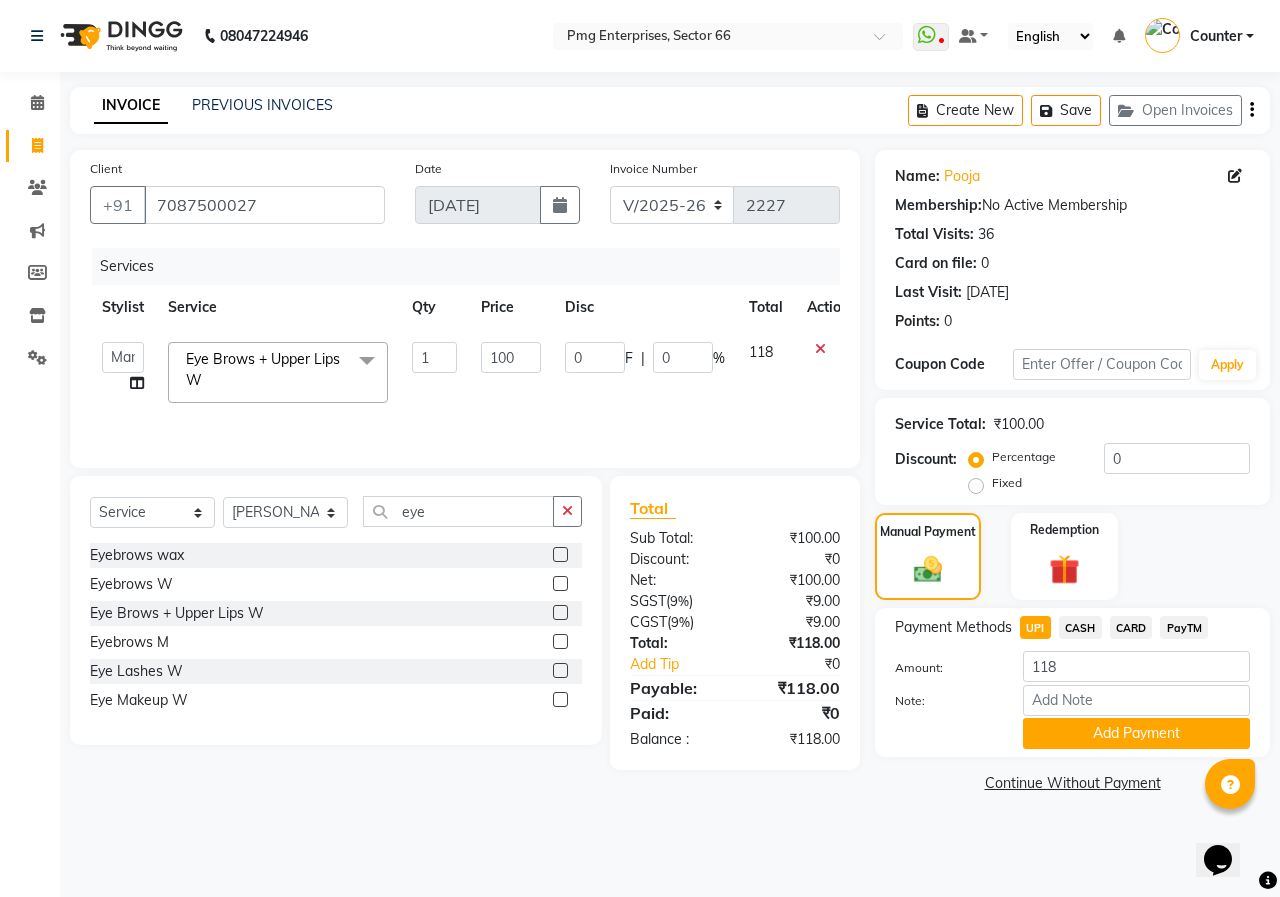 select on "70413" 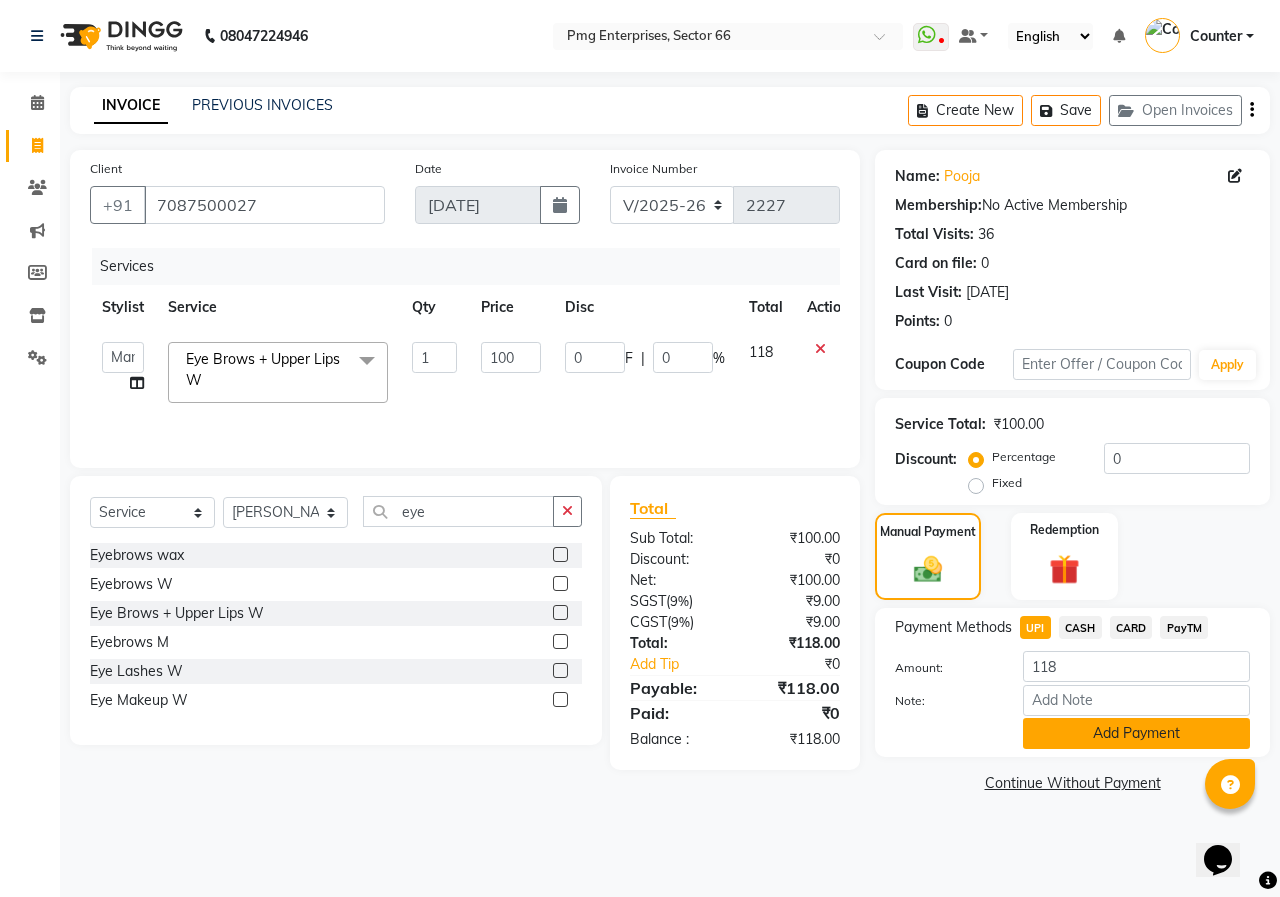 click on "Add Payment" 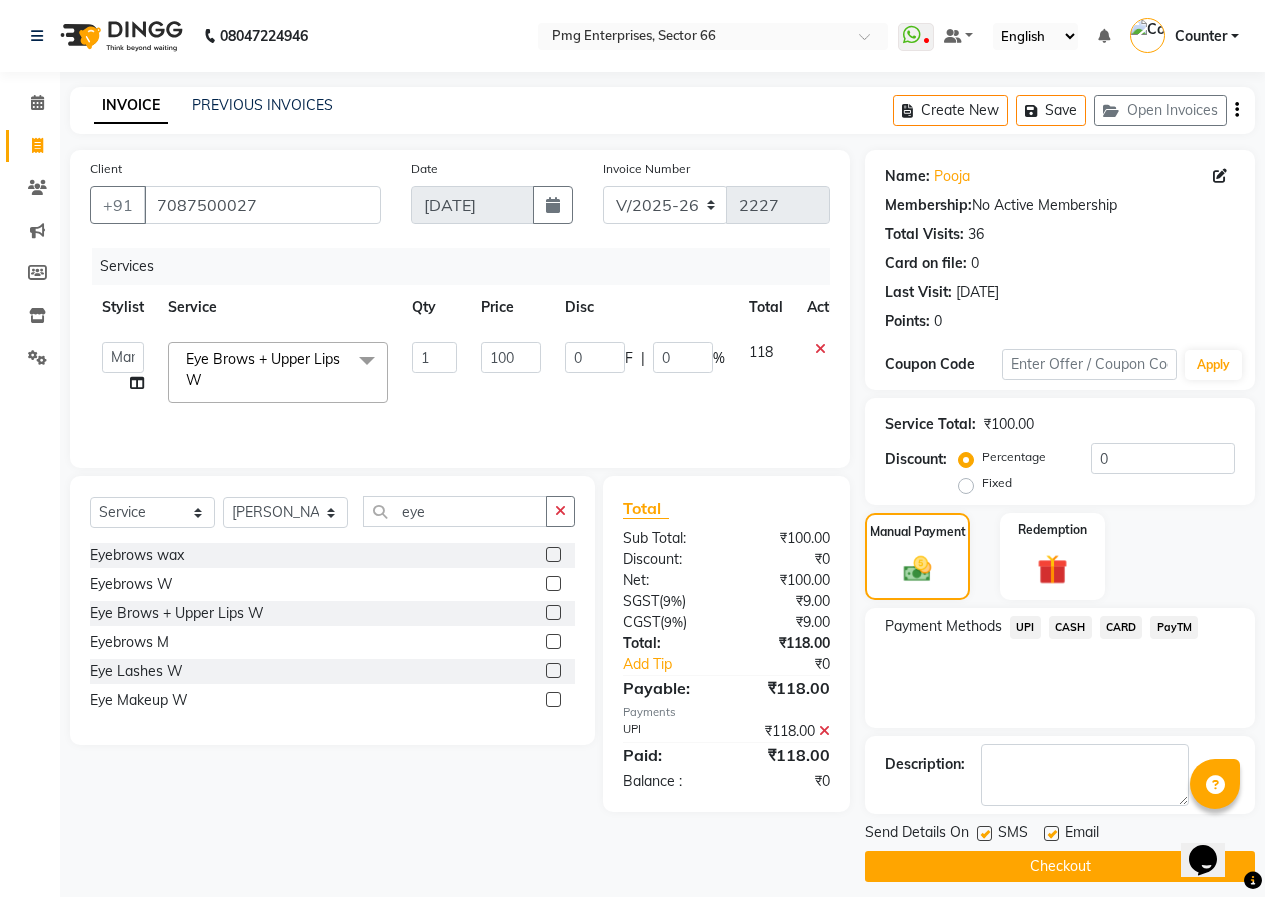 click on "Checkout" 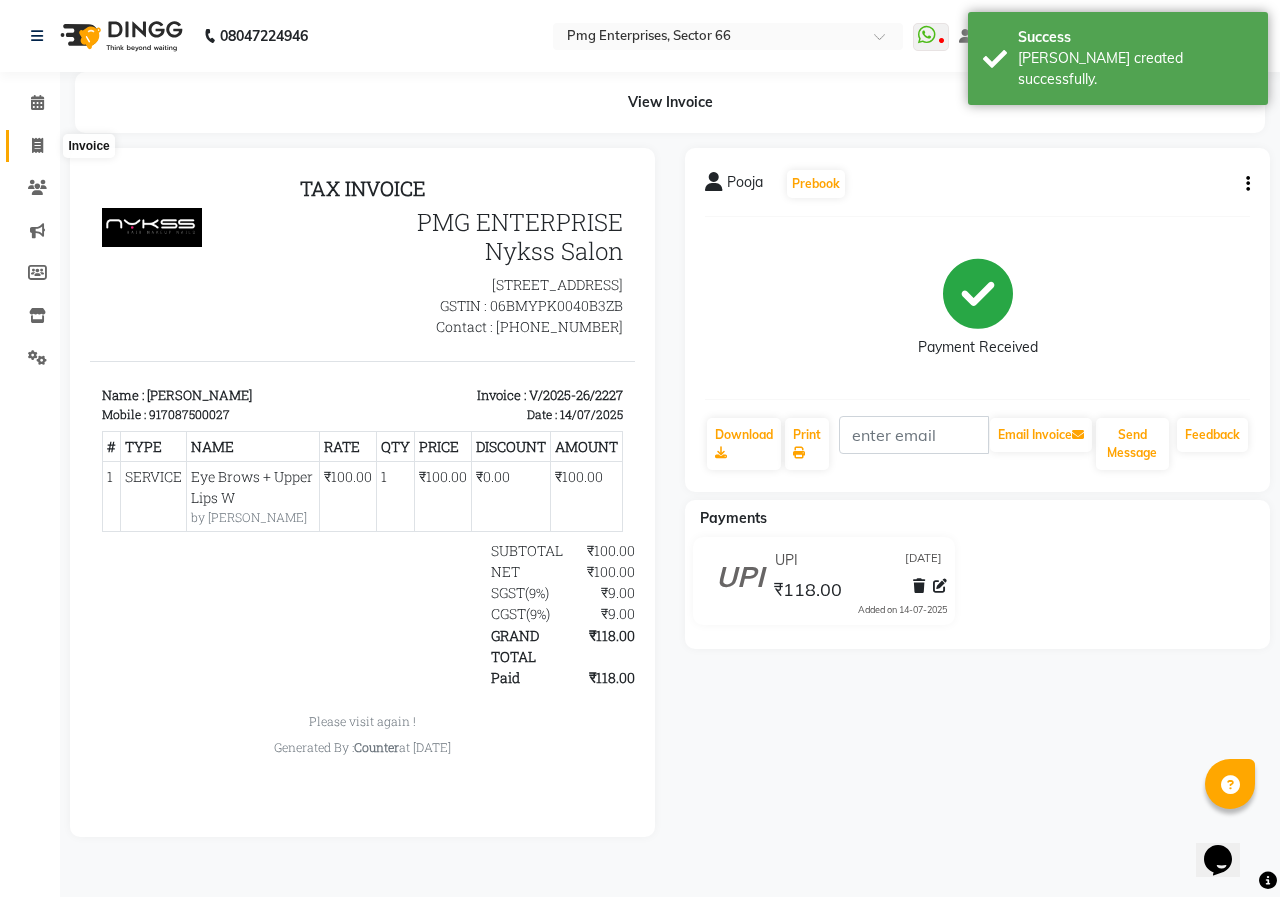 scroll, scrollTop: 0, scrollLeft: 0, axis: both 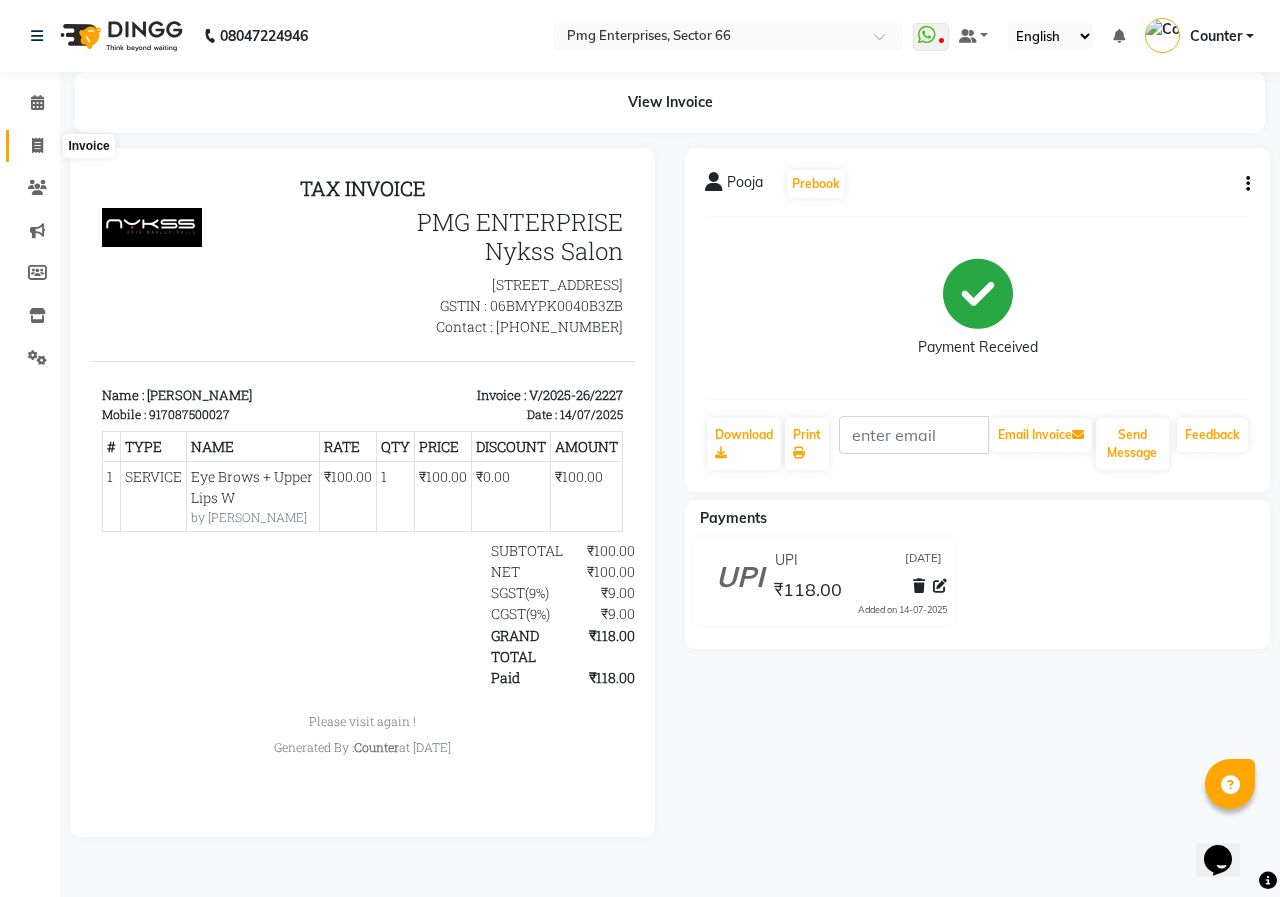 click 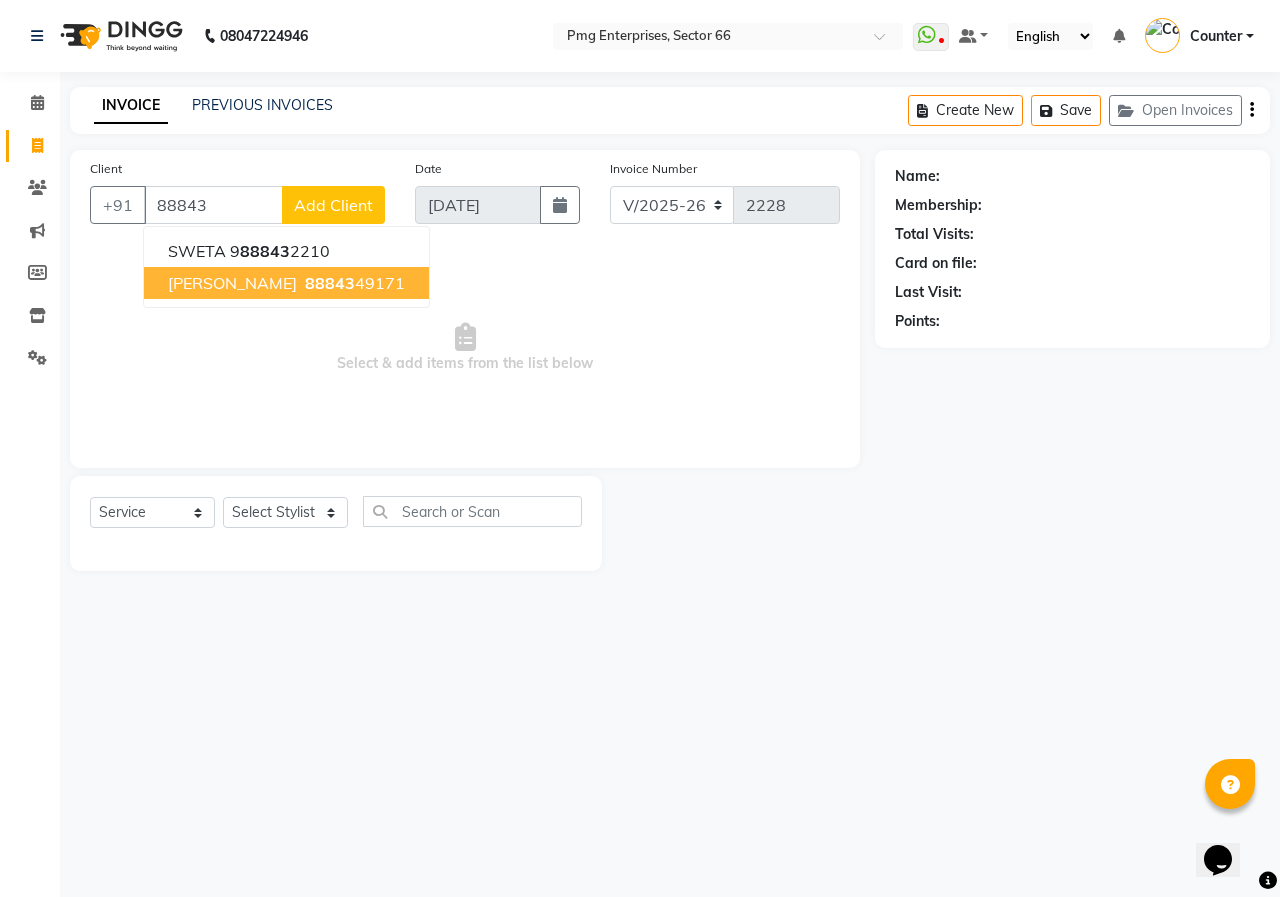 click on "[PERSON_NAME]" at bounding box center (232, 283) 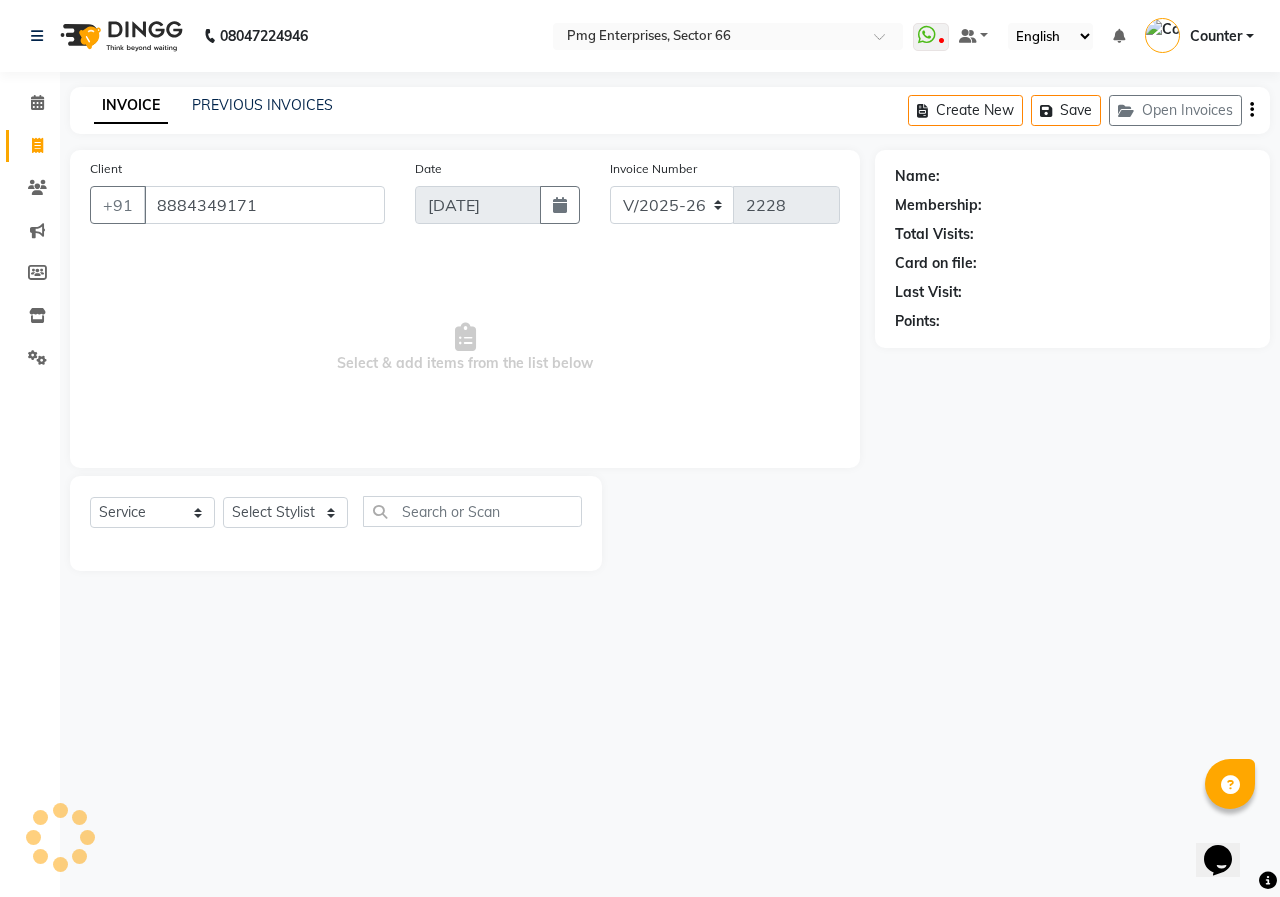 type on "8884349171" 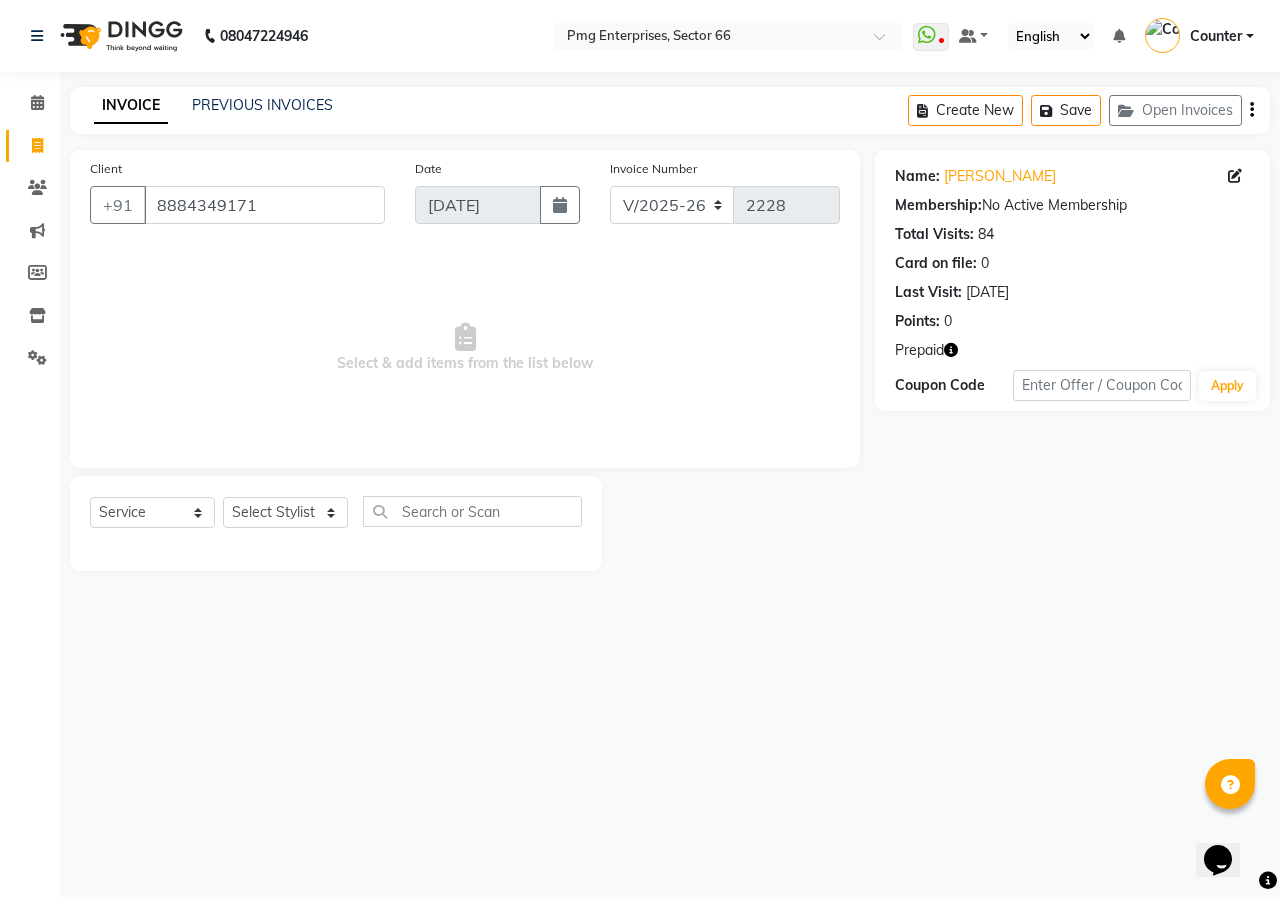 click 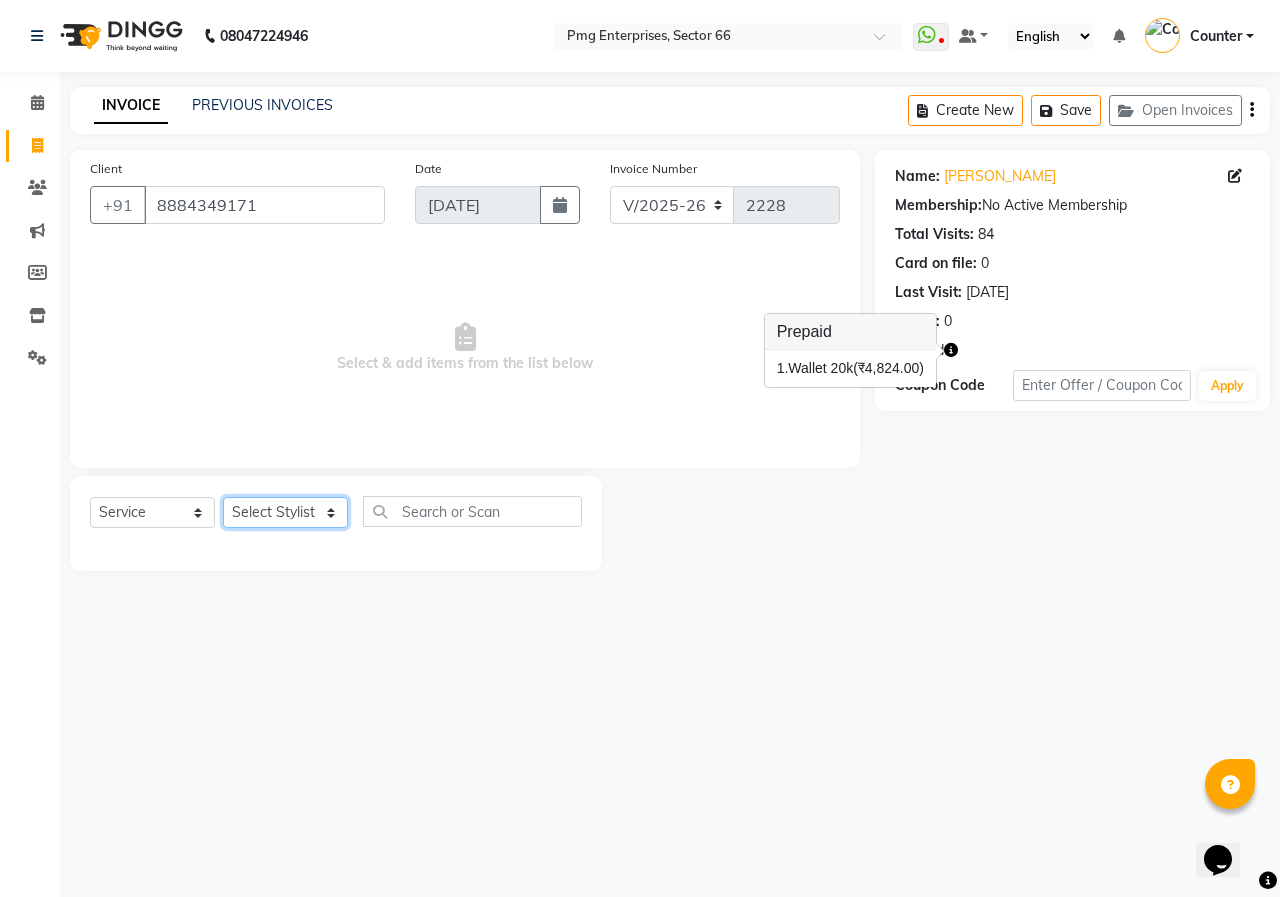 click on "Select Stylist [PERSON_NAME] Counter [PERSON_NAME] [PERSON_NAME] [PERSON_NAME] [PERSON_NAME]" 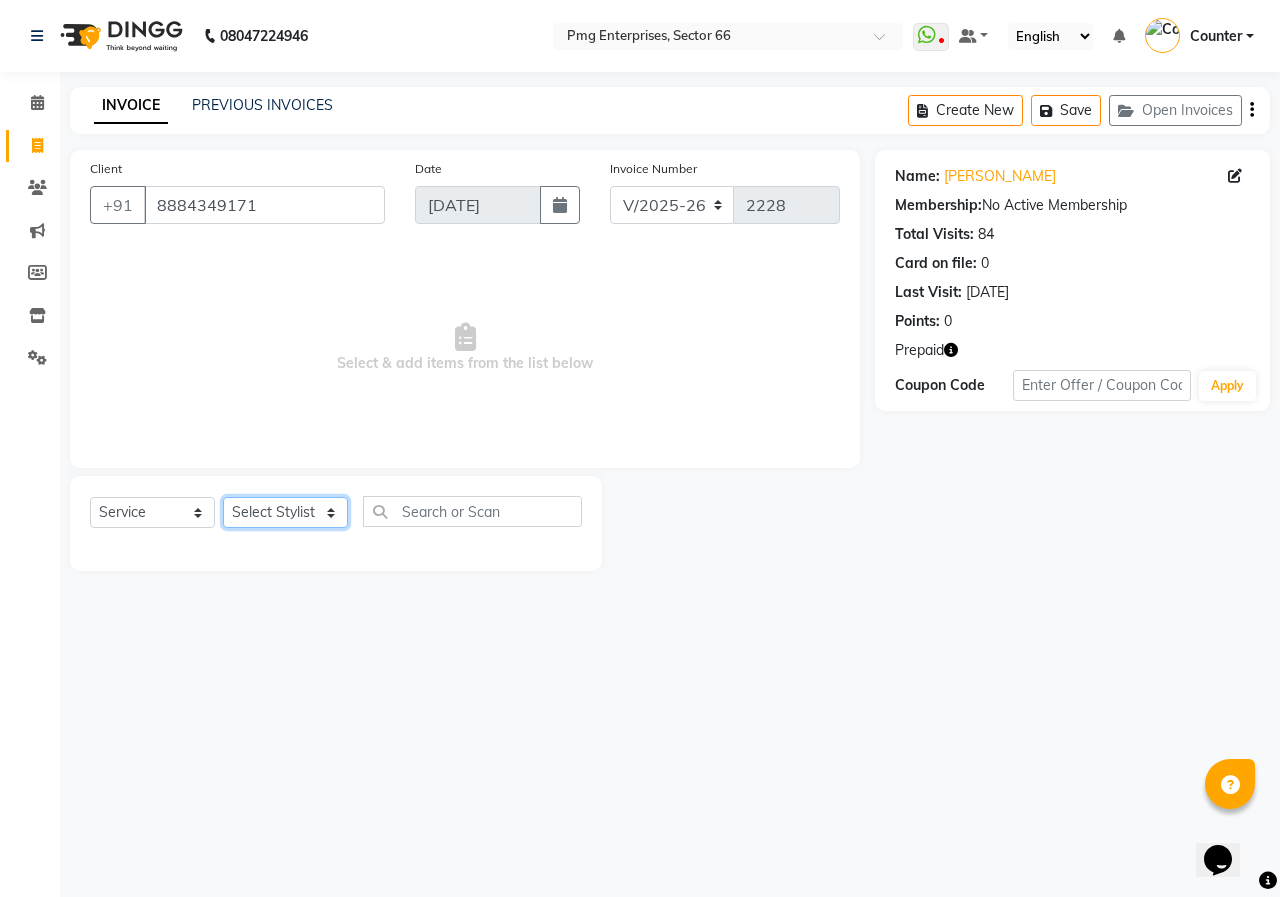 select on "49466" 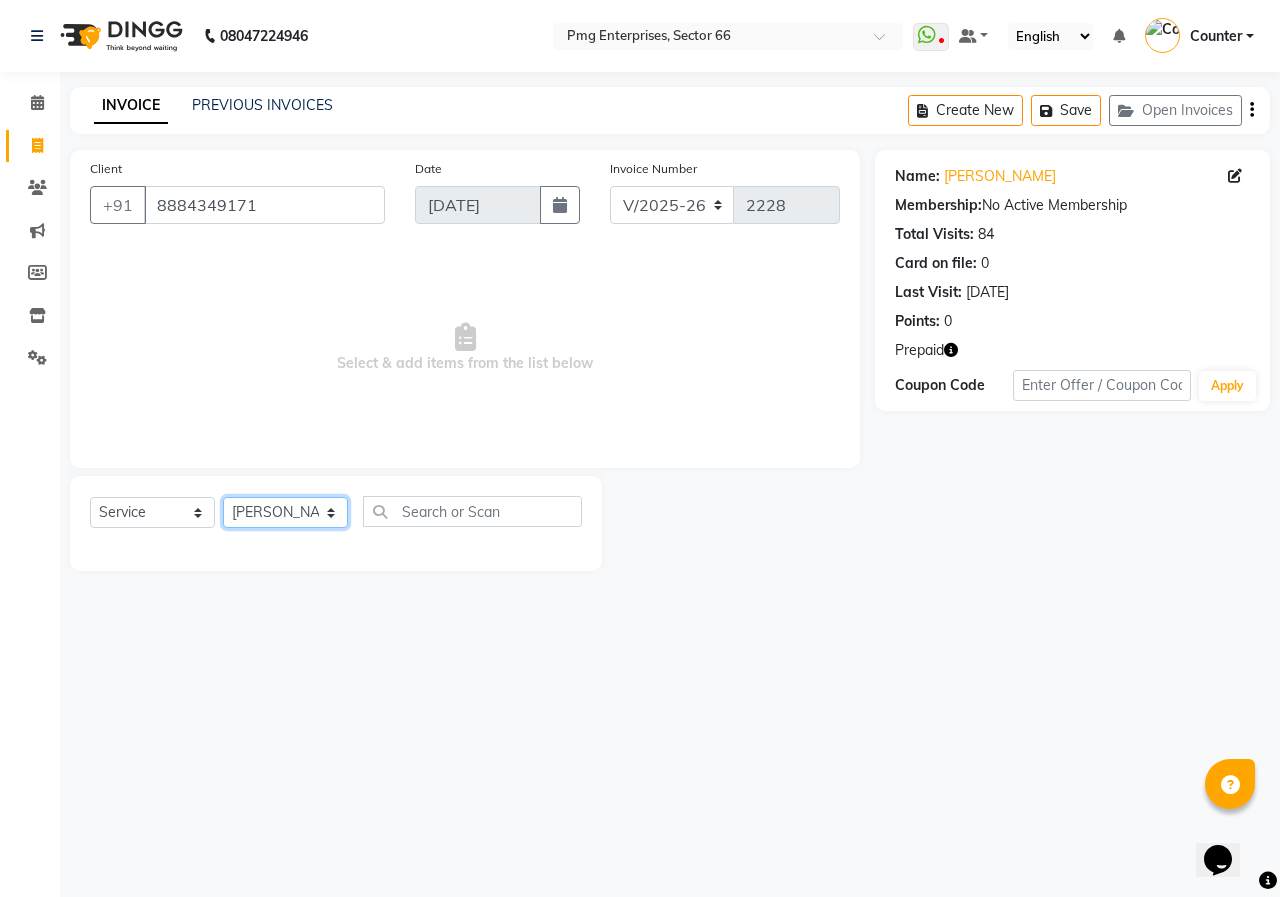 click on "Select Stylist [PERSON_NAME] Counter [PERSON_NAME] [PERSON_NAME] [PERSON_NAME] [PERSON_NAME]" 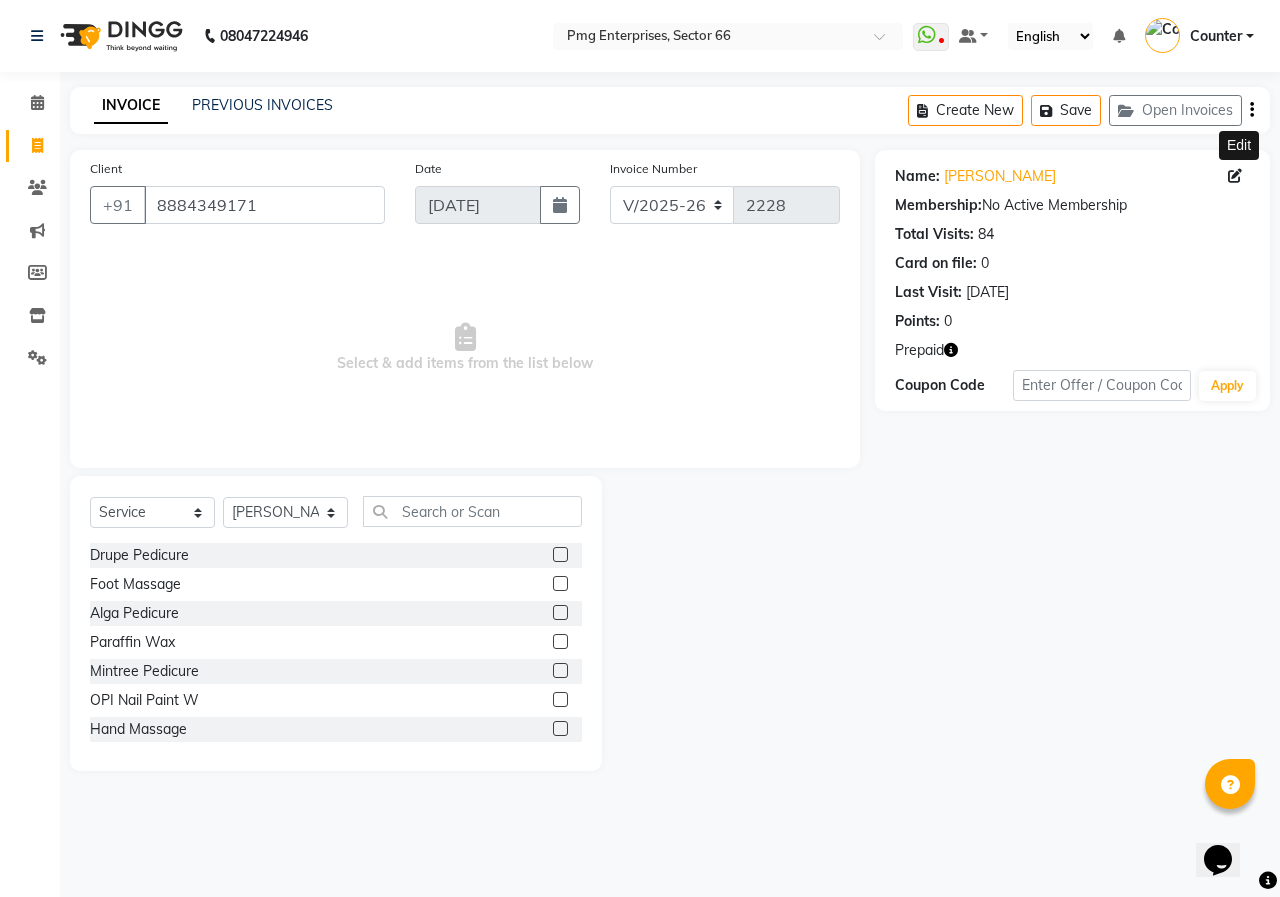 click 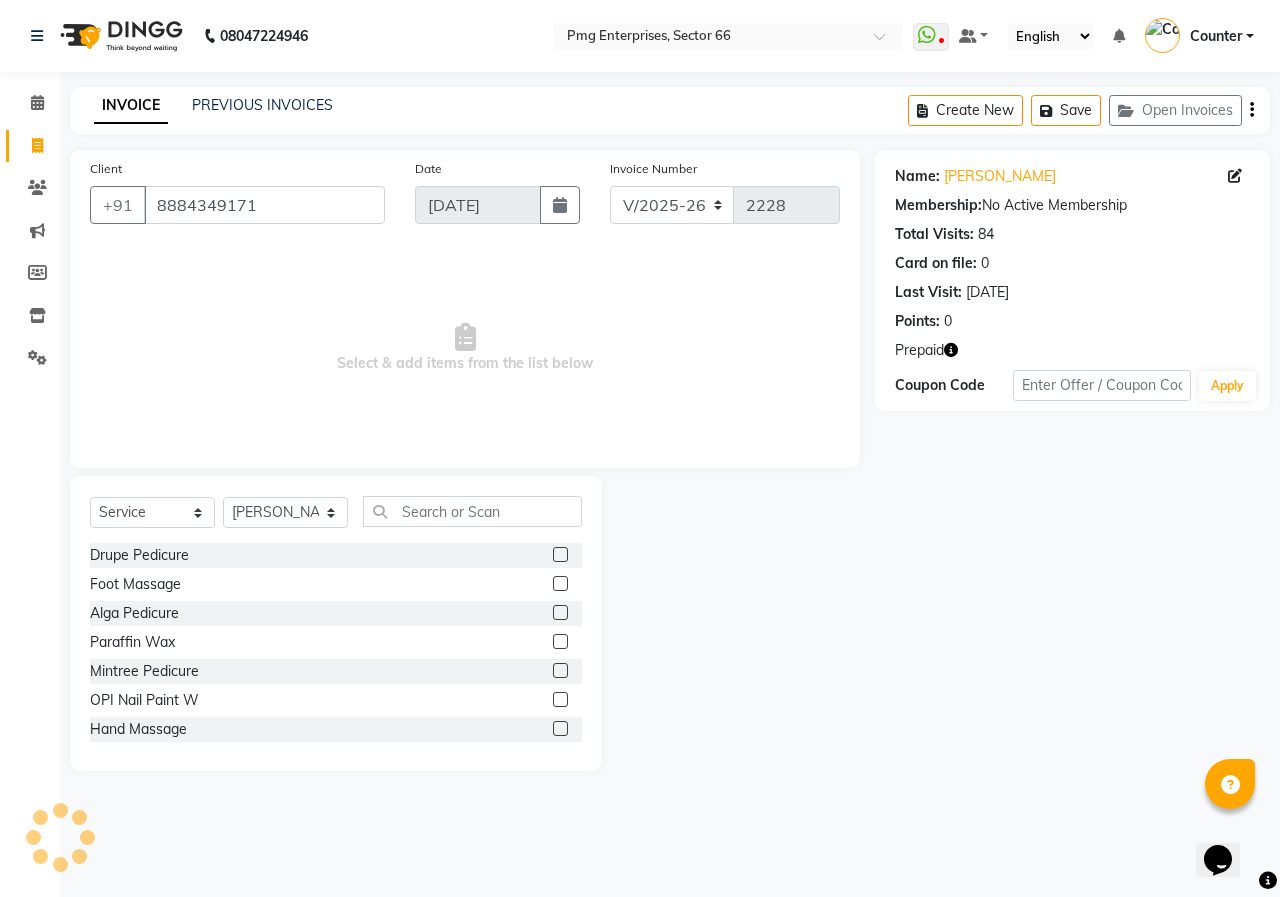select on "[DEMOGRAPHIC_DATA]" 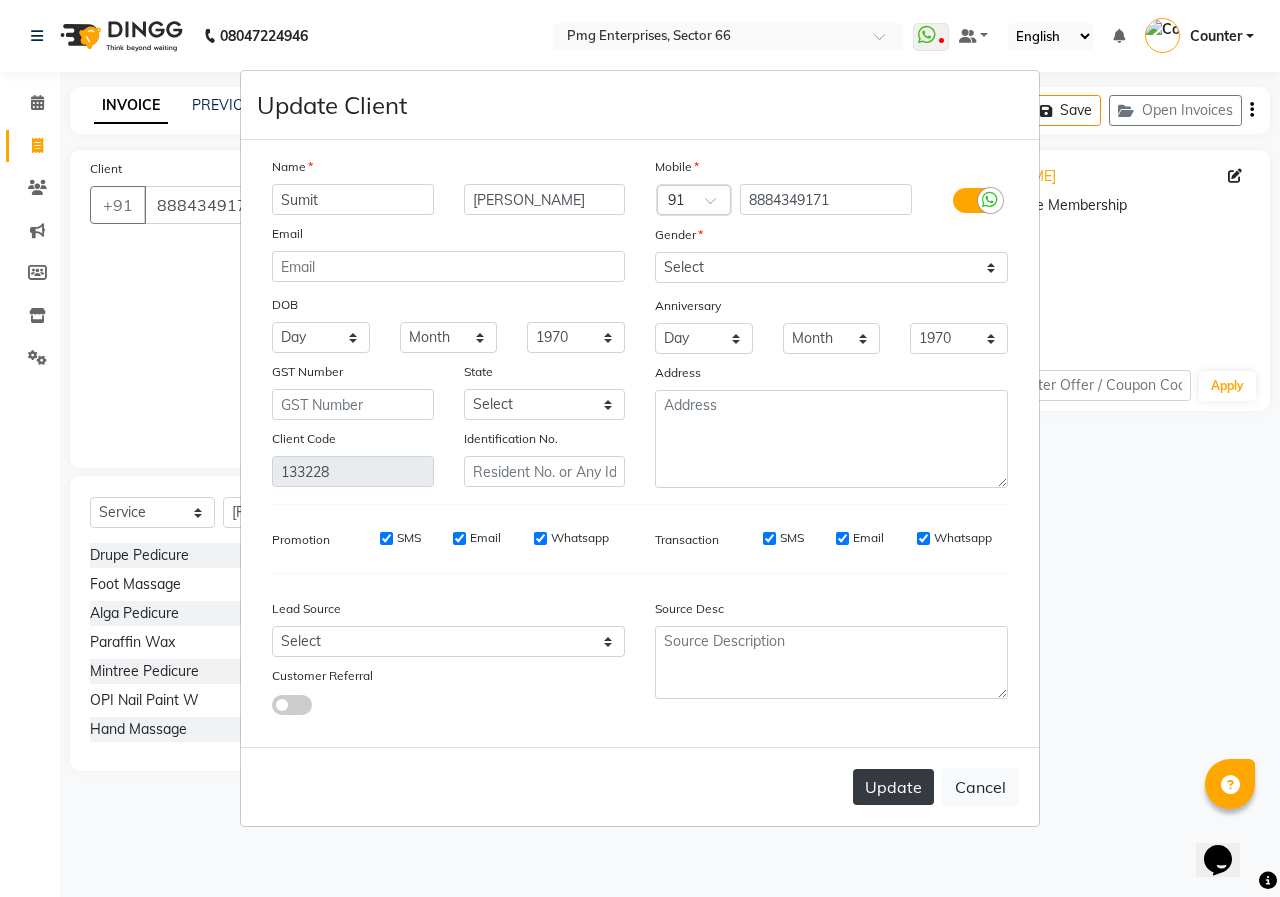 click on "Update" at bounding box center [893, 787] 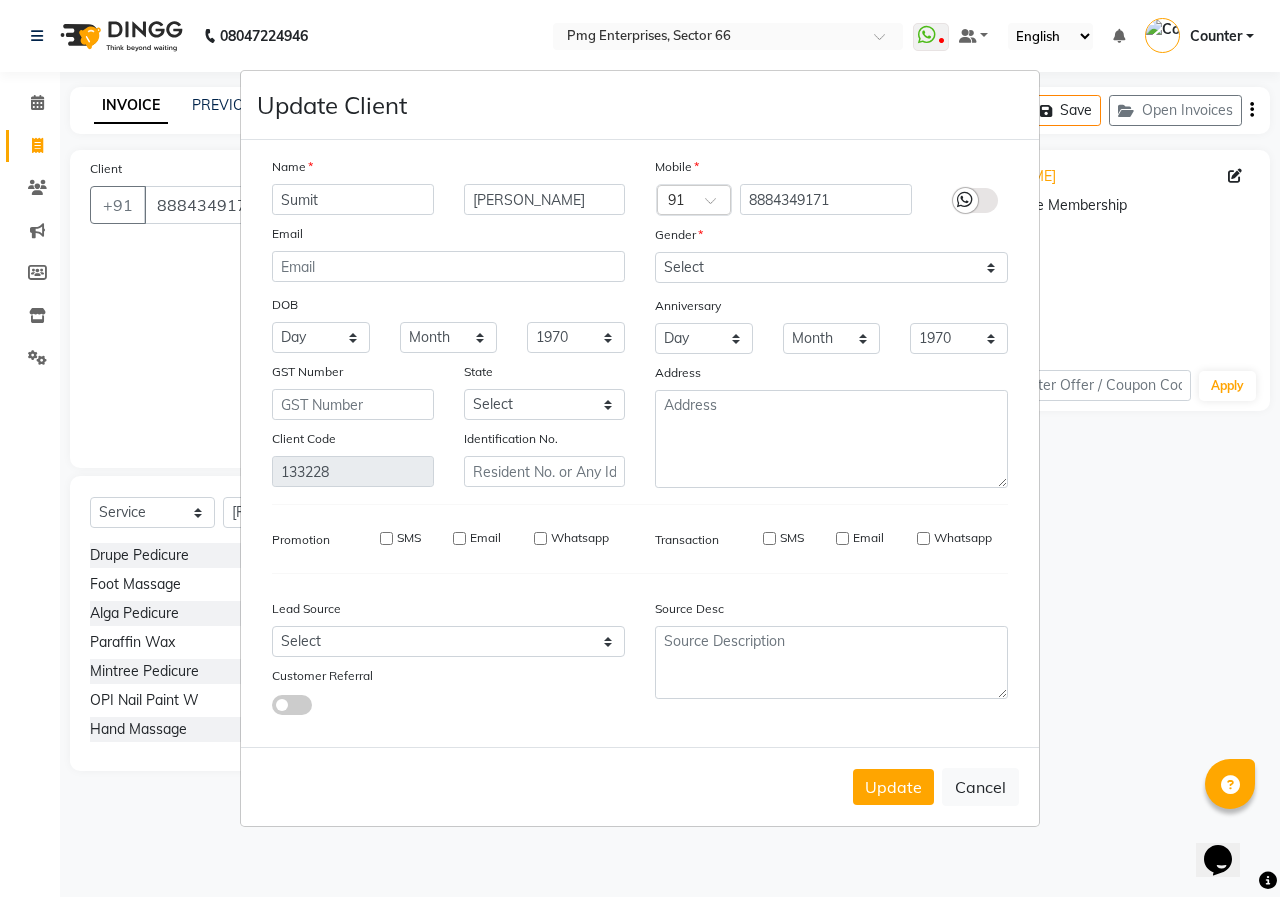 type 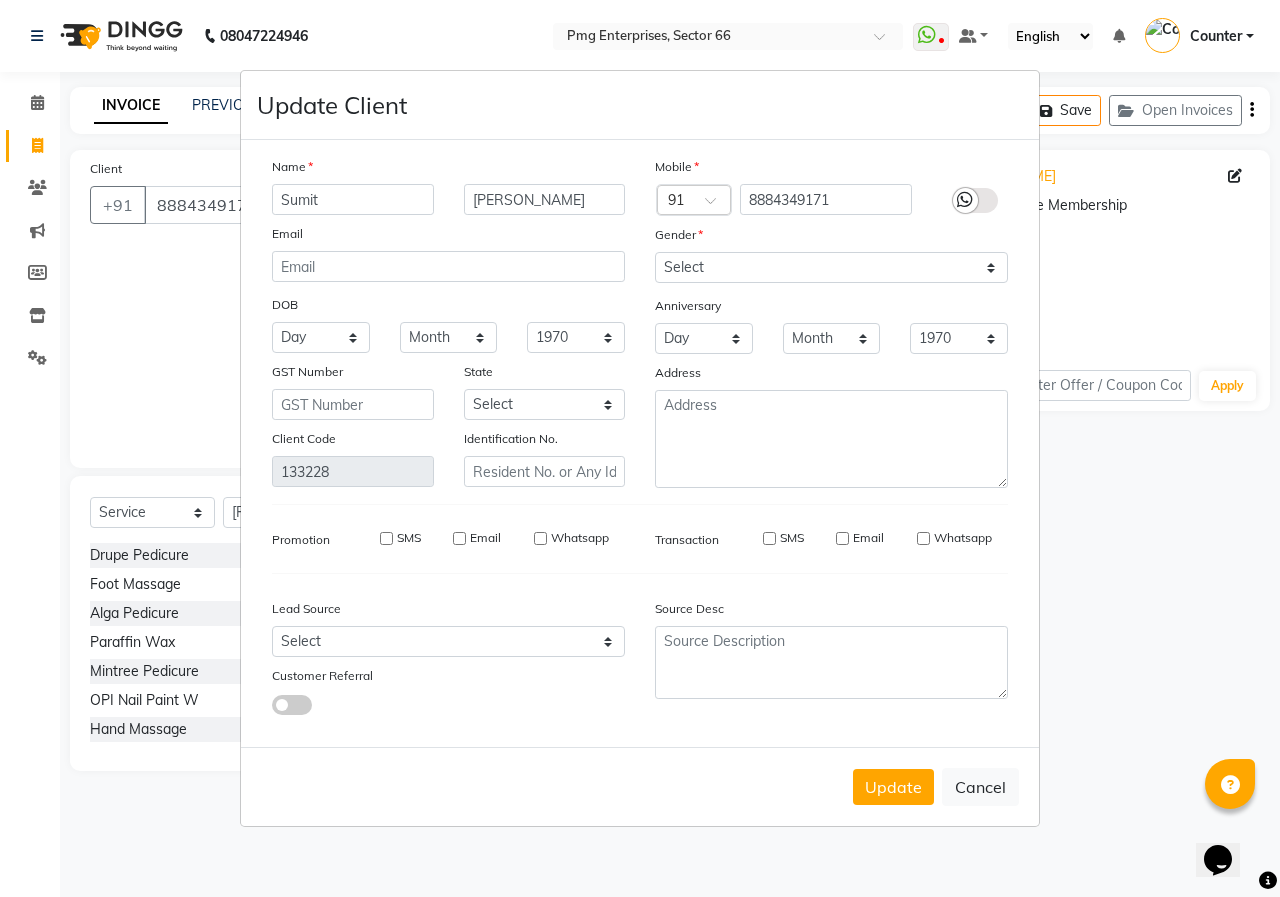 type 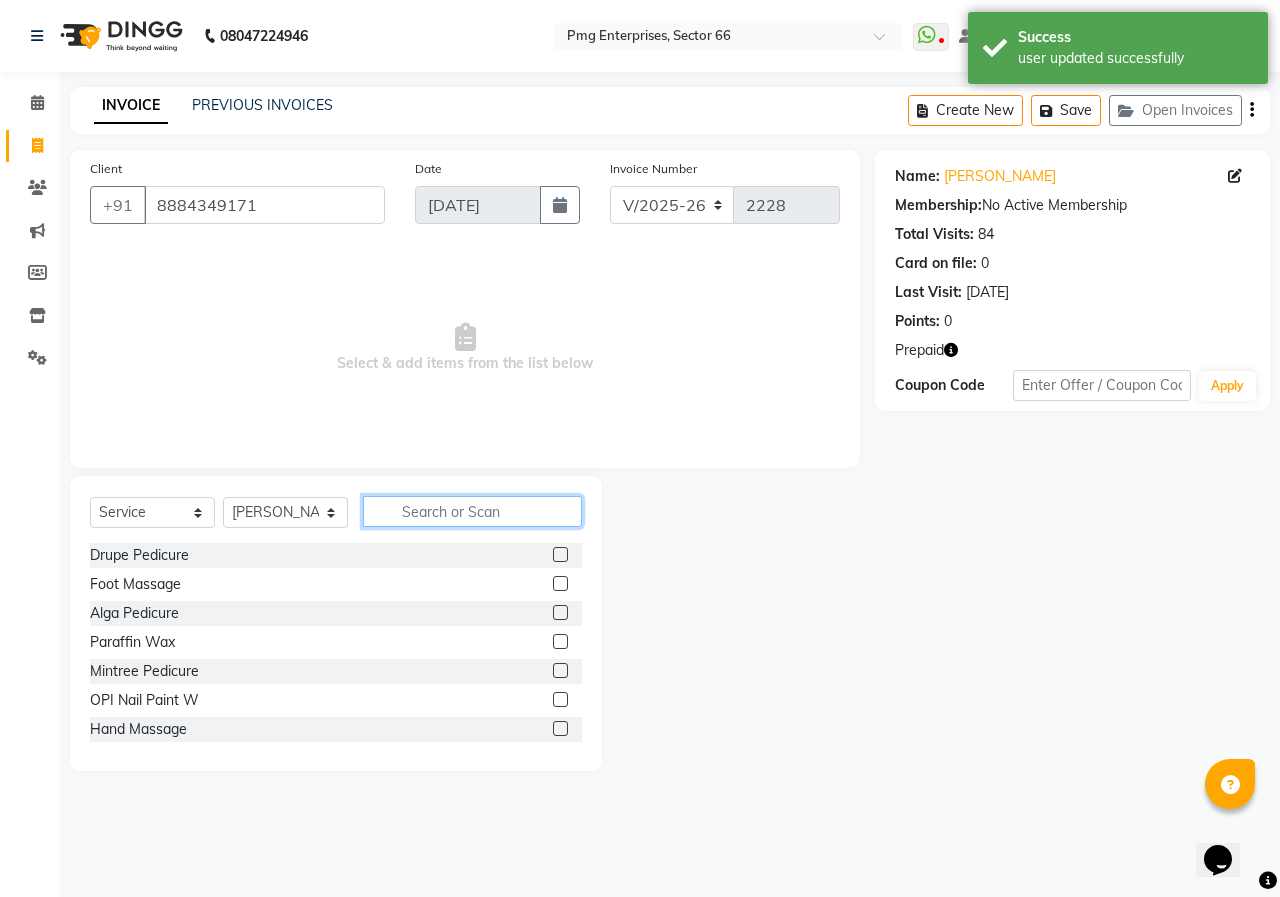 click 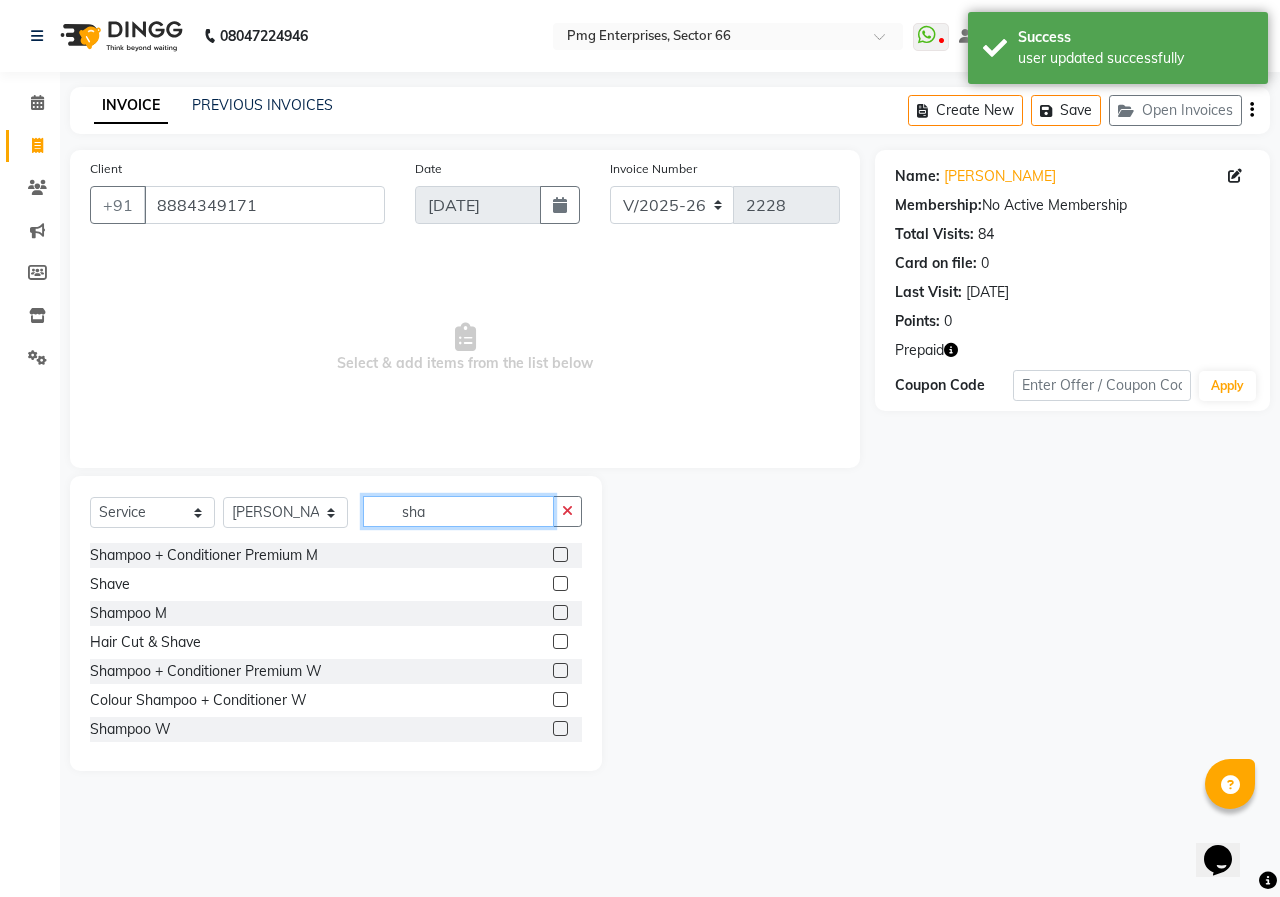type on "sha" 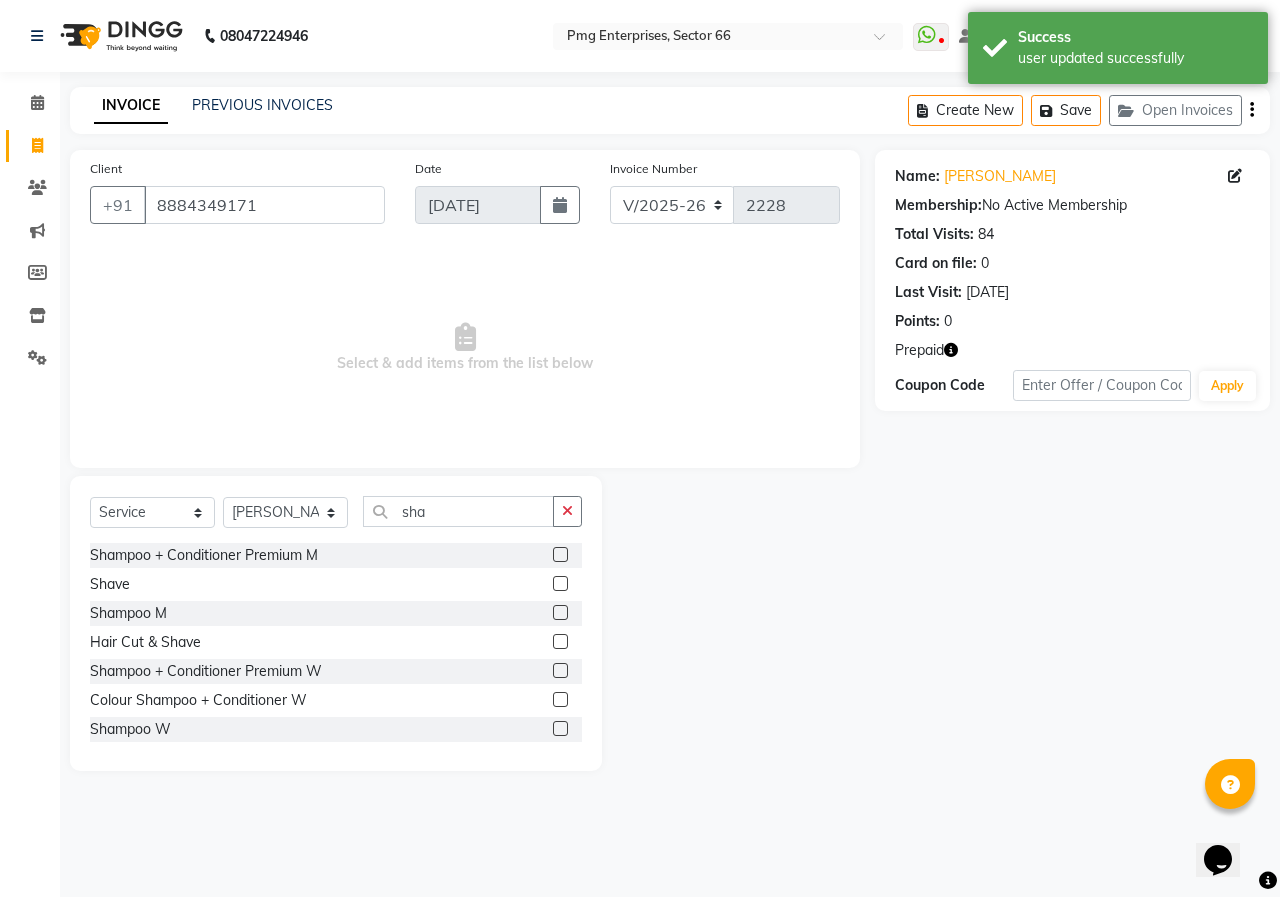 click 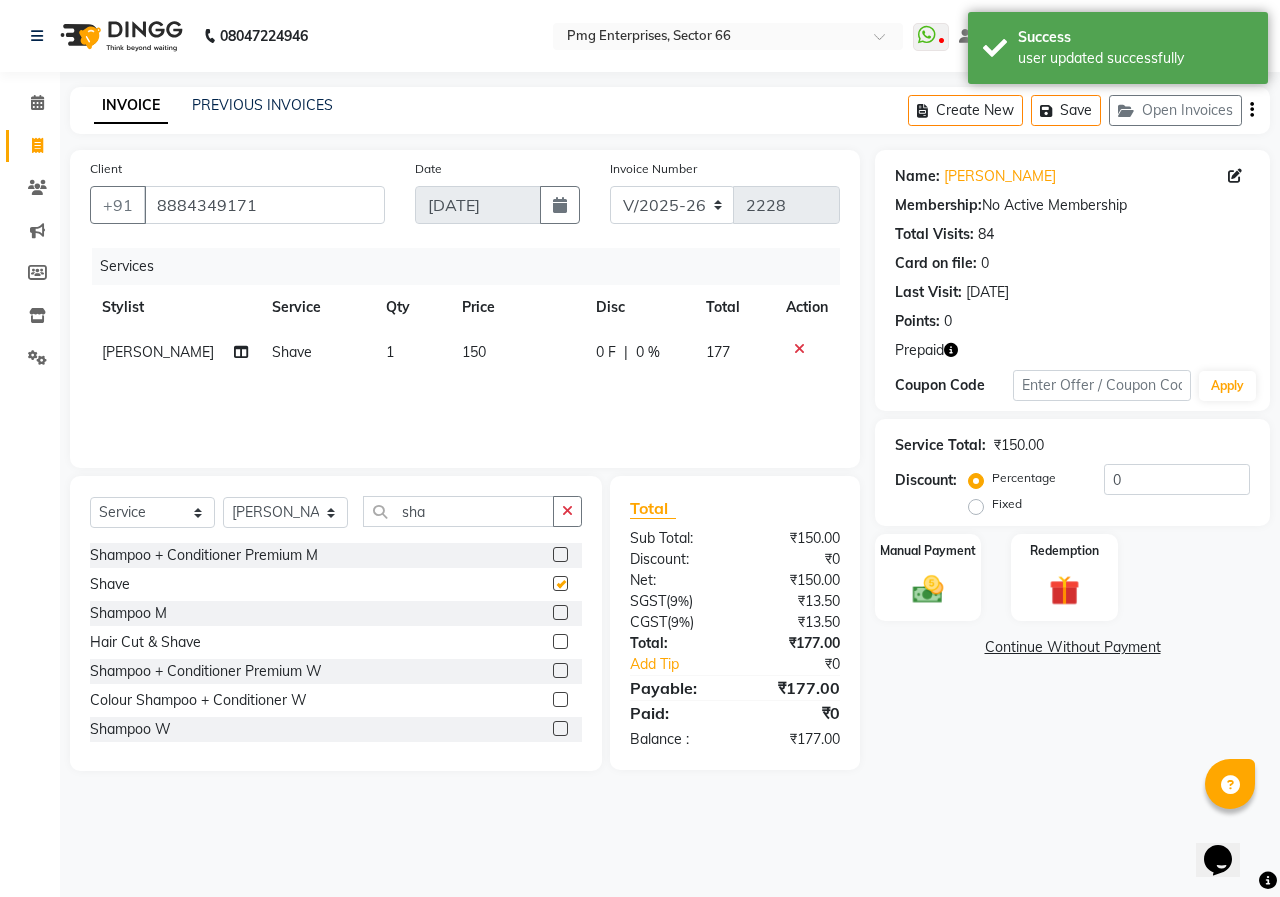 checkbox on "false" 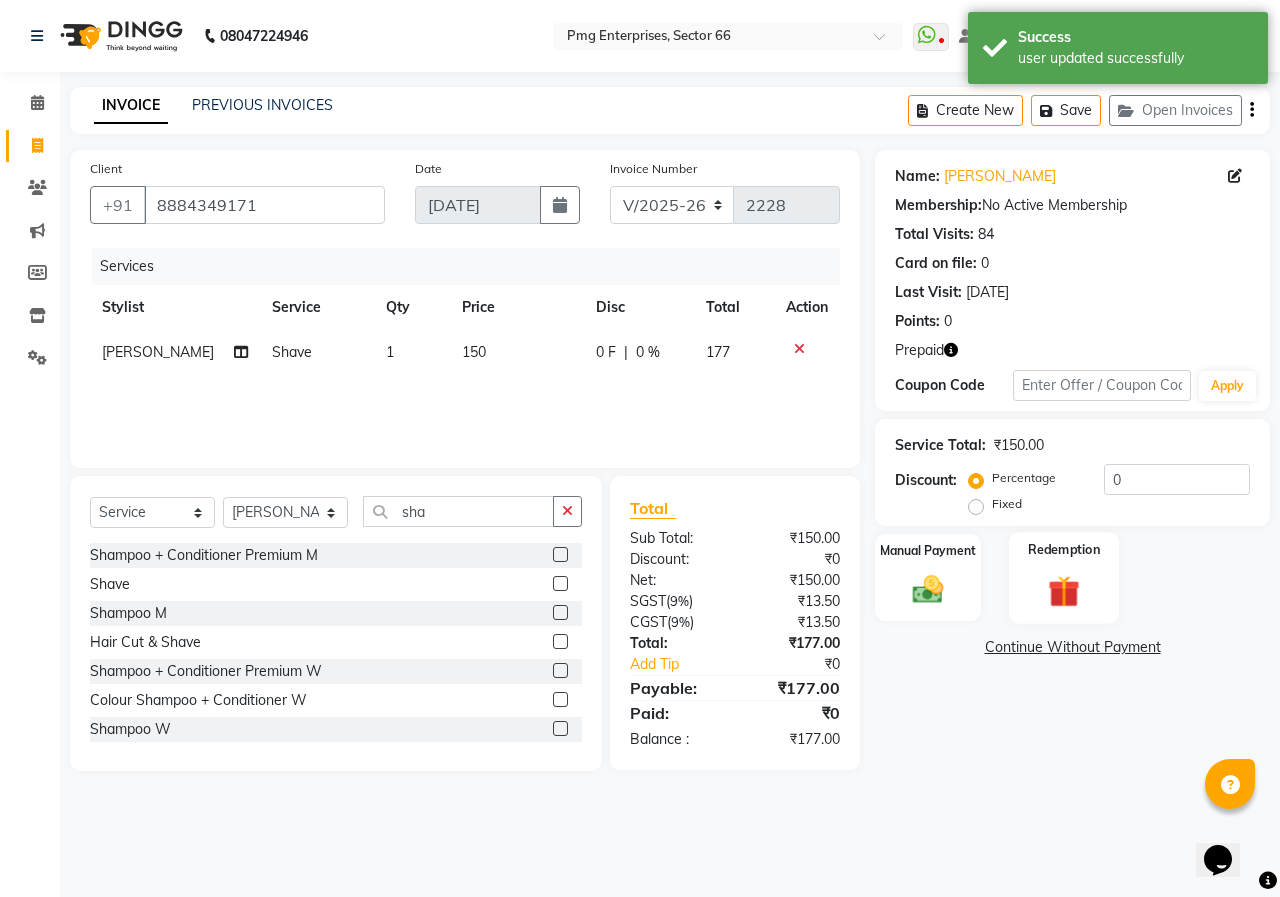 click on "Redemption" 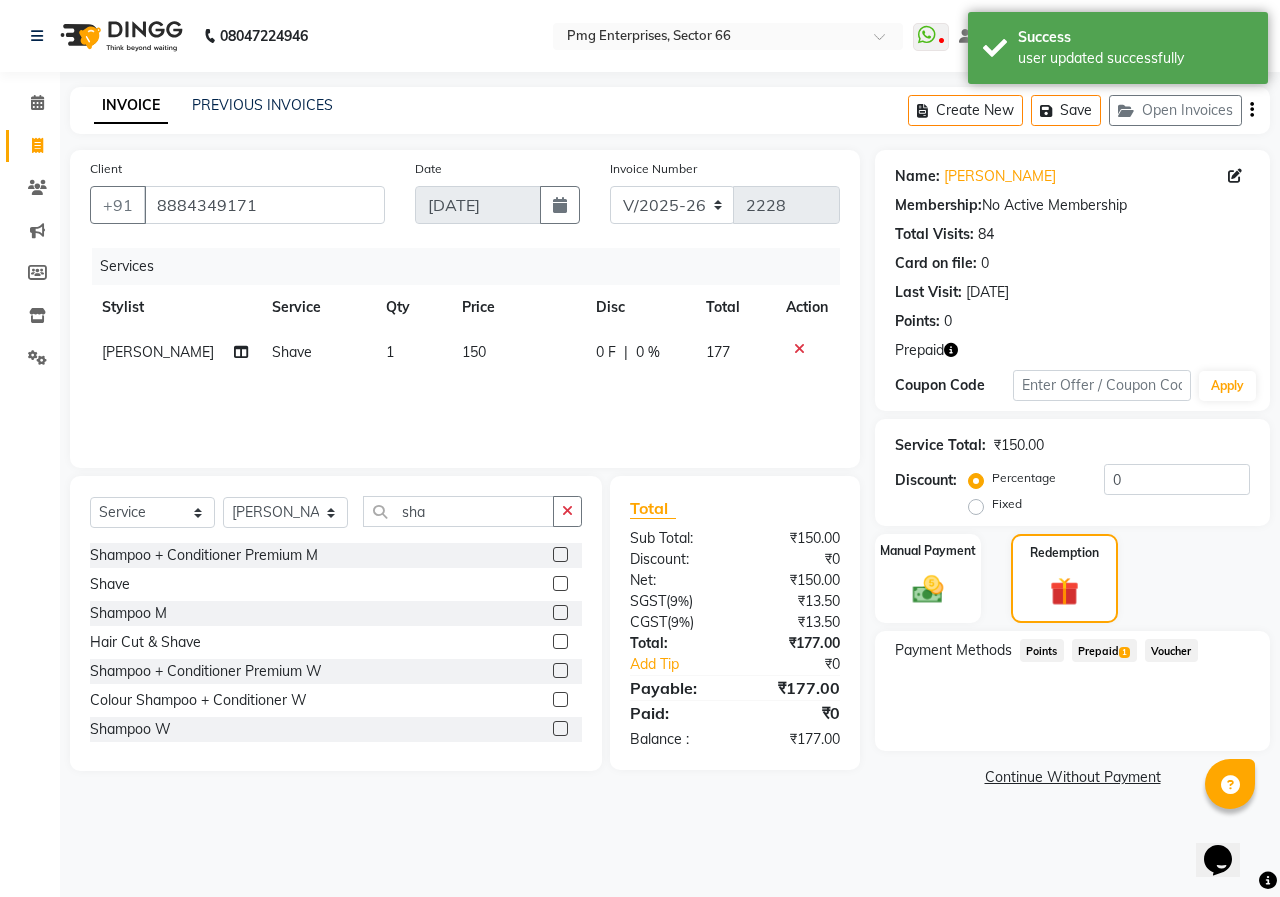 click on "Prepaid  1" 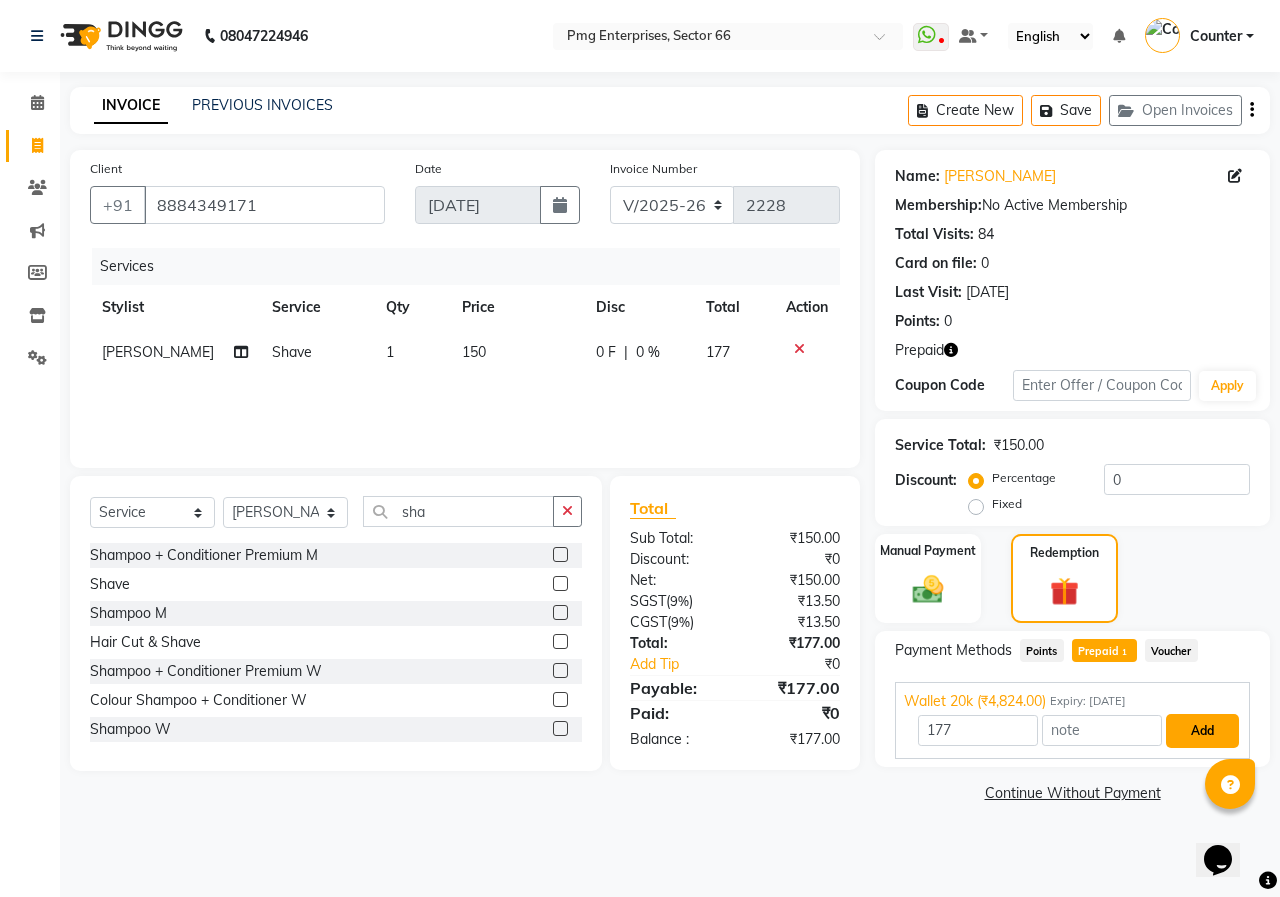 click on "Add" at bounding box center [1202, 731] 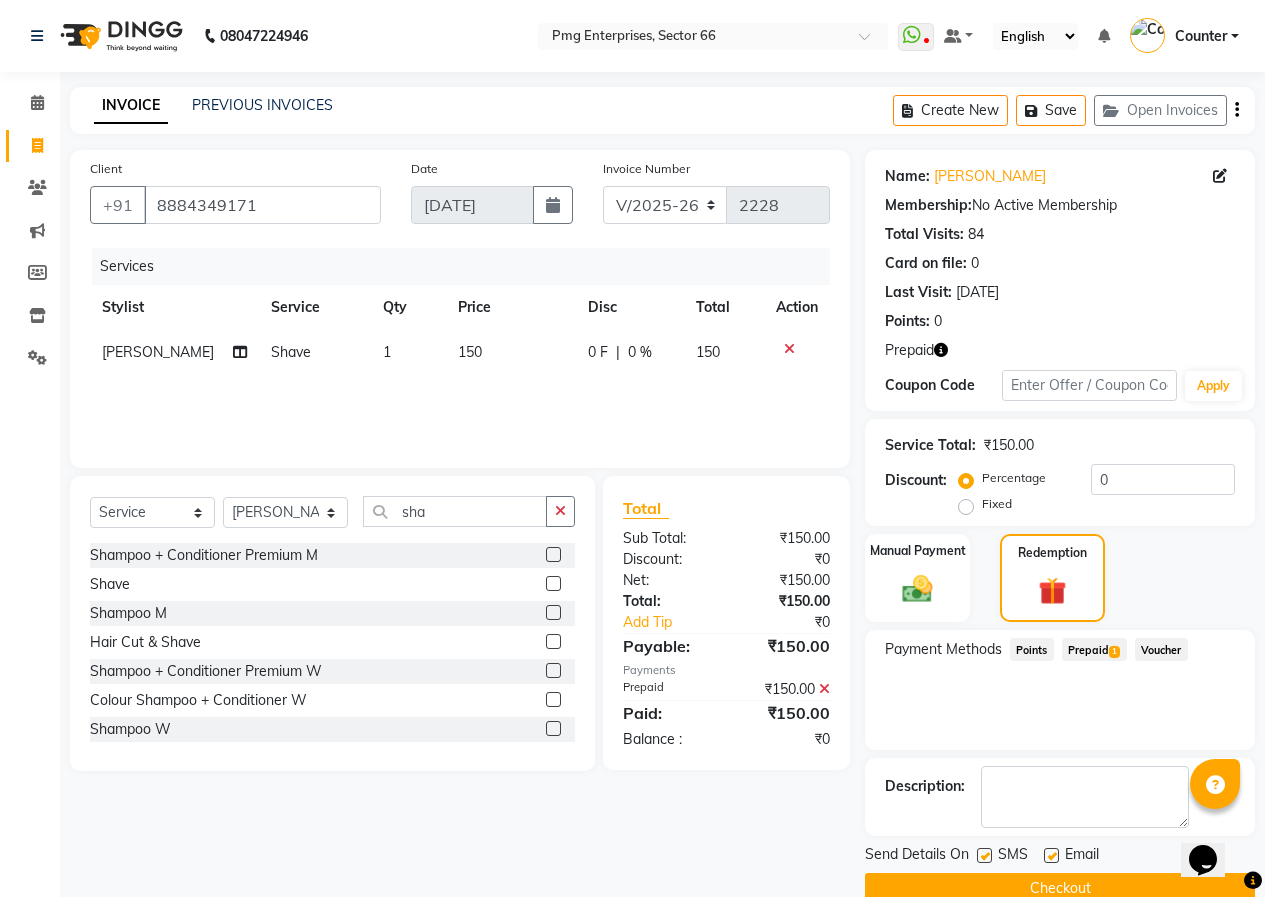 click on "Checkout" 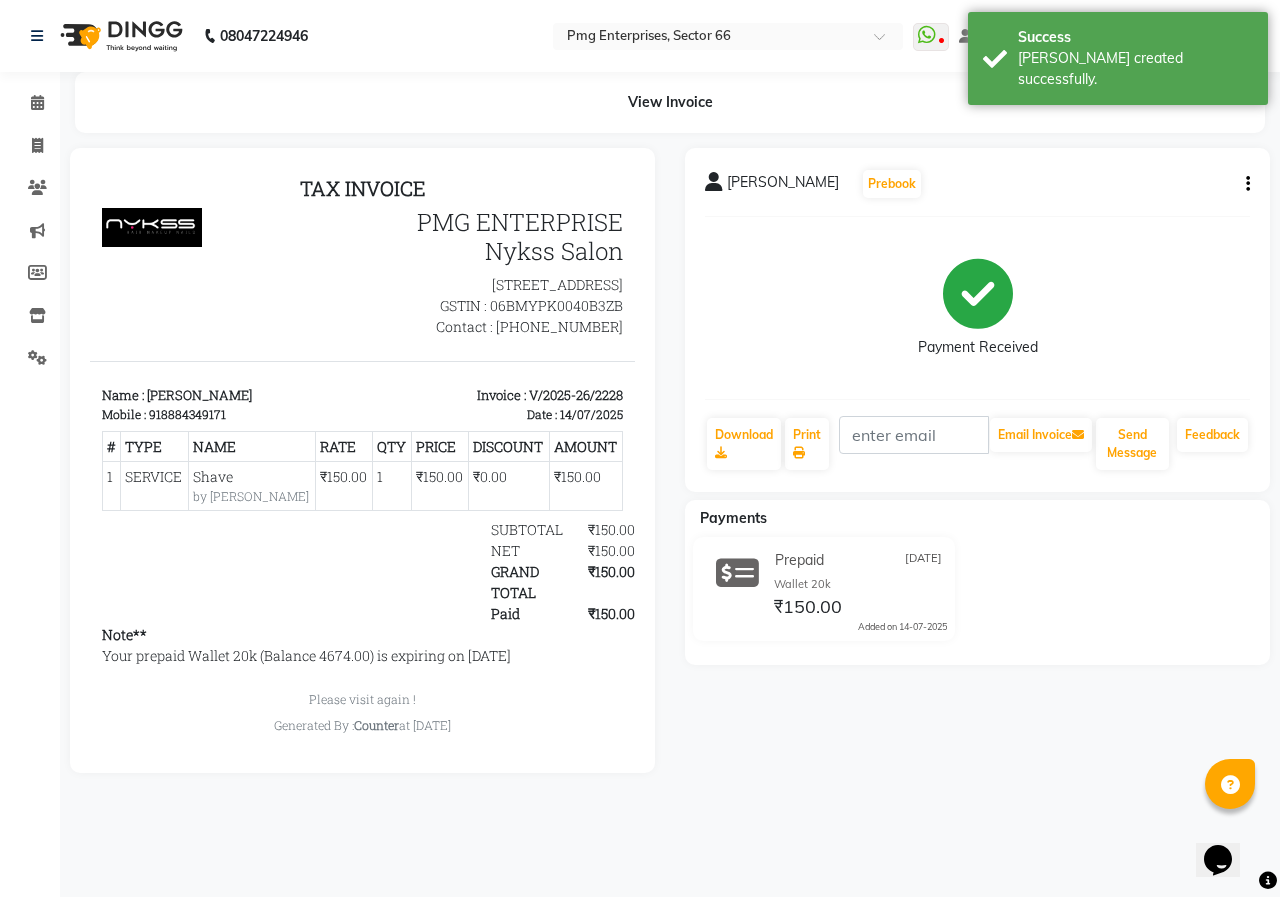 scroll, scrollTop: 0, scrollLeft: 0, axis: both 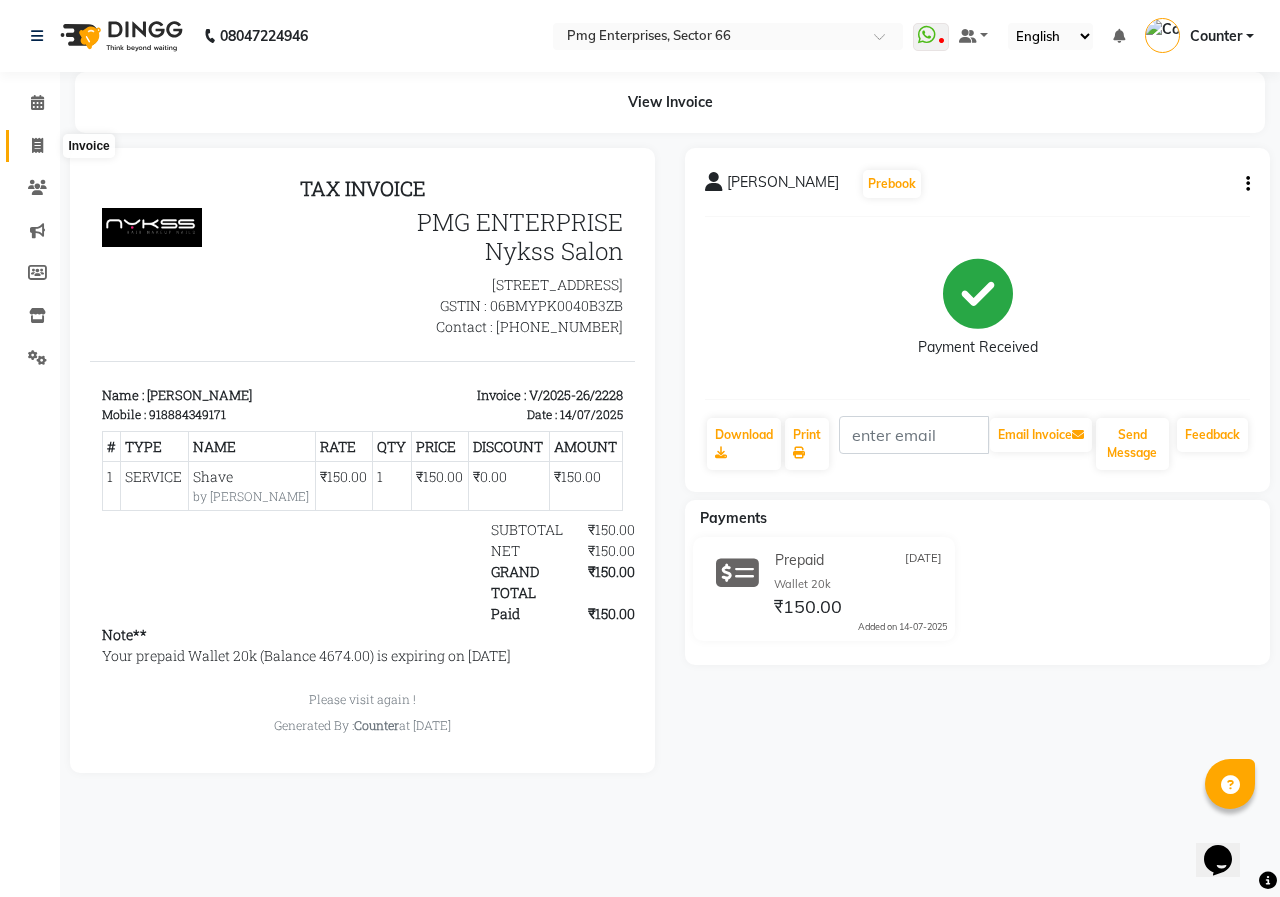 click 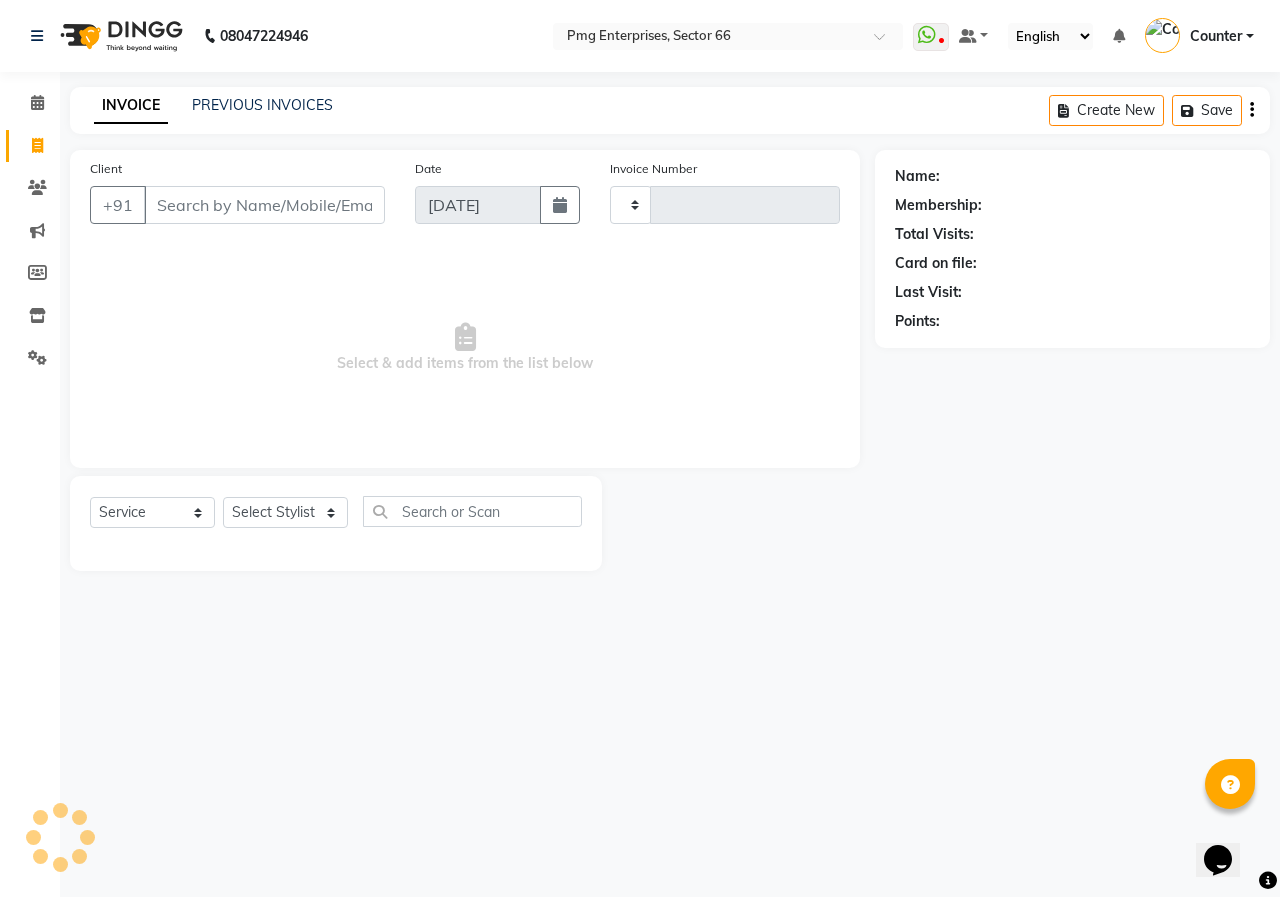 type on "2229" 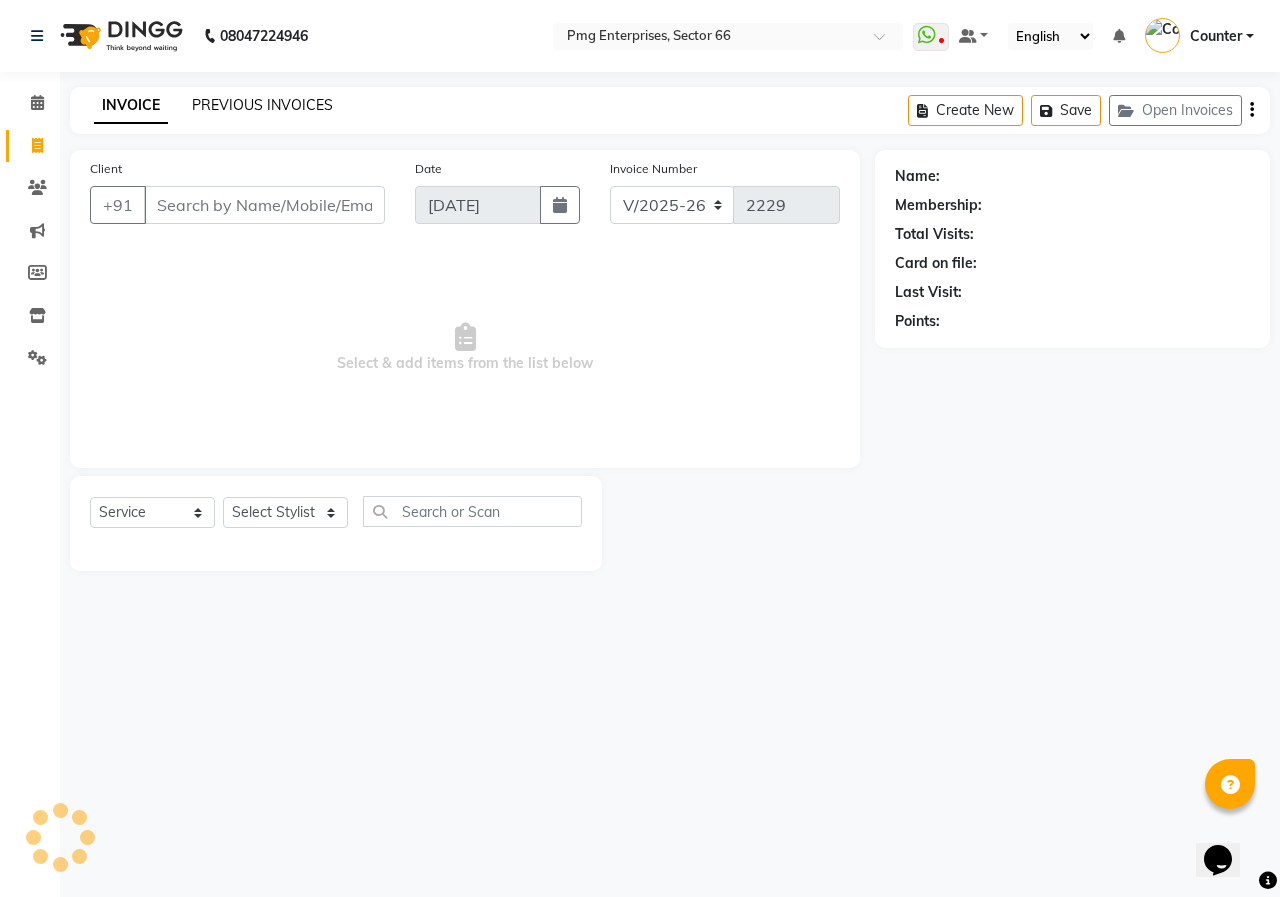 click on "PREVIOUS INVOICES" 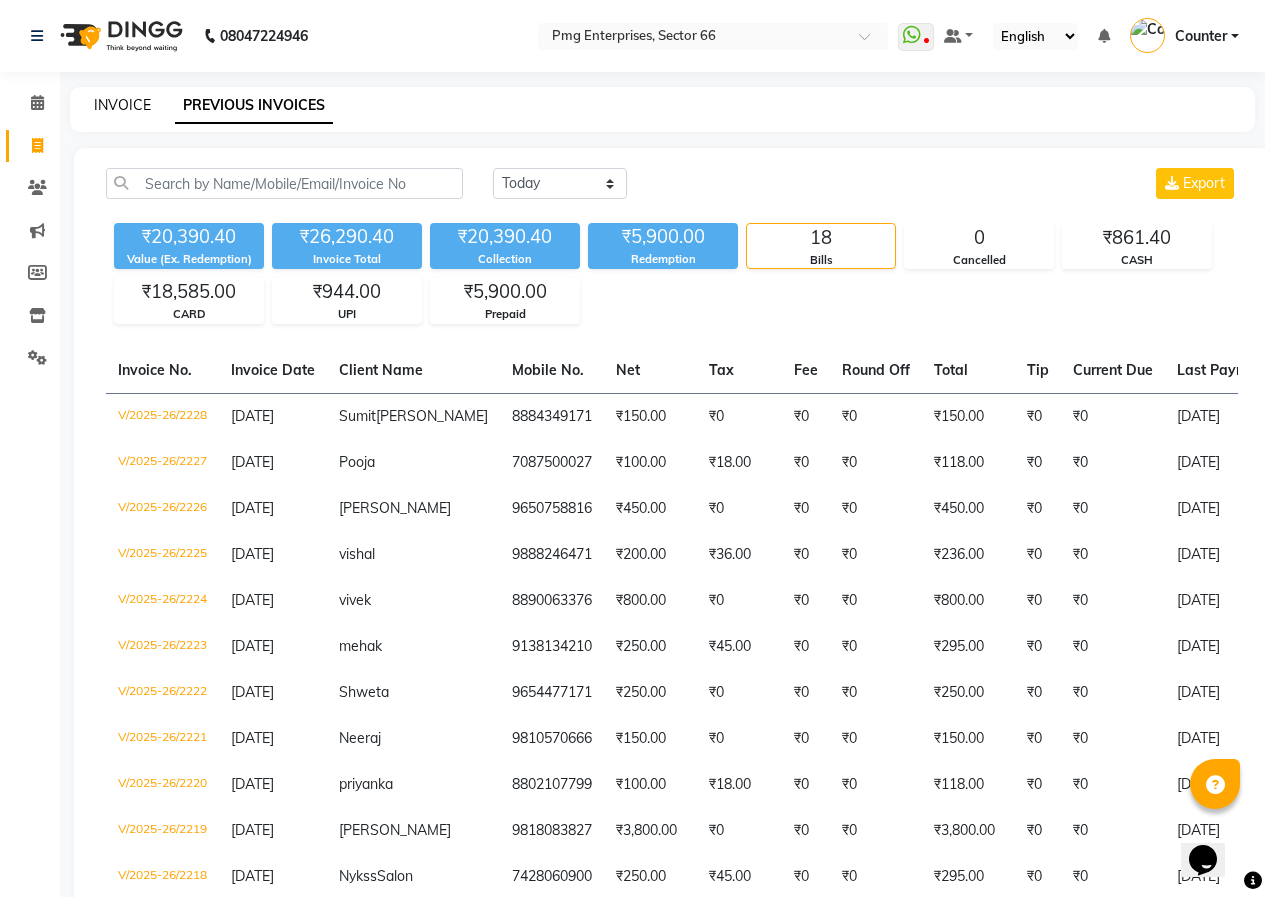 click on "INVOICE" 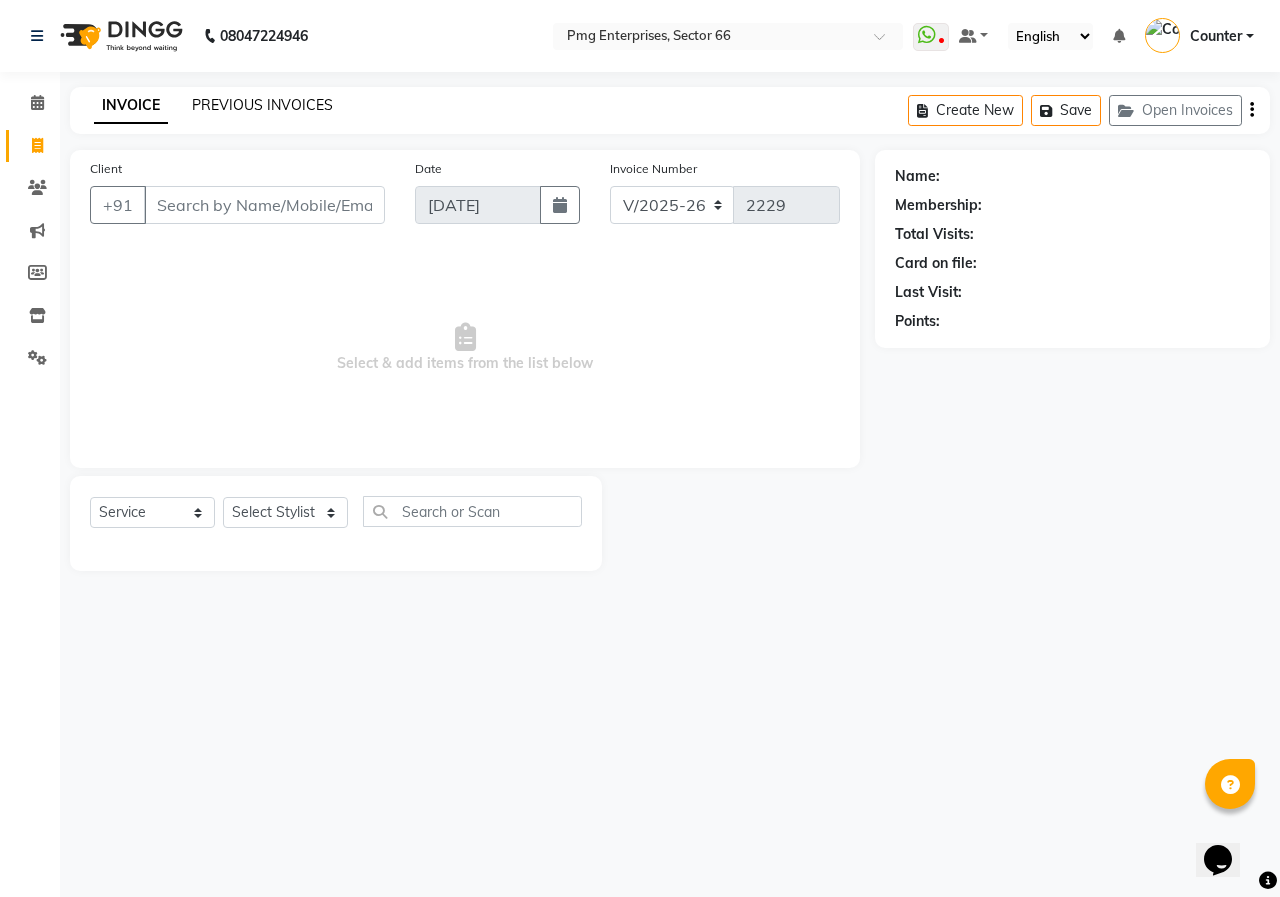 click on "PREVIOUS INVOICES" 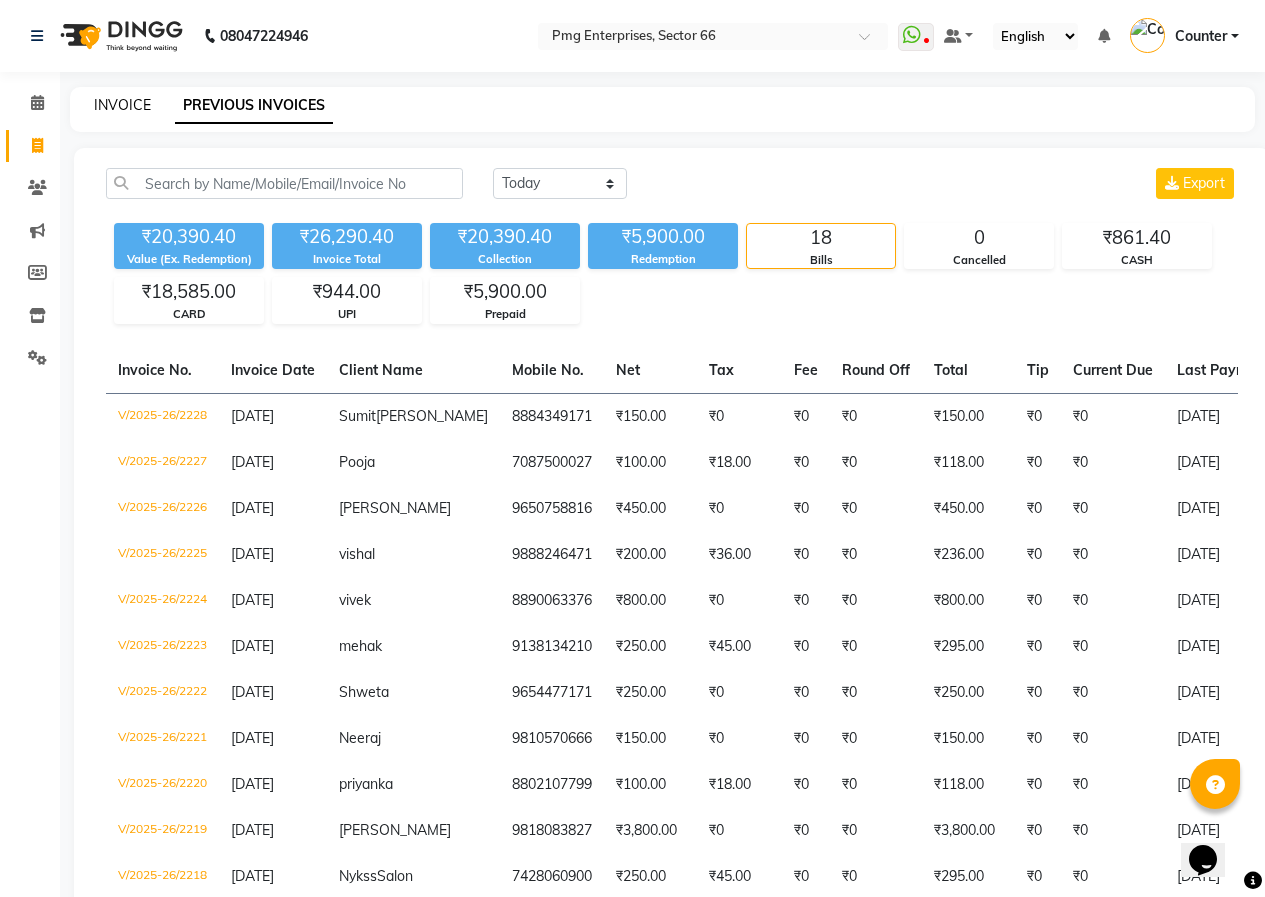 click on "INVOICE" 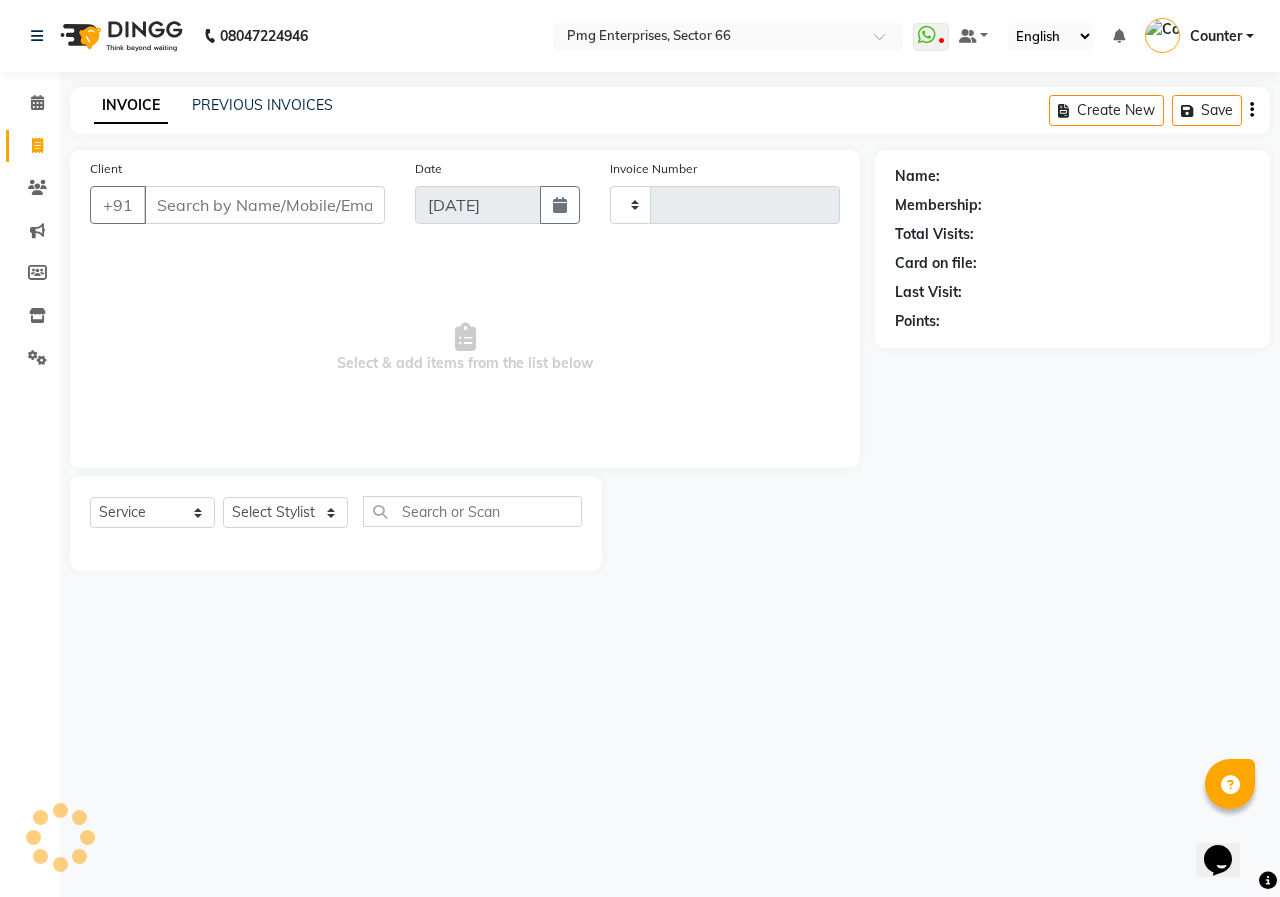 type on "2229" 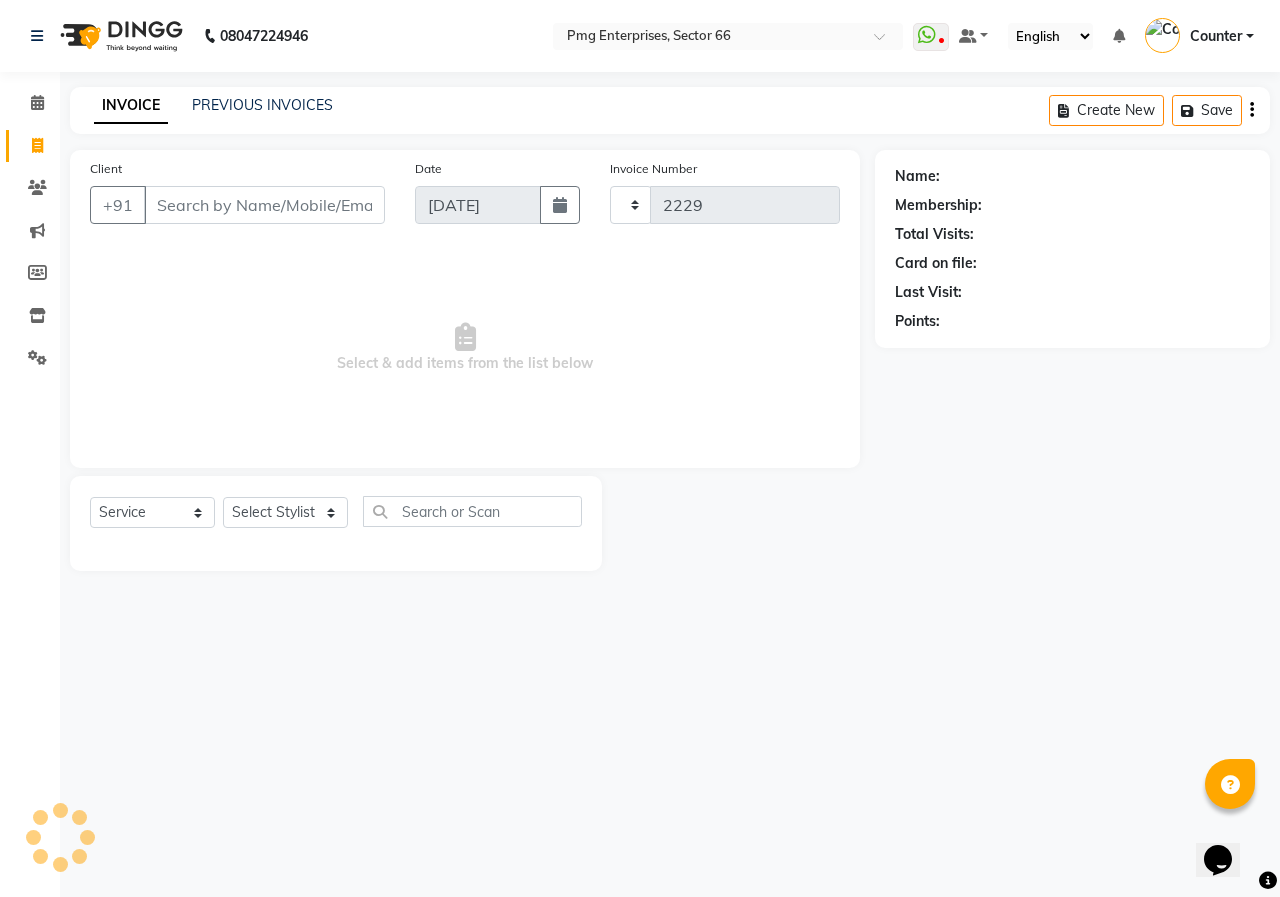 select on "889" 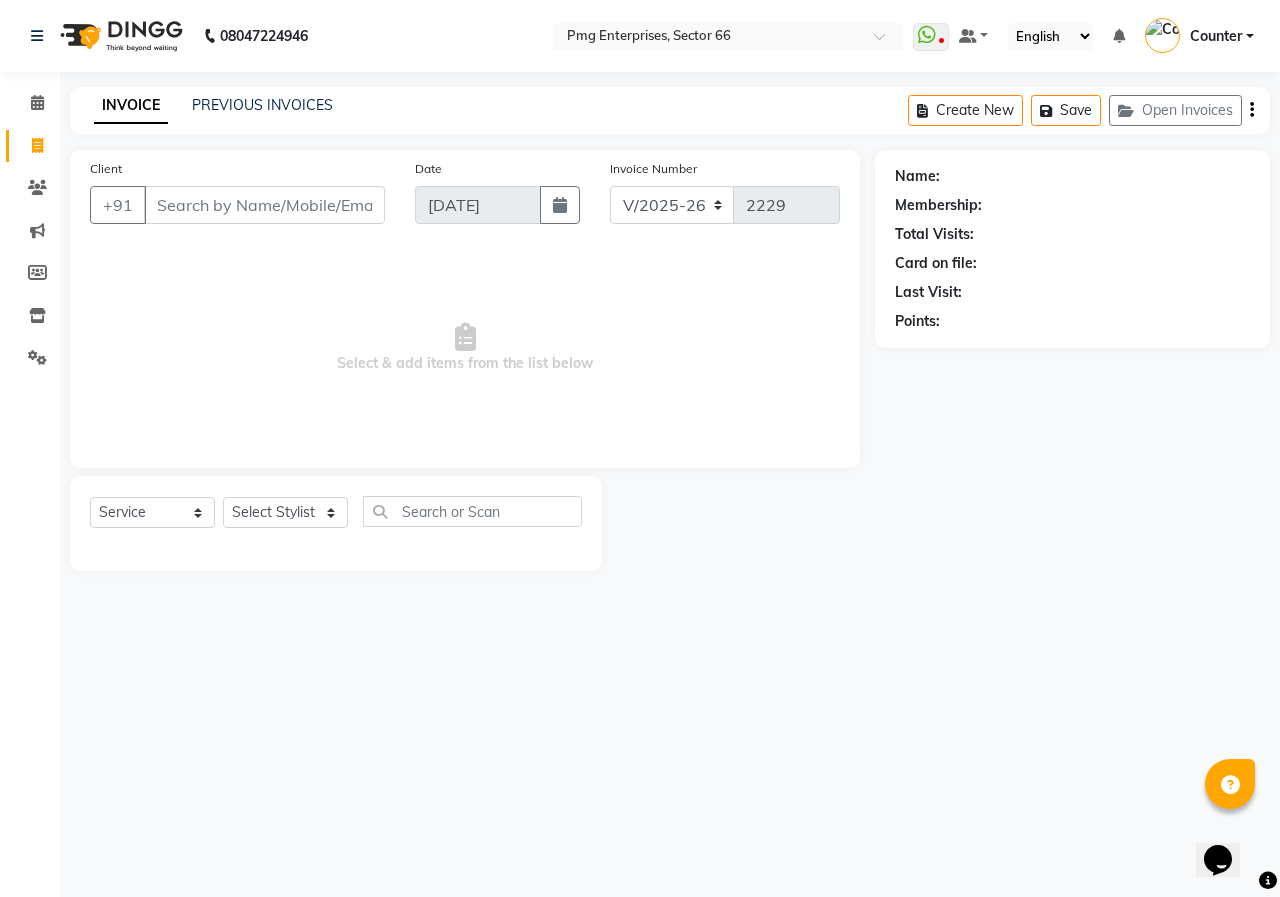 click on "Client" at bounding box center [264, 205] 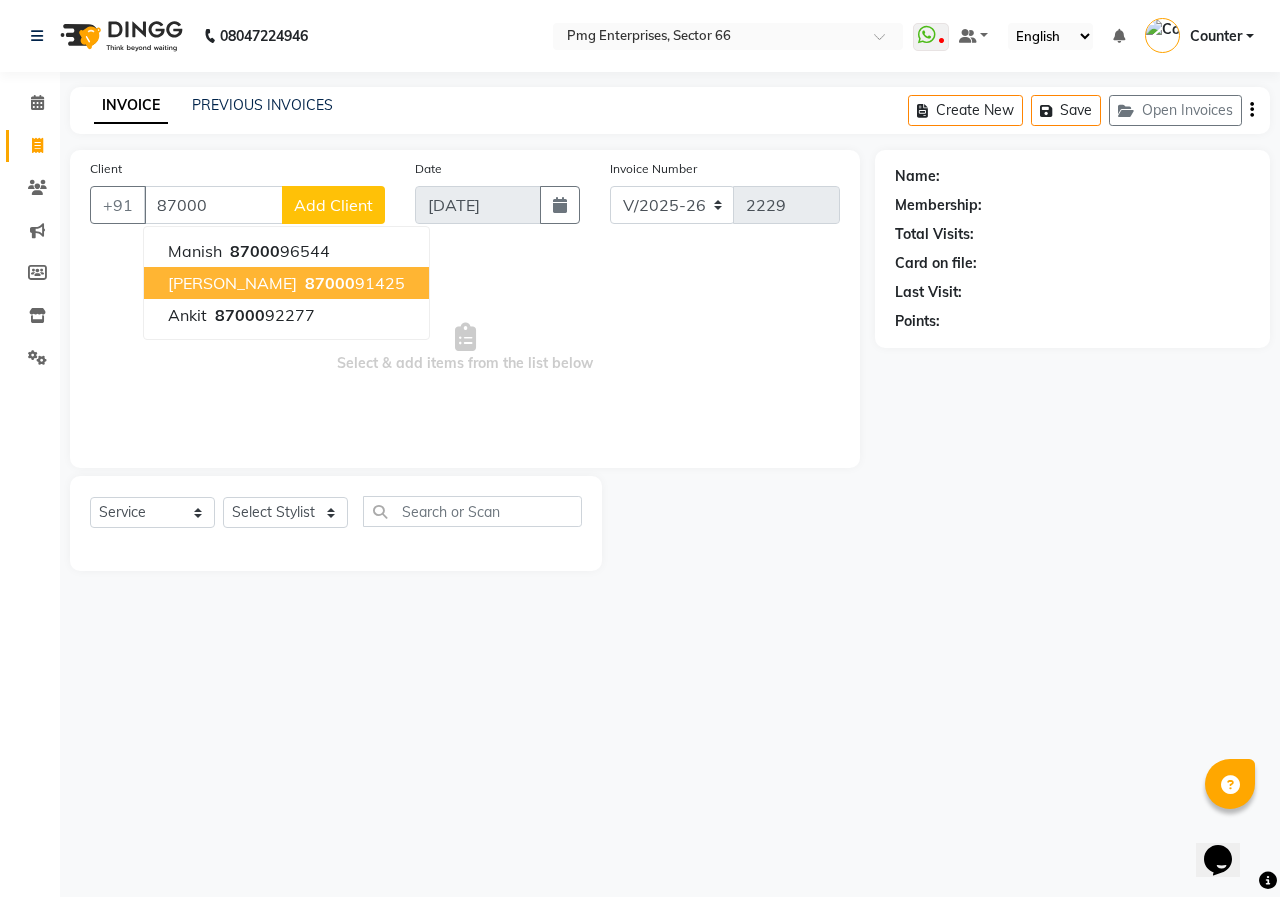 click on "87000 91425" at bounding box center (353, 283) 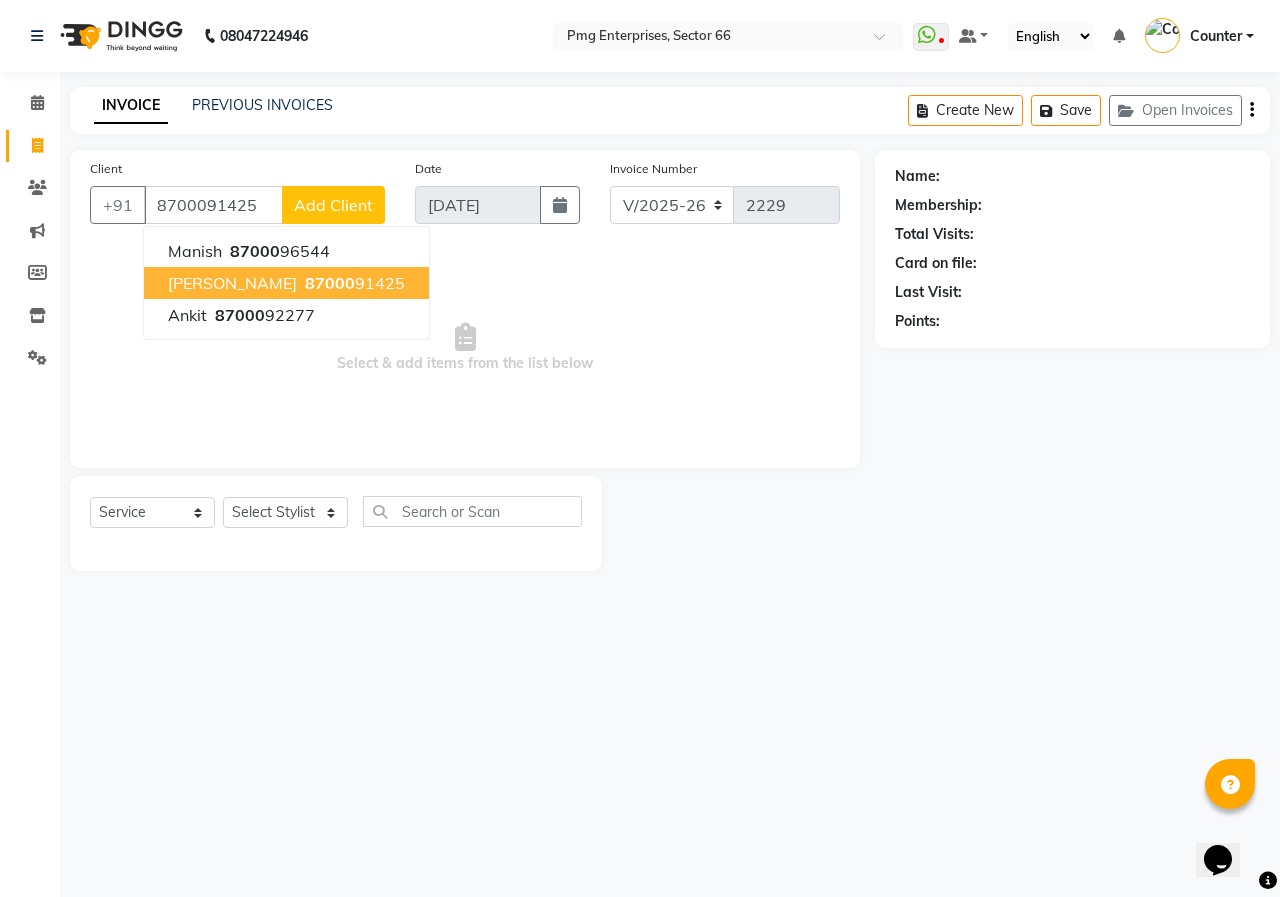 type on "8700091425" 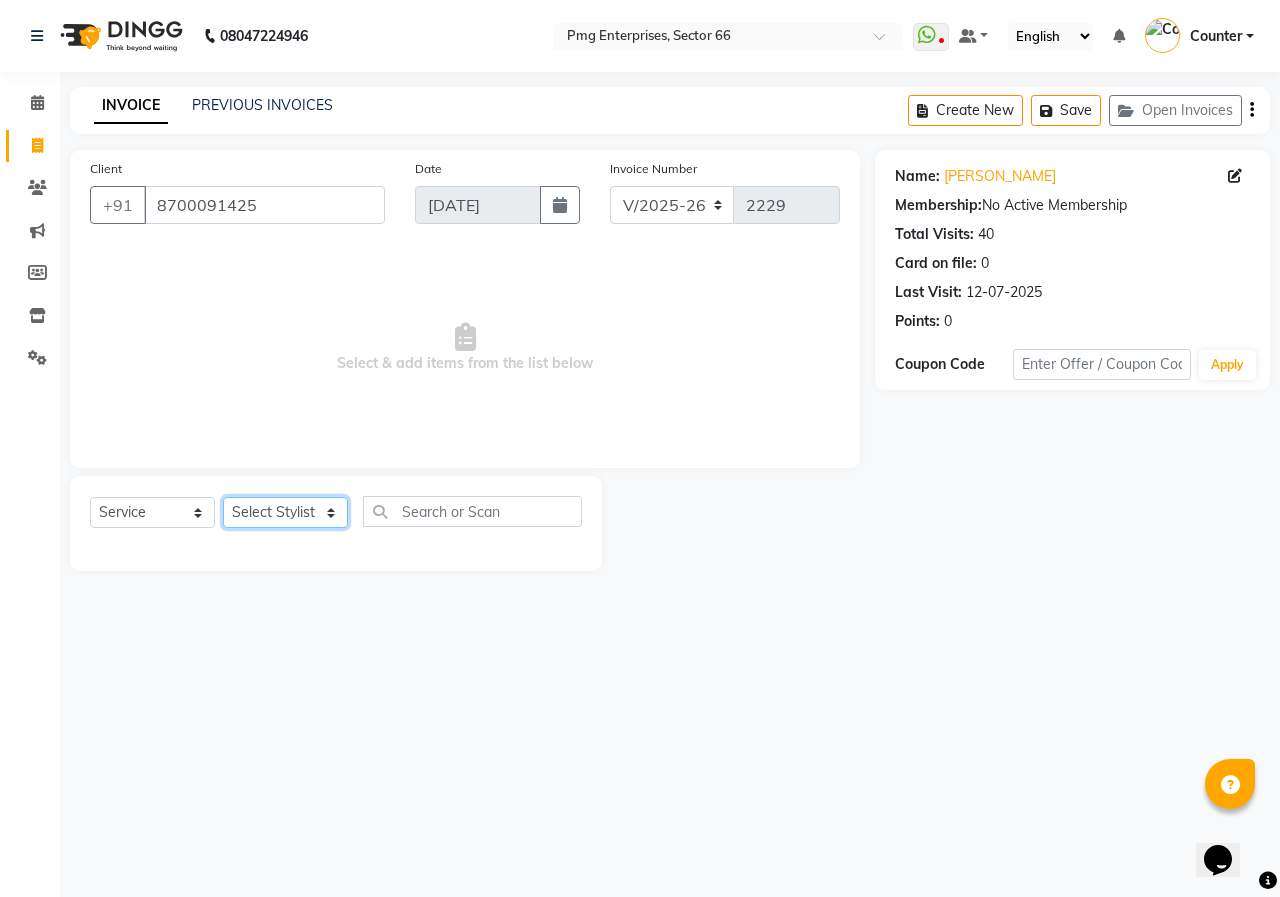 click on "Select Stylist [PERSON_NAME] Counter [PERSON_NAME] [PERSON_NAME] [PERSON_NAME] [PERSON_NAME]" 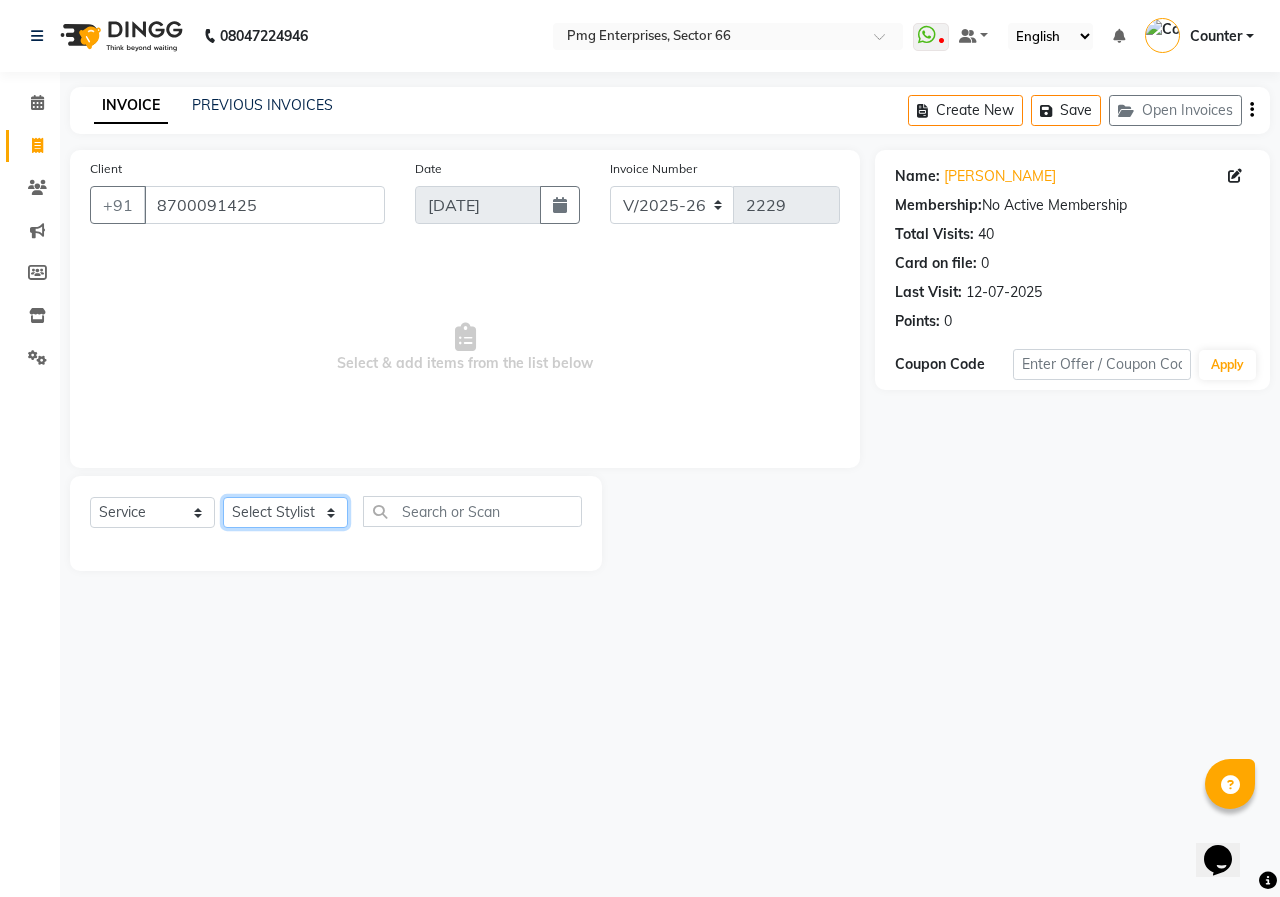 select on "20825" 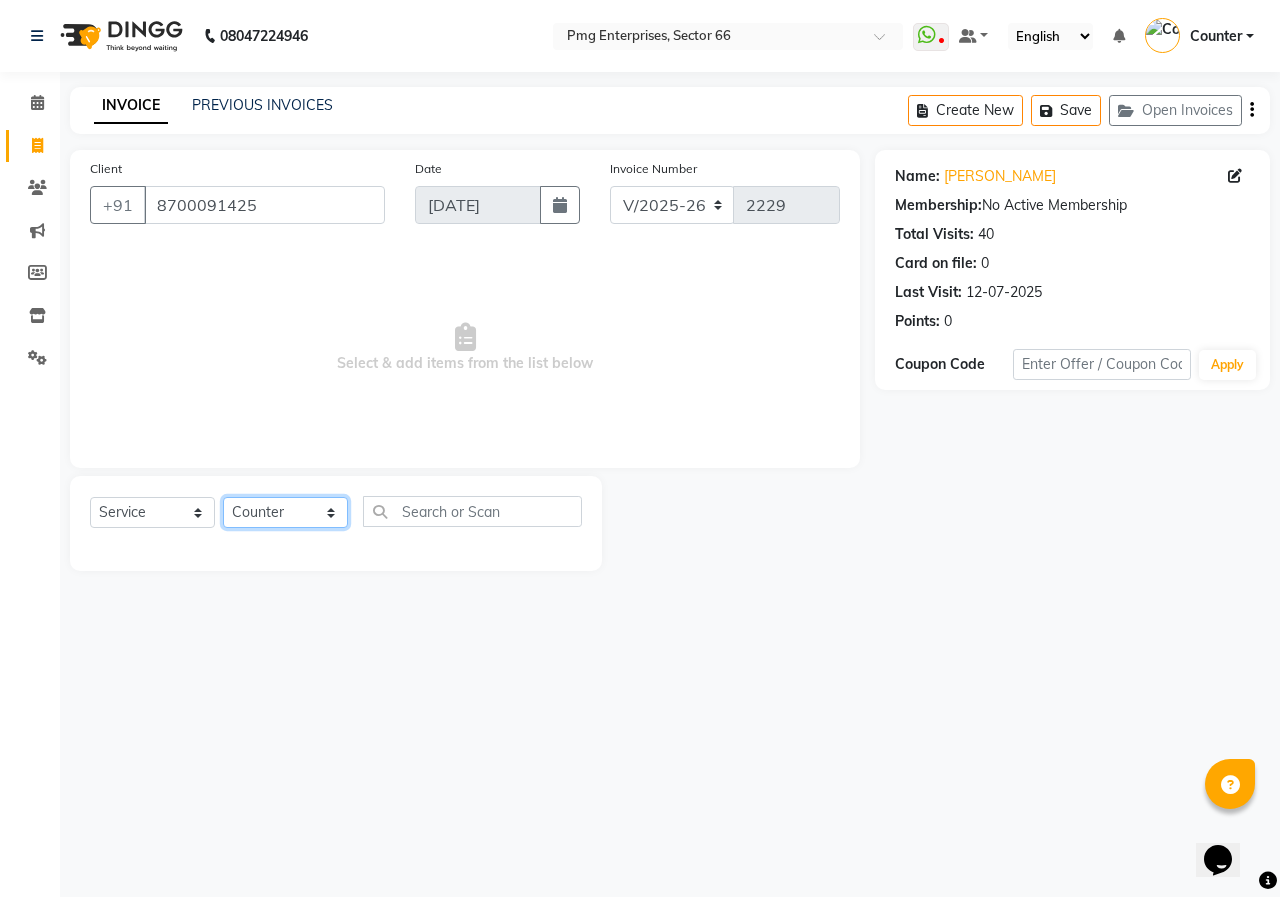 click on "Select Stylist [PERSON_NAME] Counter [PERSON_NAME] [PERSON_NAME] [PERSON_NAME] [PERSON_NAME]" 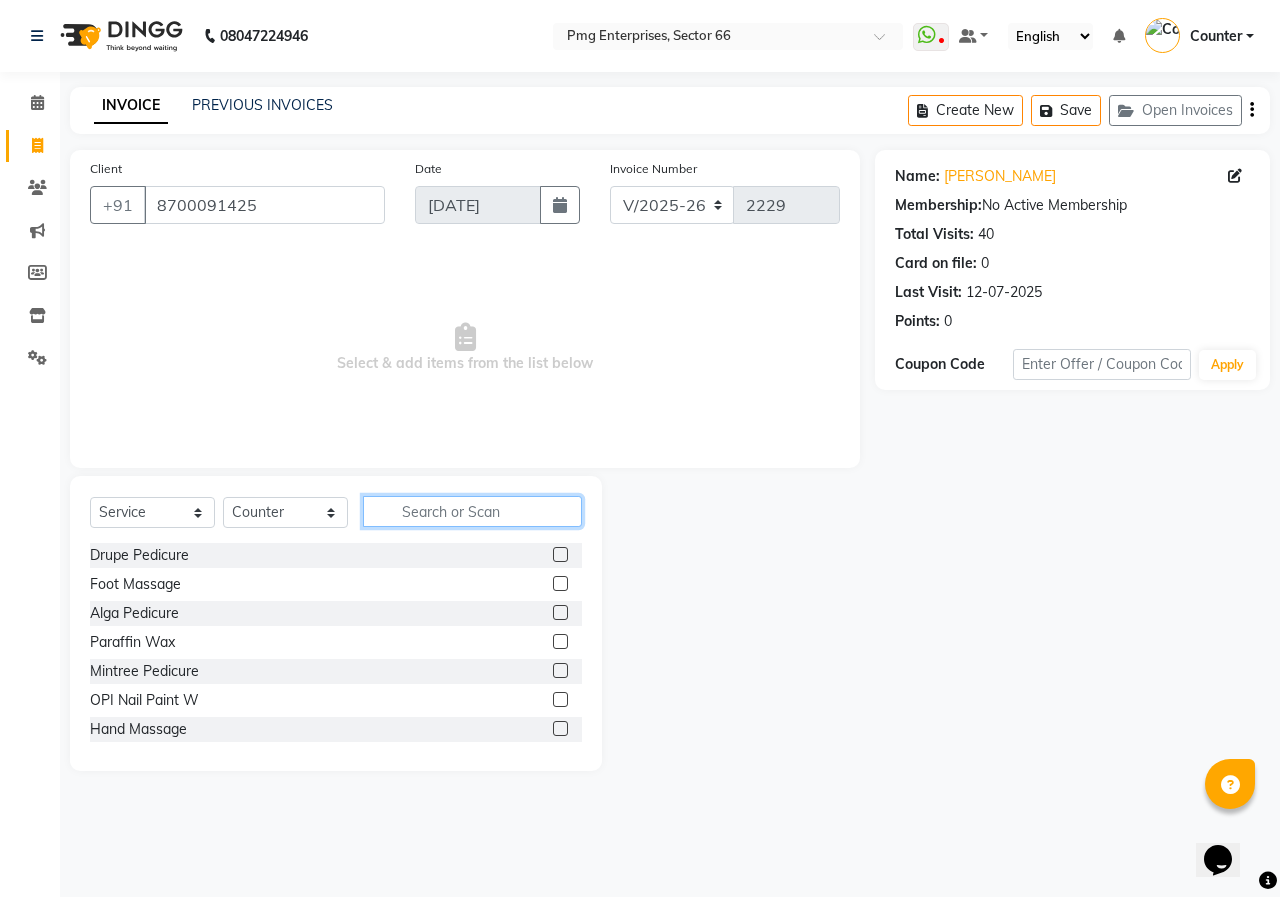 click 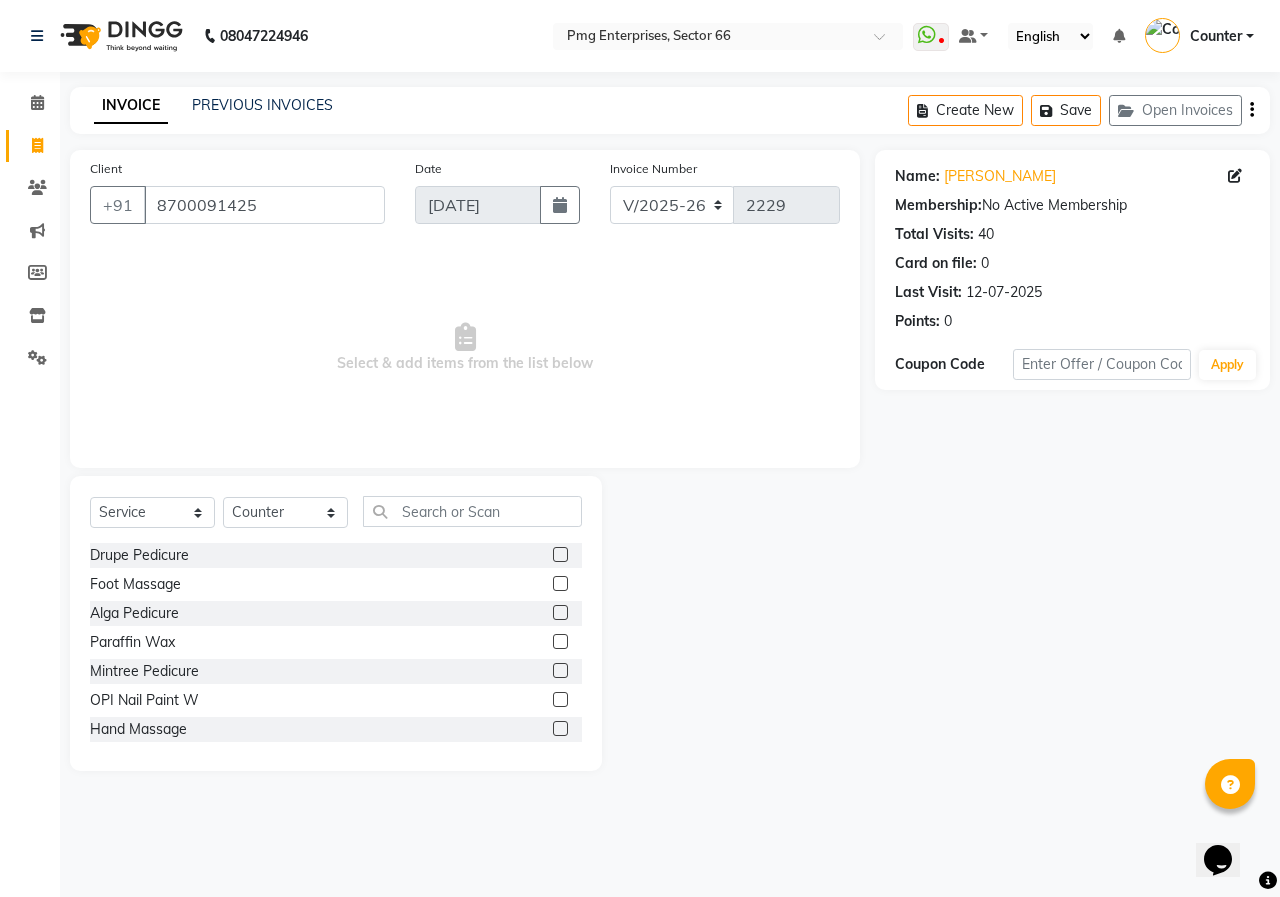 click 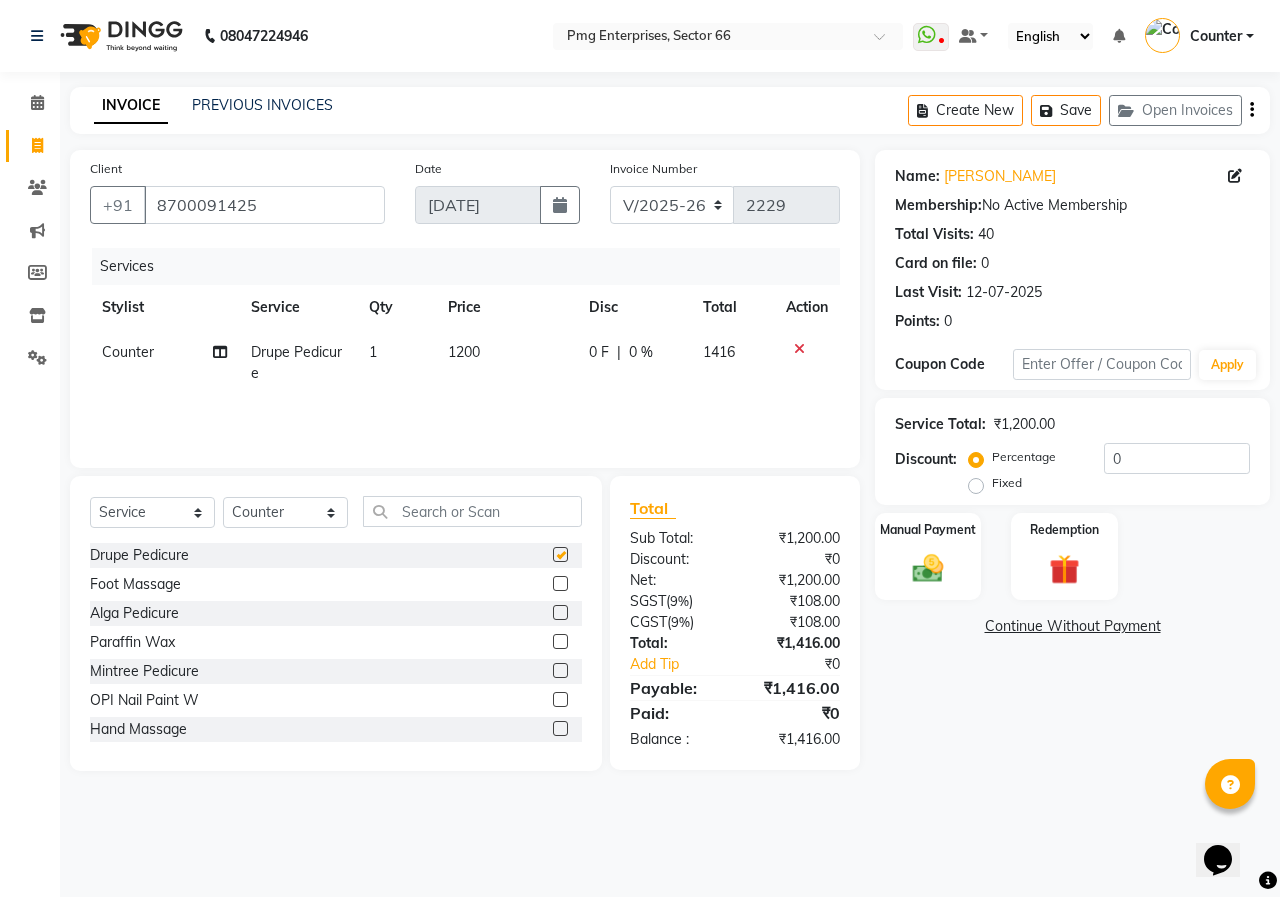 checkbox on "false" 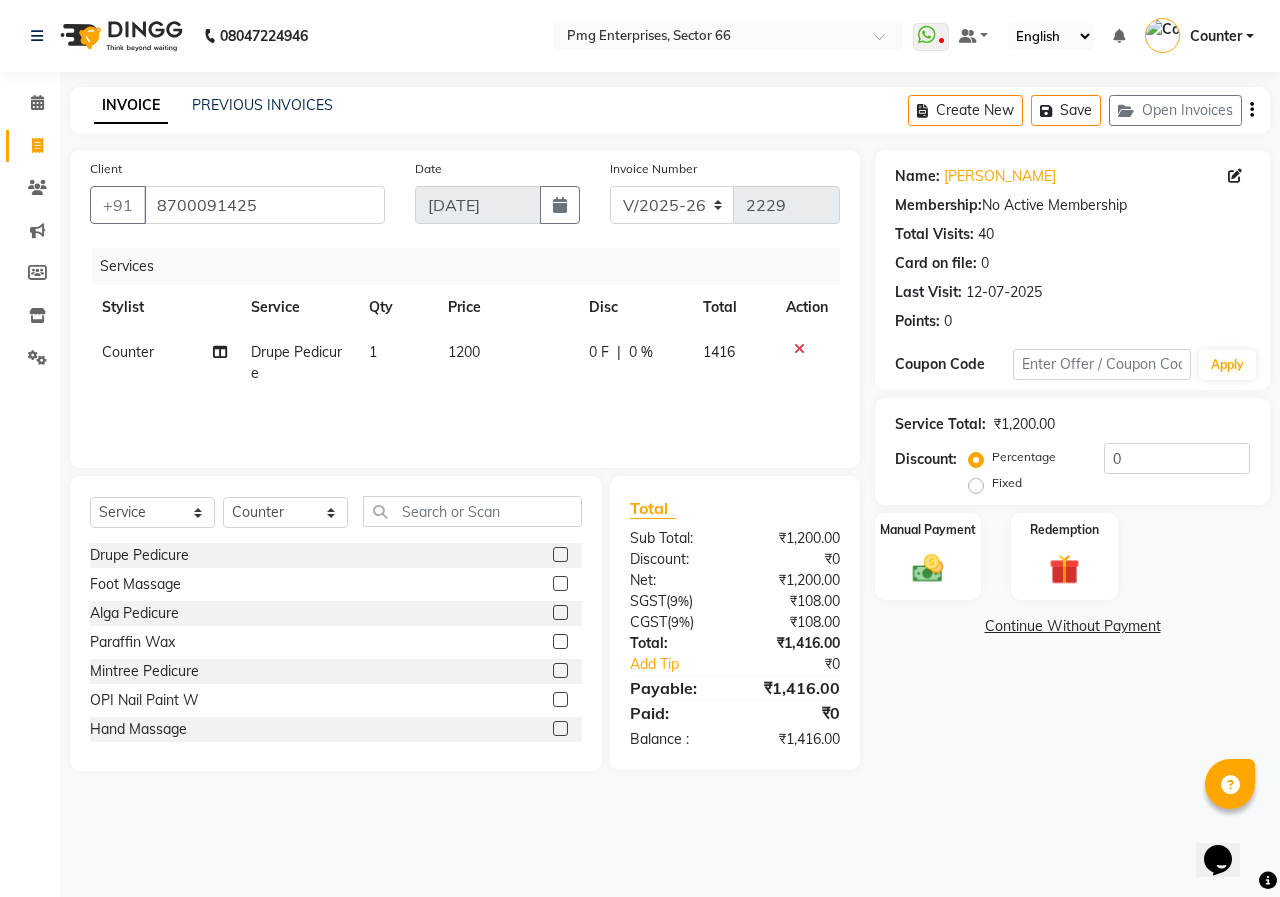 click on "Stylist Service Qty Price Disc Total Action Counter Drupe Pedicure 1 1200 0 F | 0 % 1416" 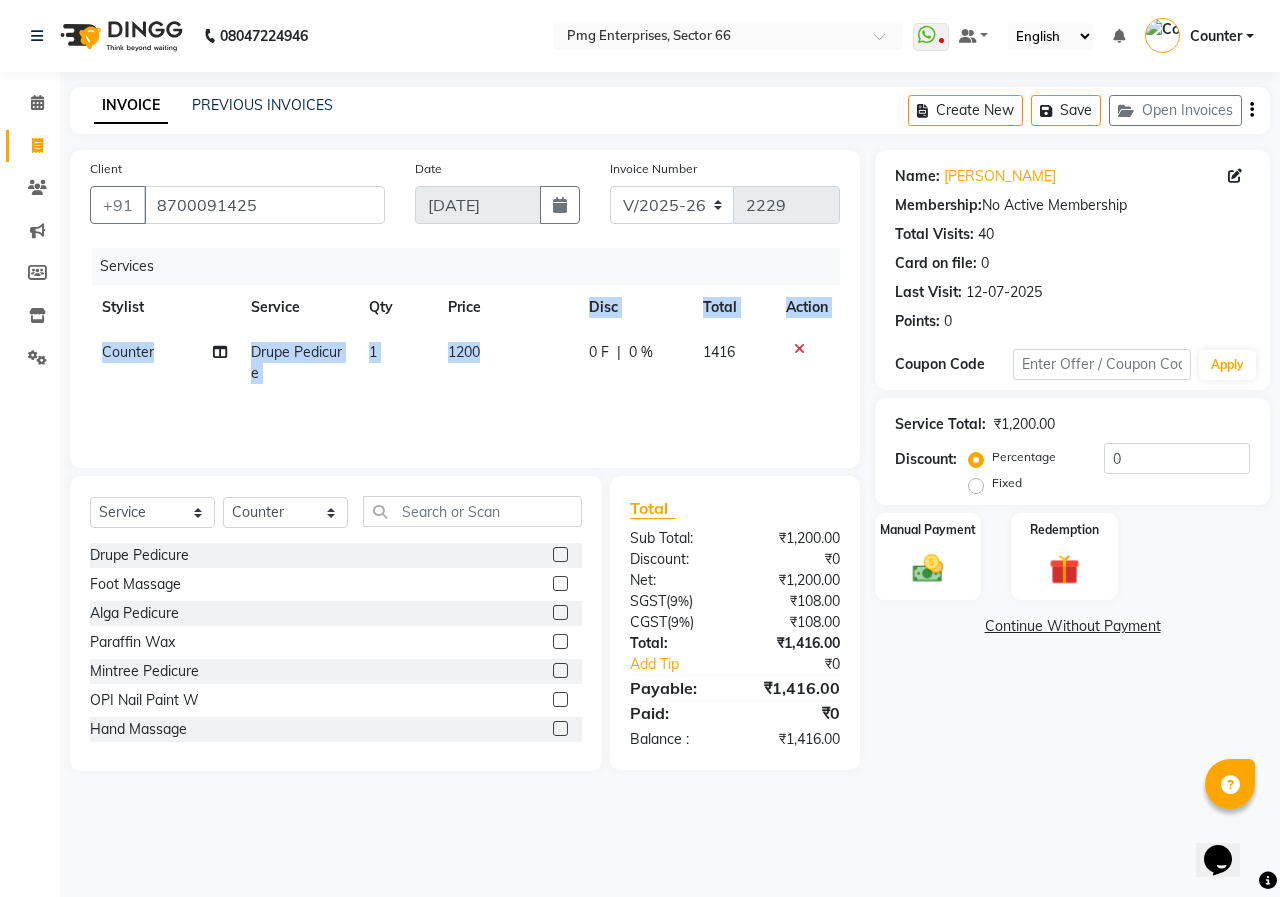 click on "1200" 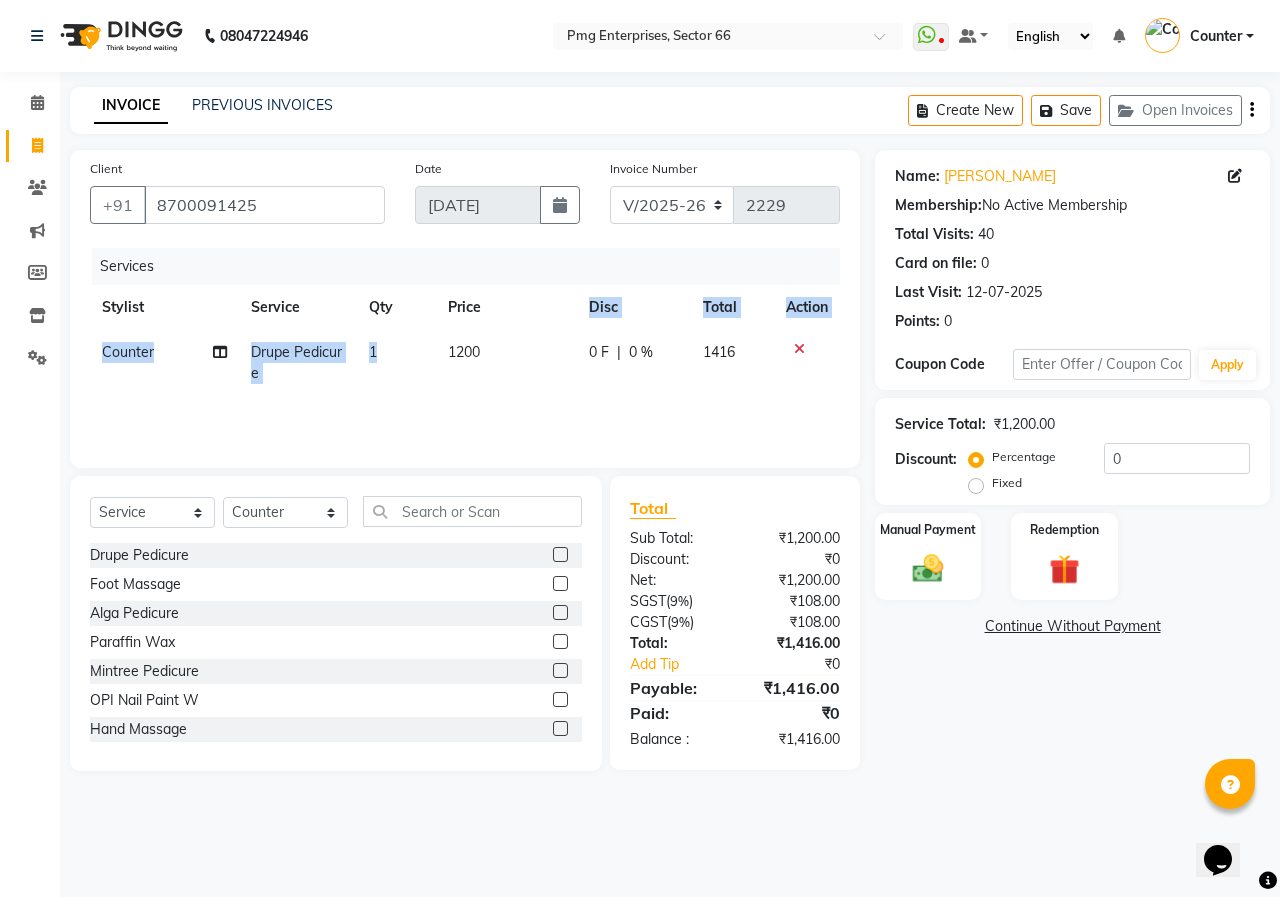select on "20825" 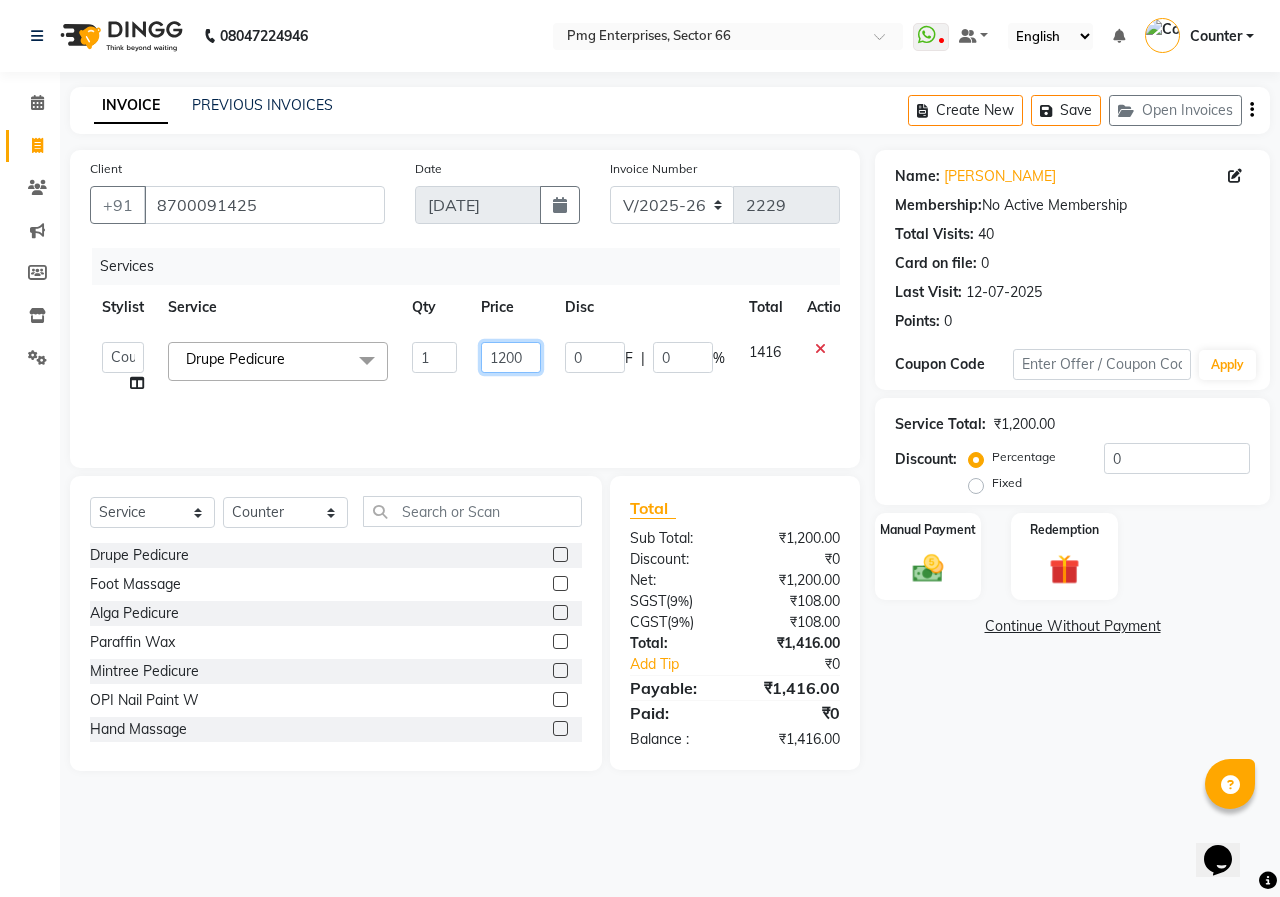 click on "1200" 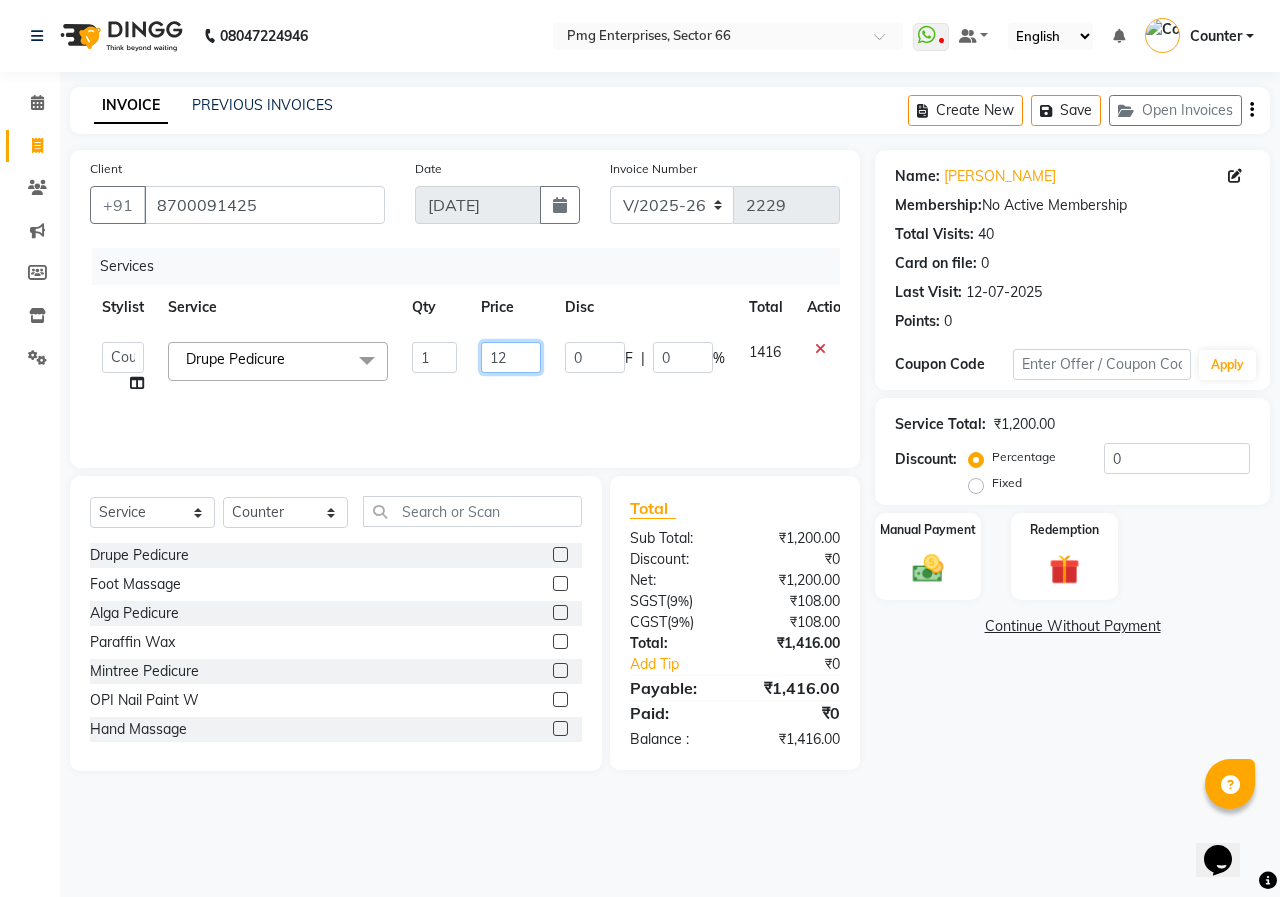 type on "1" 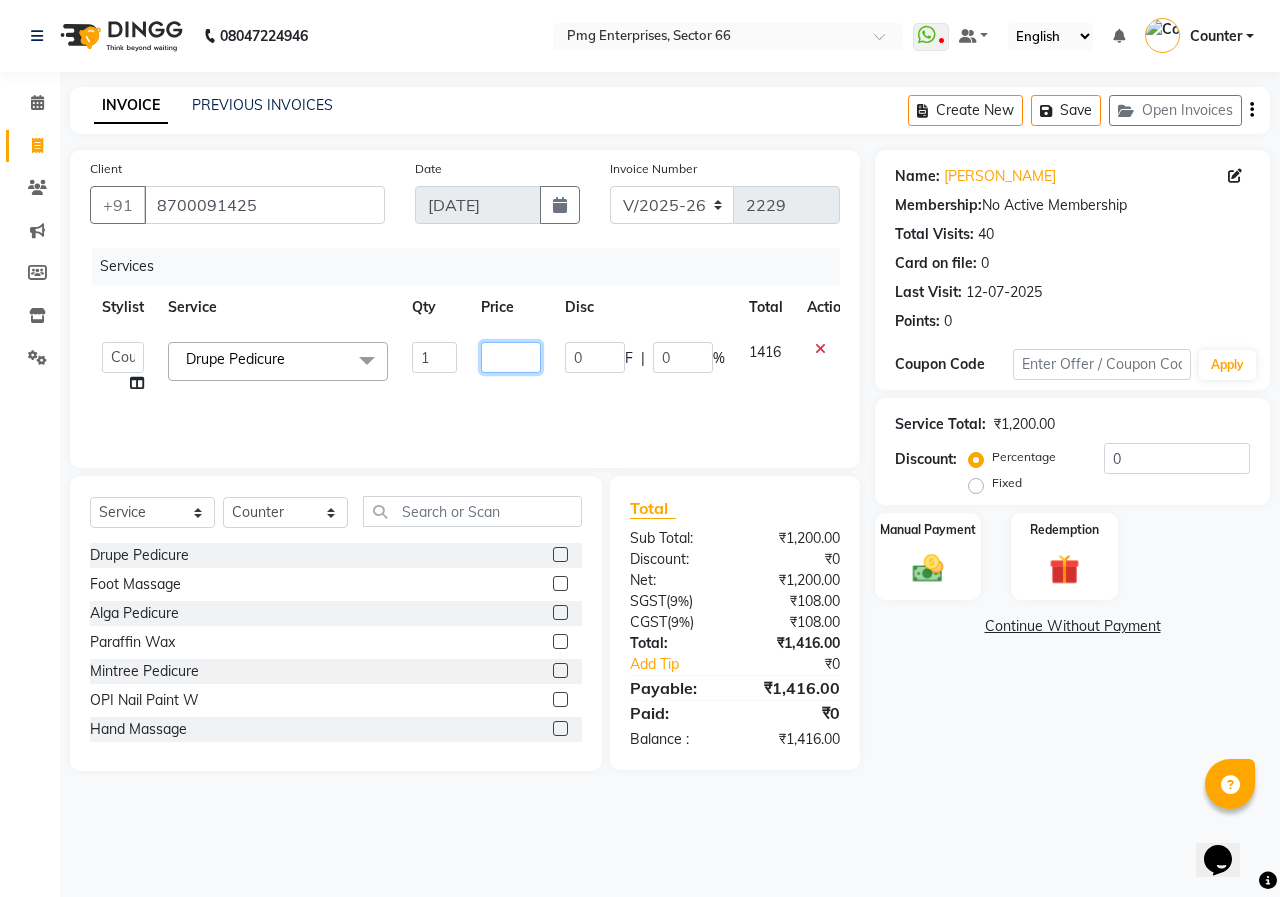 type on "1" 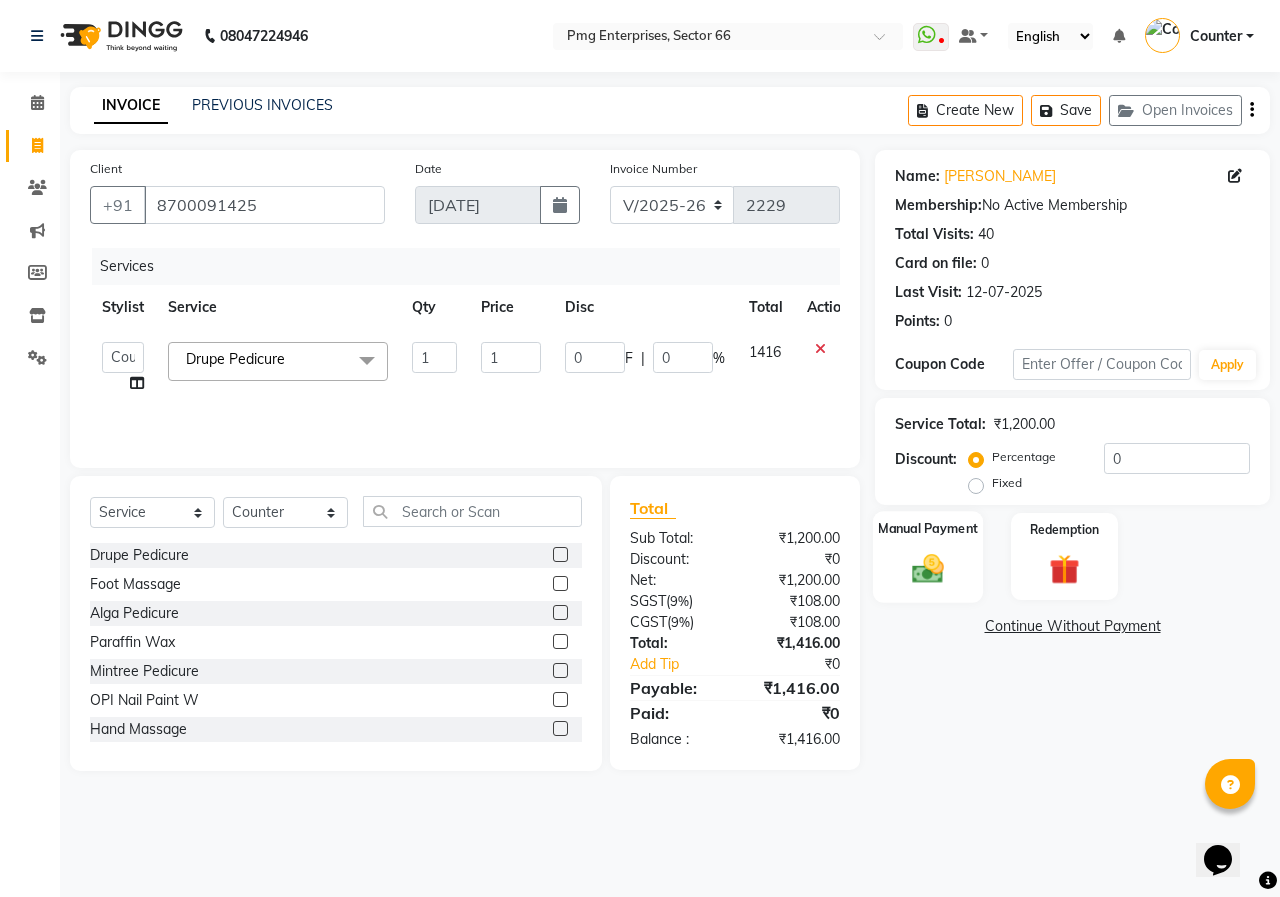click 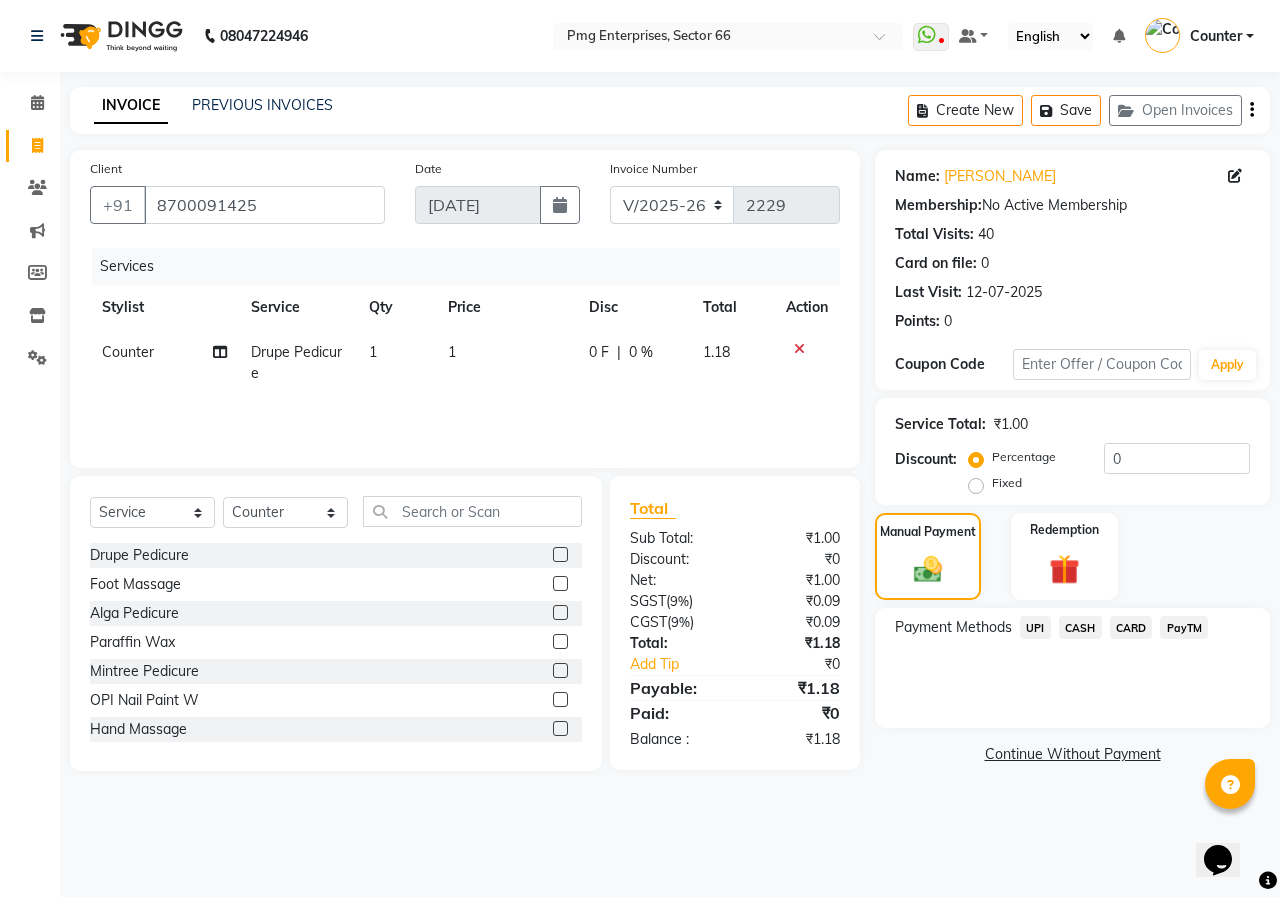 click on "CASH" 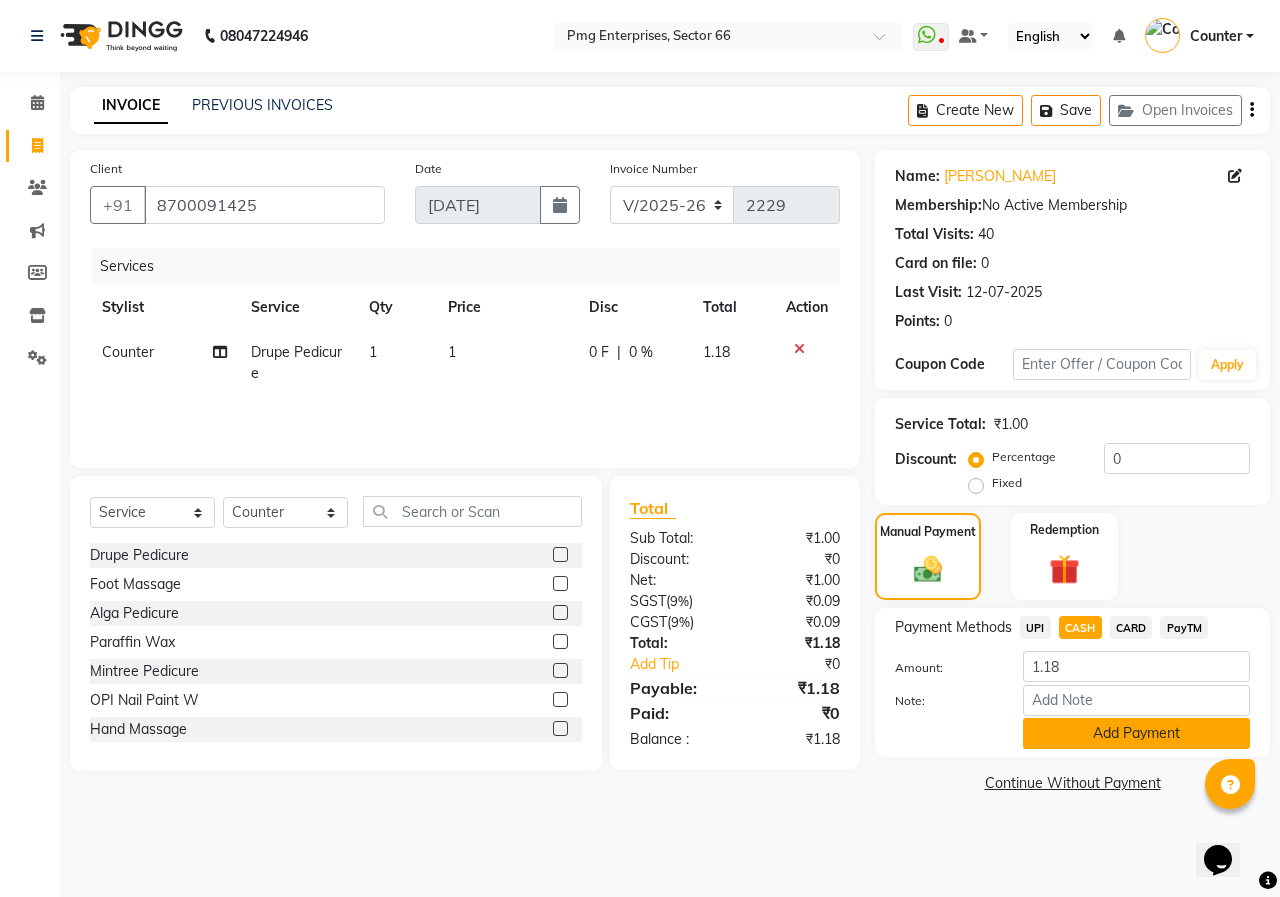 click on "Add Payment" 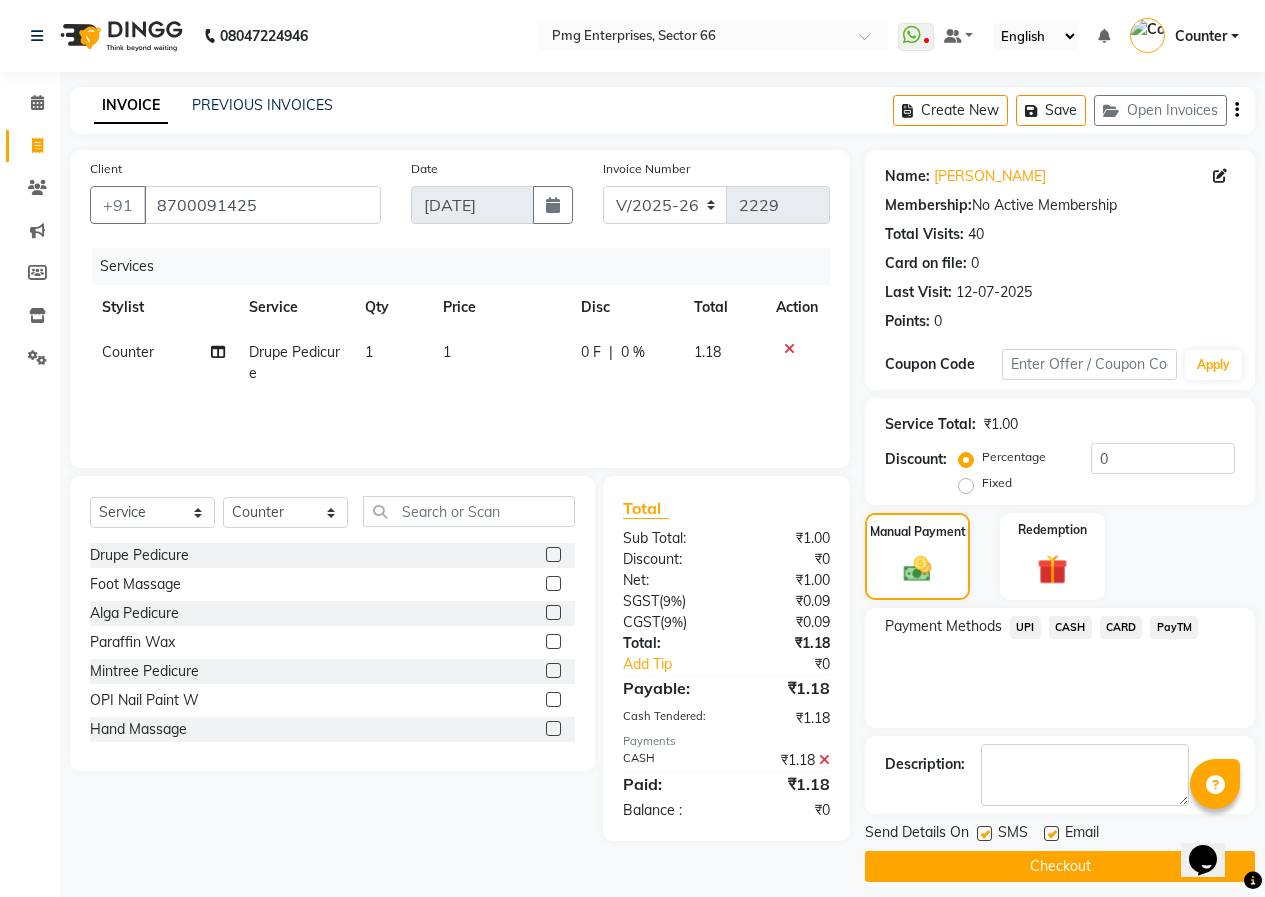 click on "Checkout" 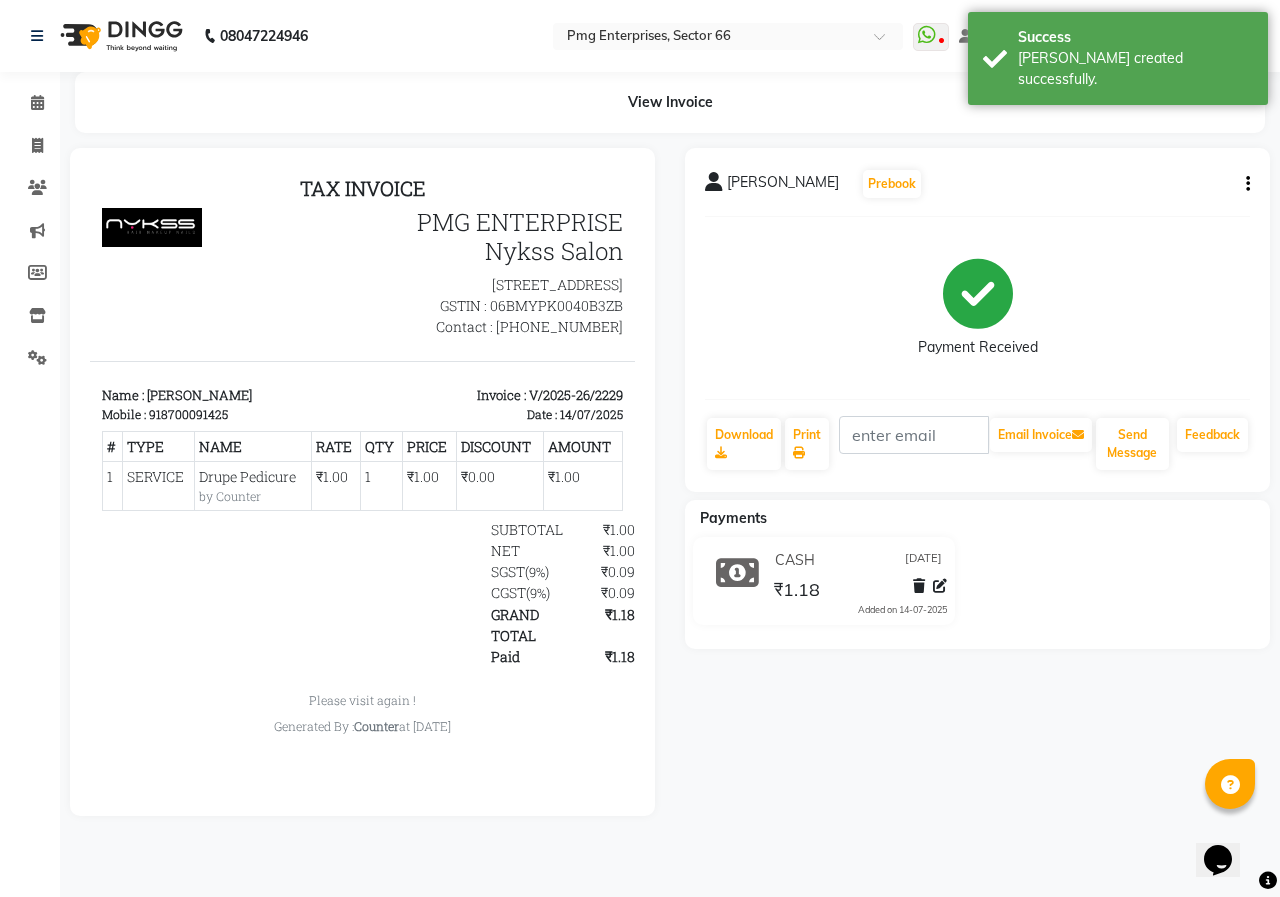 scroll, scrollTop: 0, scrollLeft: 0, axis: both 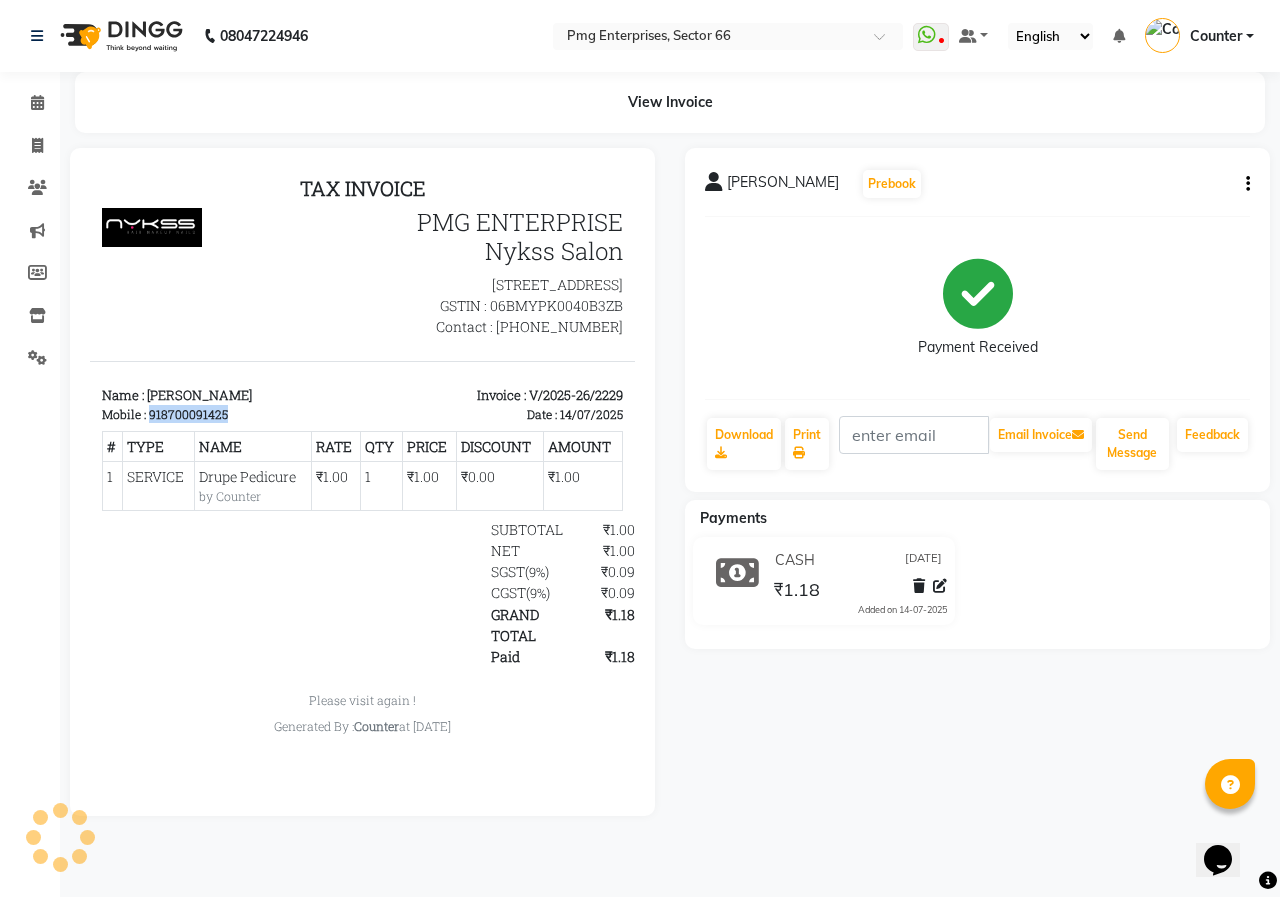 drag, startPoint x: 150, startPoint y: 437, endPoint x: 283, endPoint y: 432, distance: 133.09395 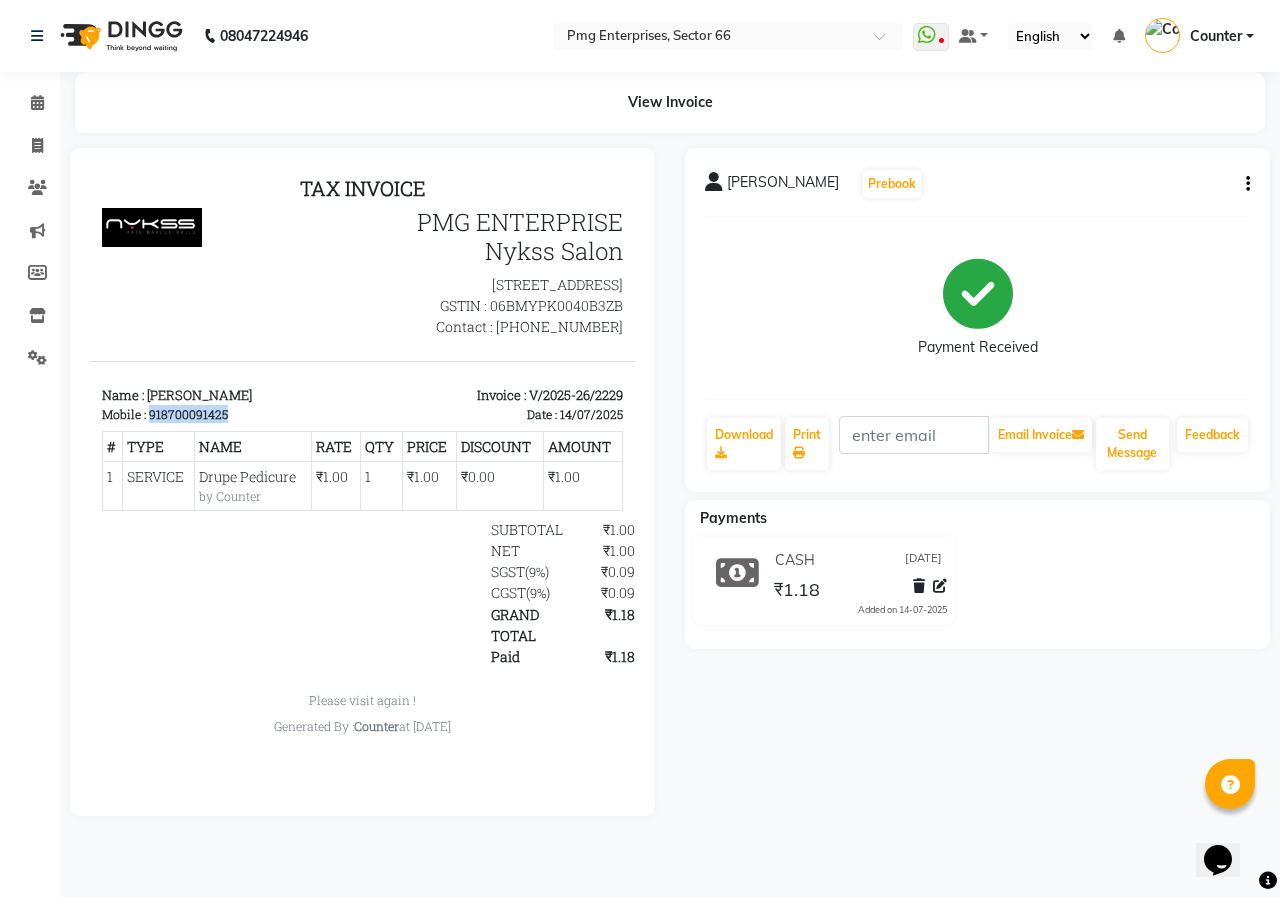 copy on "918700091425" 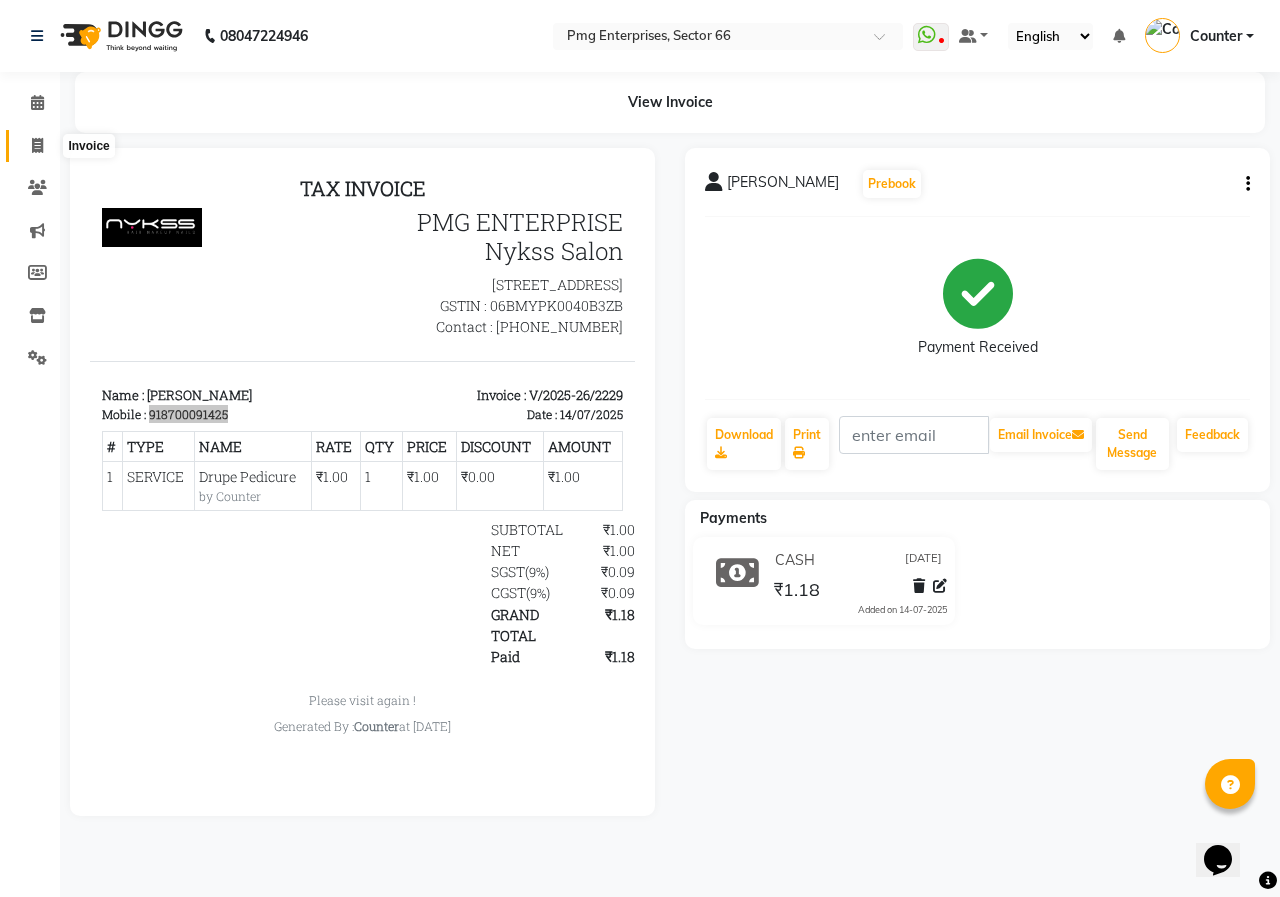 click 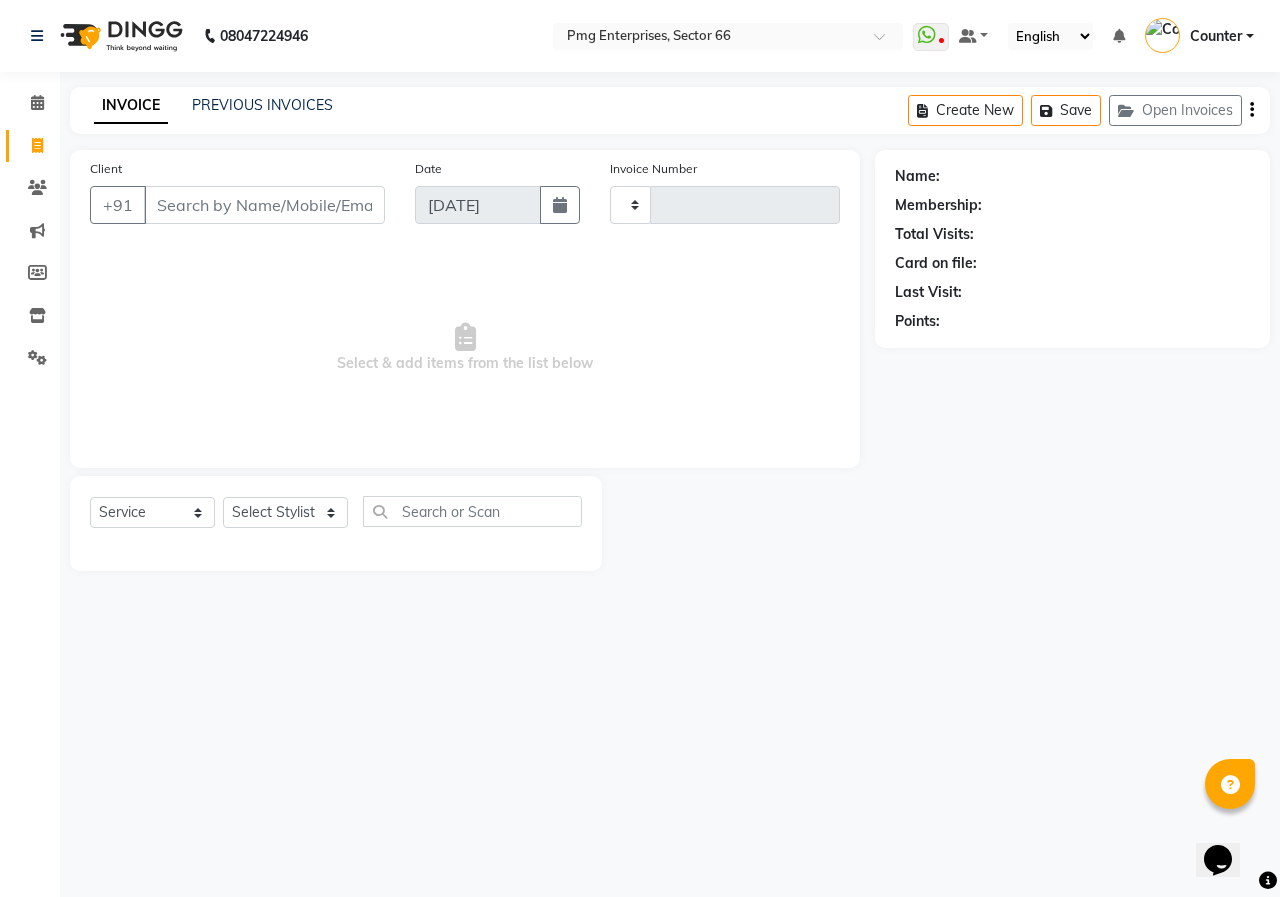 click on "Client" at bounding box center [264, 205] 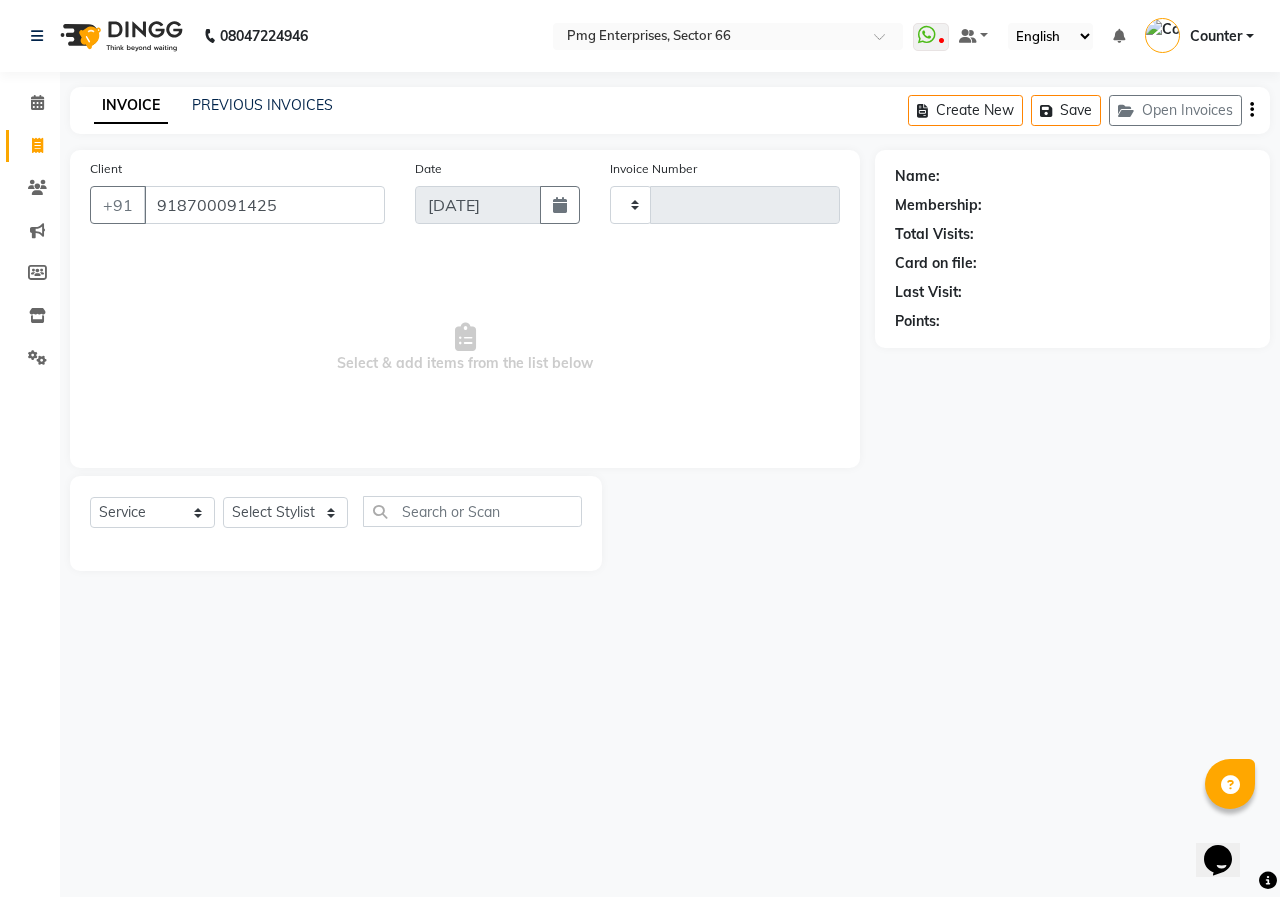 type on "918700091425" 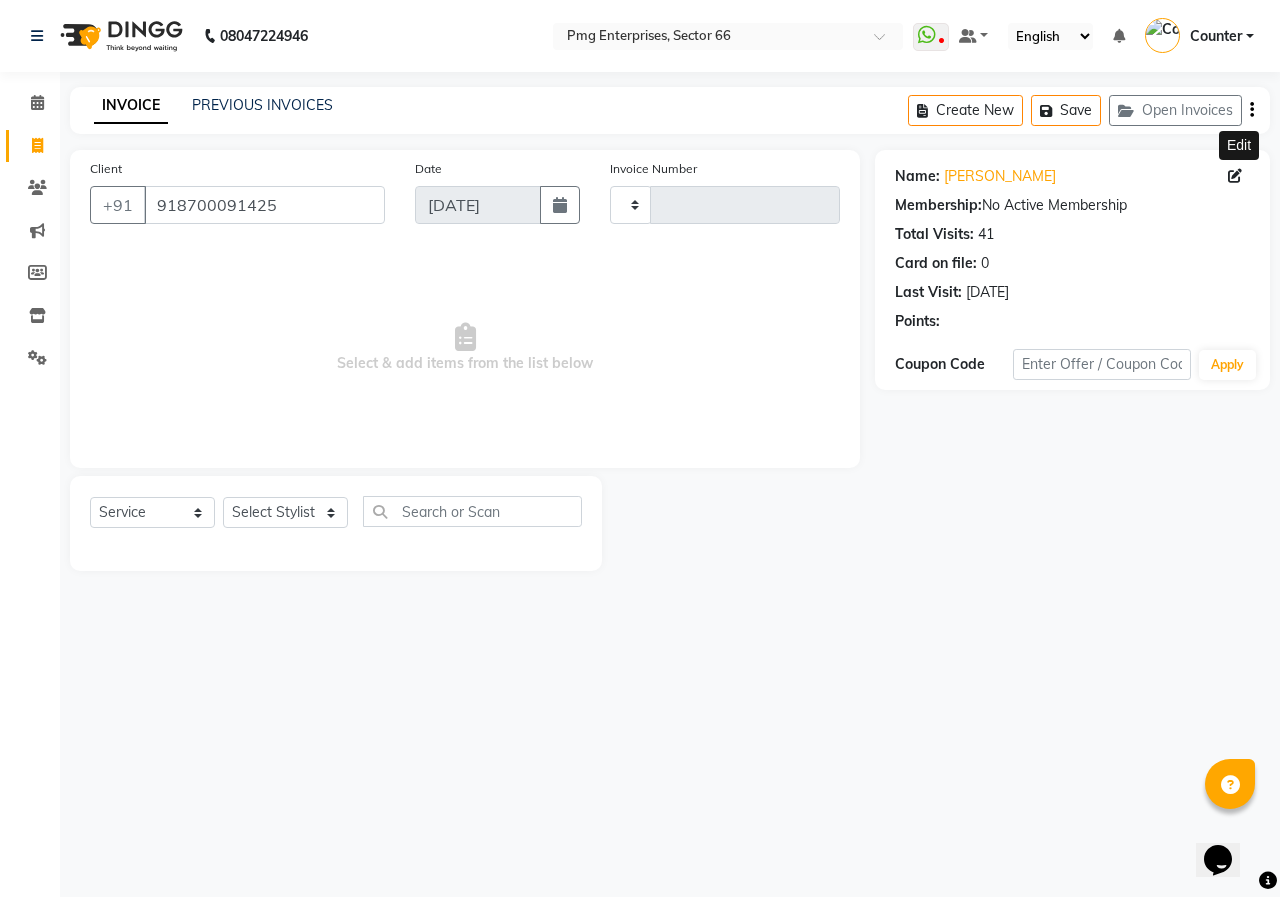 click 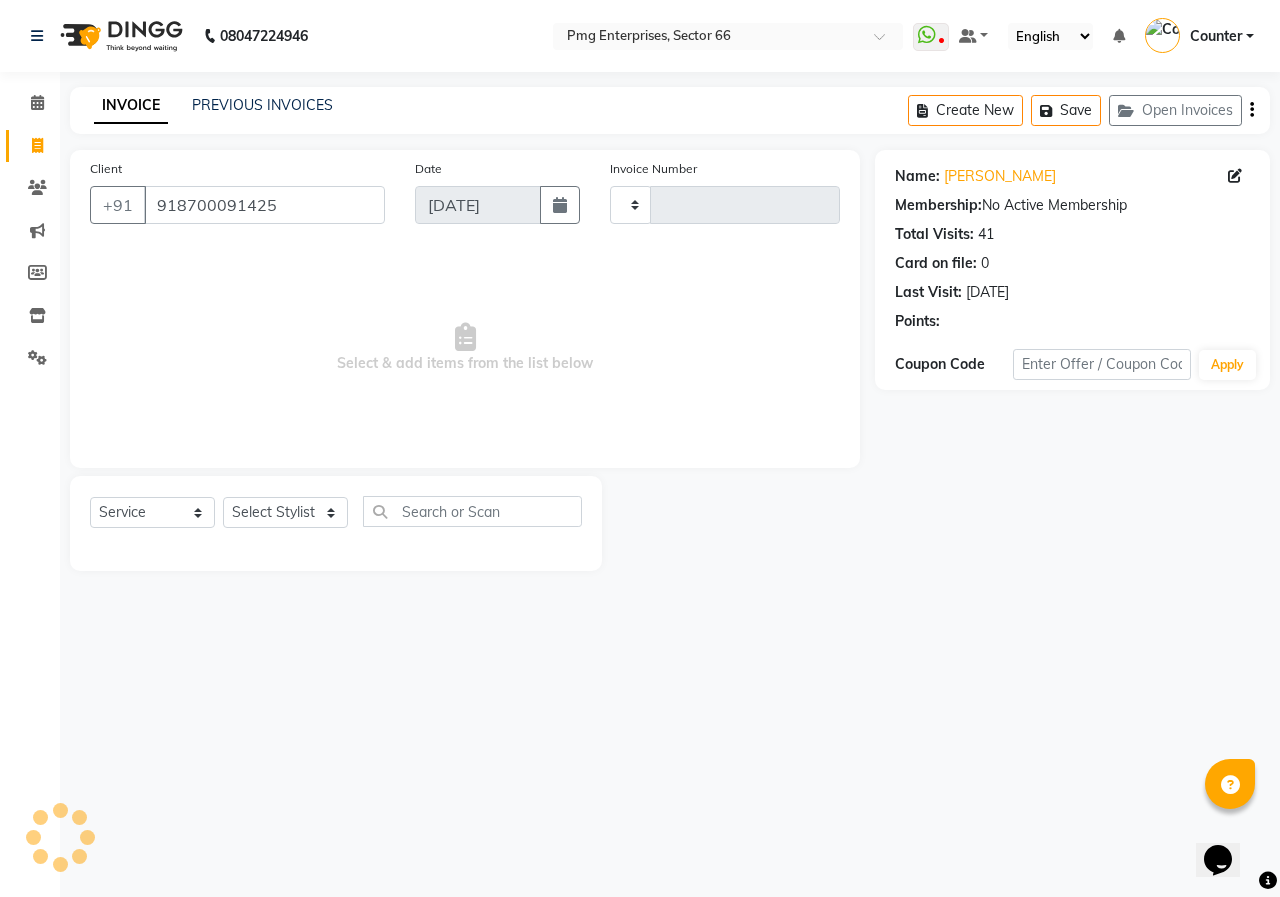 select on "[DEMOGRAPHIC_DATA]" 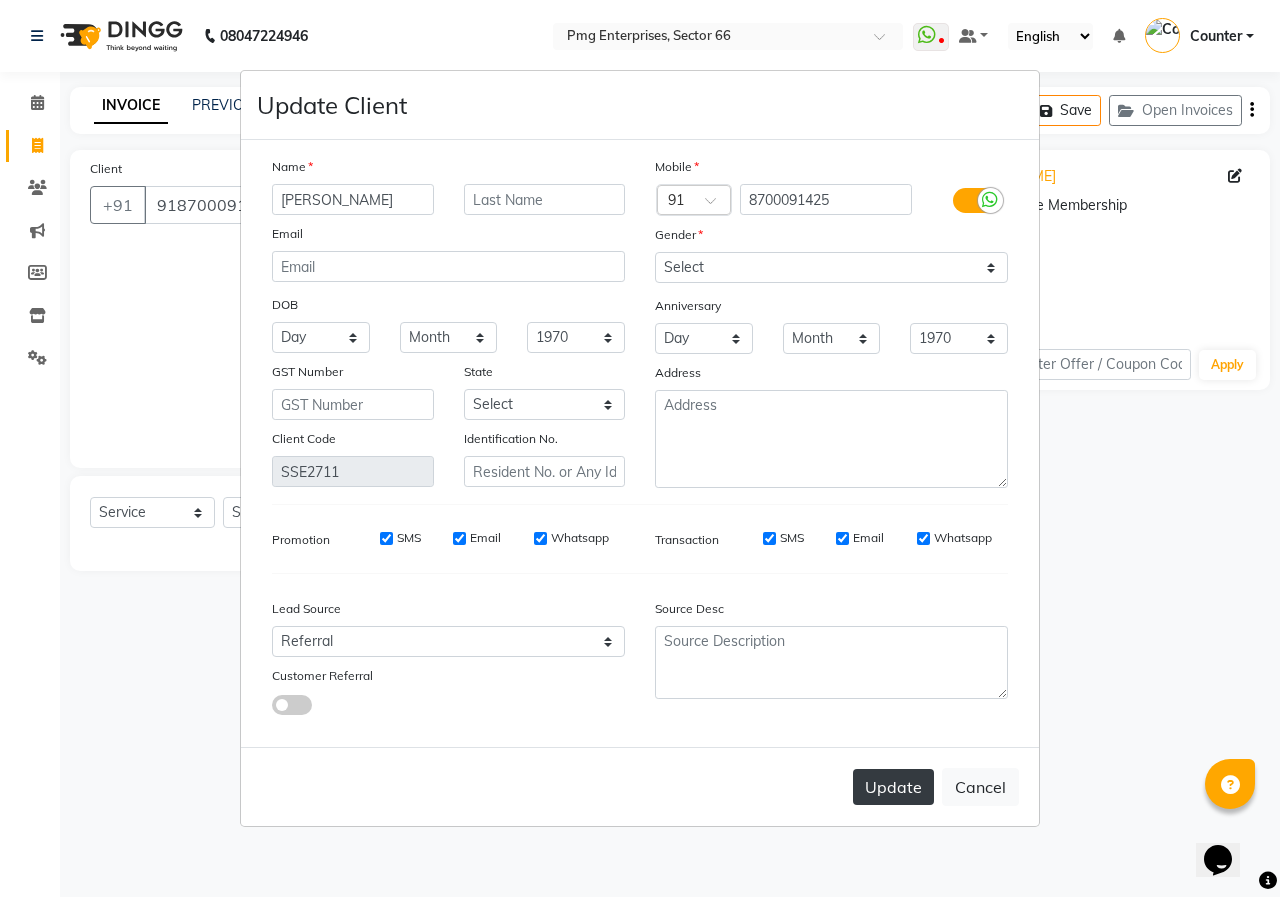 click on "Update" at bounding box center (893, 787) 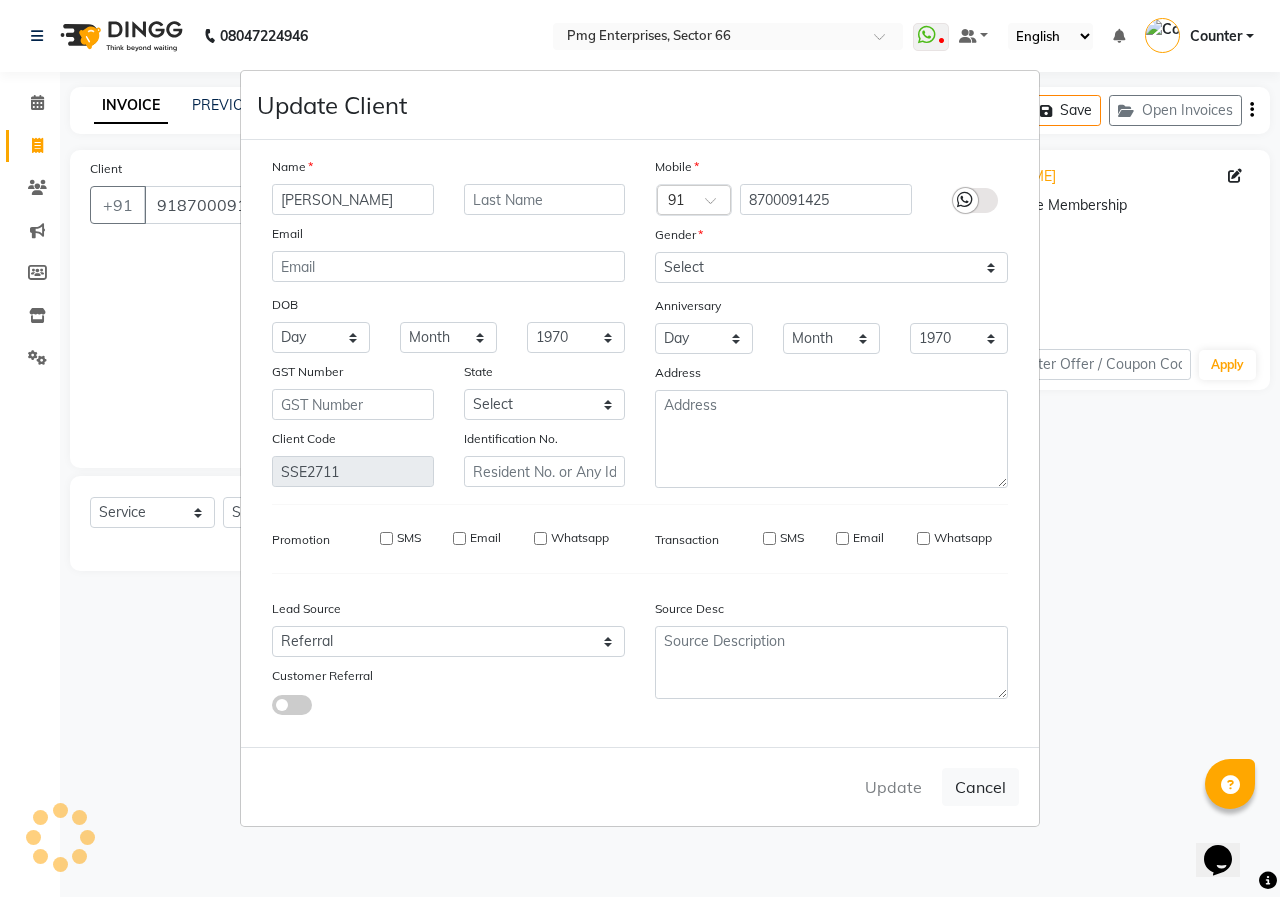 type on "8700091425" 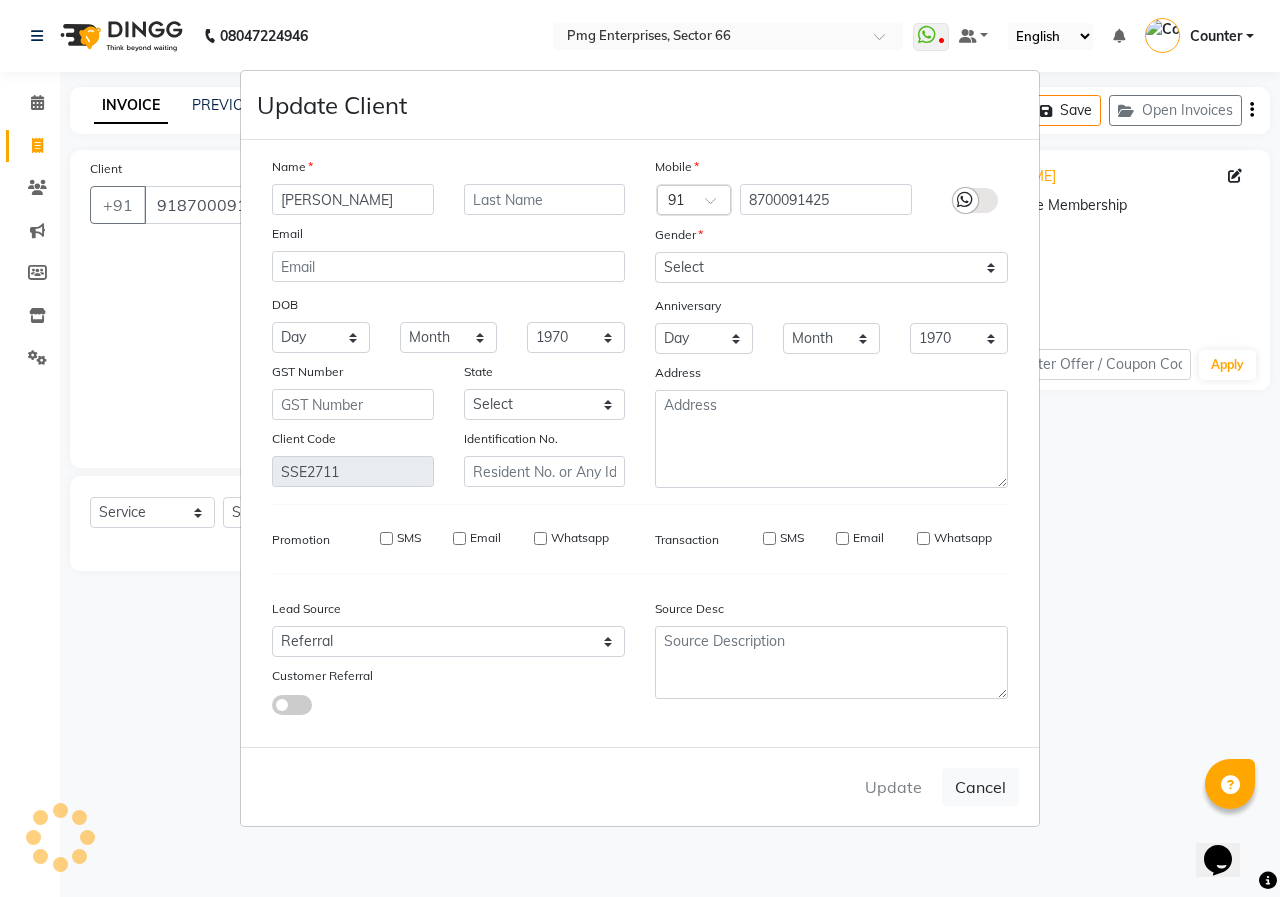 type 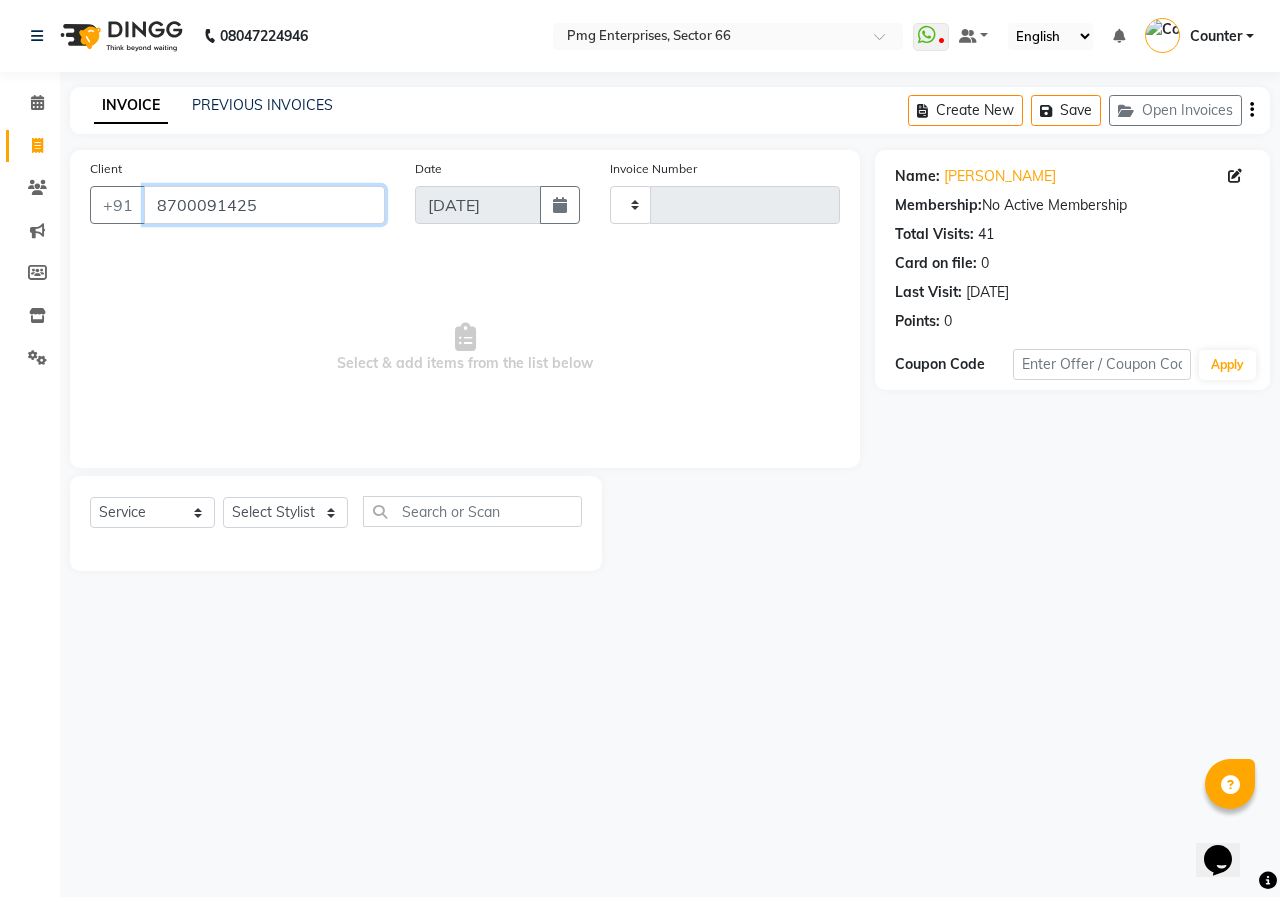 click on "8700091425" at bounding box center (264, 205) 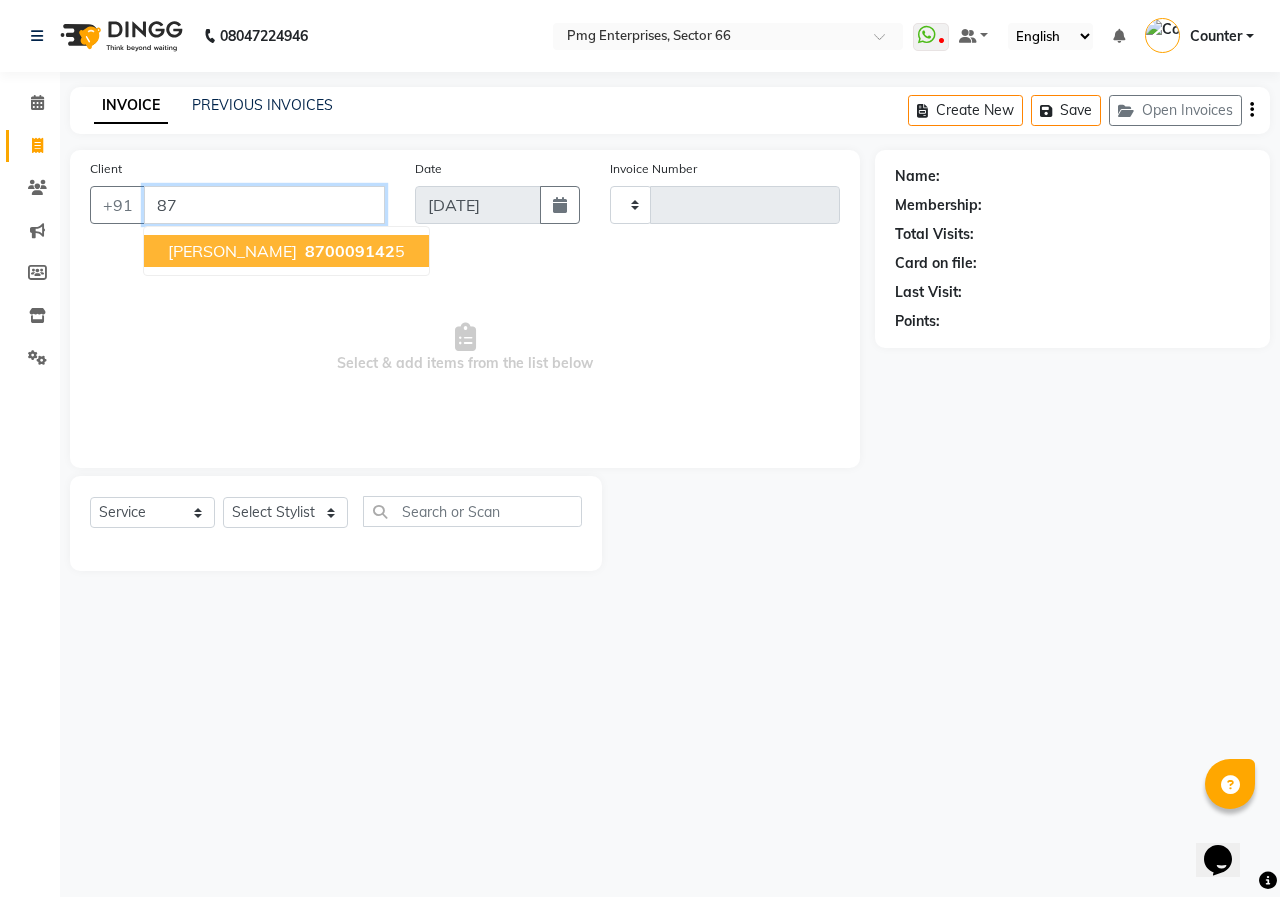 type on "8" 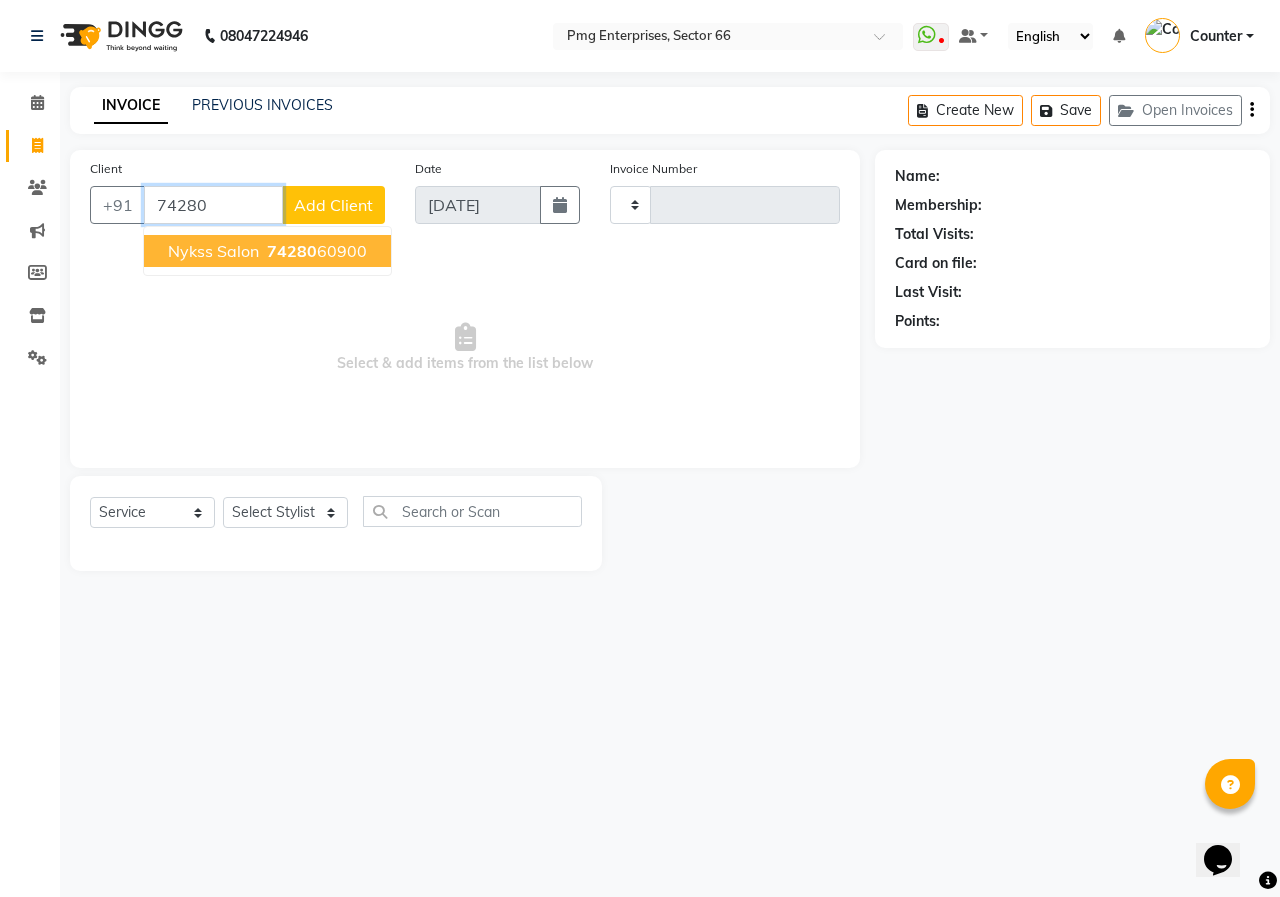 click on "74280" at bounding box center [292, 251] 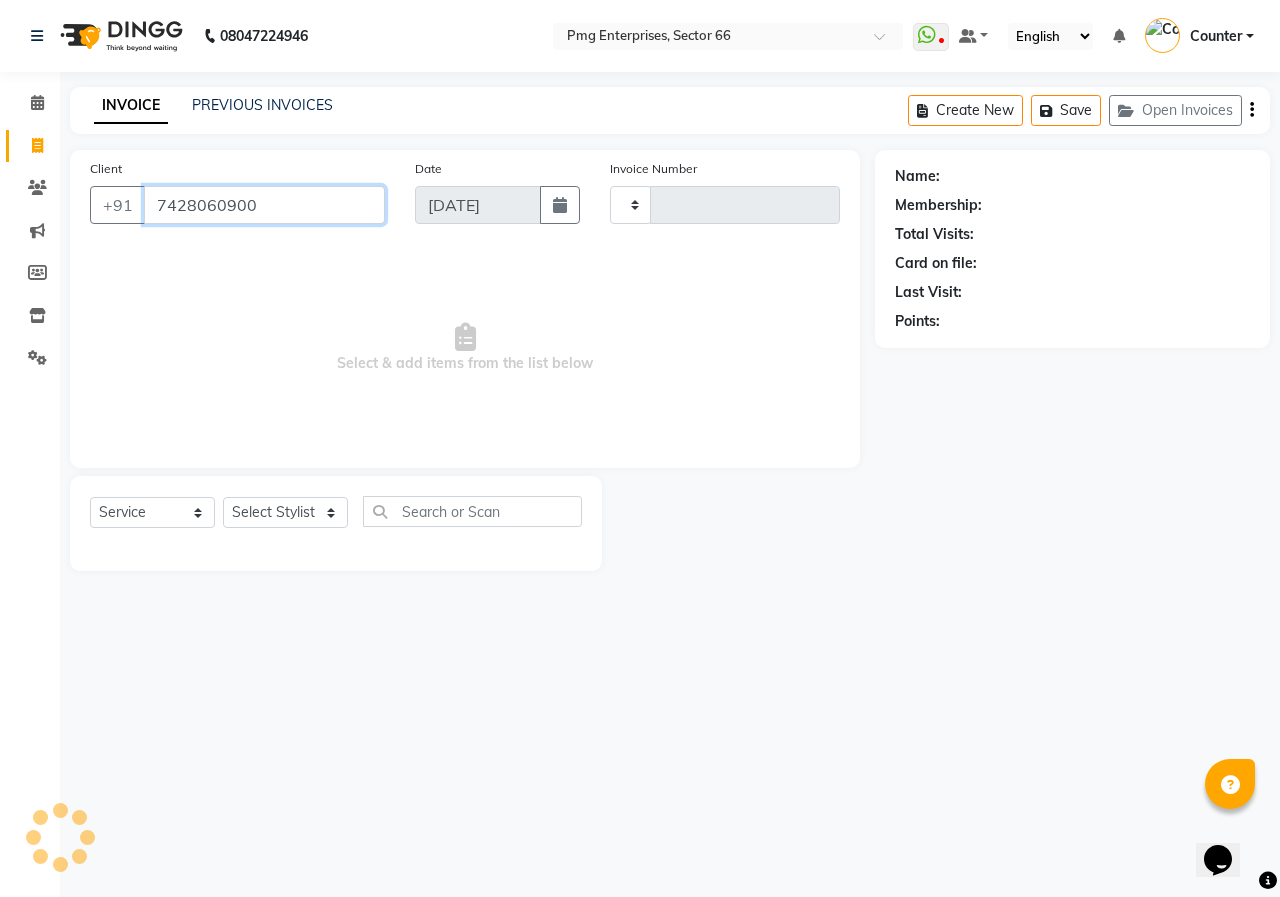 type on "7428060900" 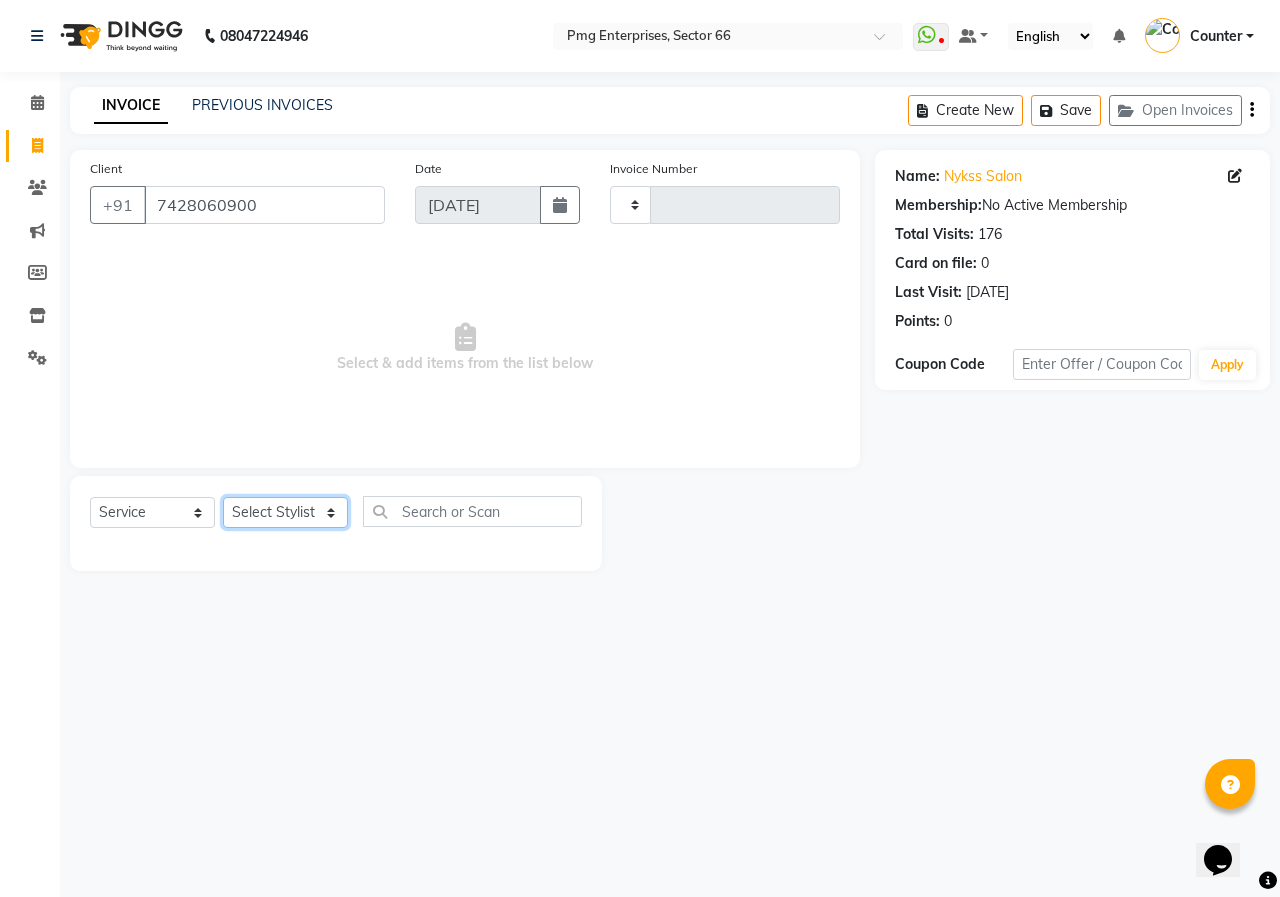 click on "Select Stylist [PERSON_NAME] Counter [PERSON_NAME] [PERSON_NAME] [PERSON_NAME] [PERSON_NAME]" 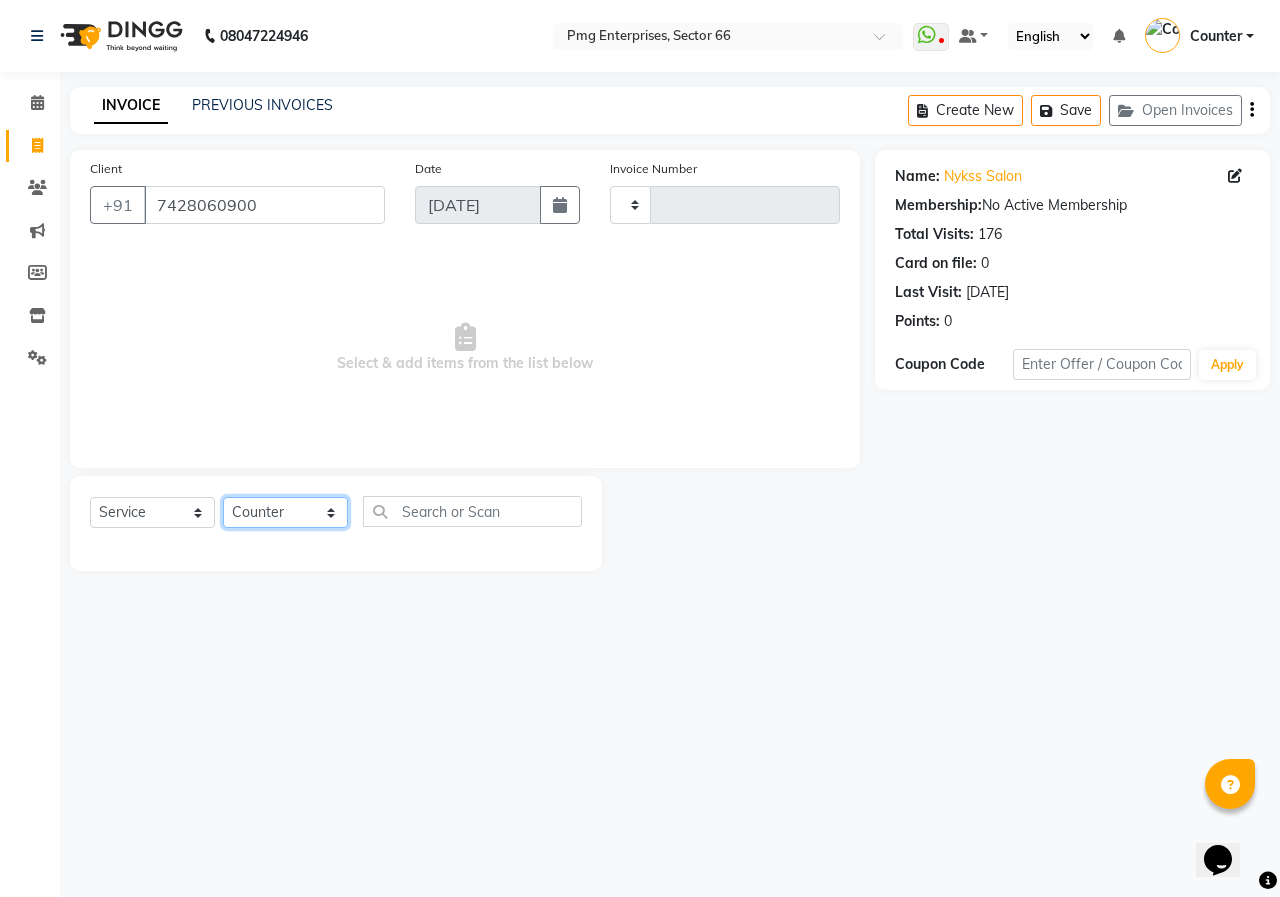 click on "Select Stylist [PERSON_NAME] Counter [PERSON_NAME] [PERSON_NAME] [PERSON_NAME] [PERSON_NAME]" 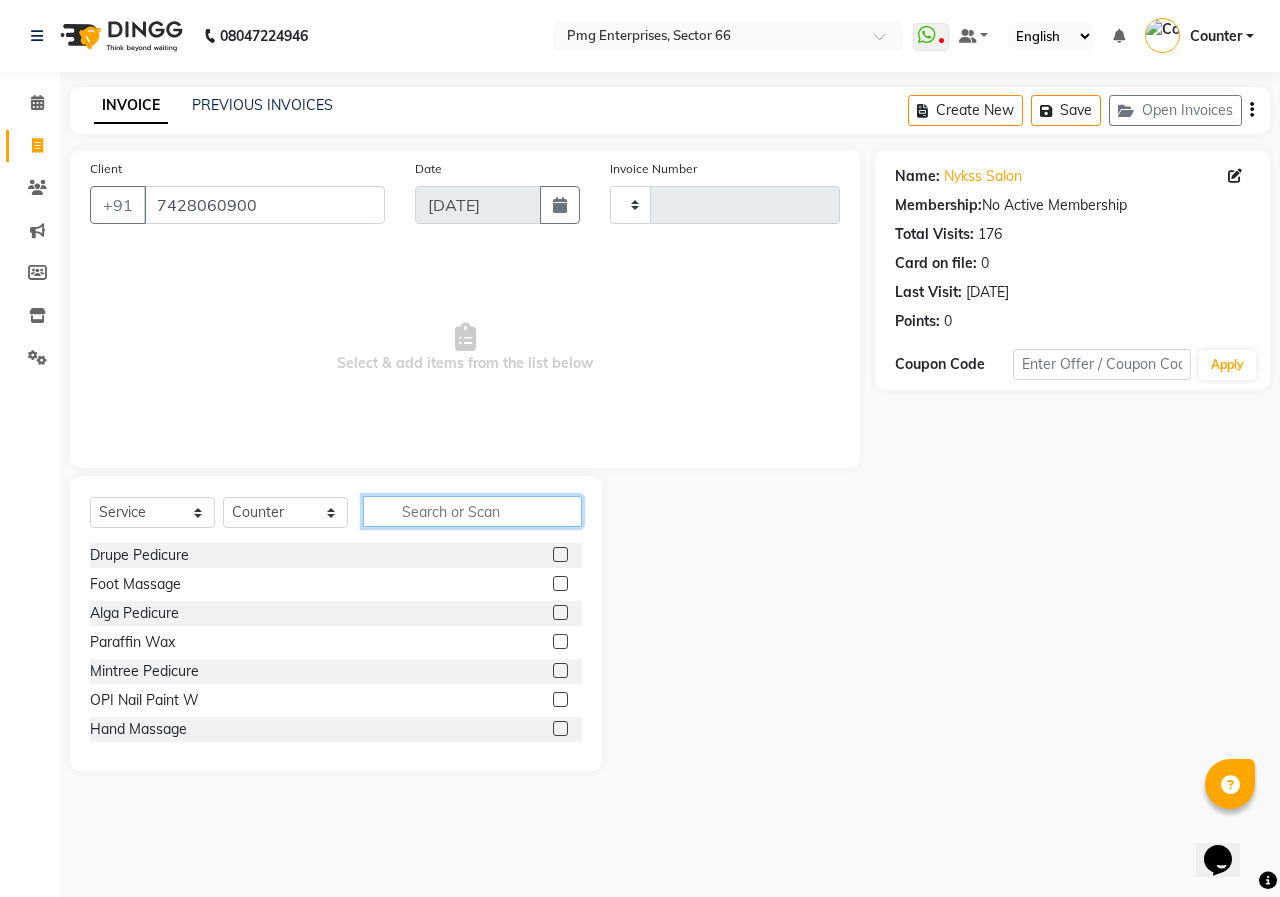 click 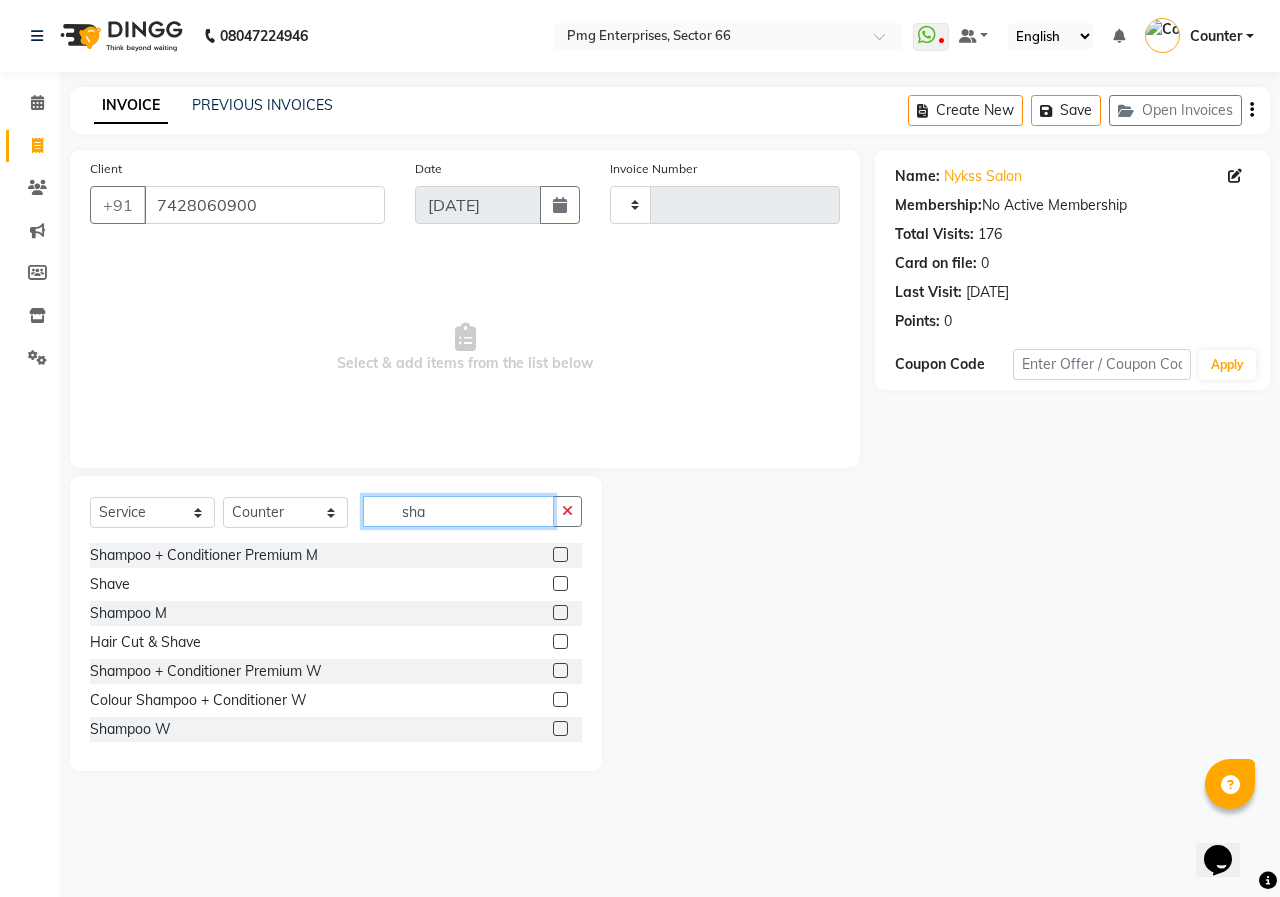 type on "sha" 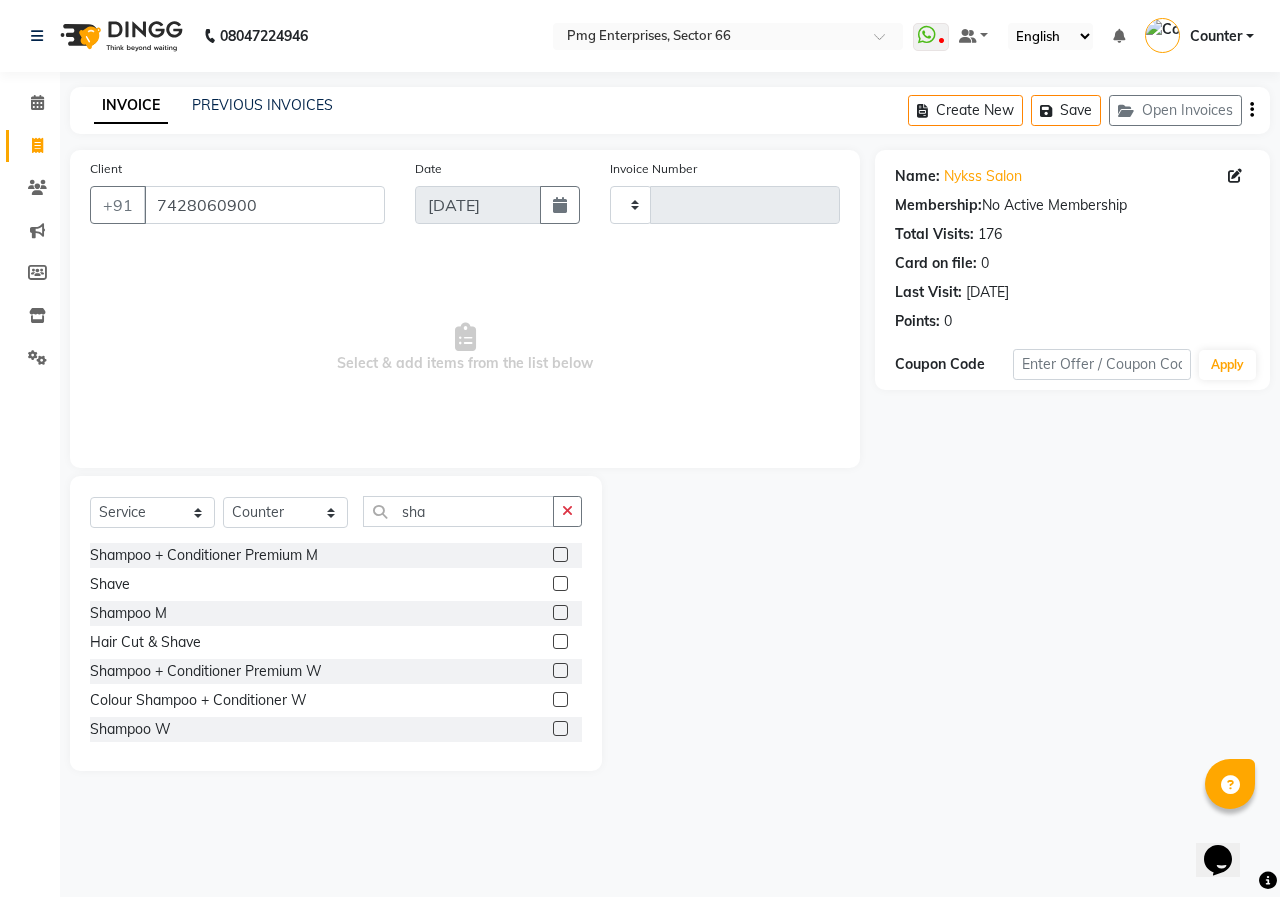 click on "Shave" 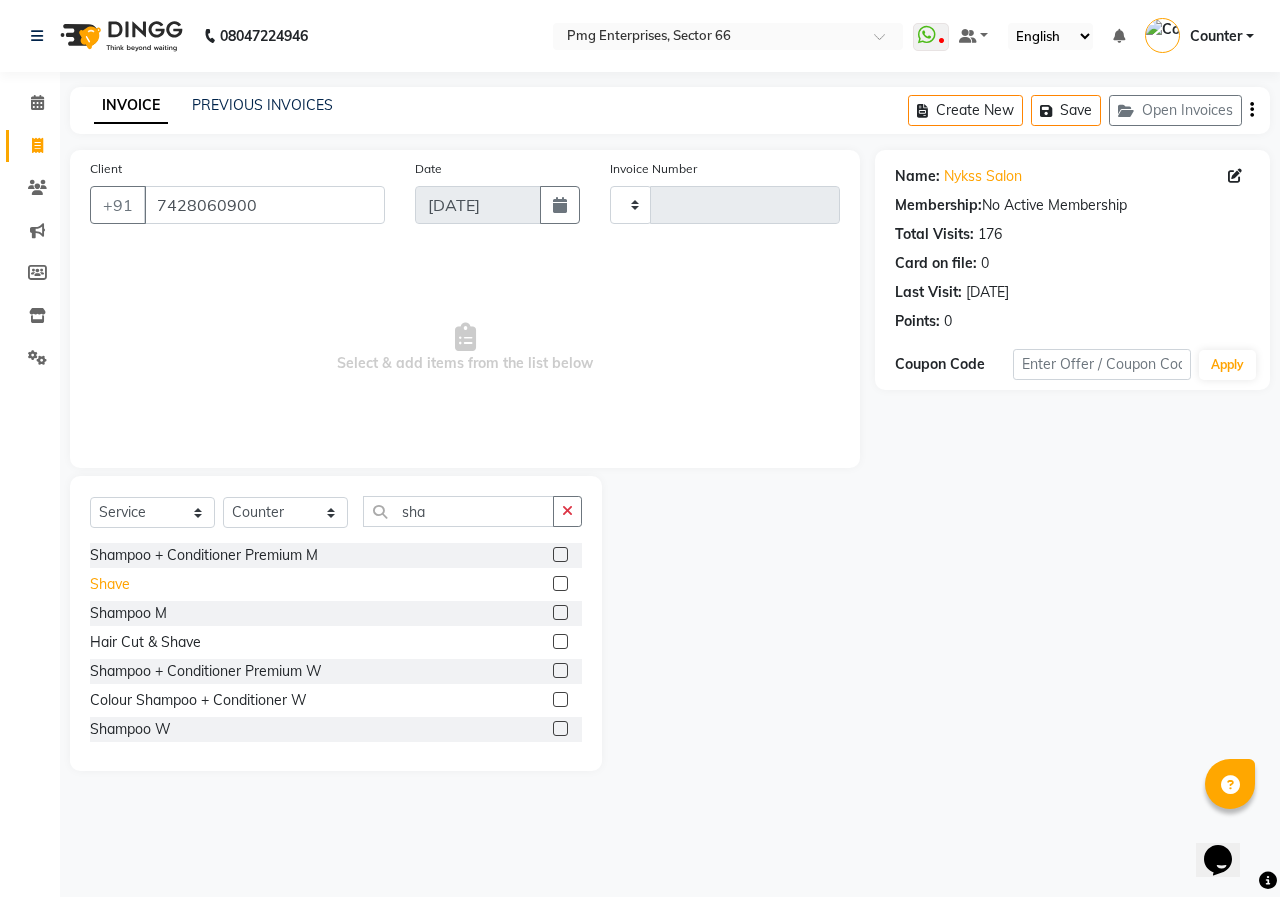 click on "Shave" 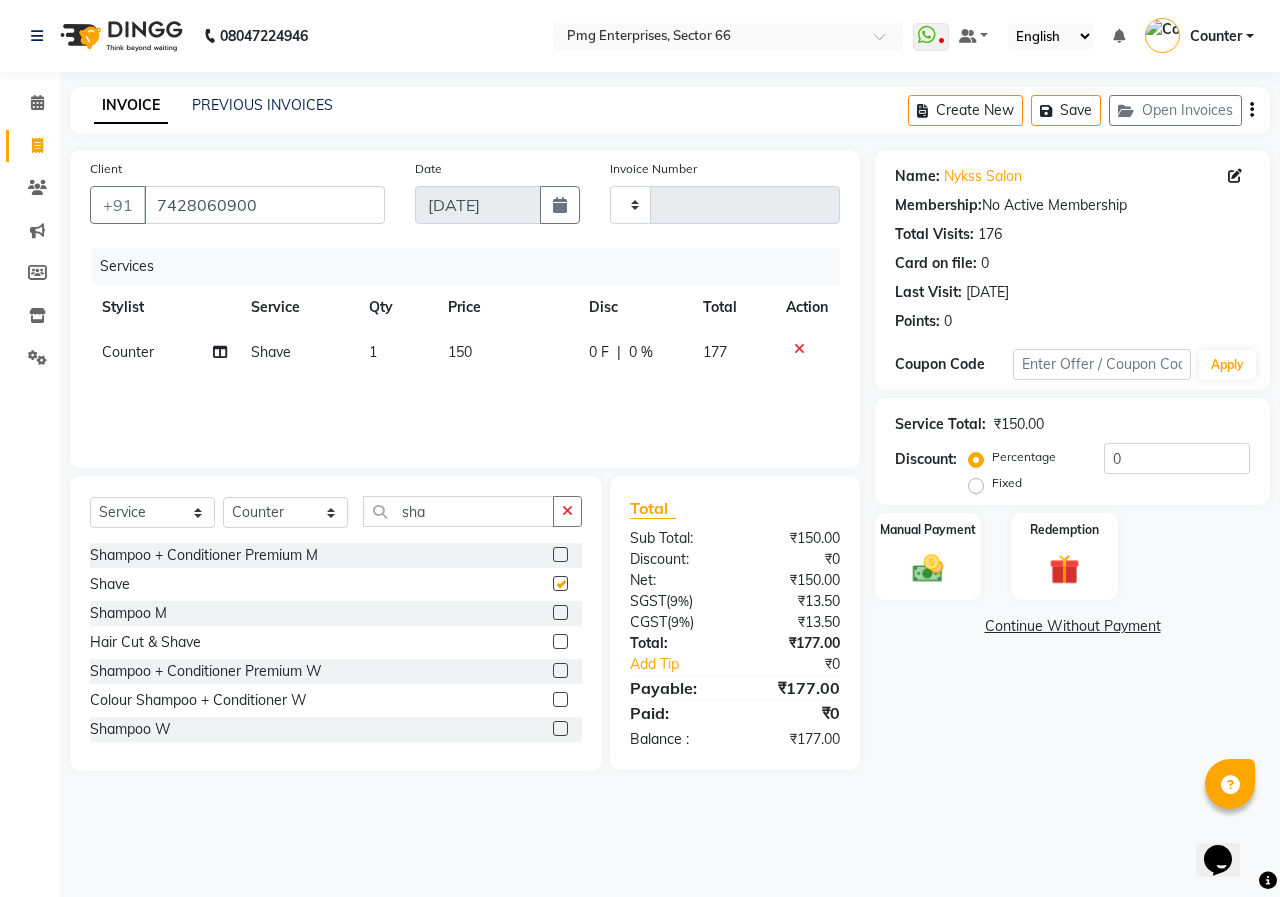 checkbox on "false" 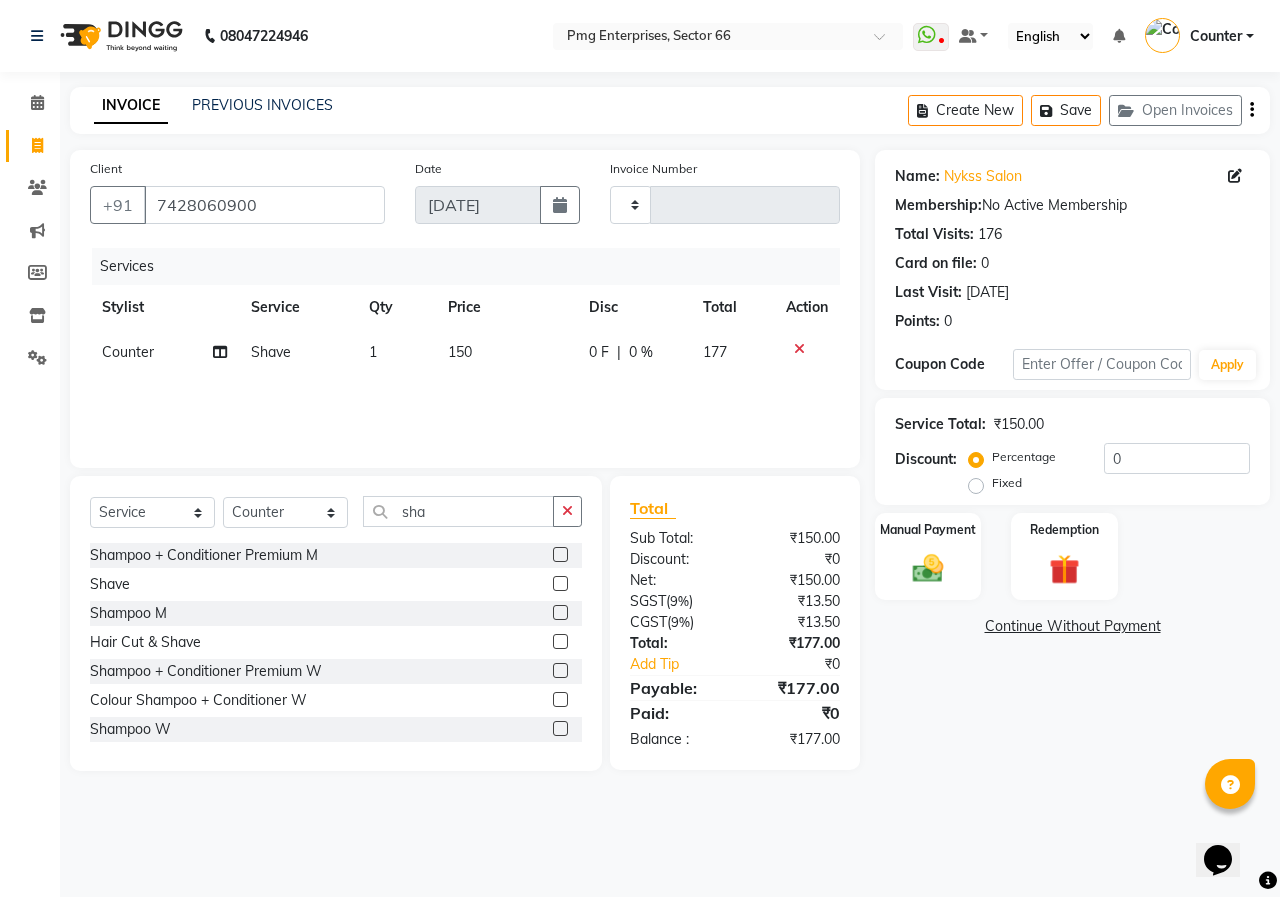 click on "150" 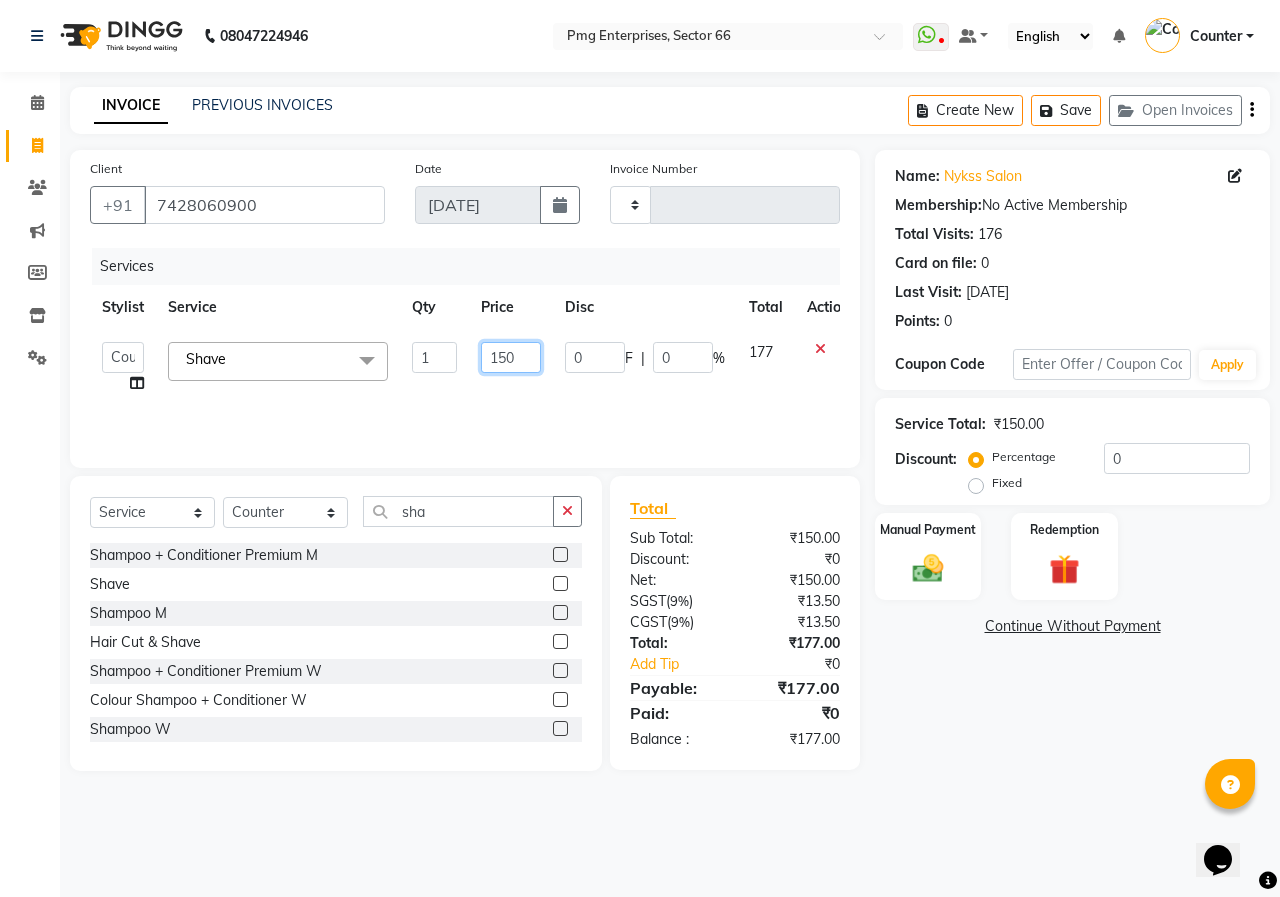 click on "150" 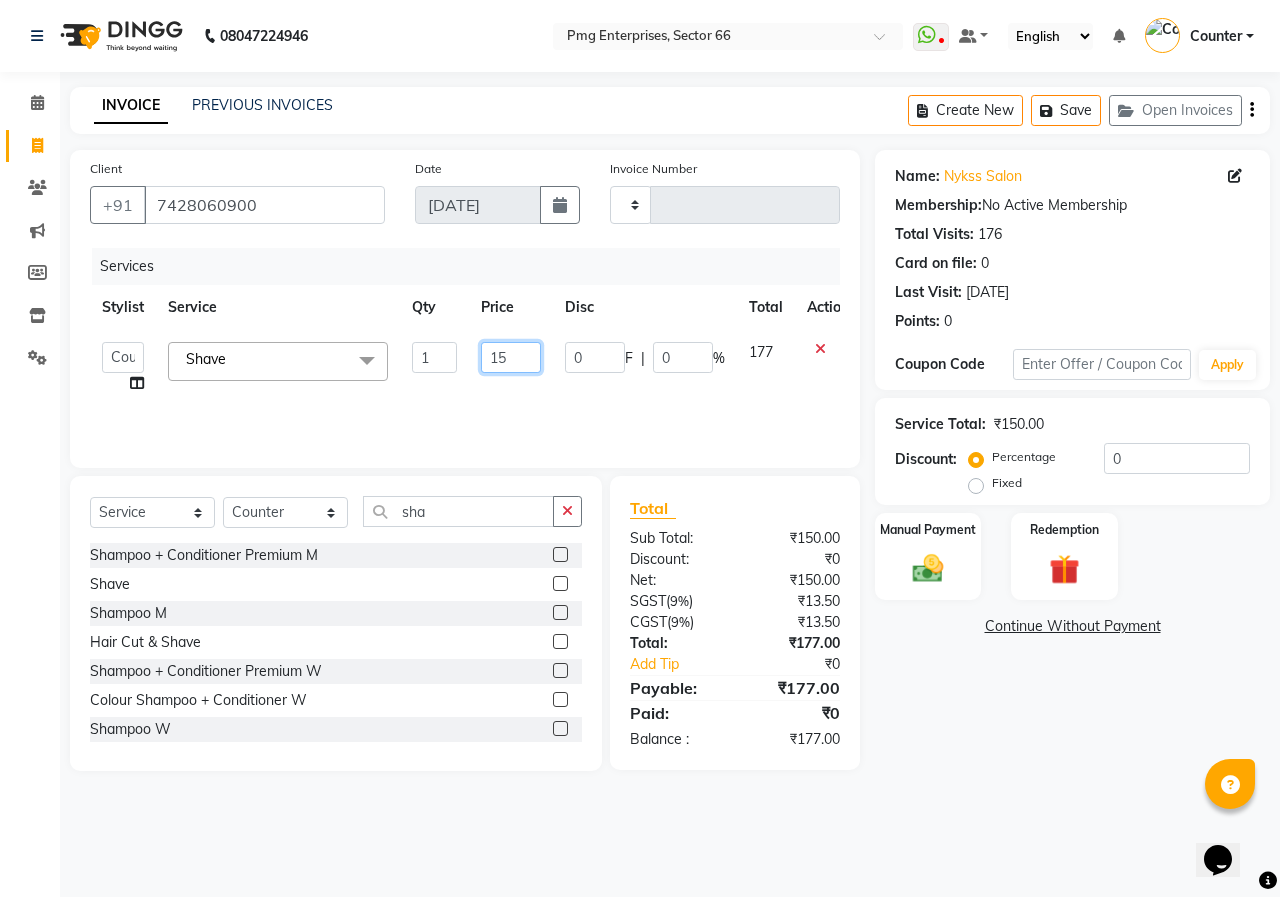 type on "1" 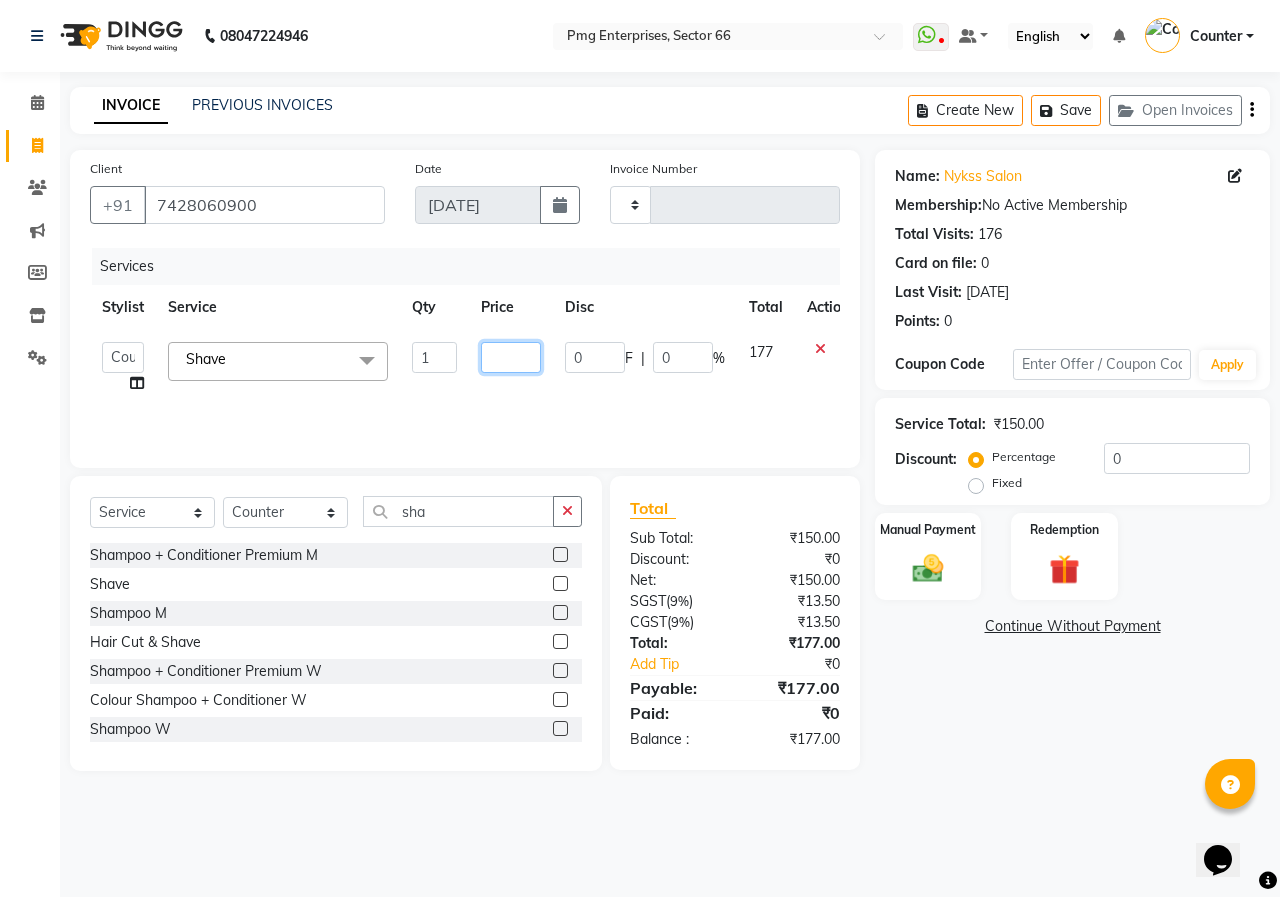 type on "1" 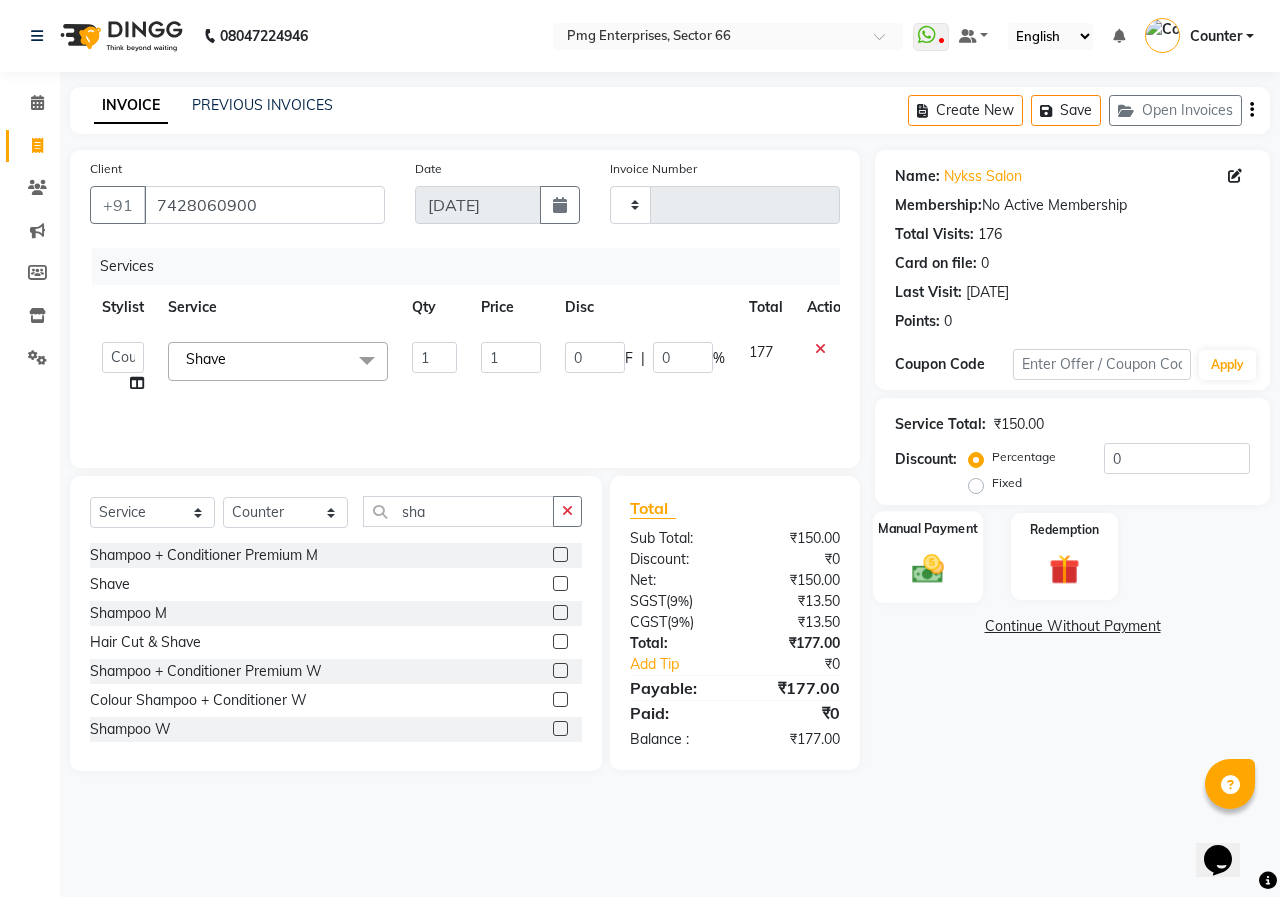 click 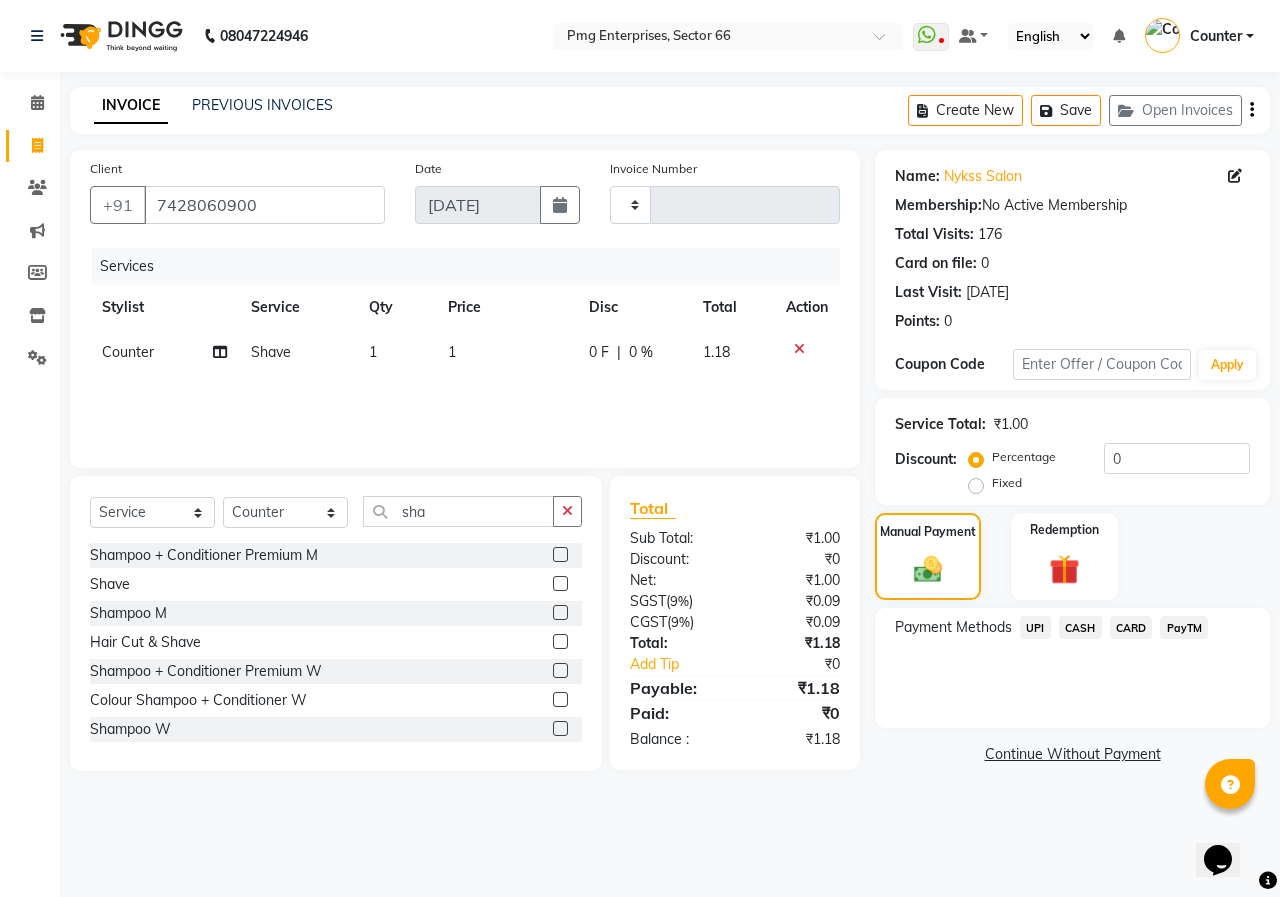 click on "CASH" 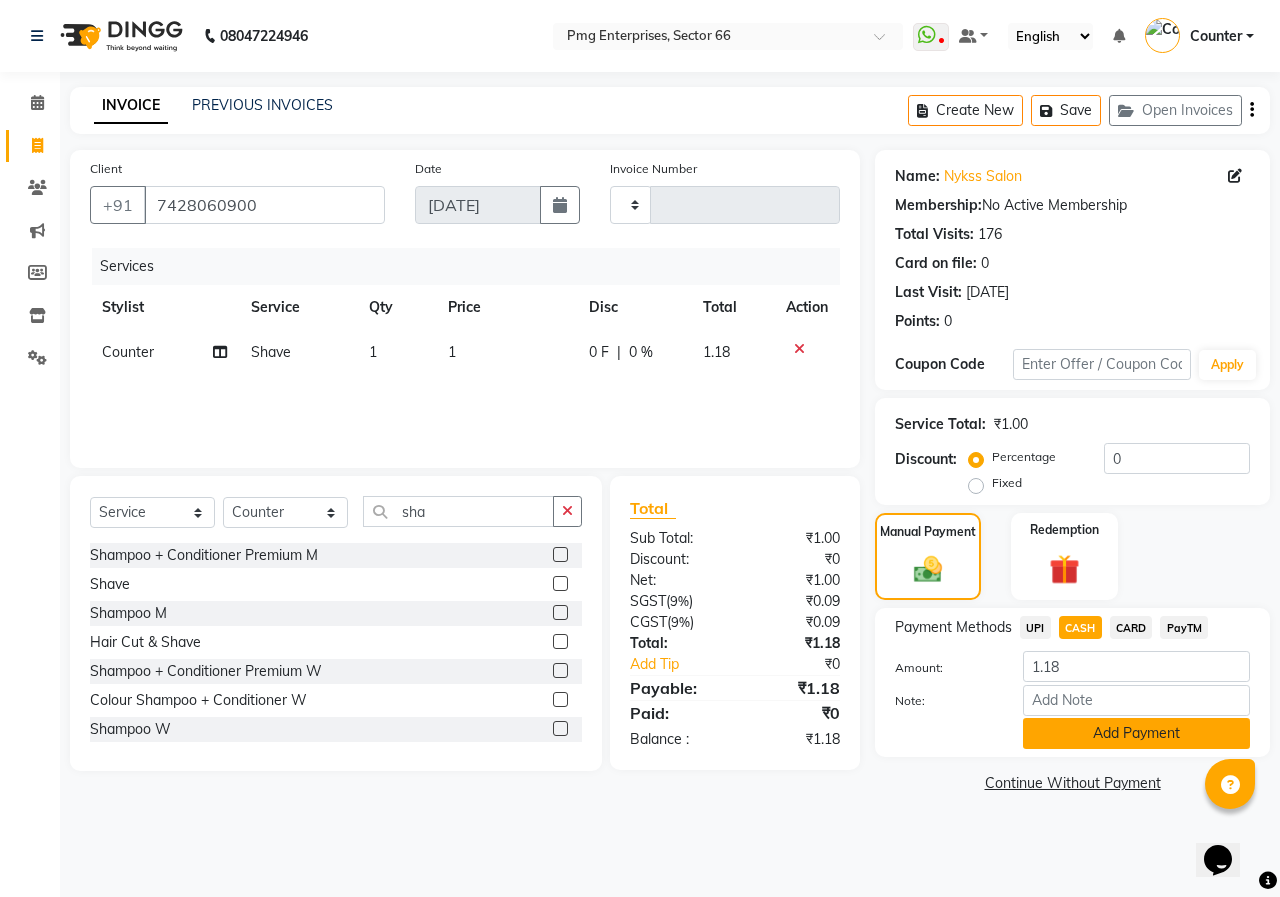 click on "Add Payment" 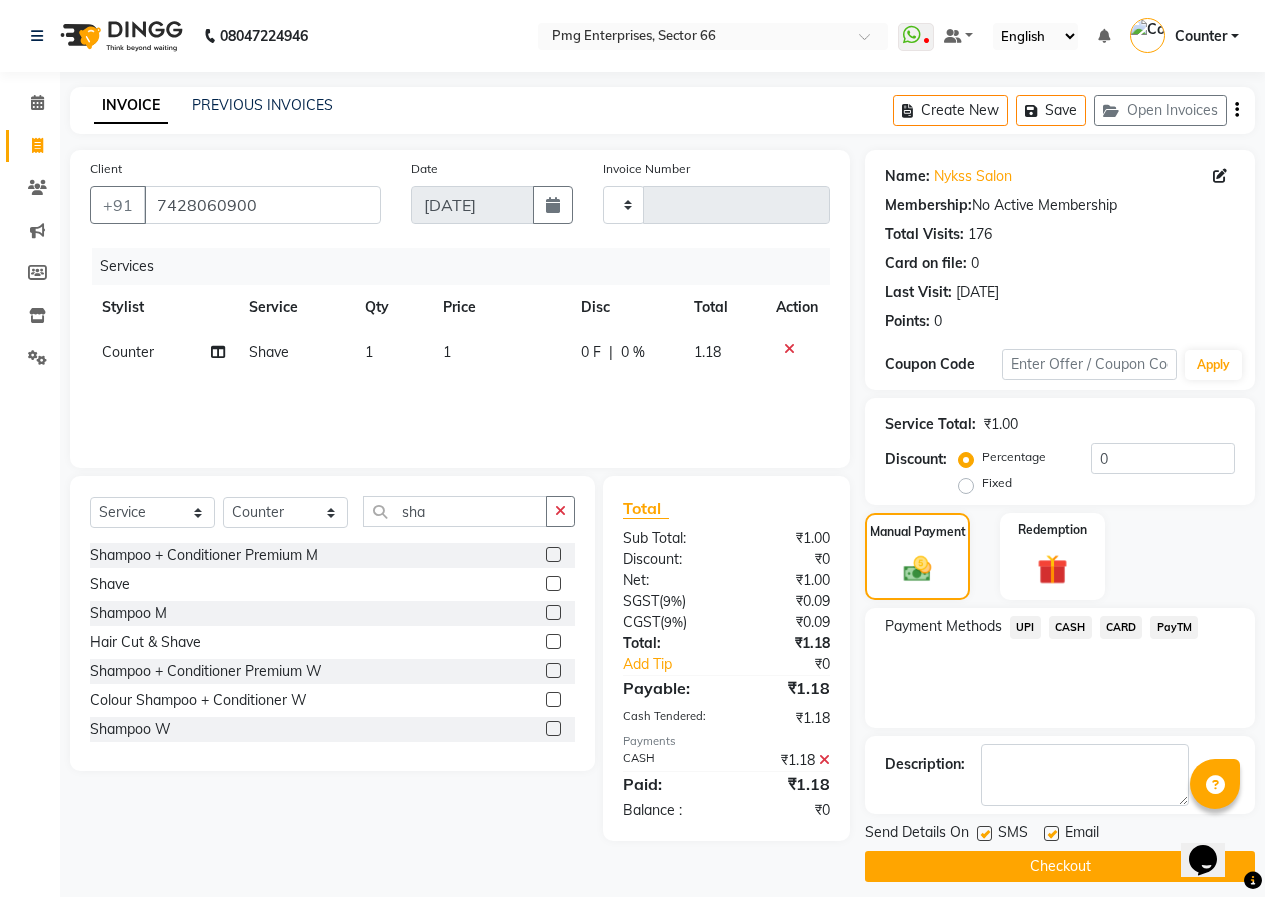 click on "Checkout" 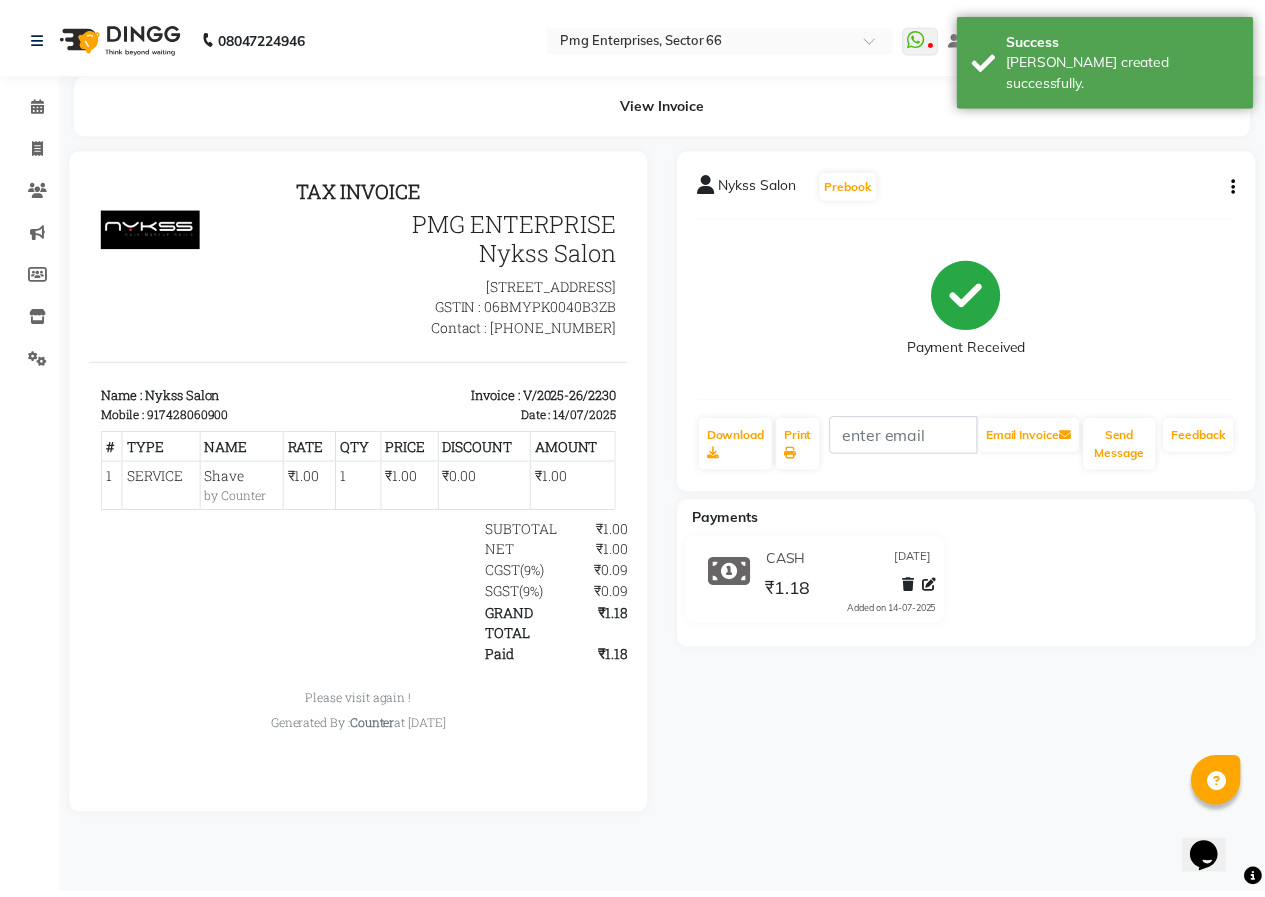 scroll, scrollTop: 0, scrollLeft: 0, axis: both 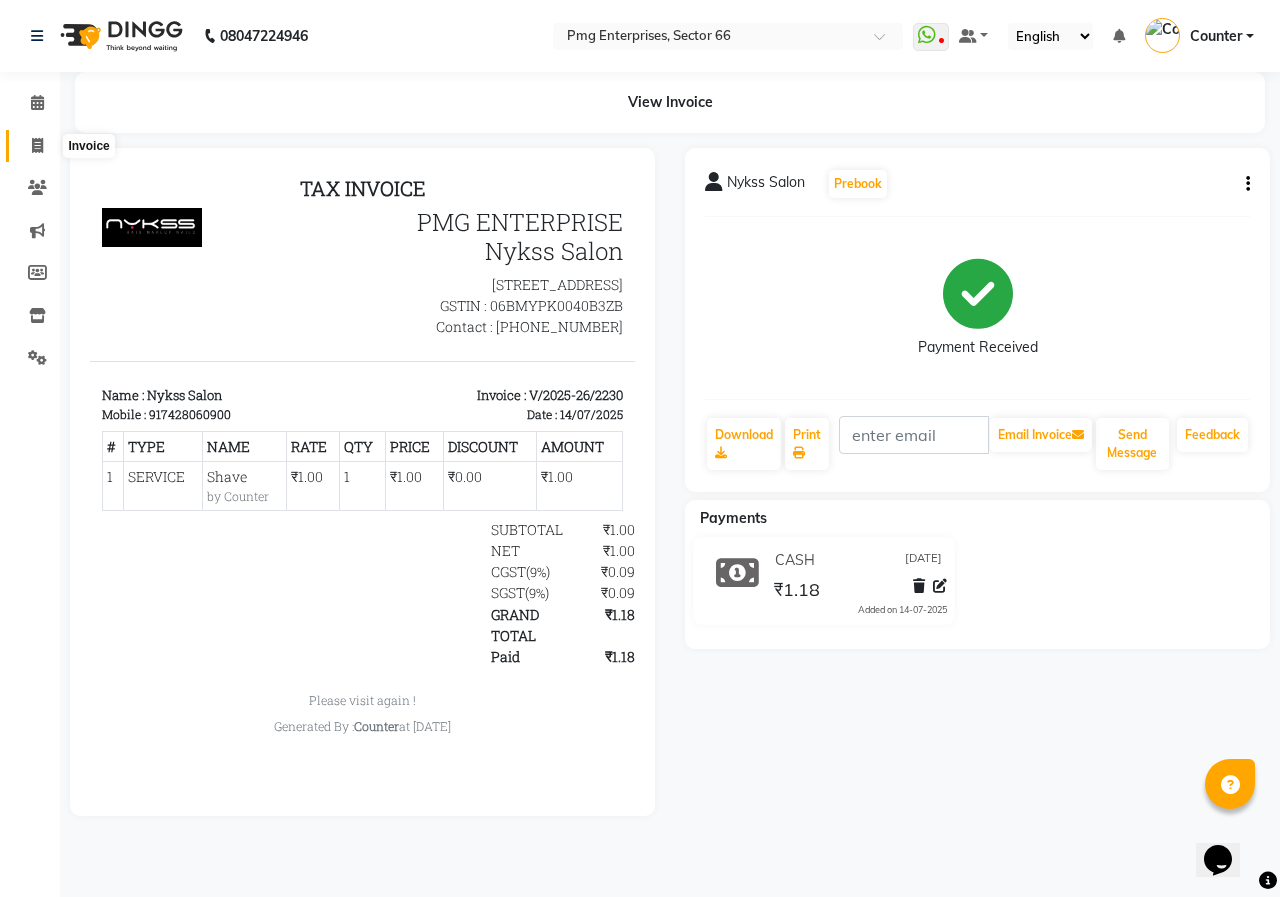 click 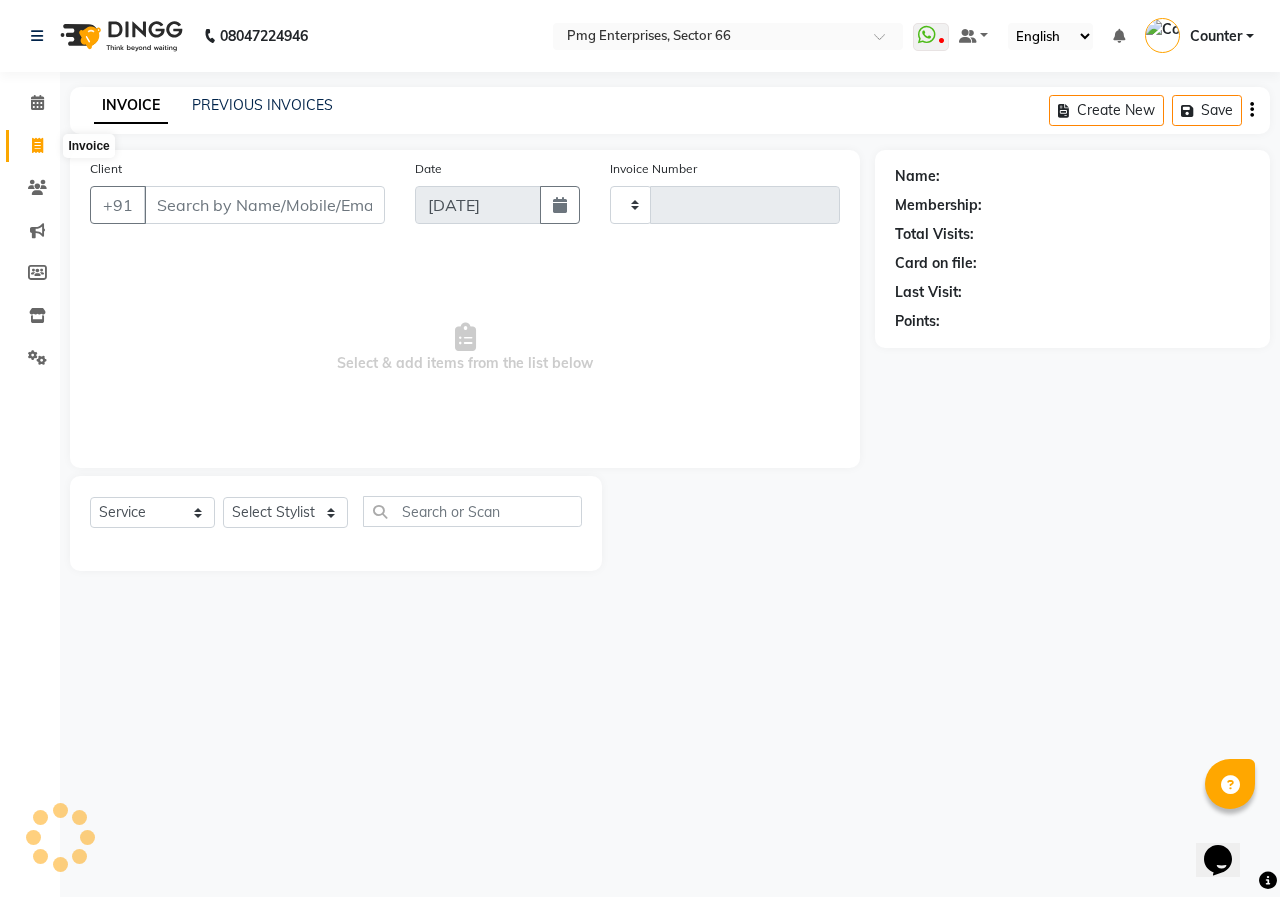 type on "2231" 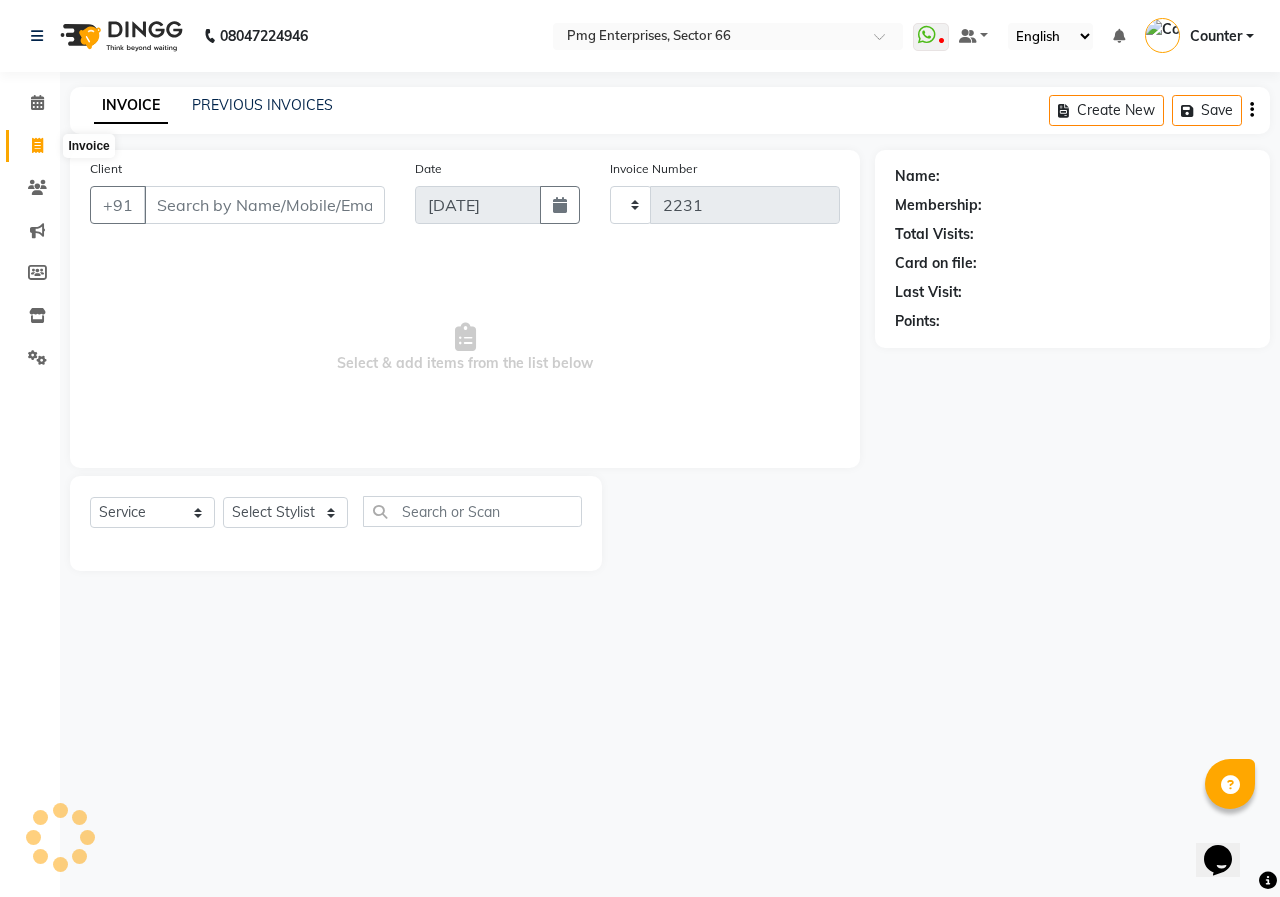 select on "889" 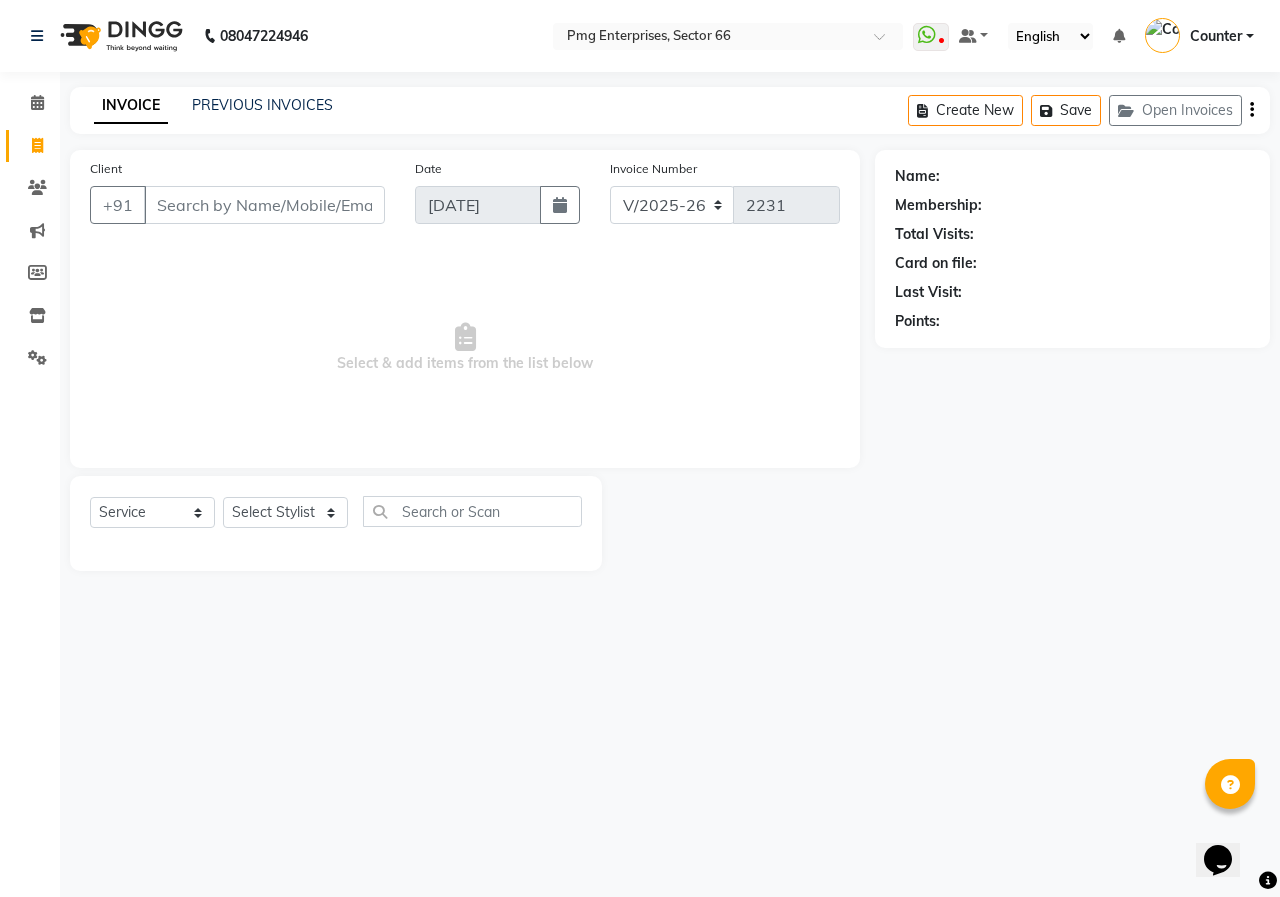 click on "Client" at bounding box center (264, 205) 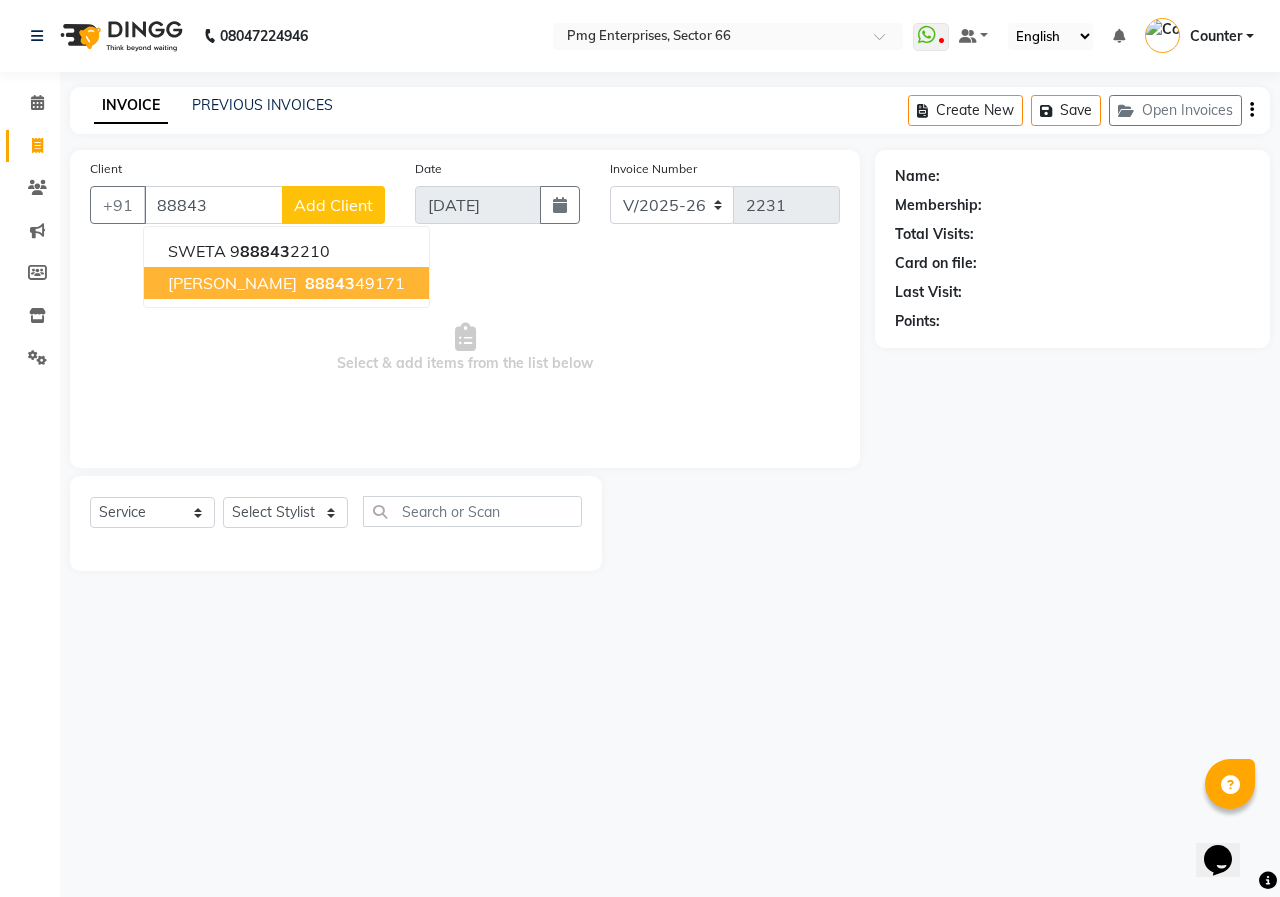click on "[PERSON_NAME]   88843 49171" at bounding box center [286, 283] 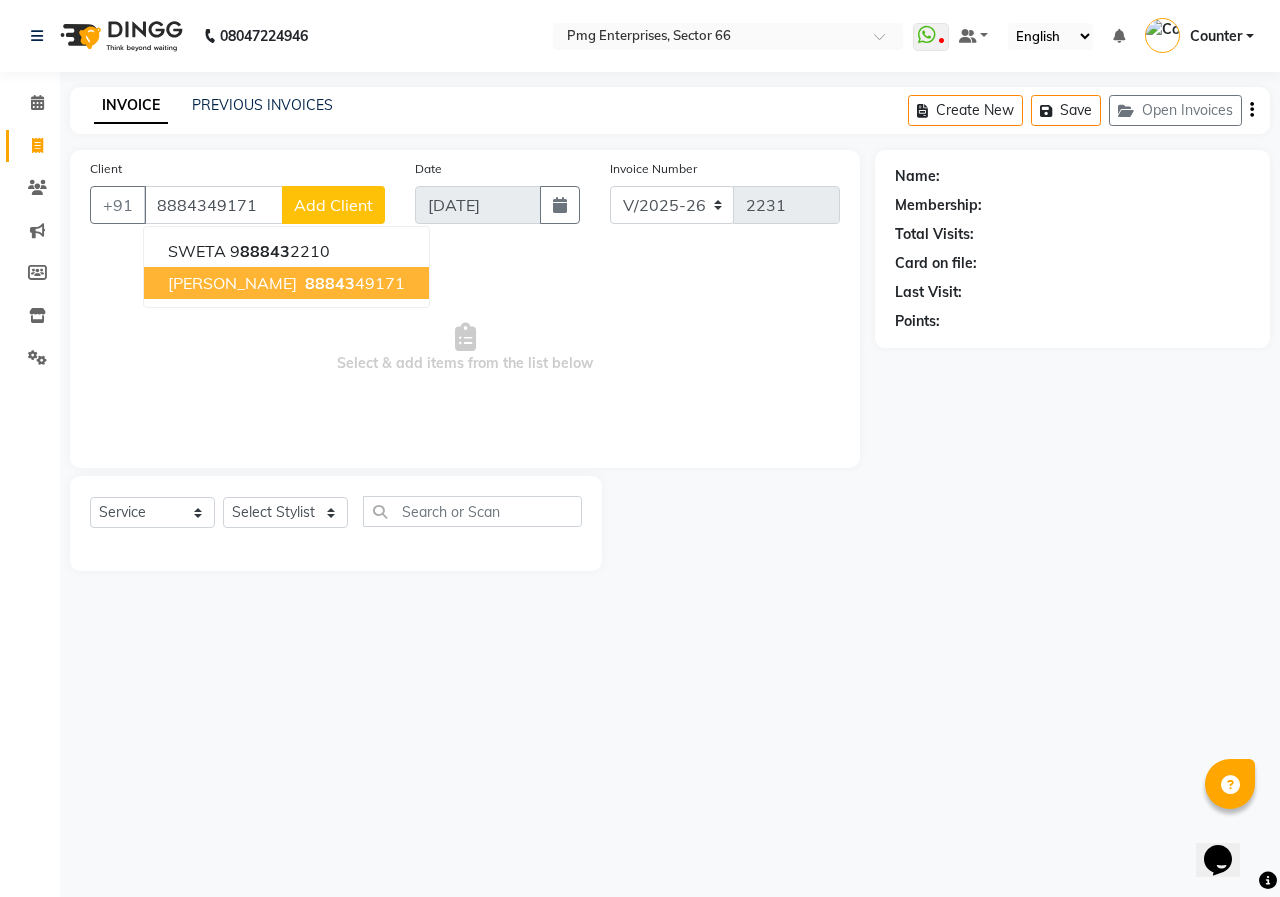 type on "8884349171" 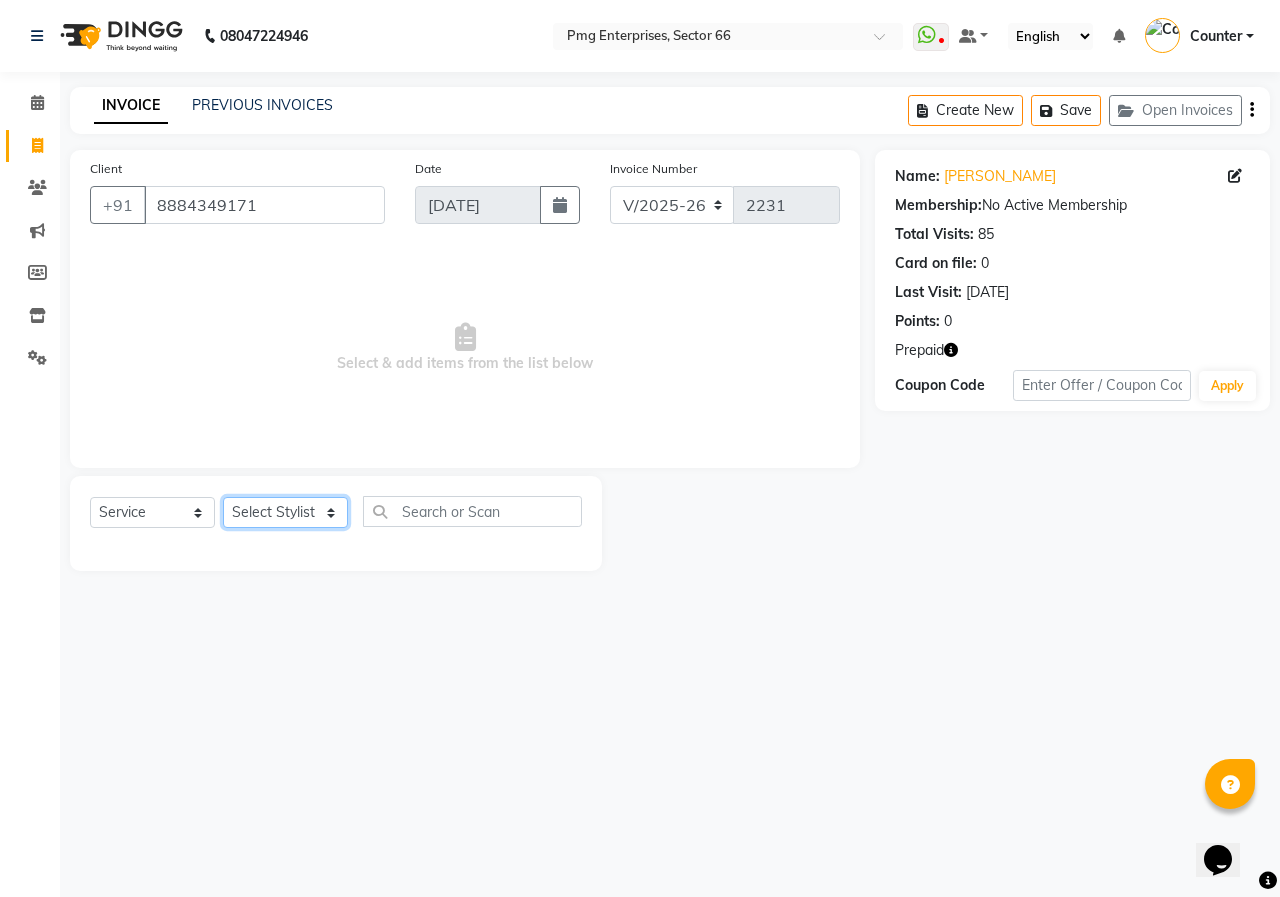 drag, startPoint x: 253, startPoint y: 513, endPoint x: 245, endPoint y: 520, distance: 10.630146 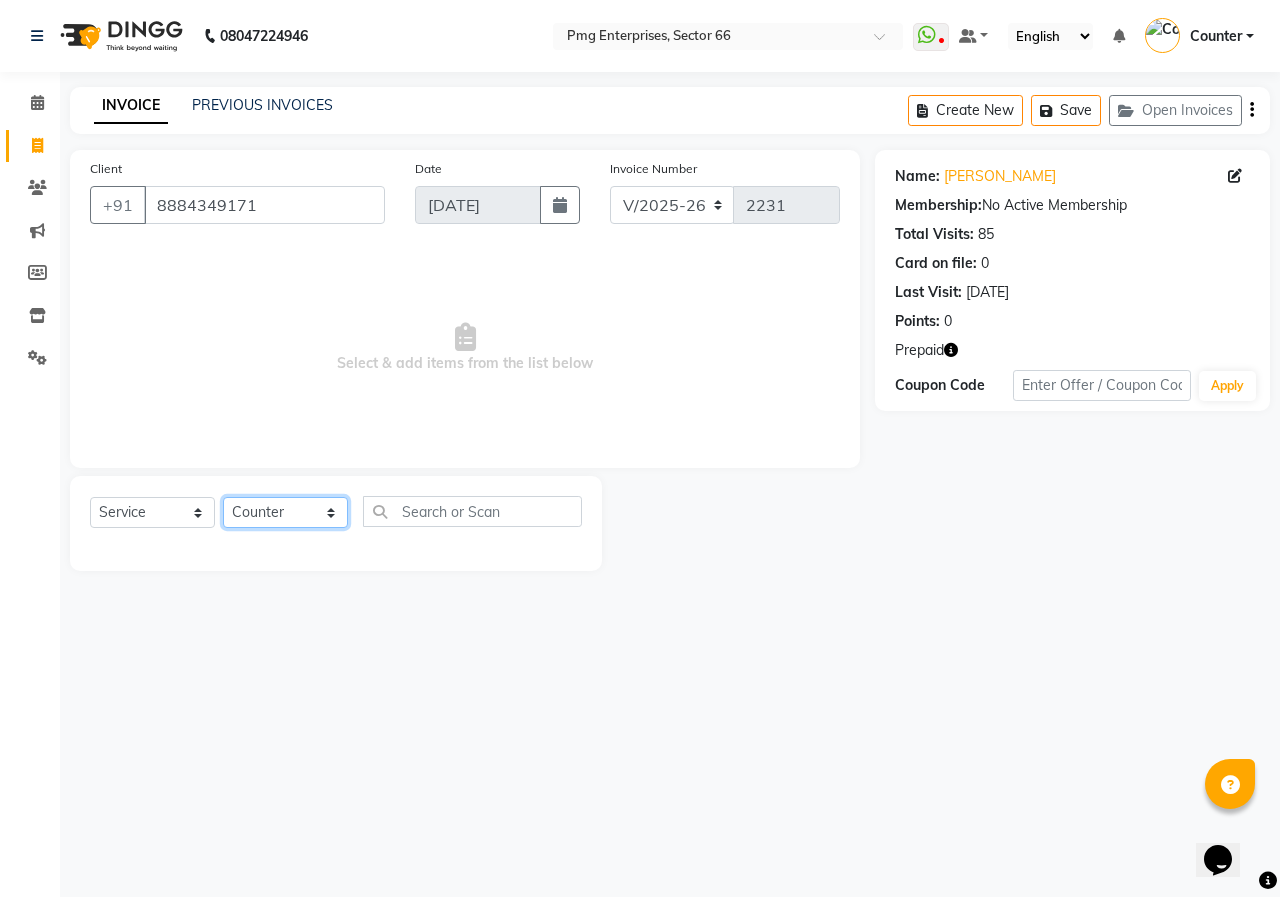 click on "Select Stylist [PERSON_NAME] Counter [PERSON_NAME] [PERSON_NAME] [PERSON_NAME] [PERSON_NAME]" 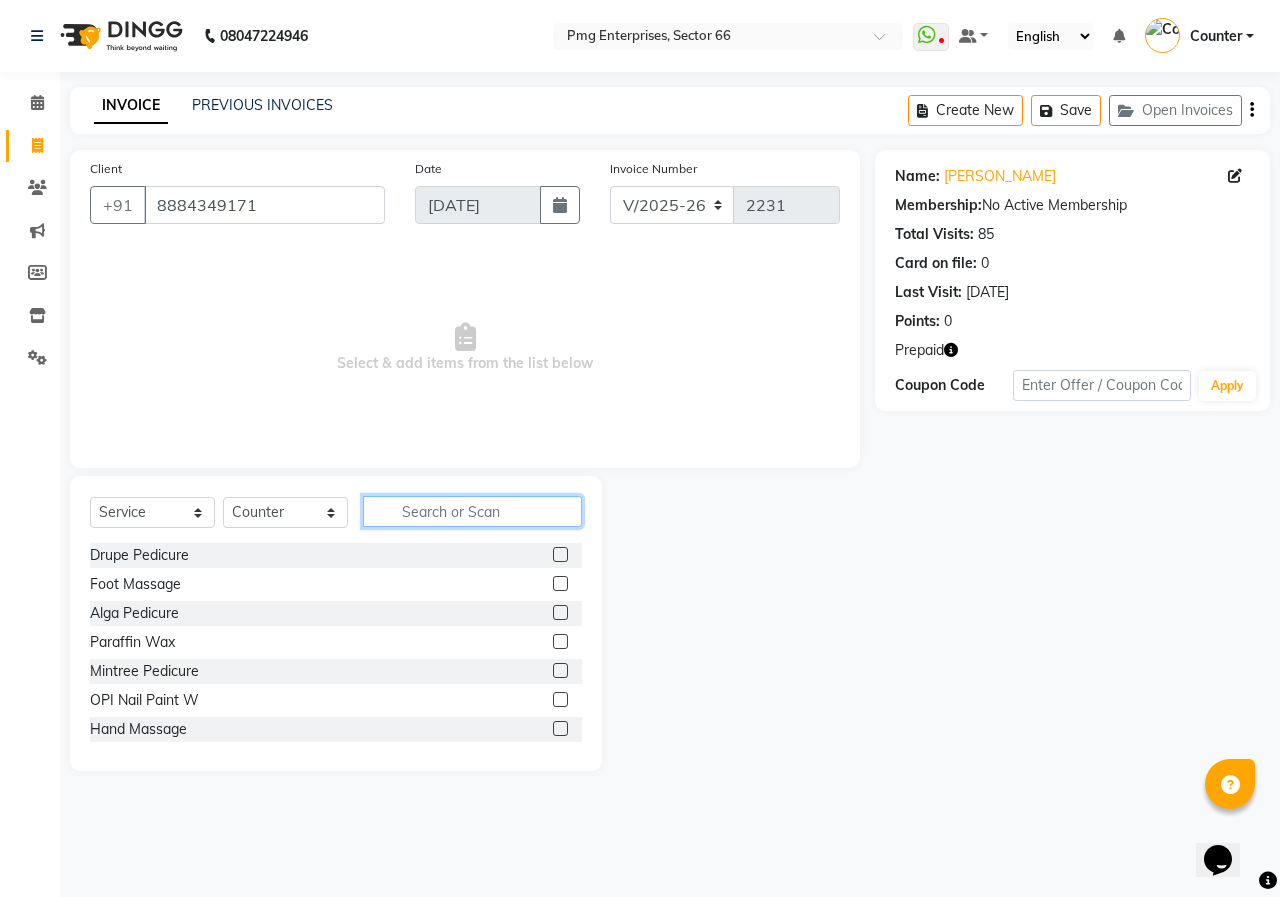 click 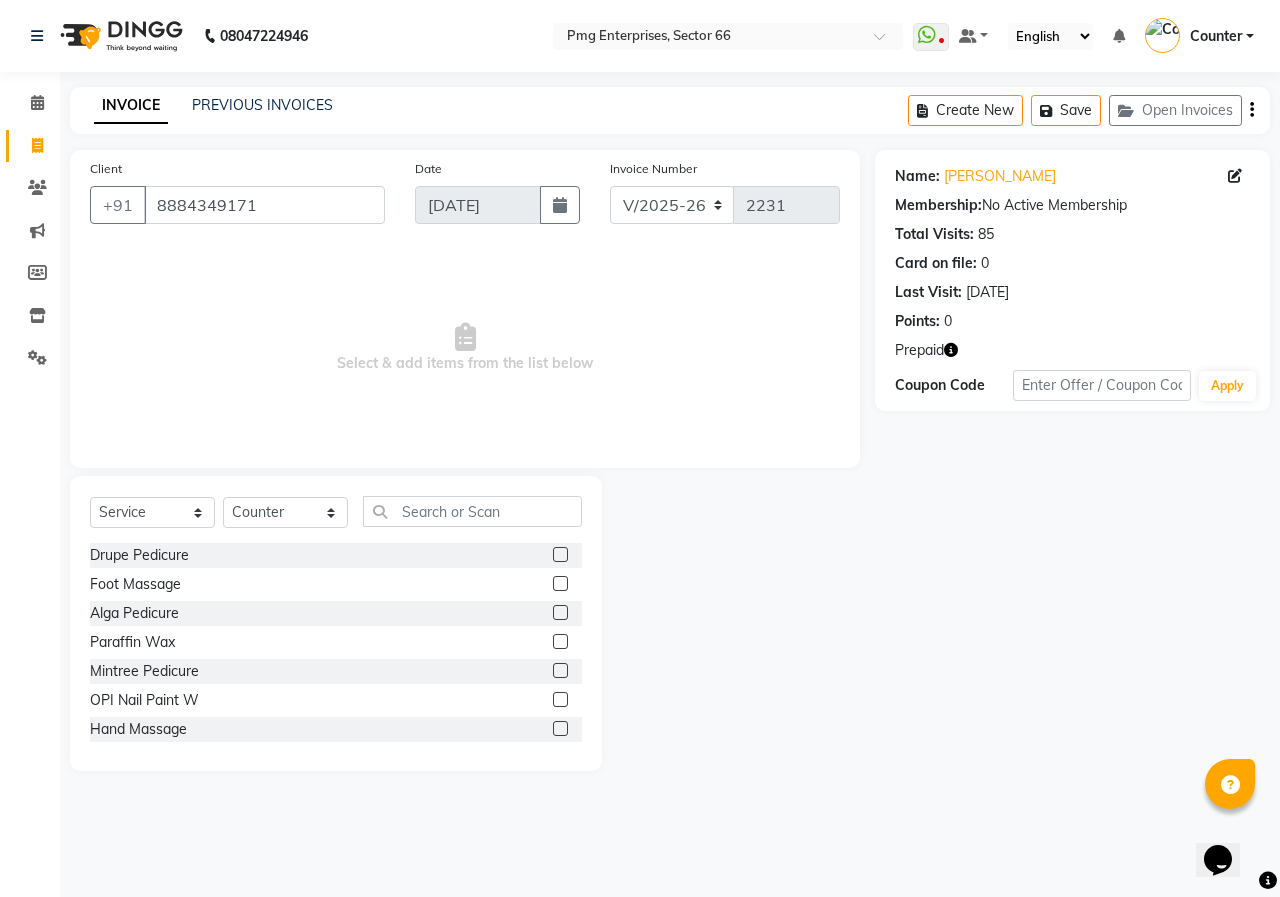 click 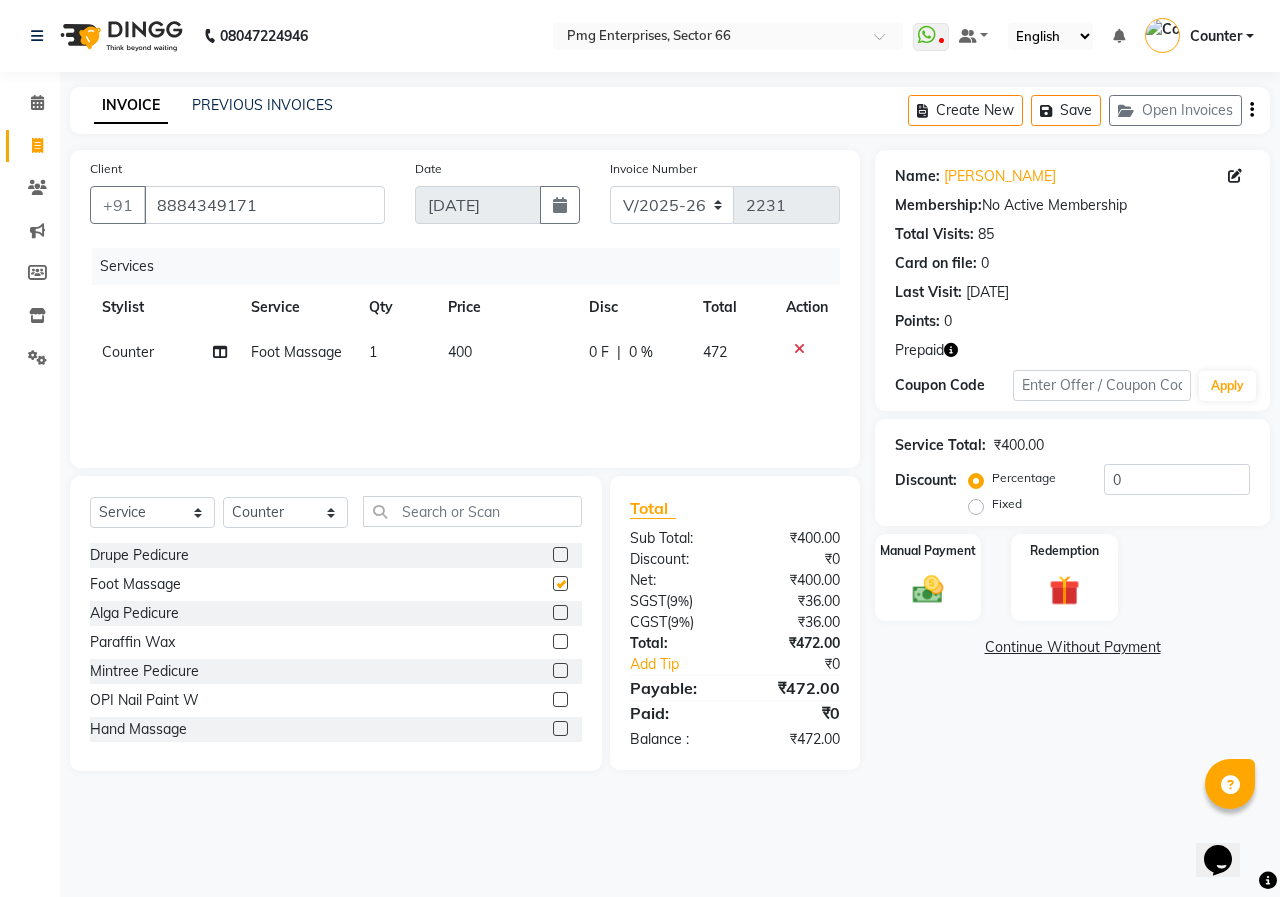 checkbox on "false" 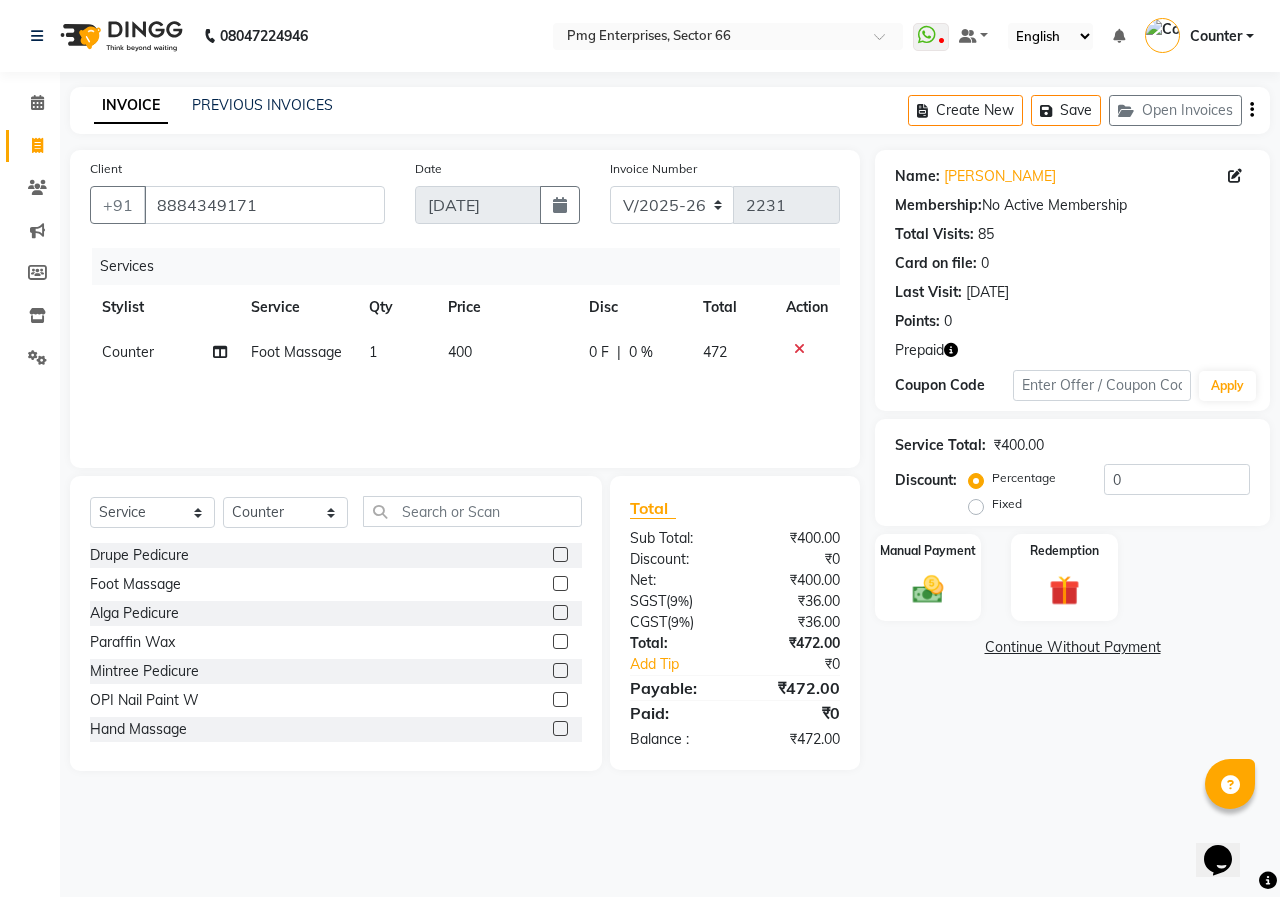 click on "400" 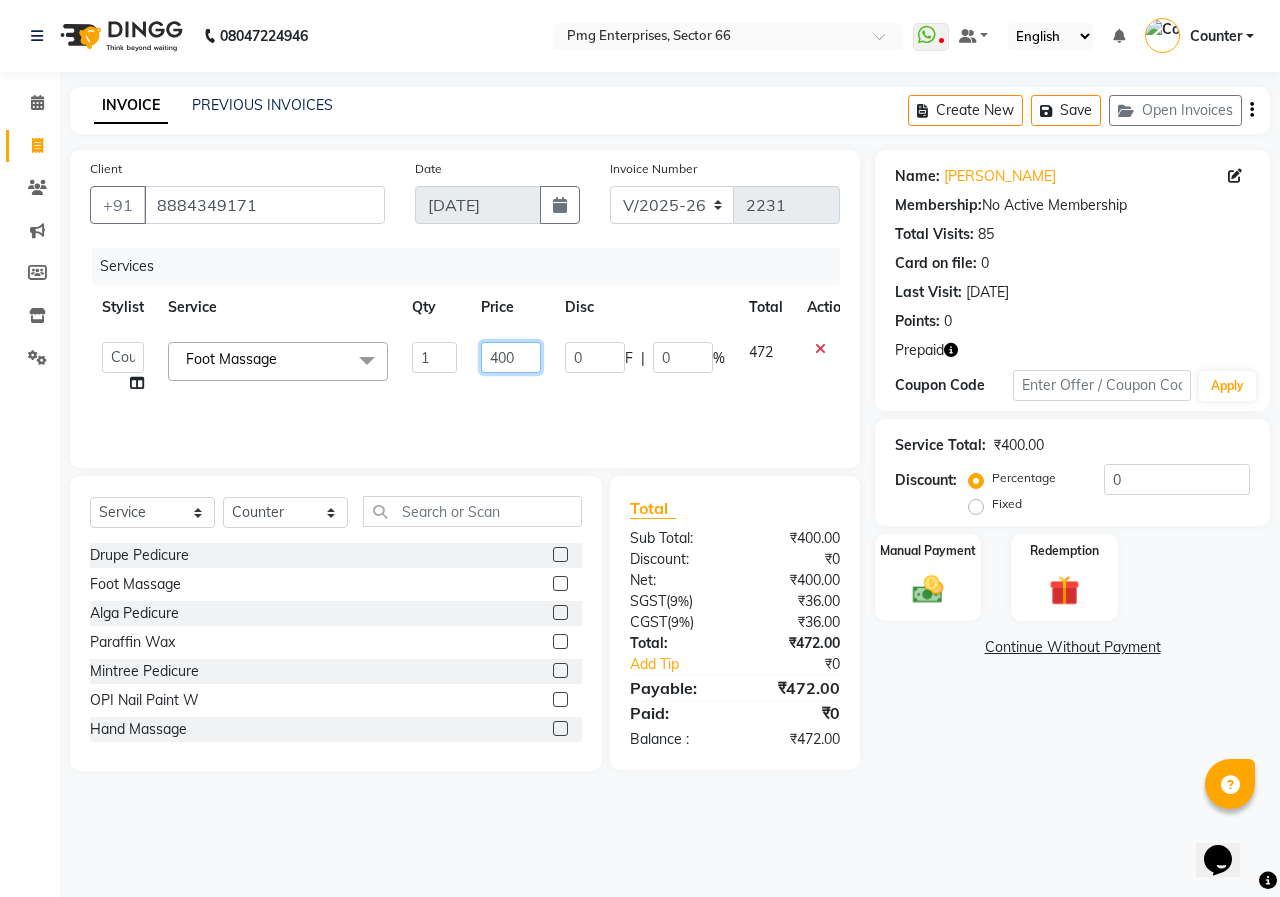click on "400" 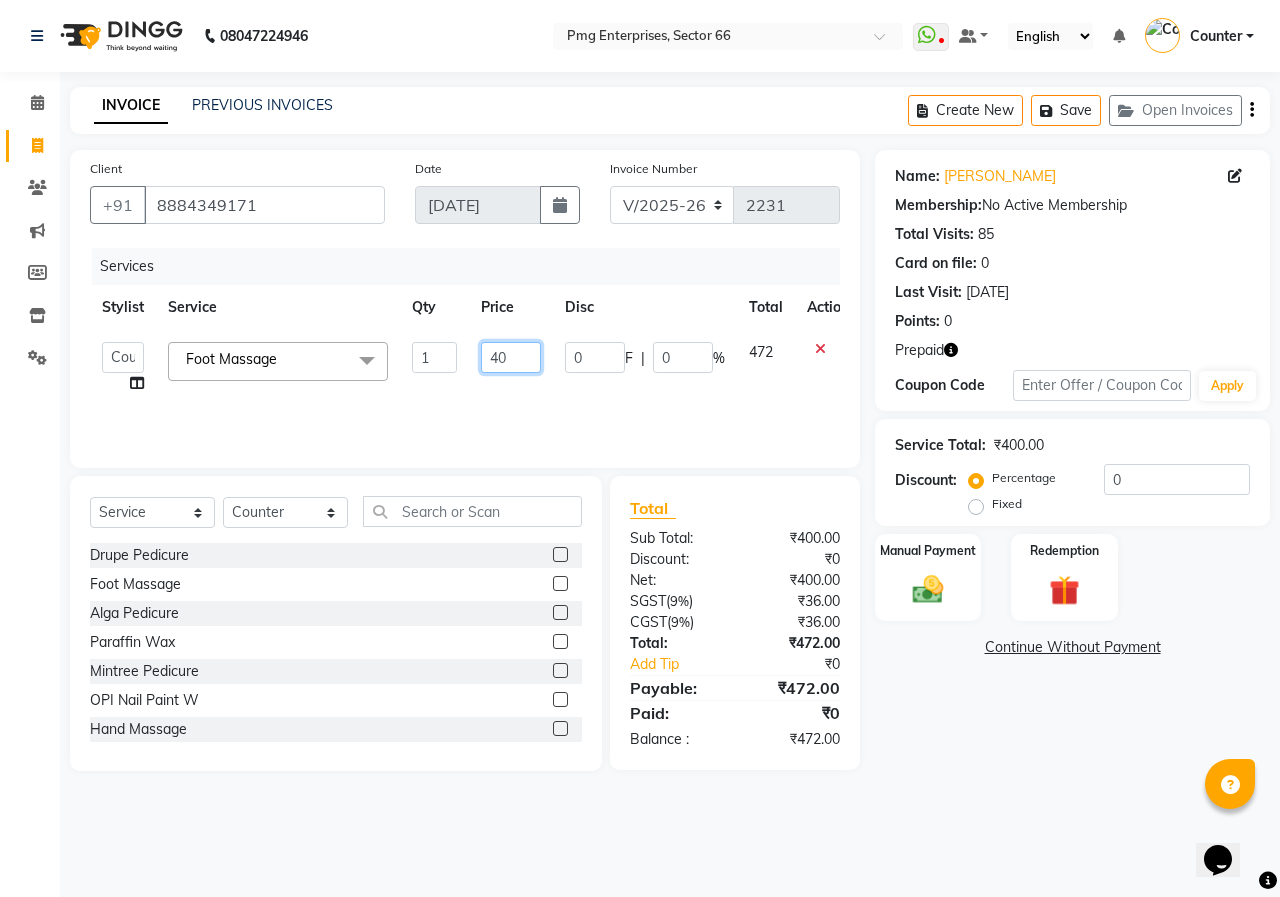 type on "4" 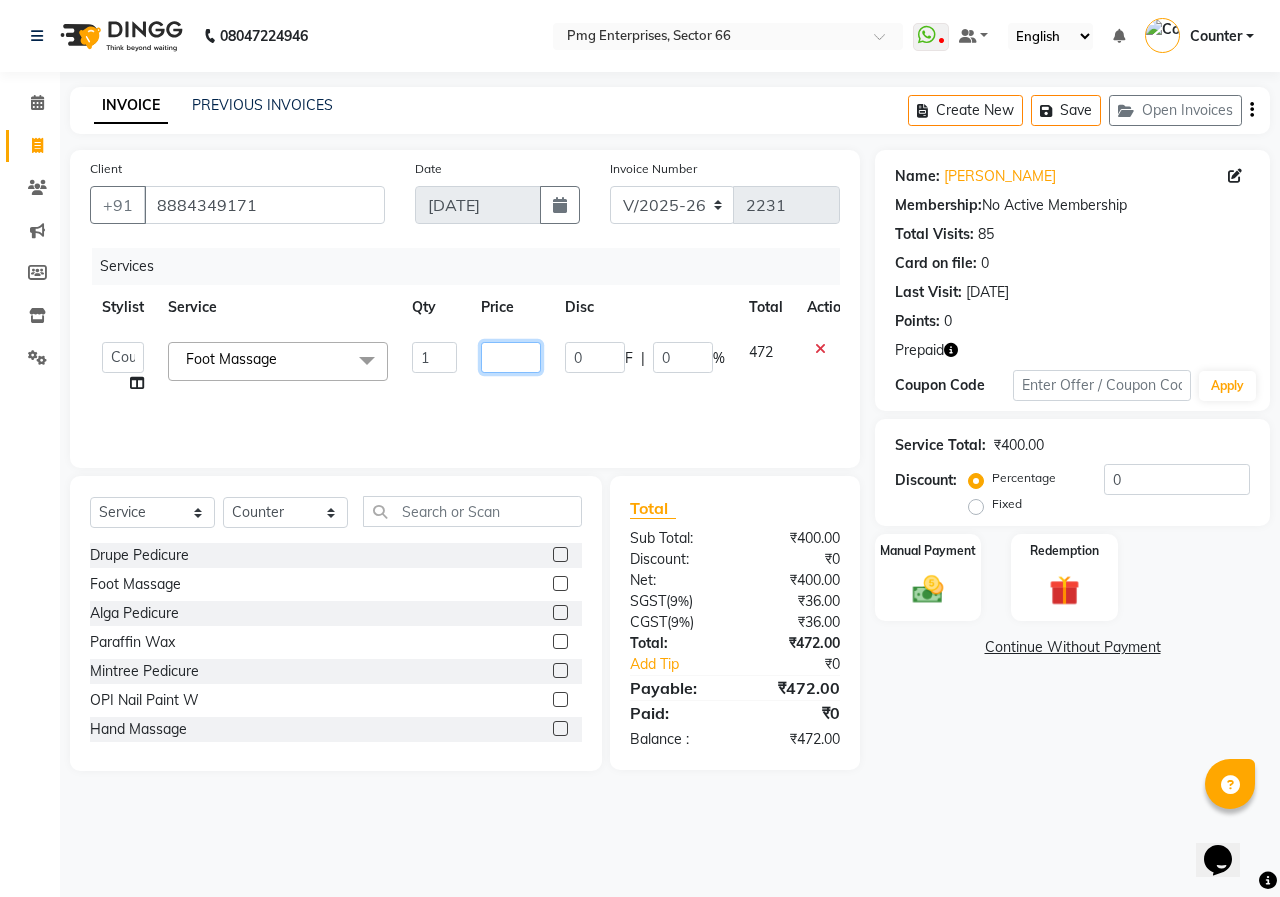 type on "1" 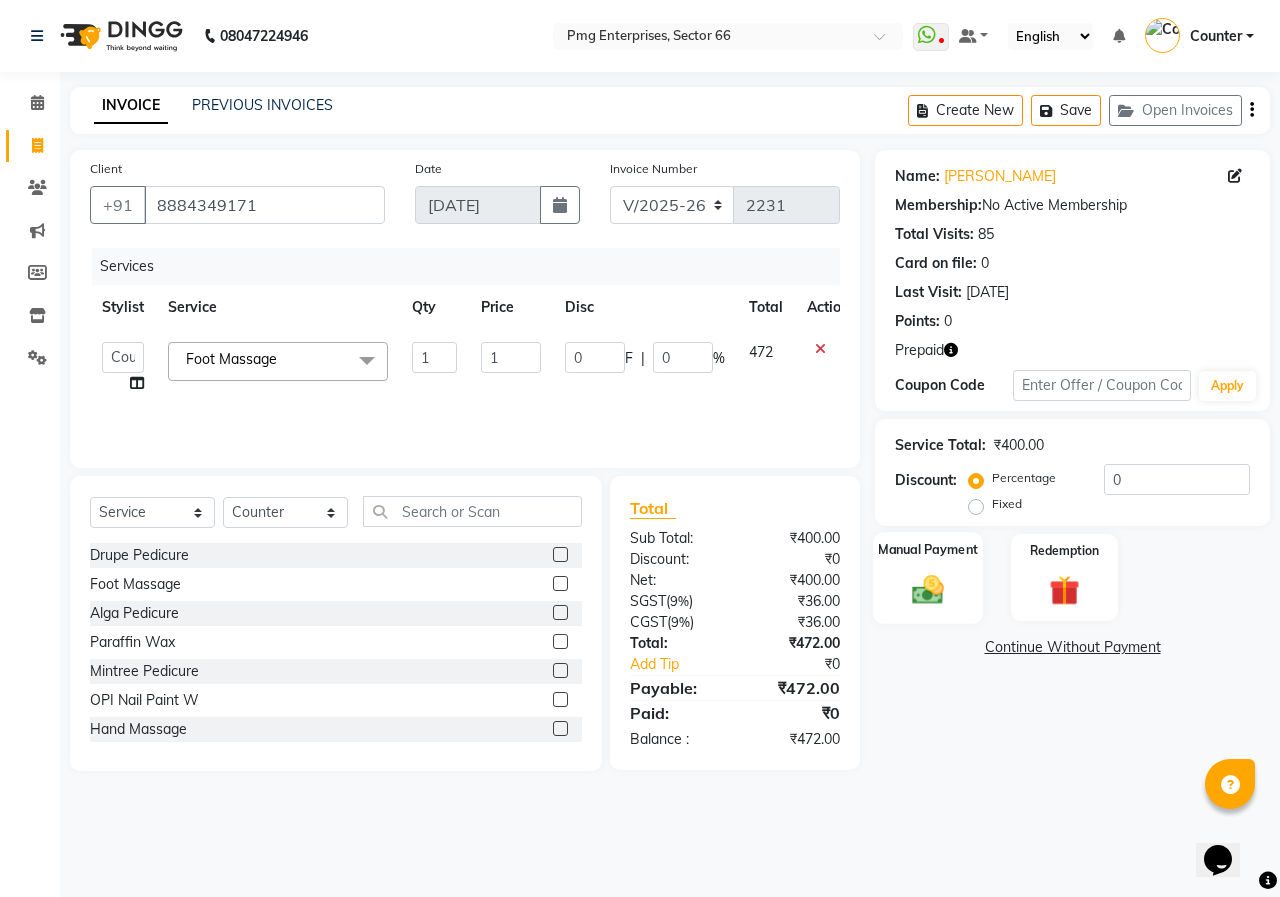 click 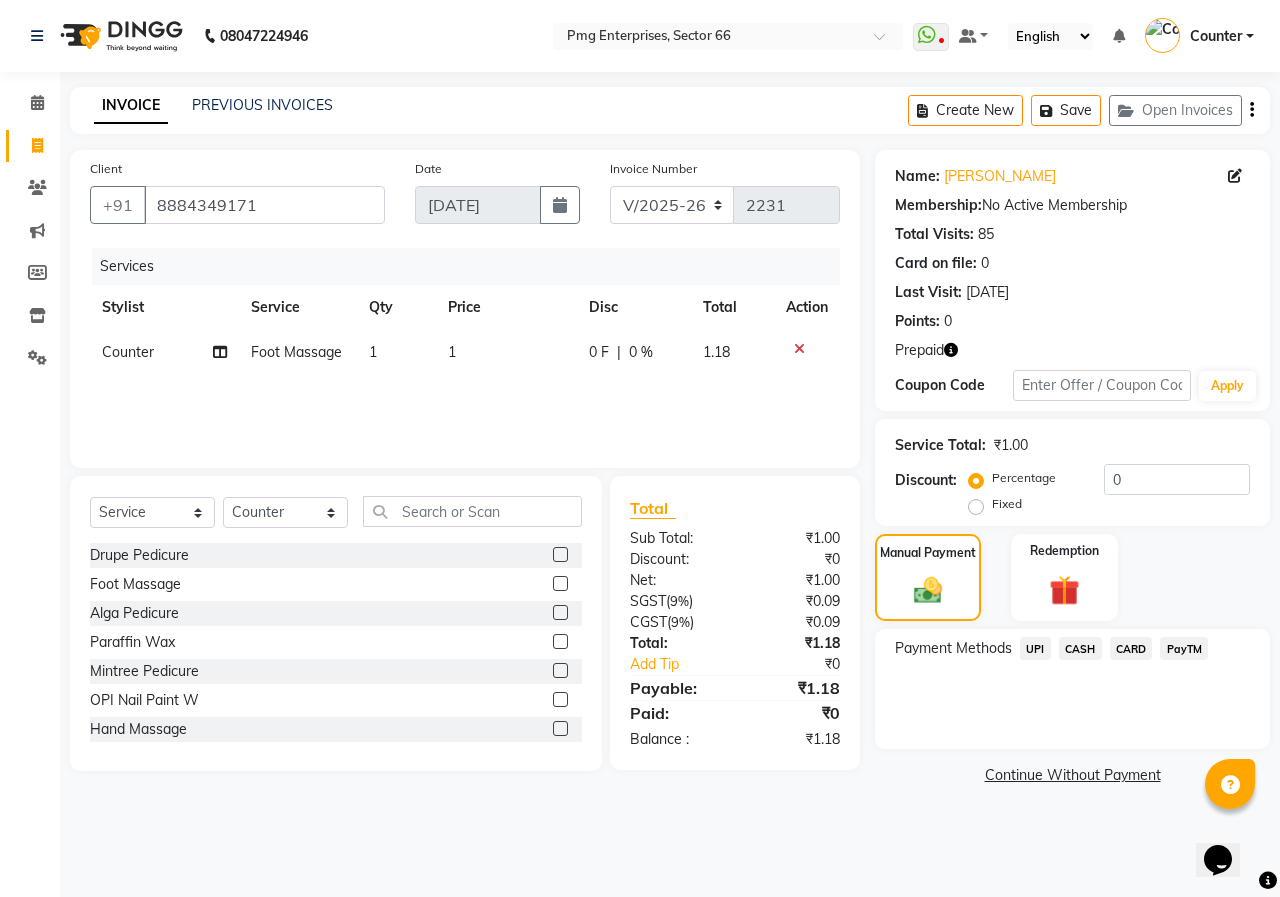 click on "CASH" 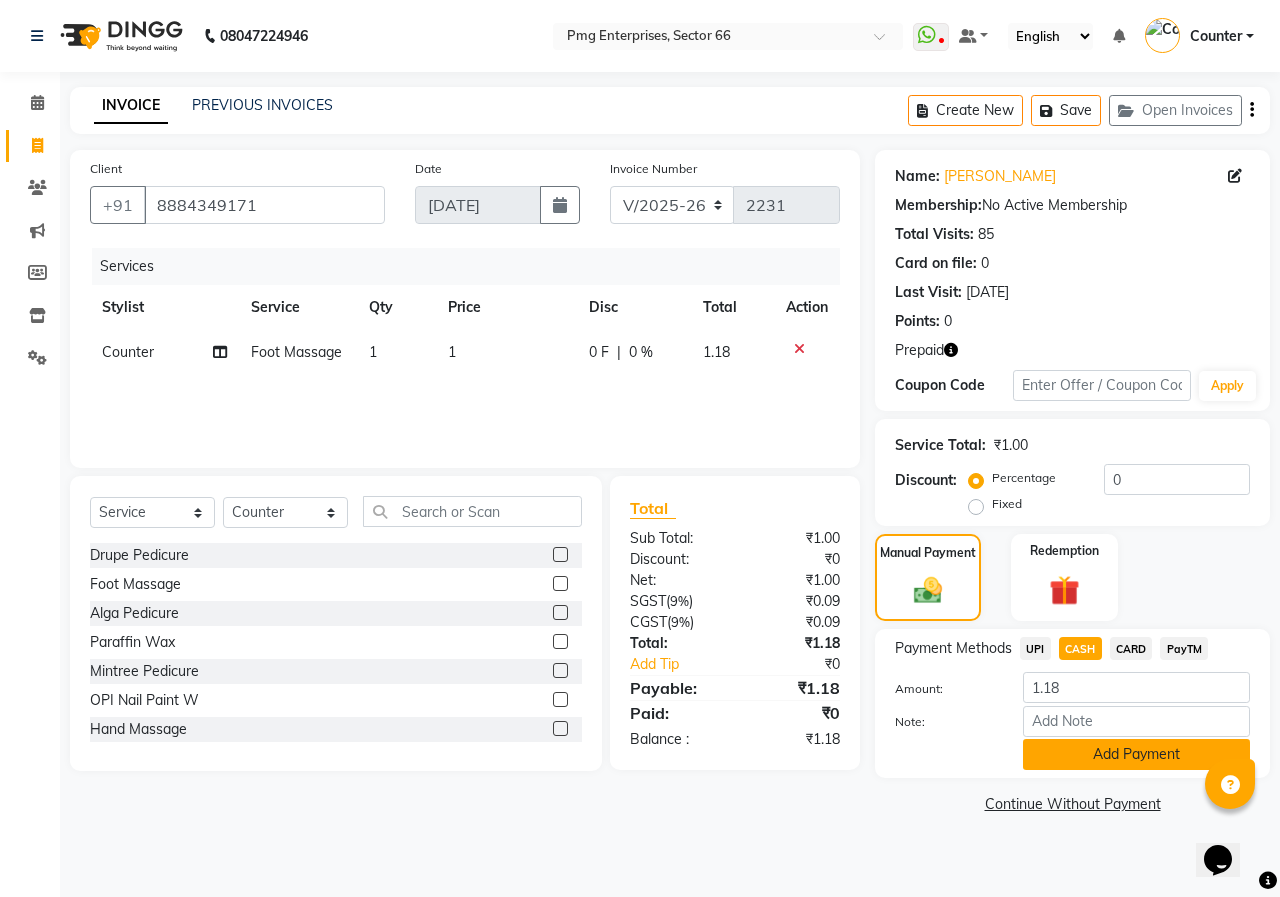 click on "Add Payment" 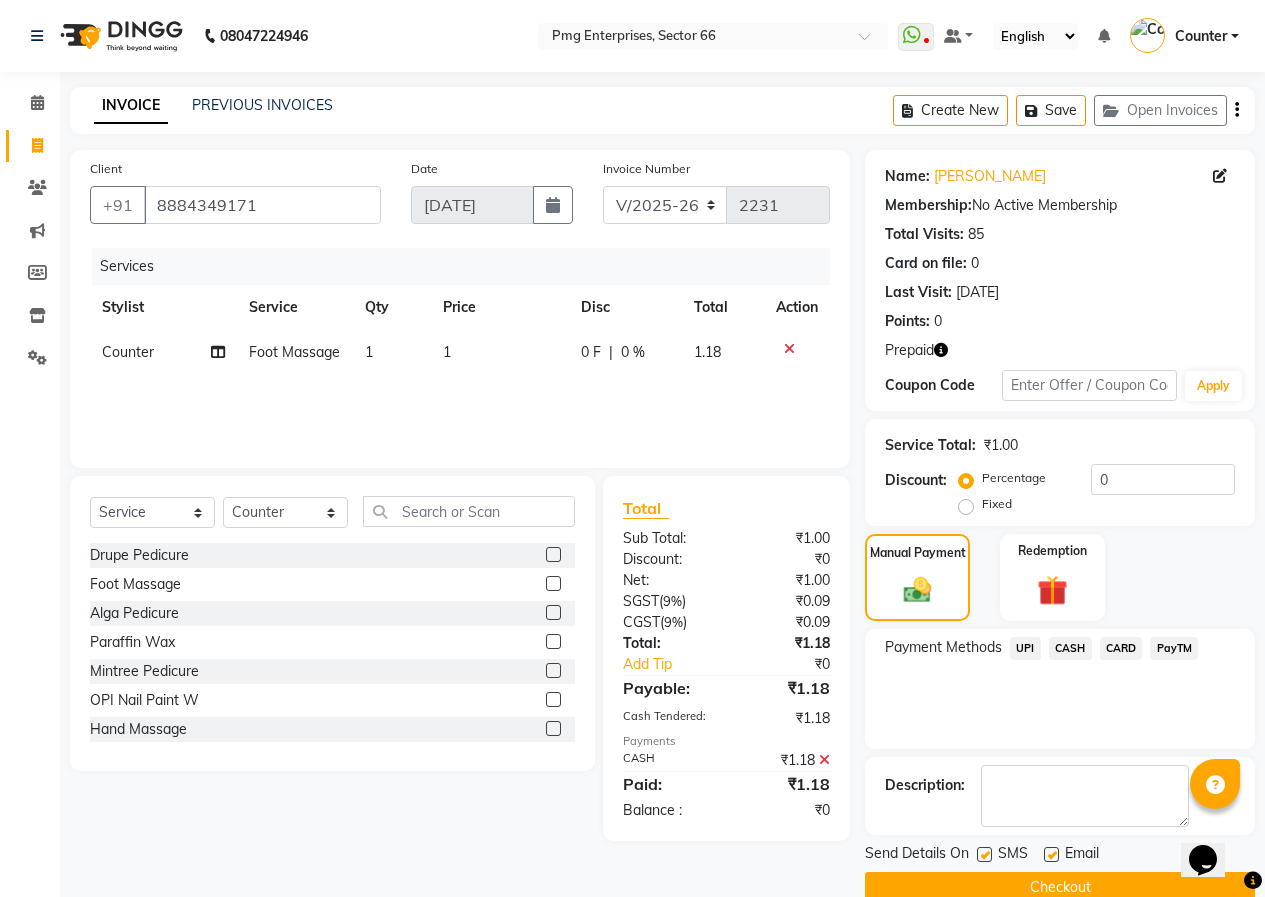 click on "Checkout" 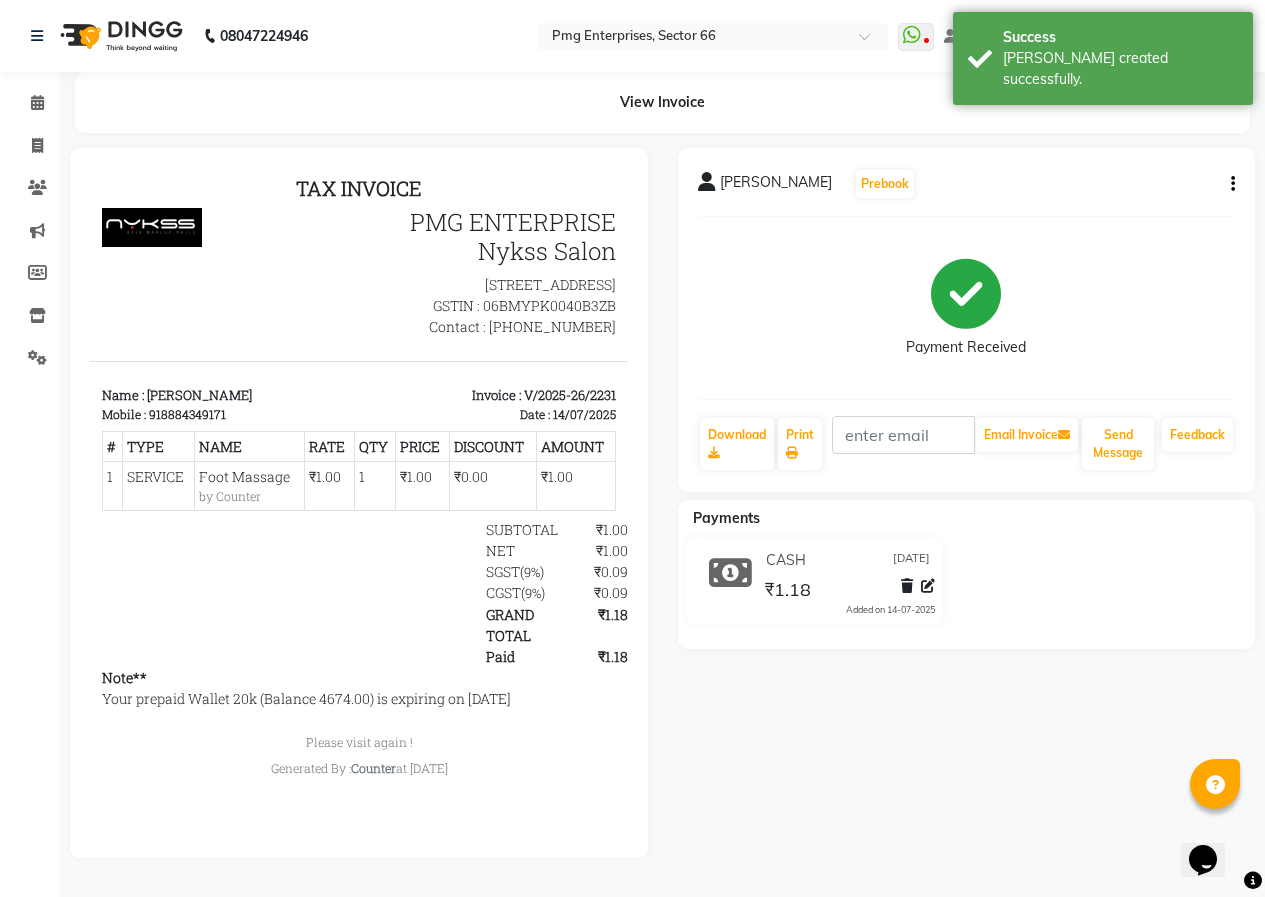 scroll, scrollTop: 0, scrollLeft: 0, axis: both 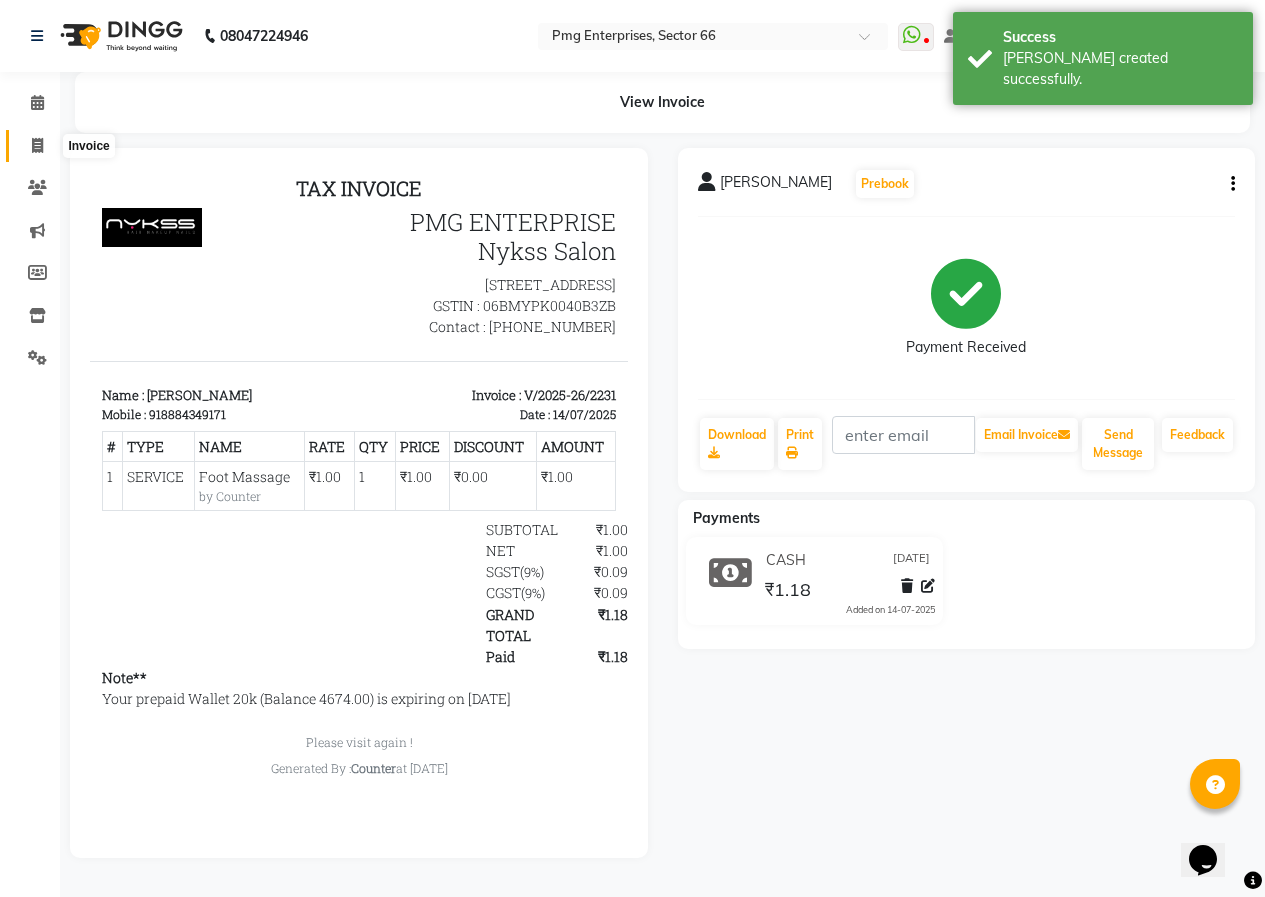 click 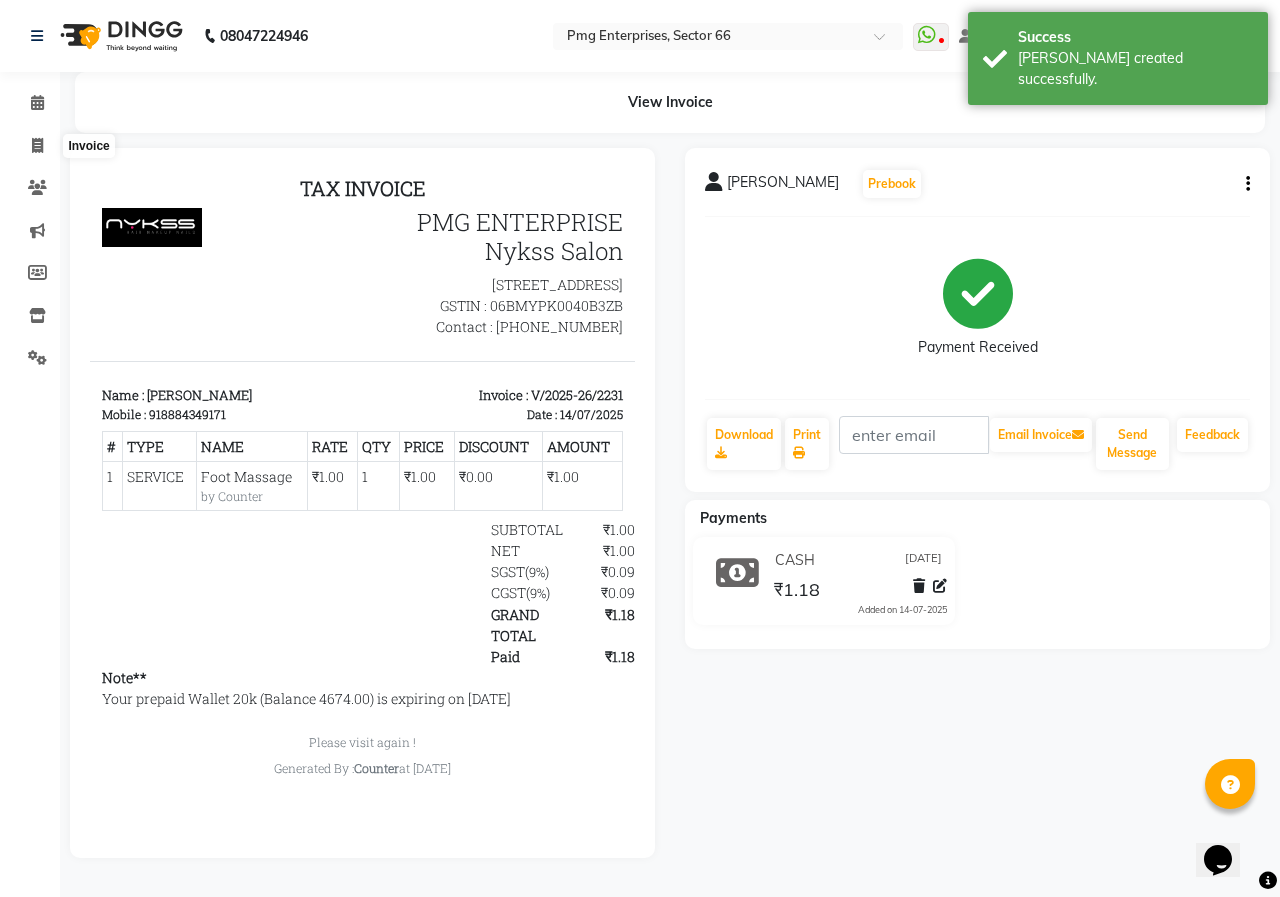 select on "service" 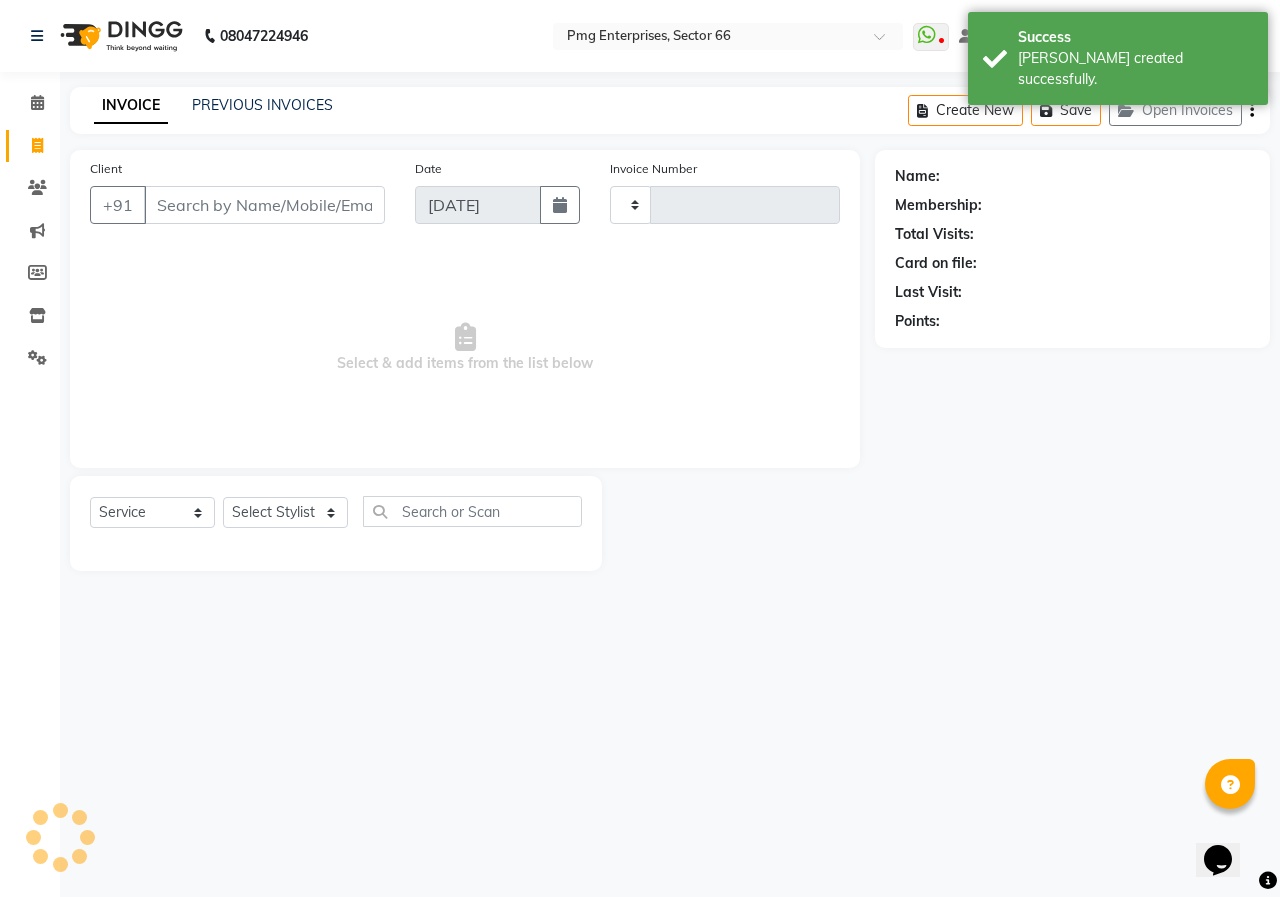 type on "2232" 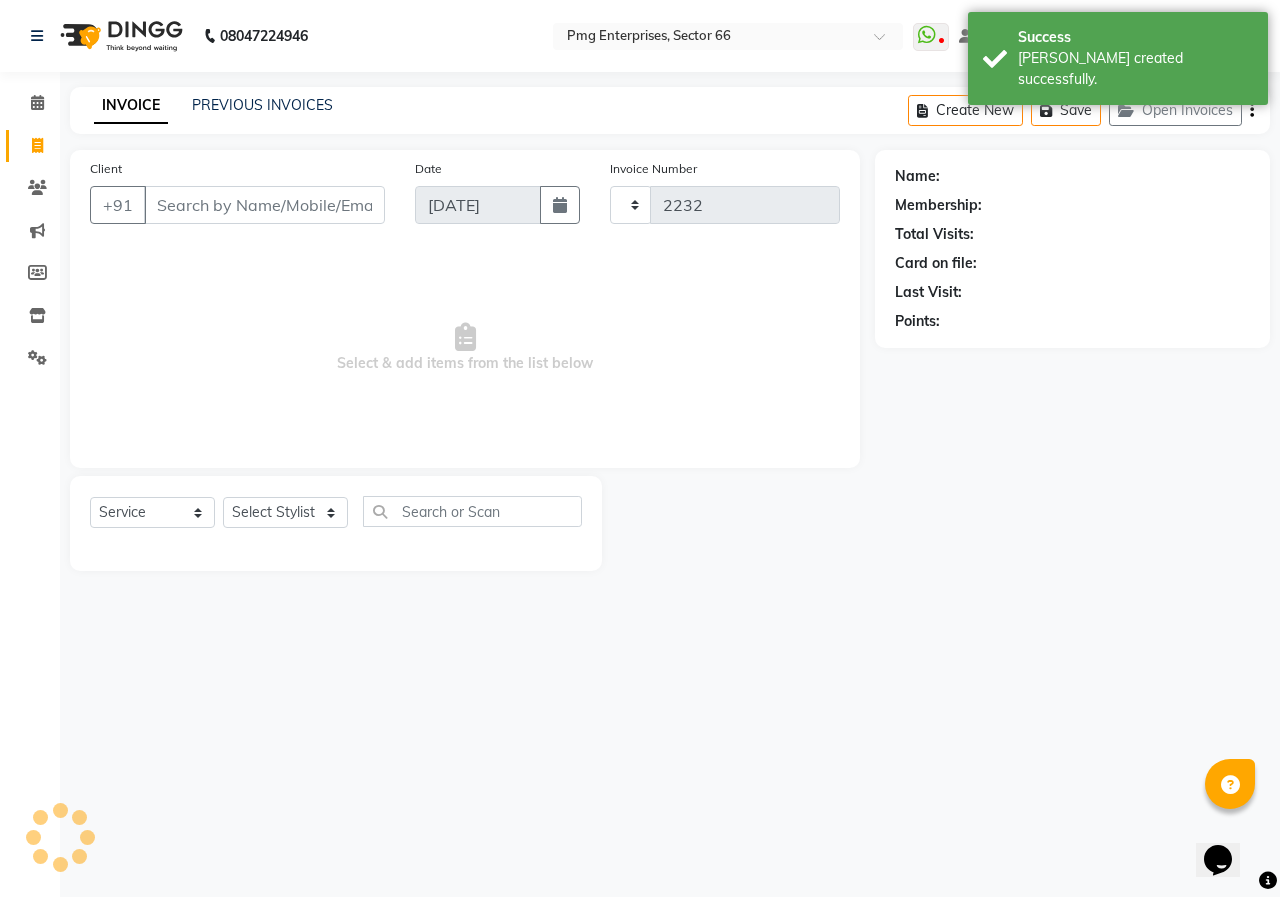 select on "889" 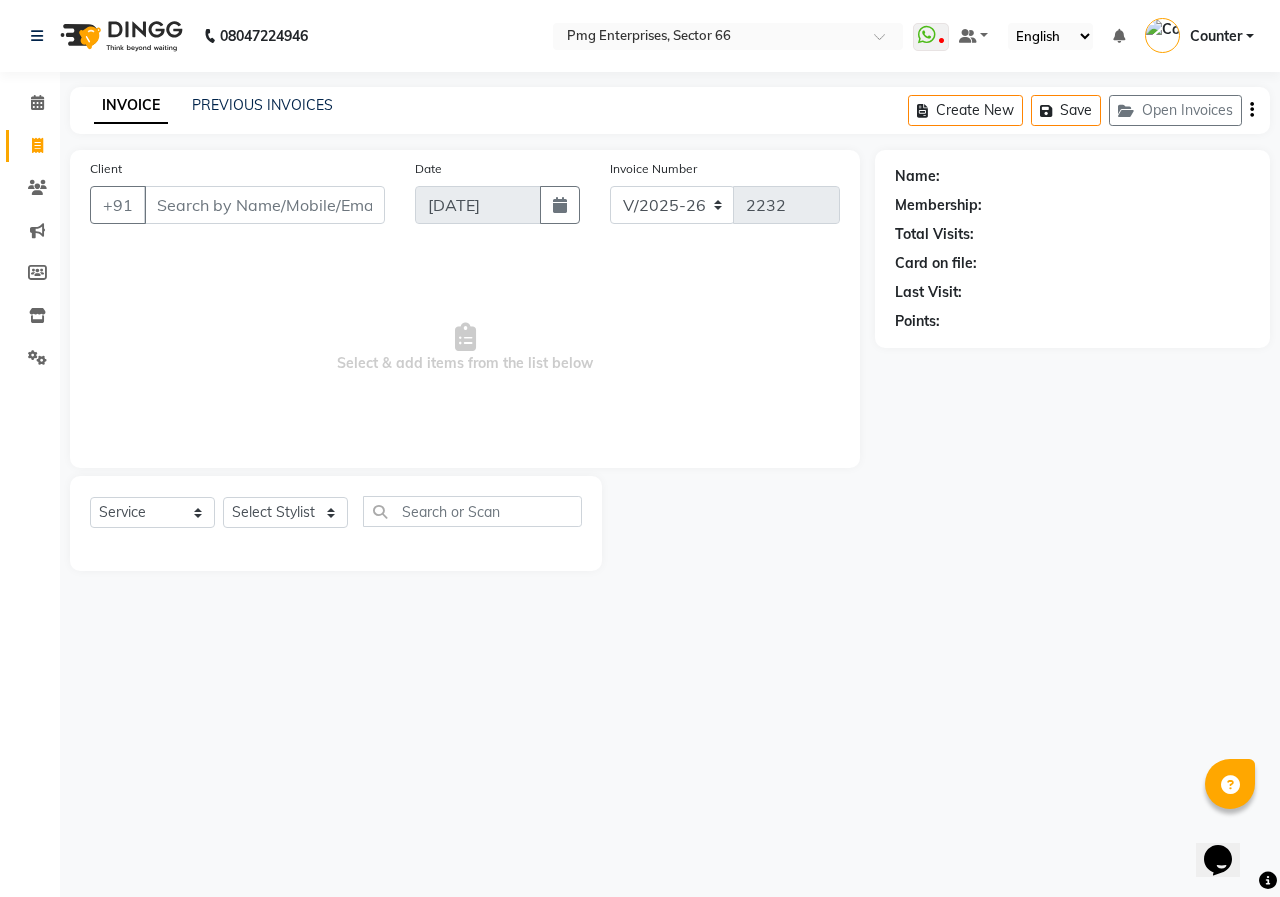 click on "INVOICE PREVIOUS INVOICES Create New   Save   Open Invoices" 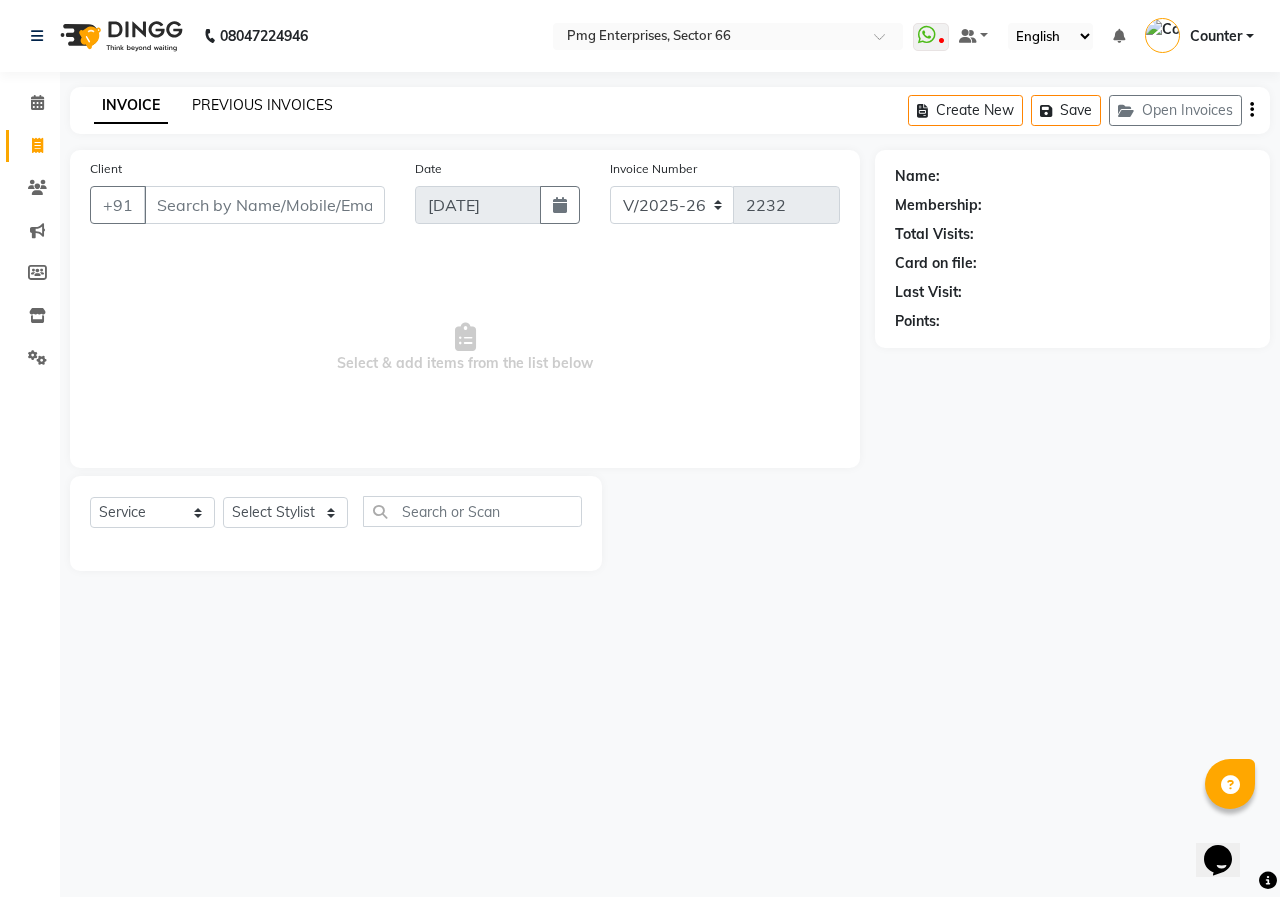 click on "PREVIOUS INVOICES" 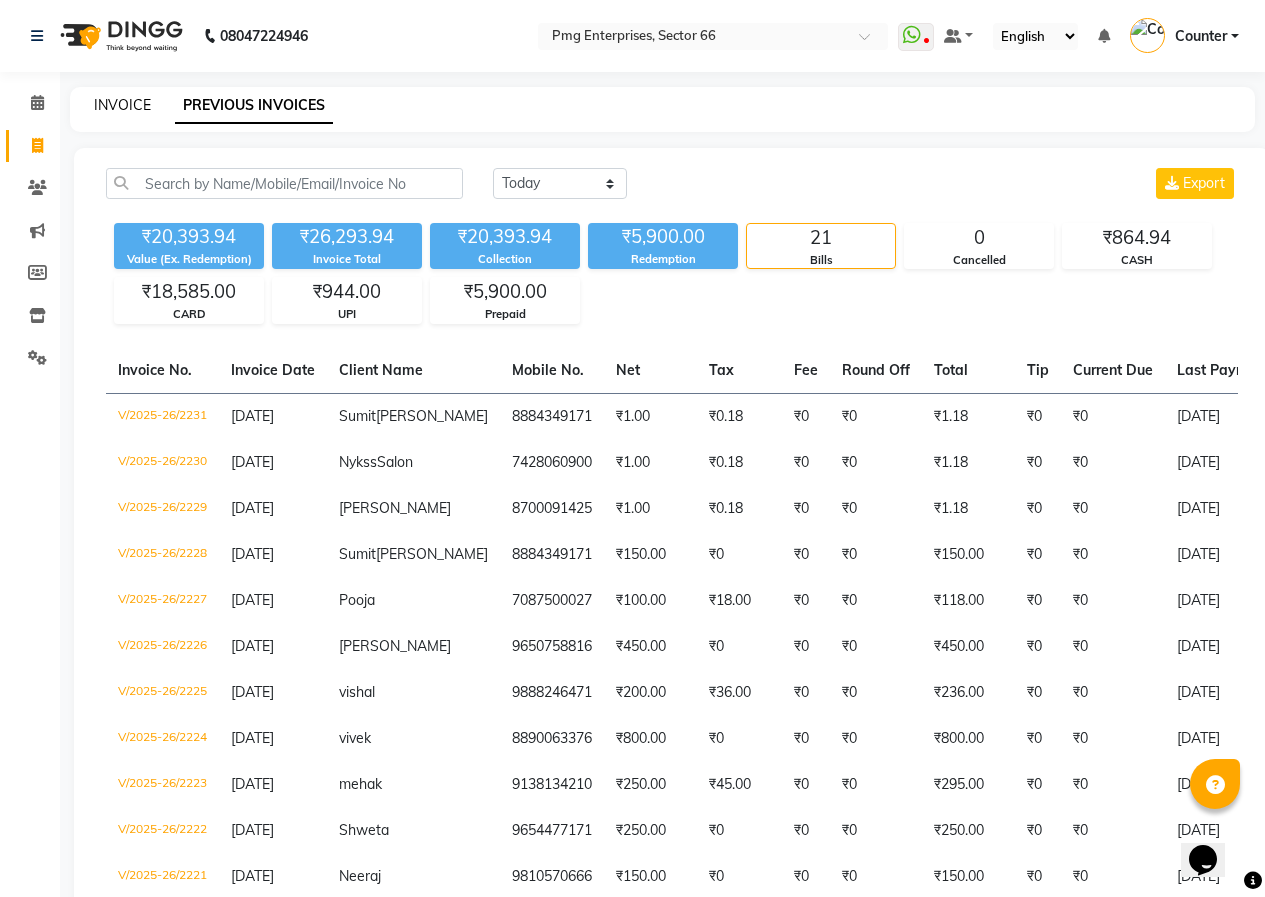 click on "INVOICE" 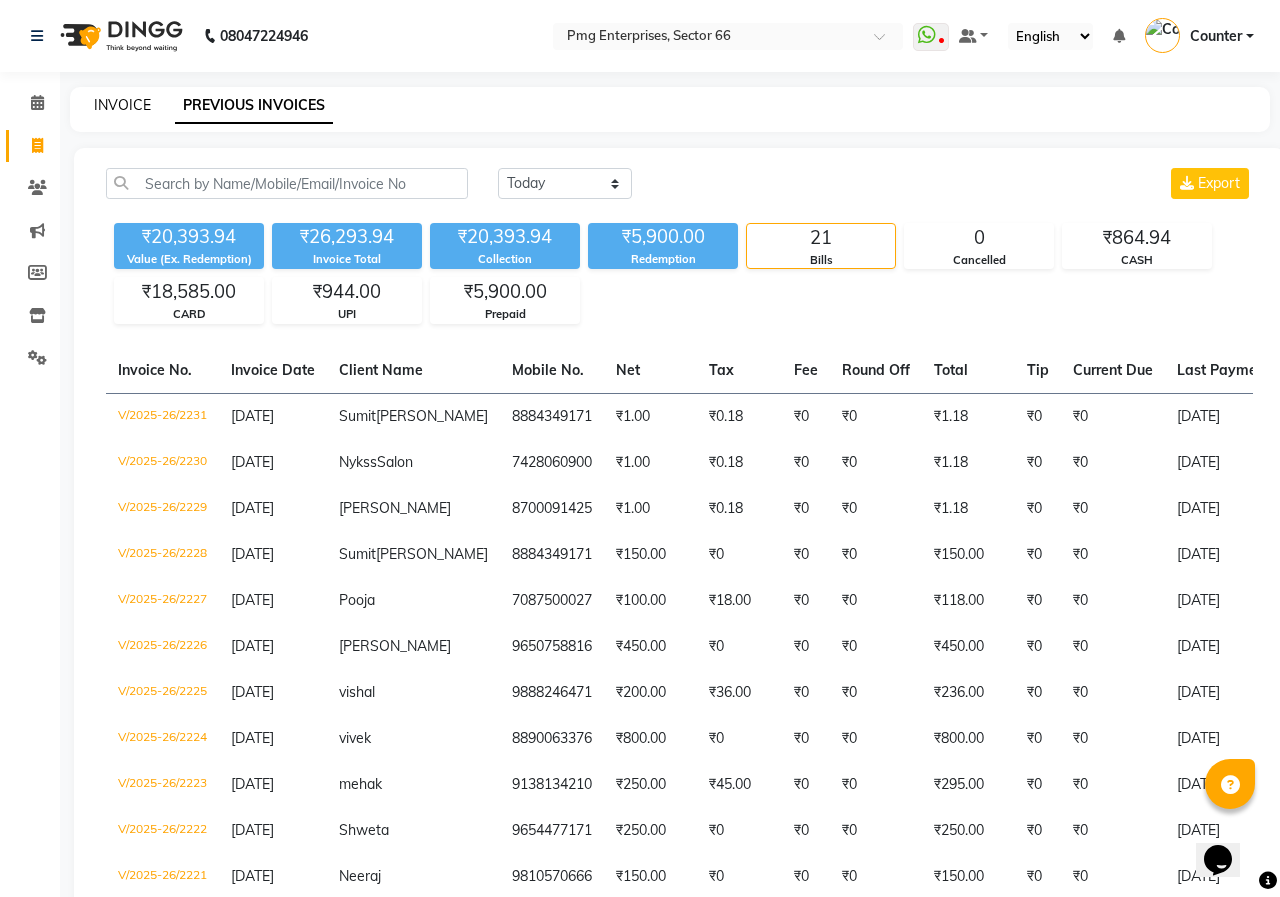 select on "889" 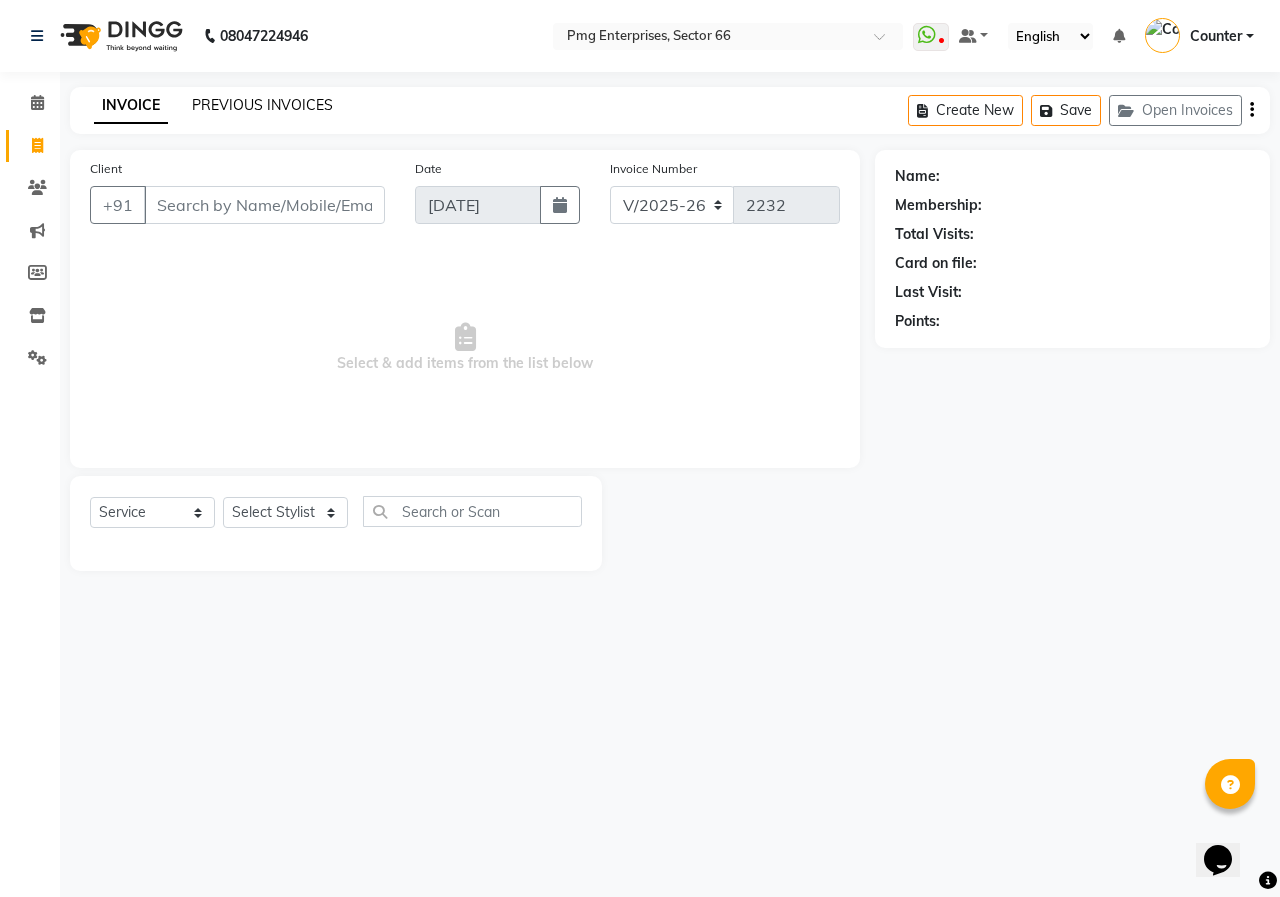click on "PREVIOUS INVOICES" 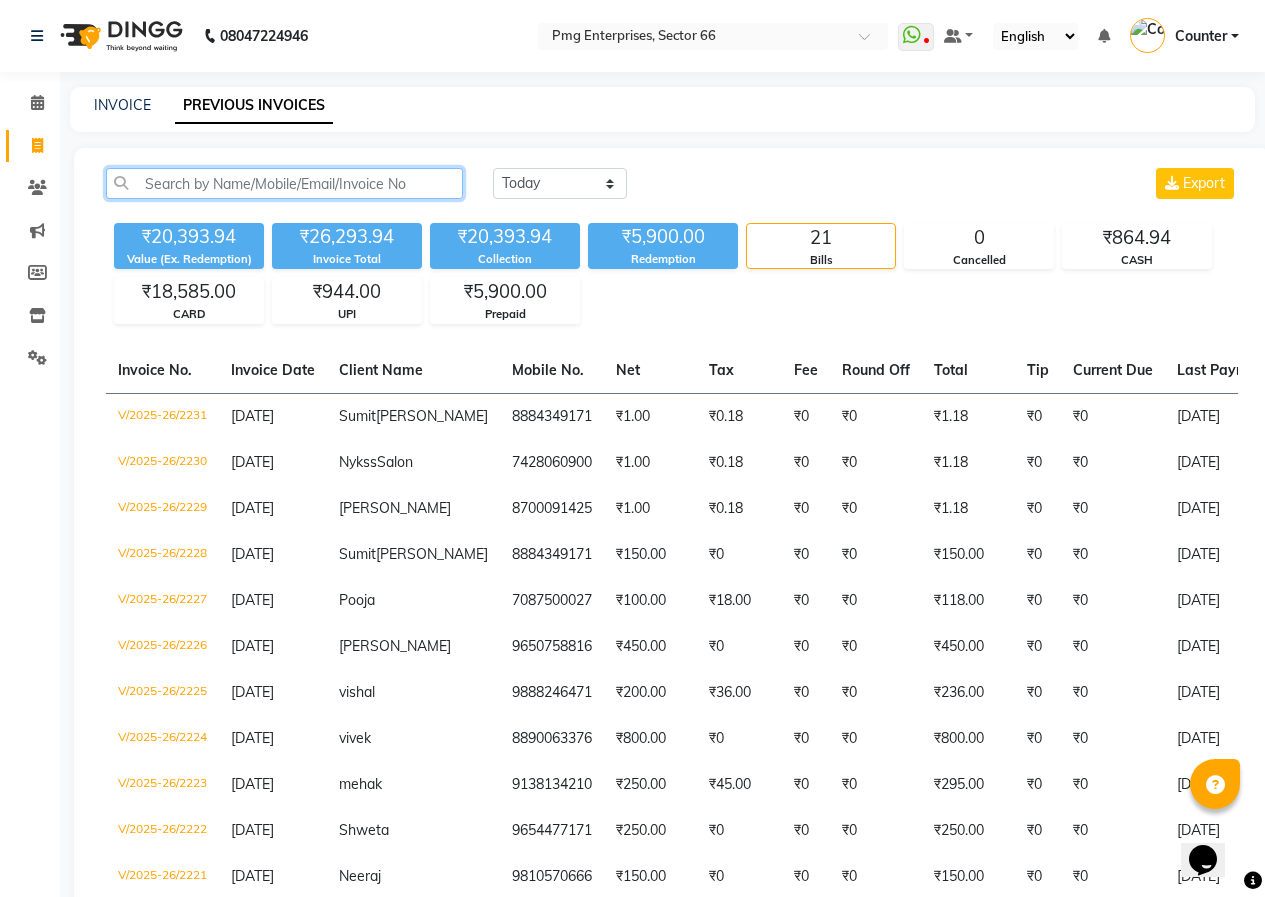 click 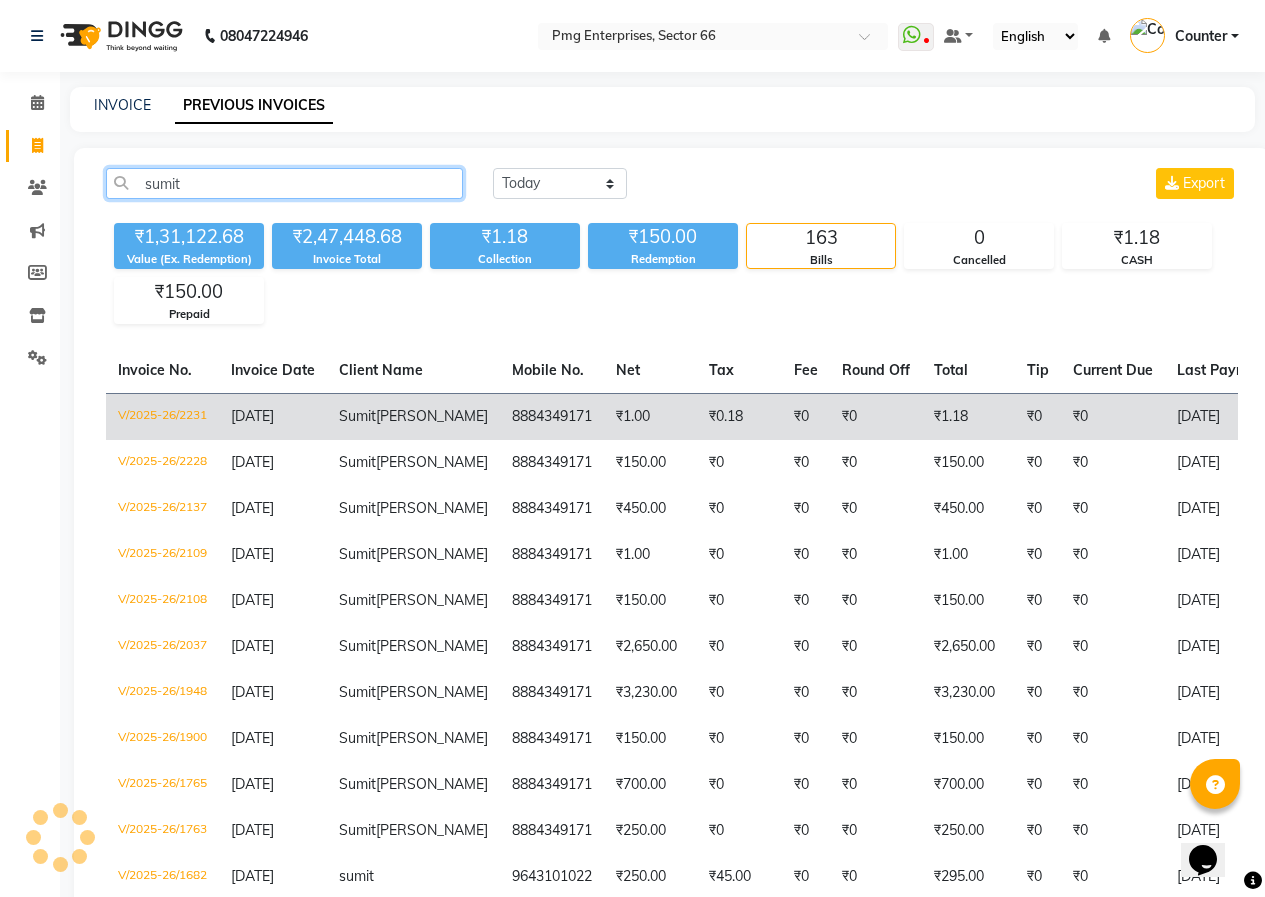 type on "sumit" 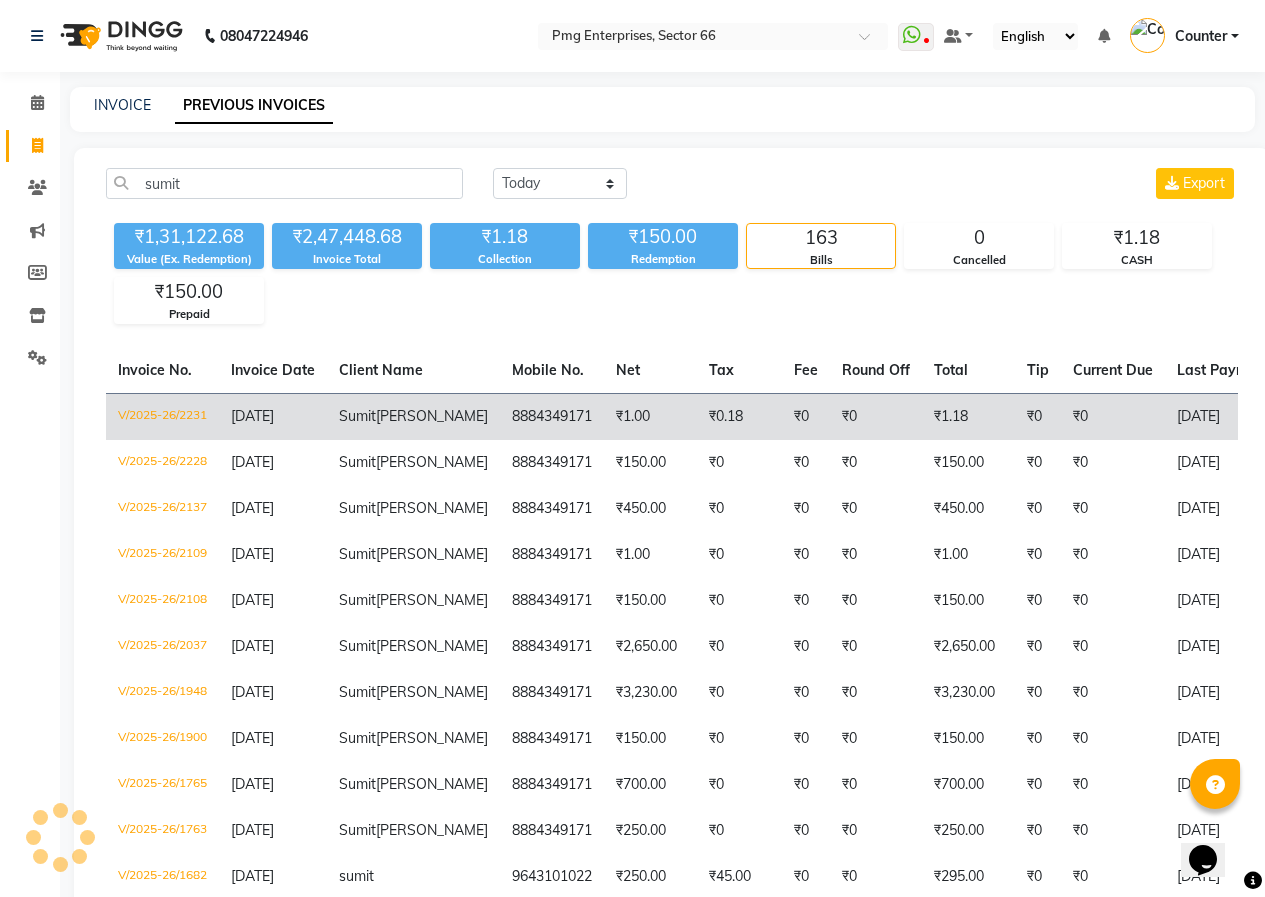 click on "[PERSON_NAME]" 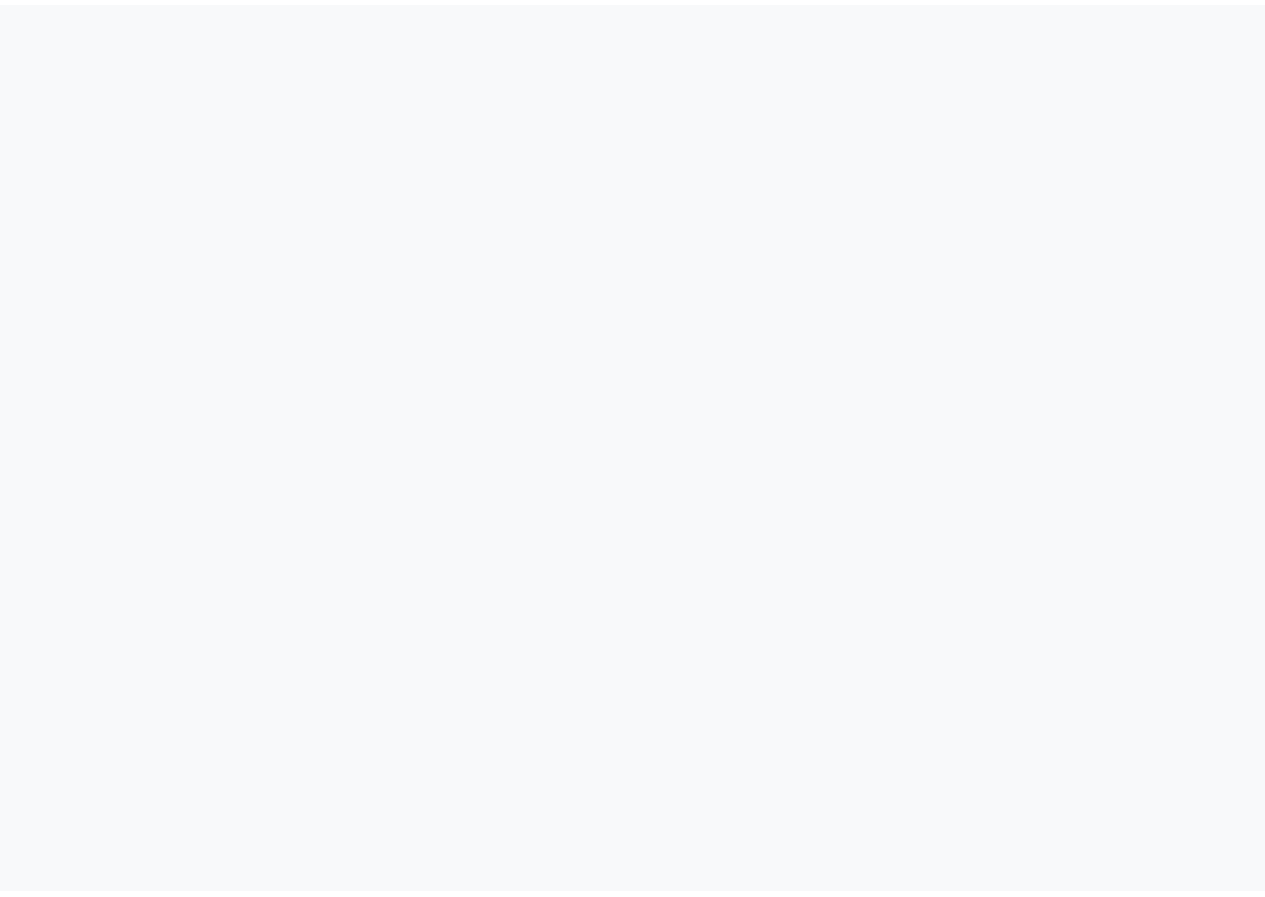 scroll, scrollTop: 0, scrollLeft: 0, axis: both 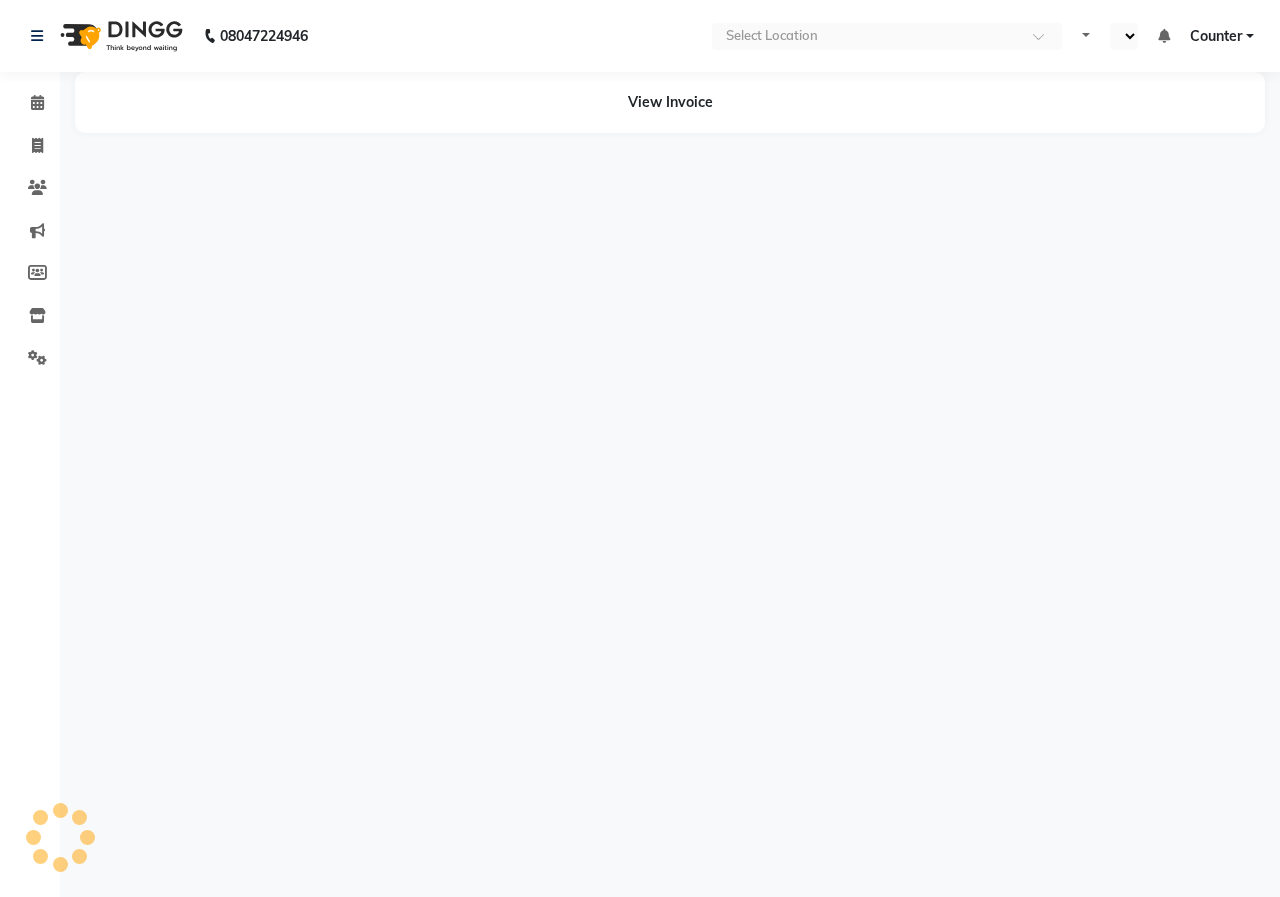 select on "en" 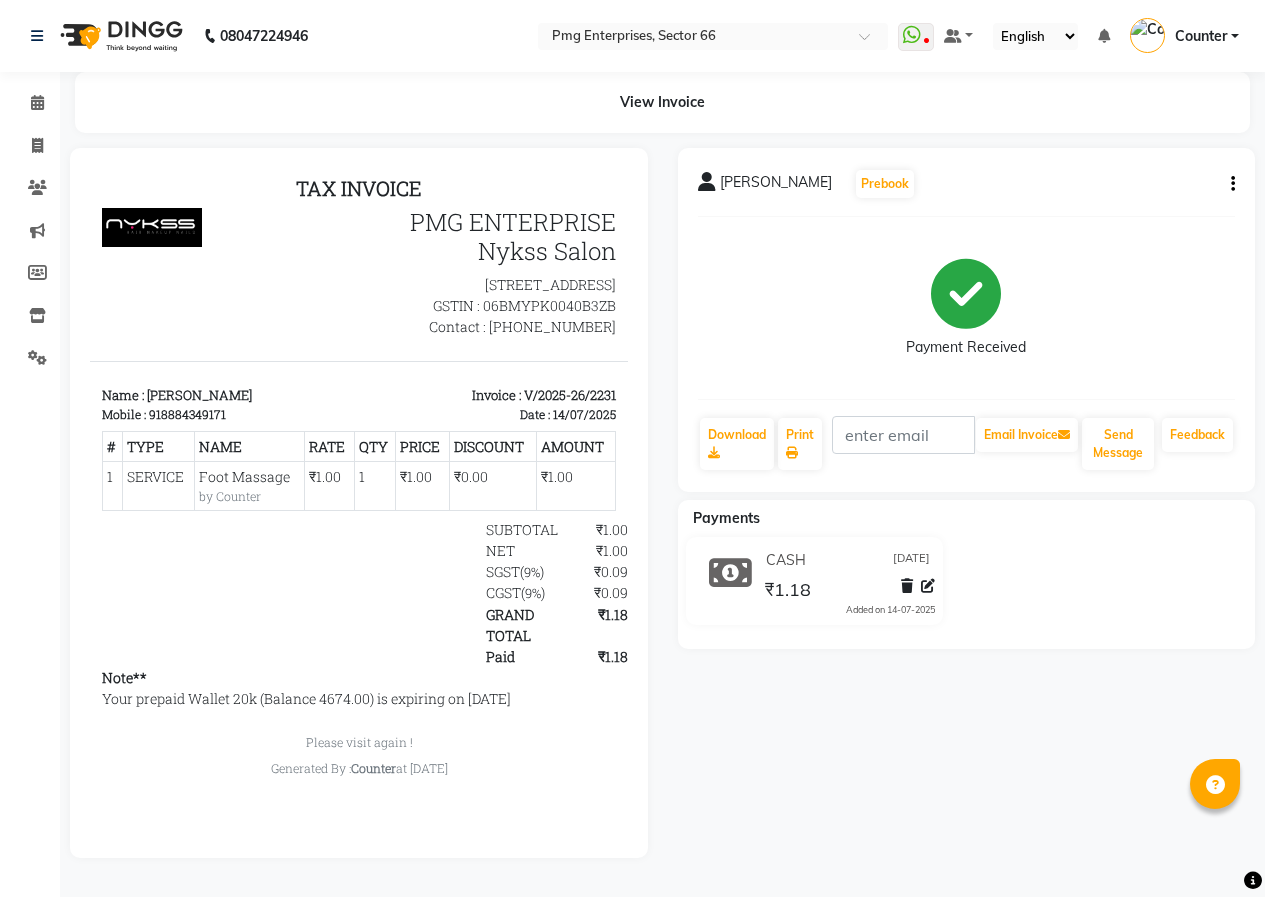 scroll, scrollTop: 0, scrollLeft: 0, axis: both 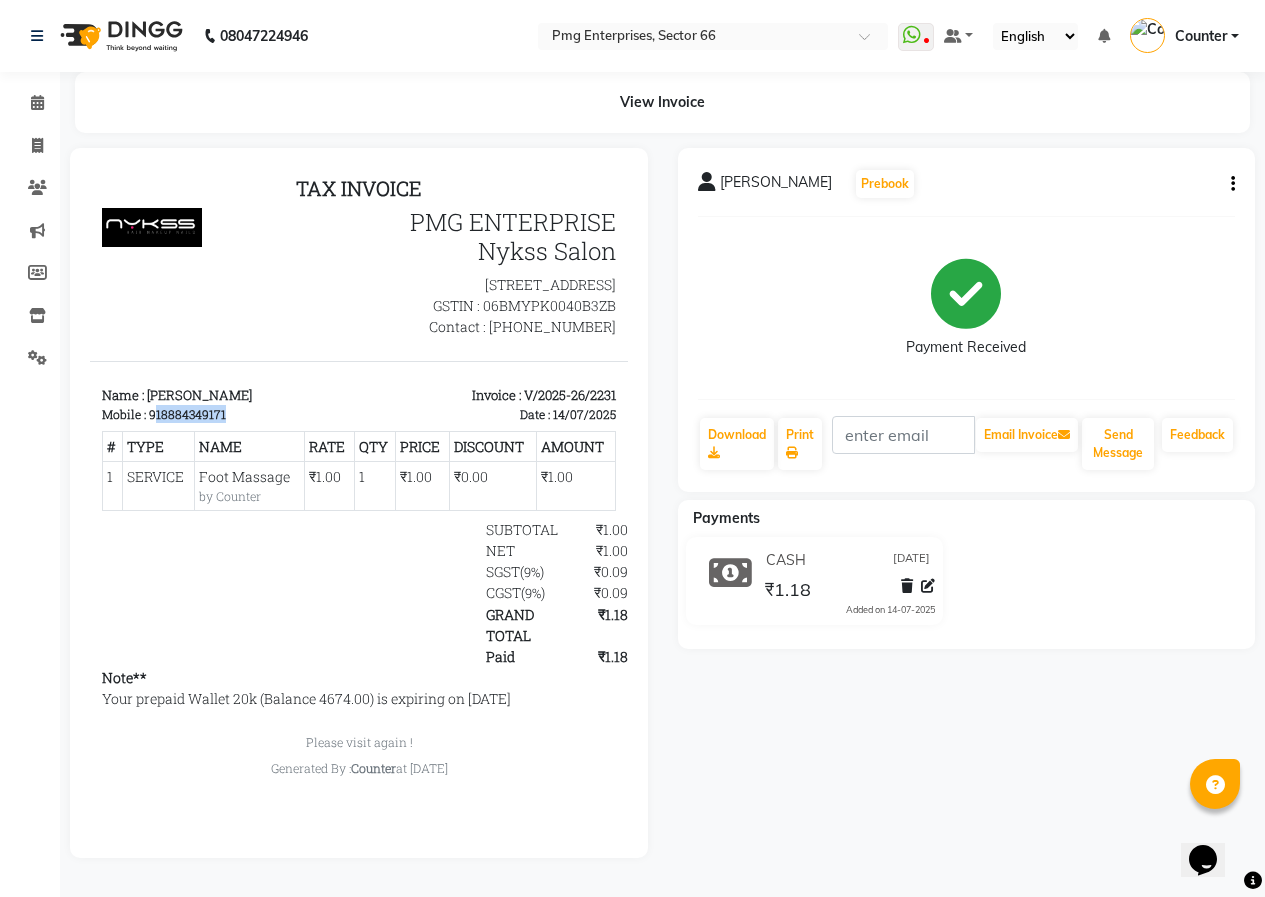 drag, startPoint x: 152, startPoint y: 437, endPoint x: 142, endPoint y: 447, distance: 14.142136 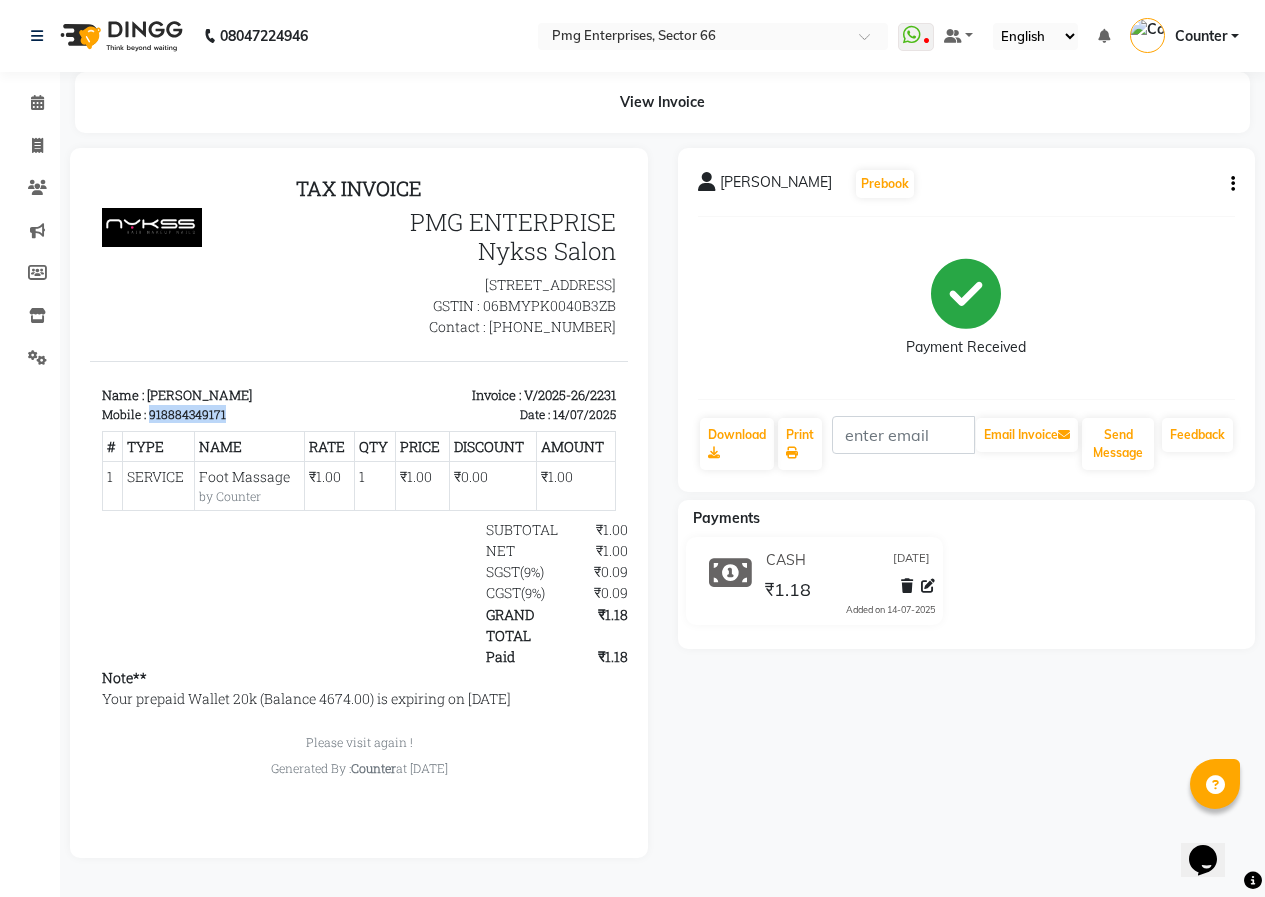 drag, startPoint x: 151, startPoint y: 435, endPoint x: 300, endPoint y: 432, distance: 149.0302 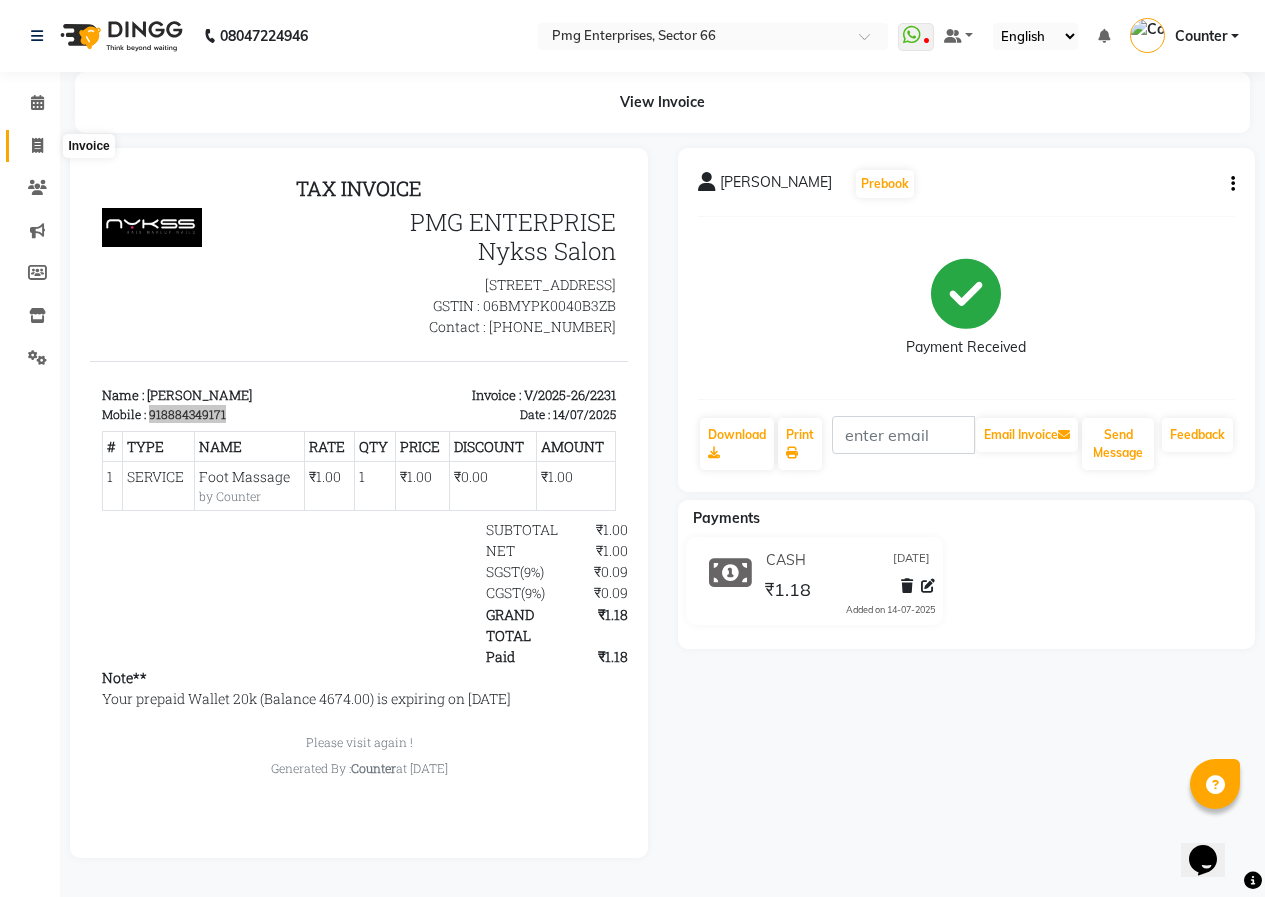 click 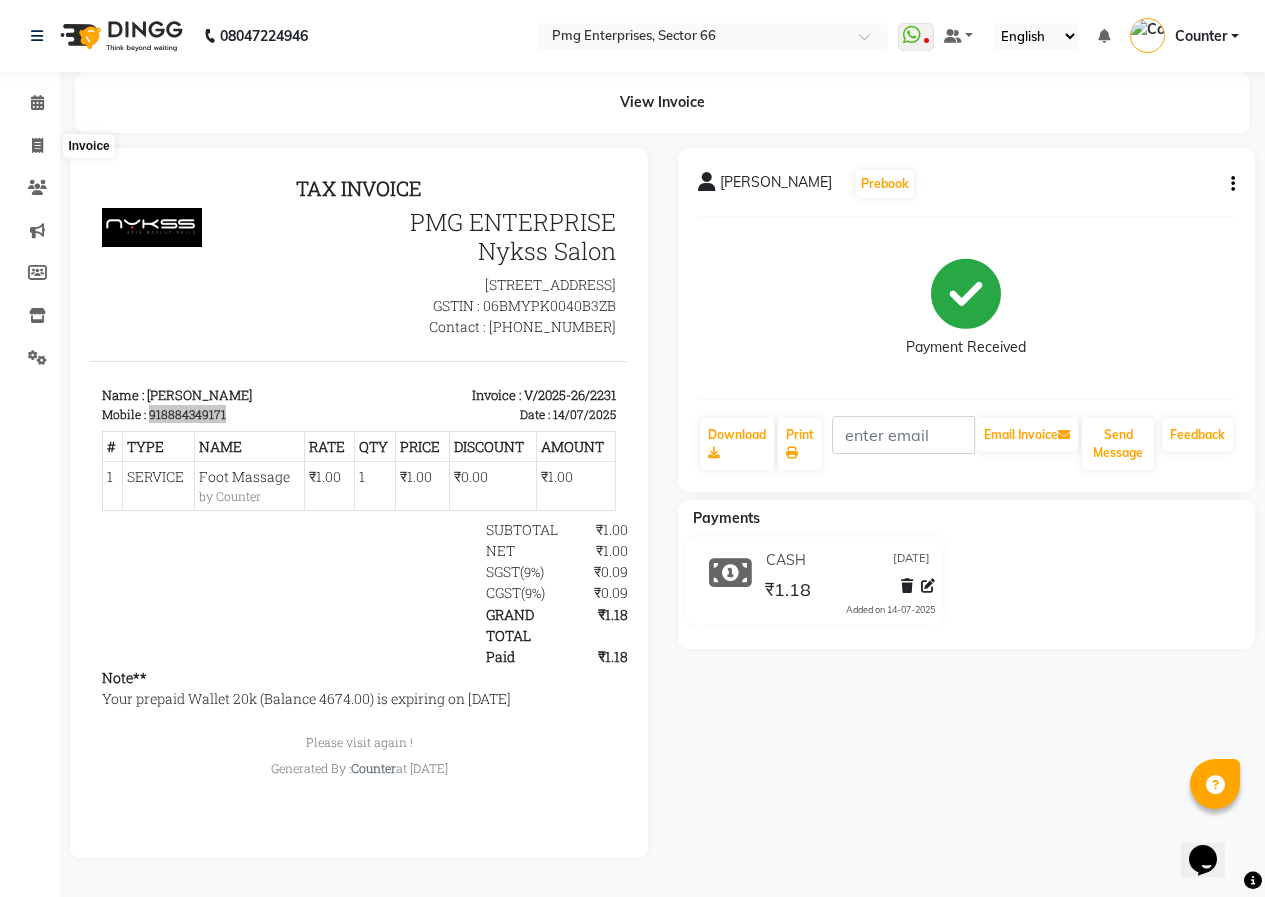 select on "service" 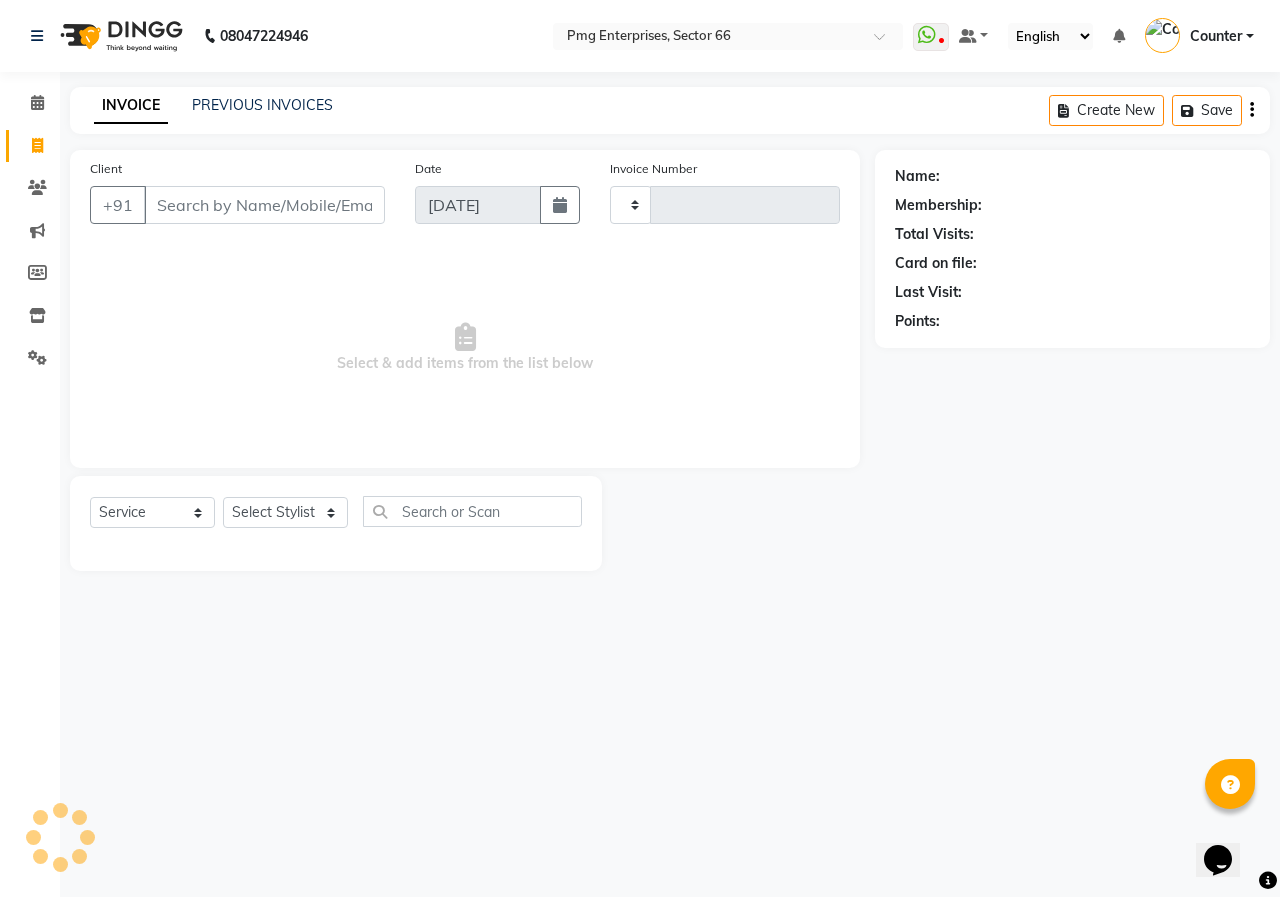 type on "2232" 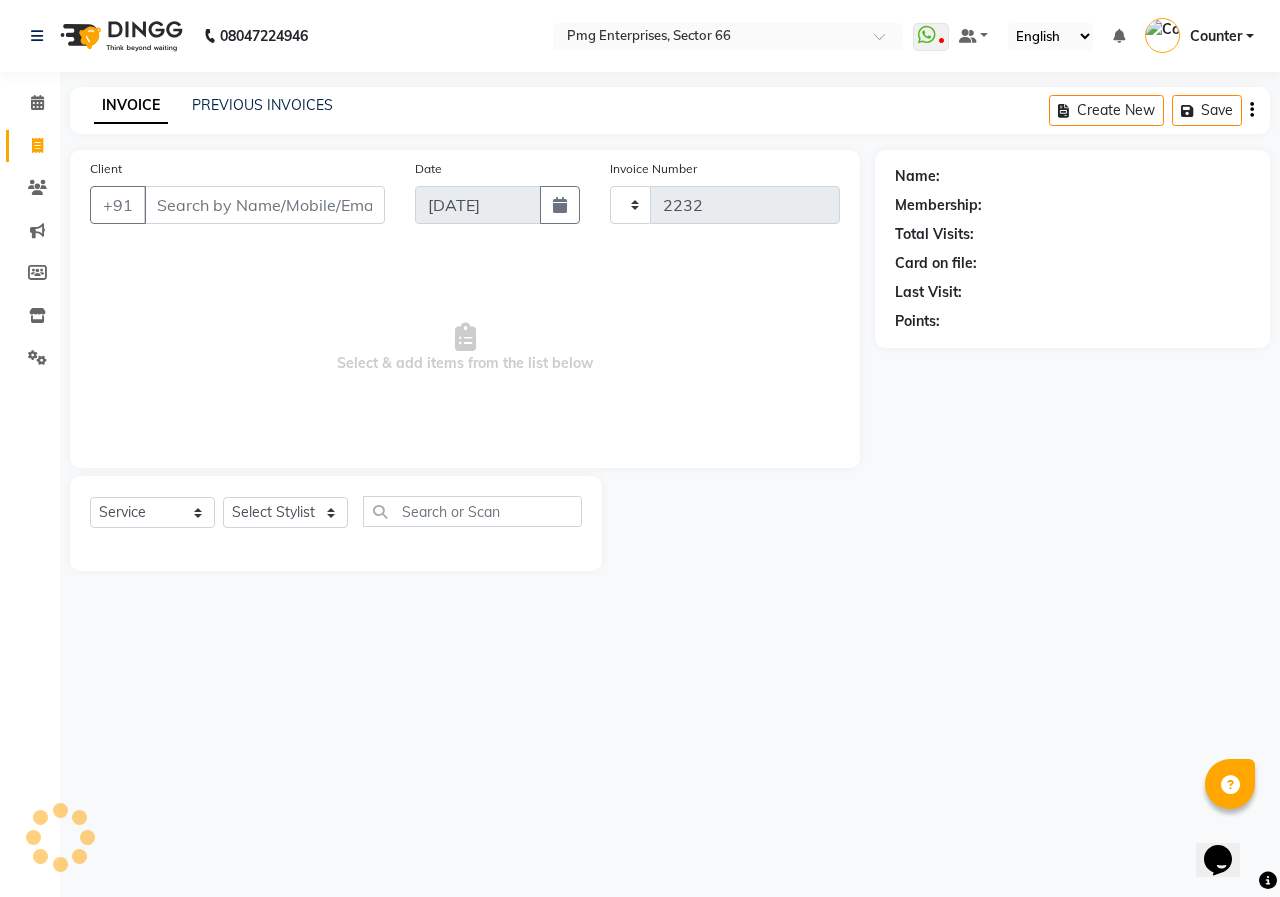 select on "889" 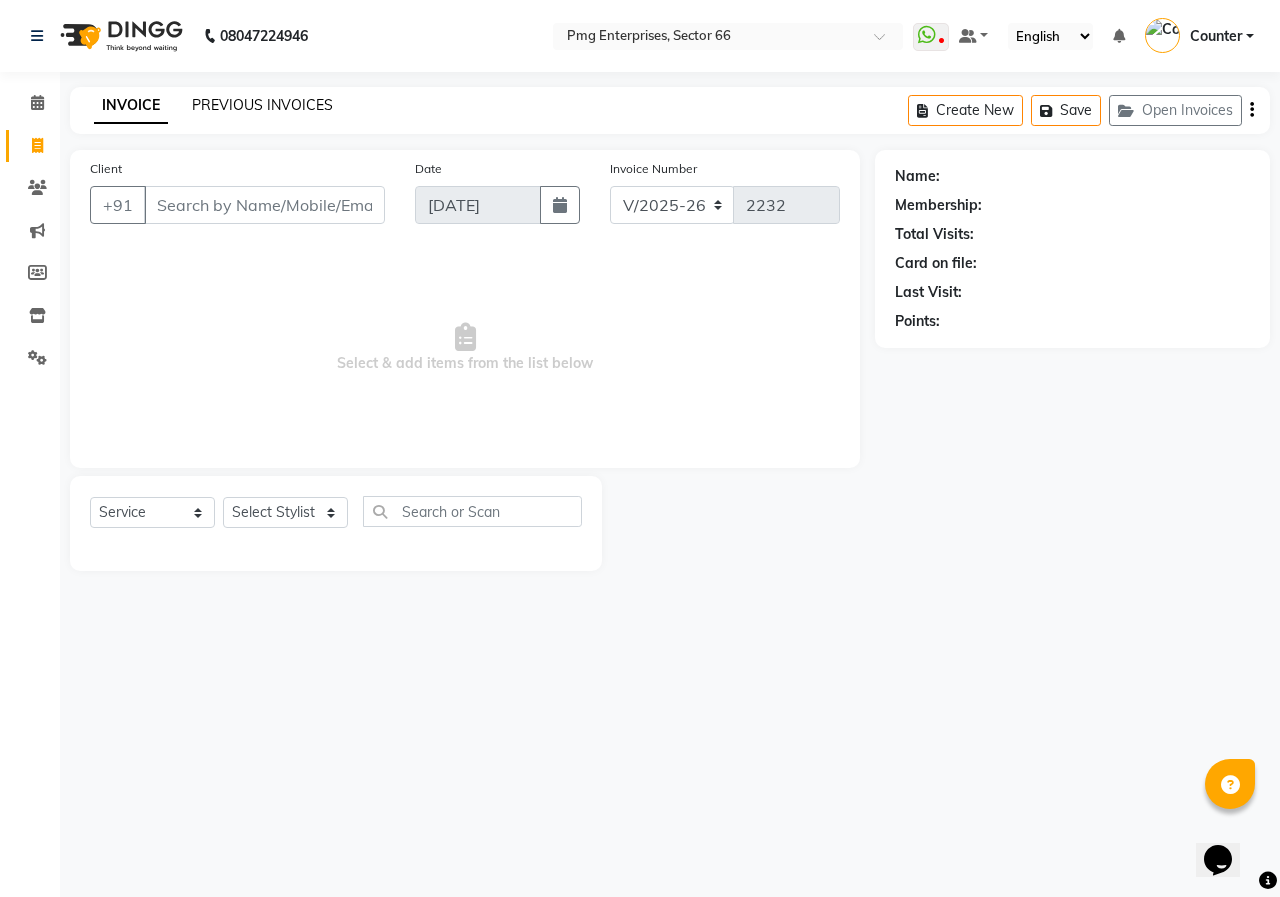 click on "PREVIOUS INVOICES" 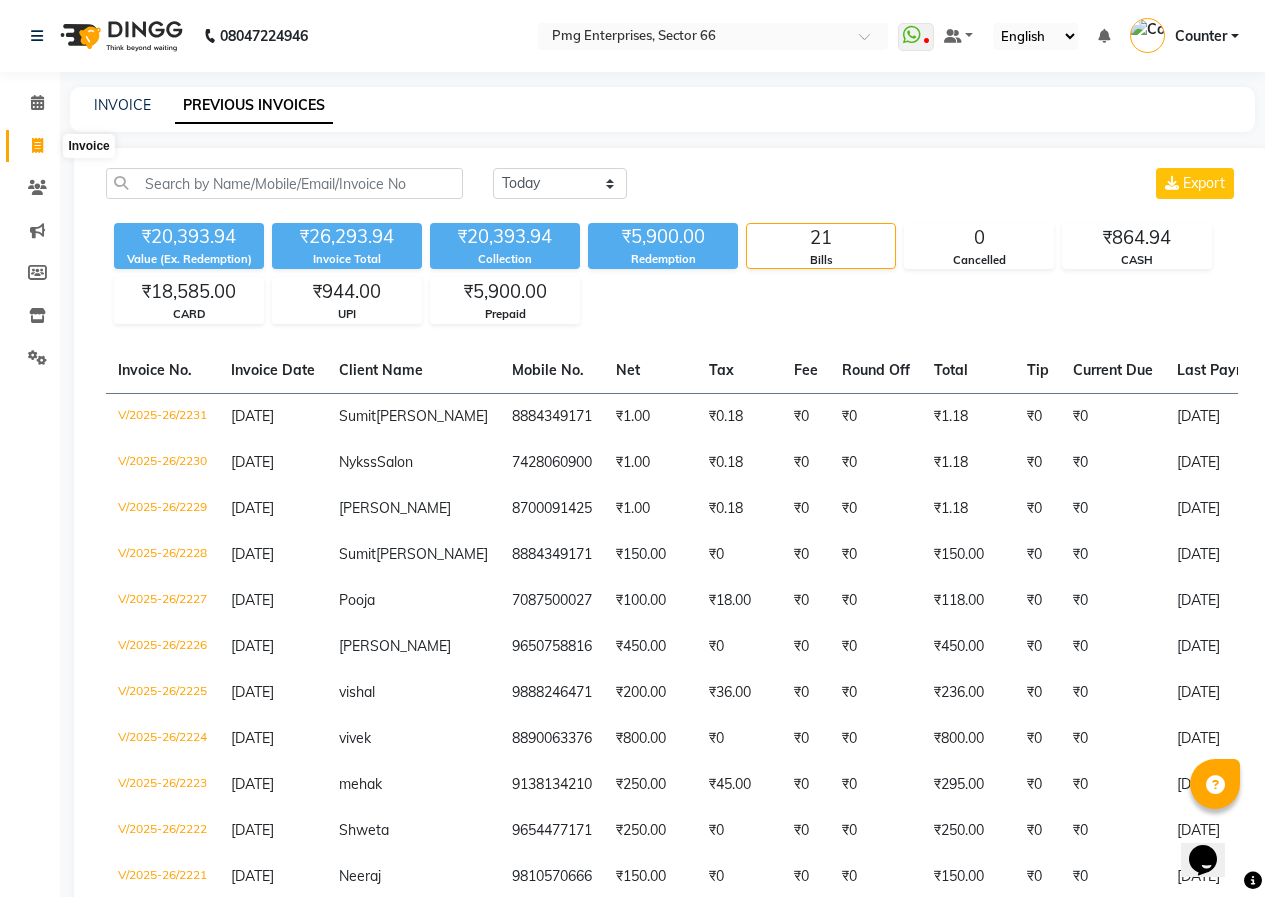 click 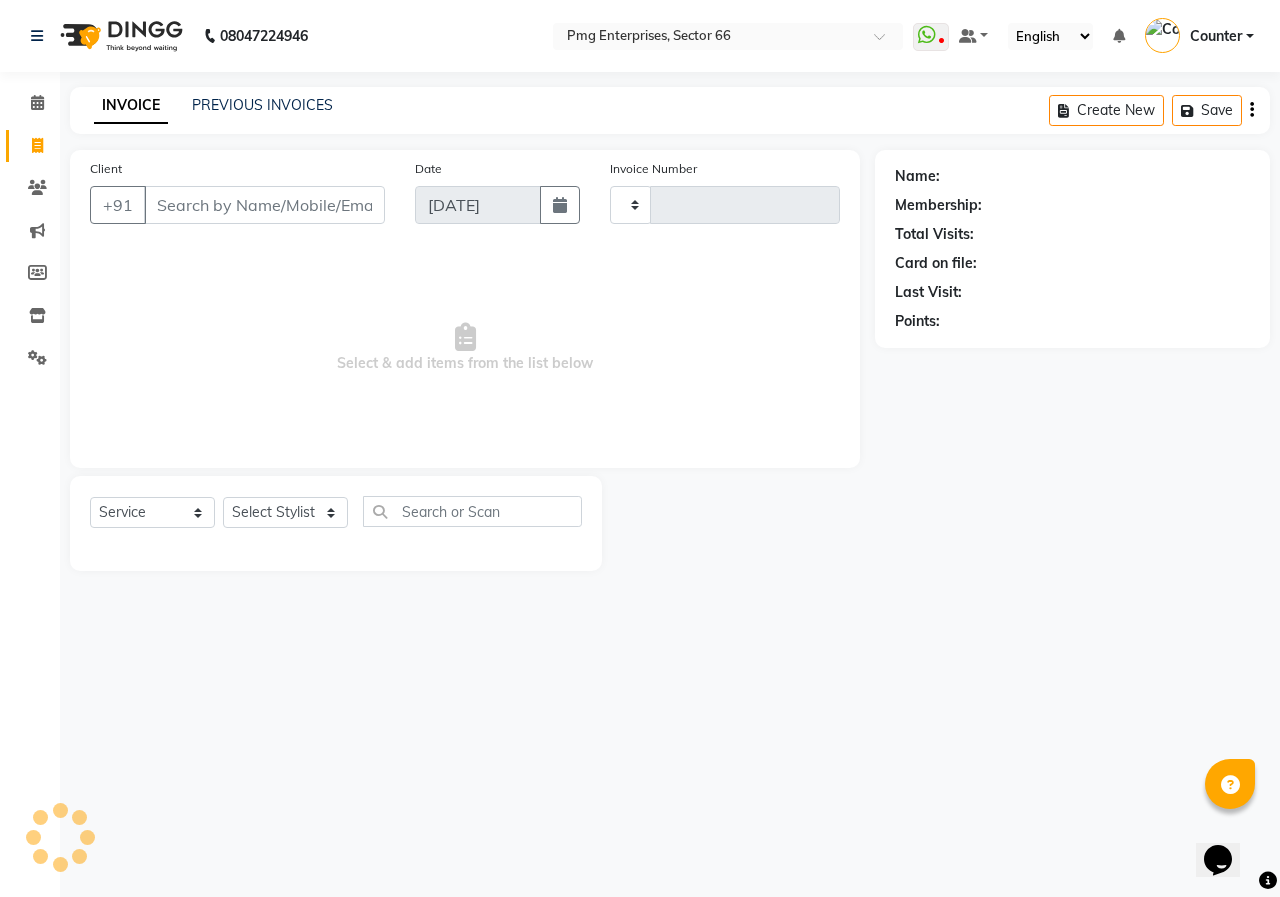 type on "2232" 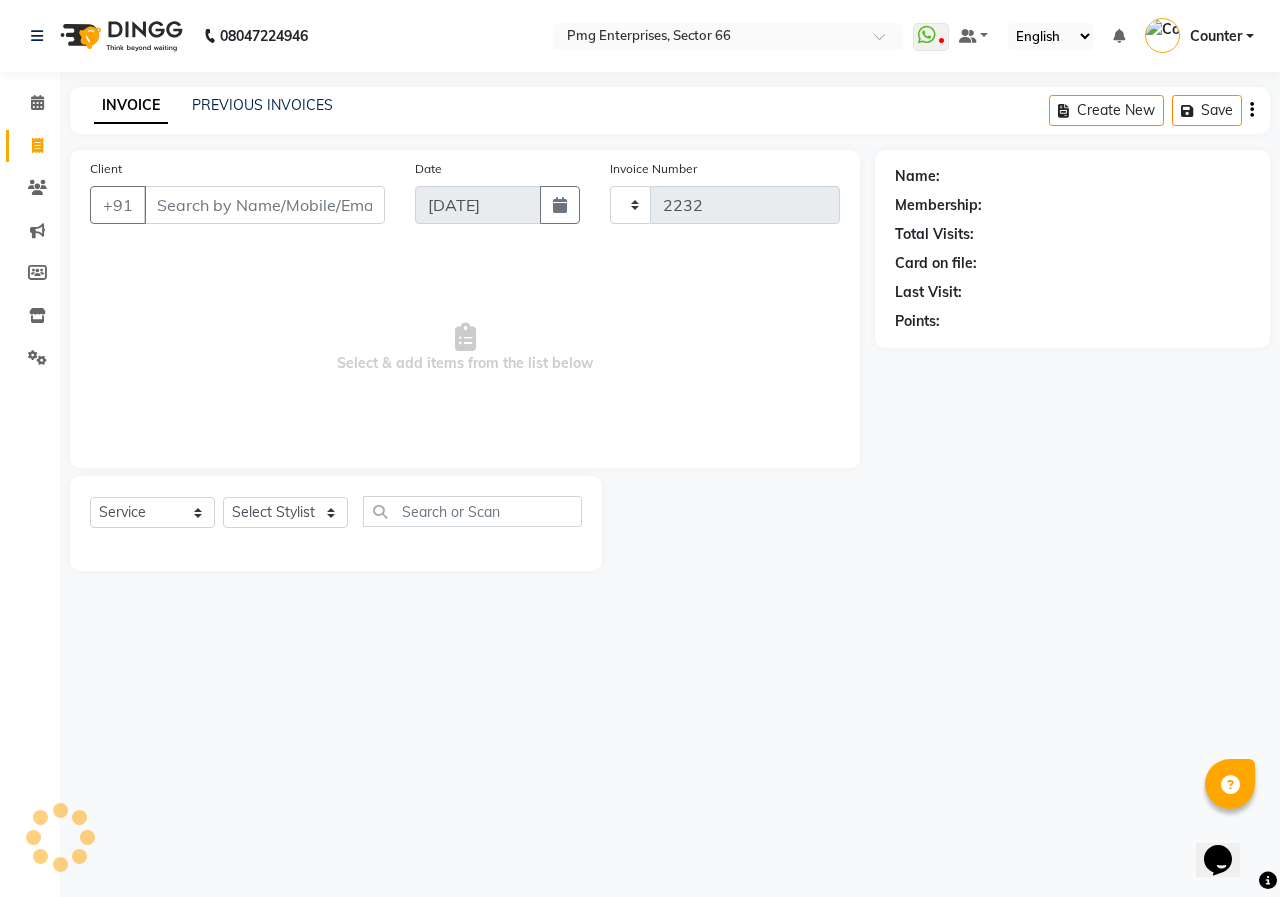 select on "889" 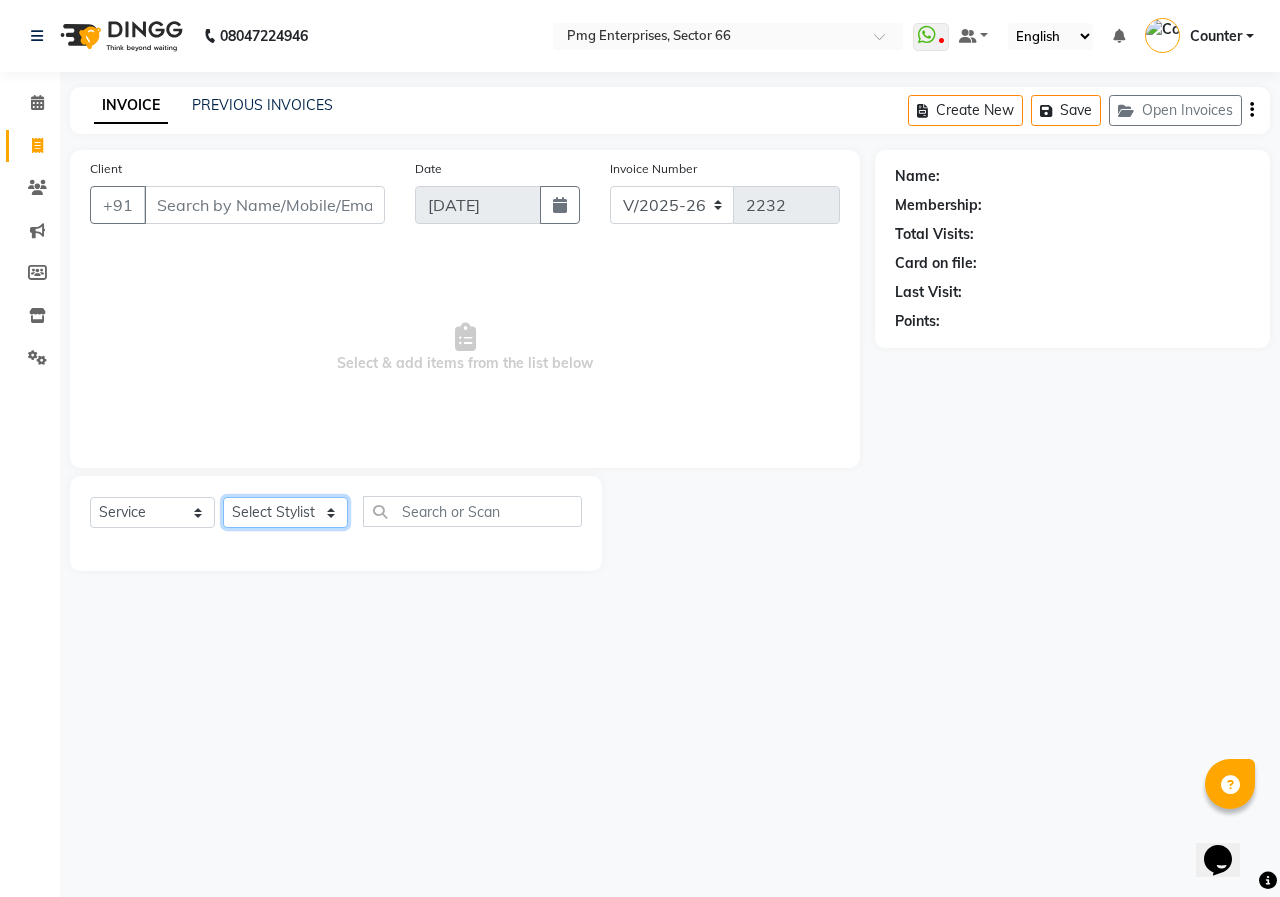 click on "Select Stylist [PERSON_NAME] Counter [PERSON_NAME] [PERSON_NAME] [PERSON_NAME] [PERSON_NAME]" 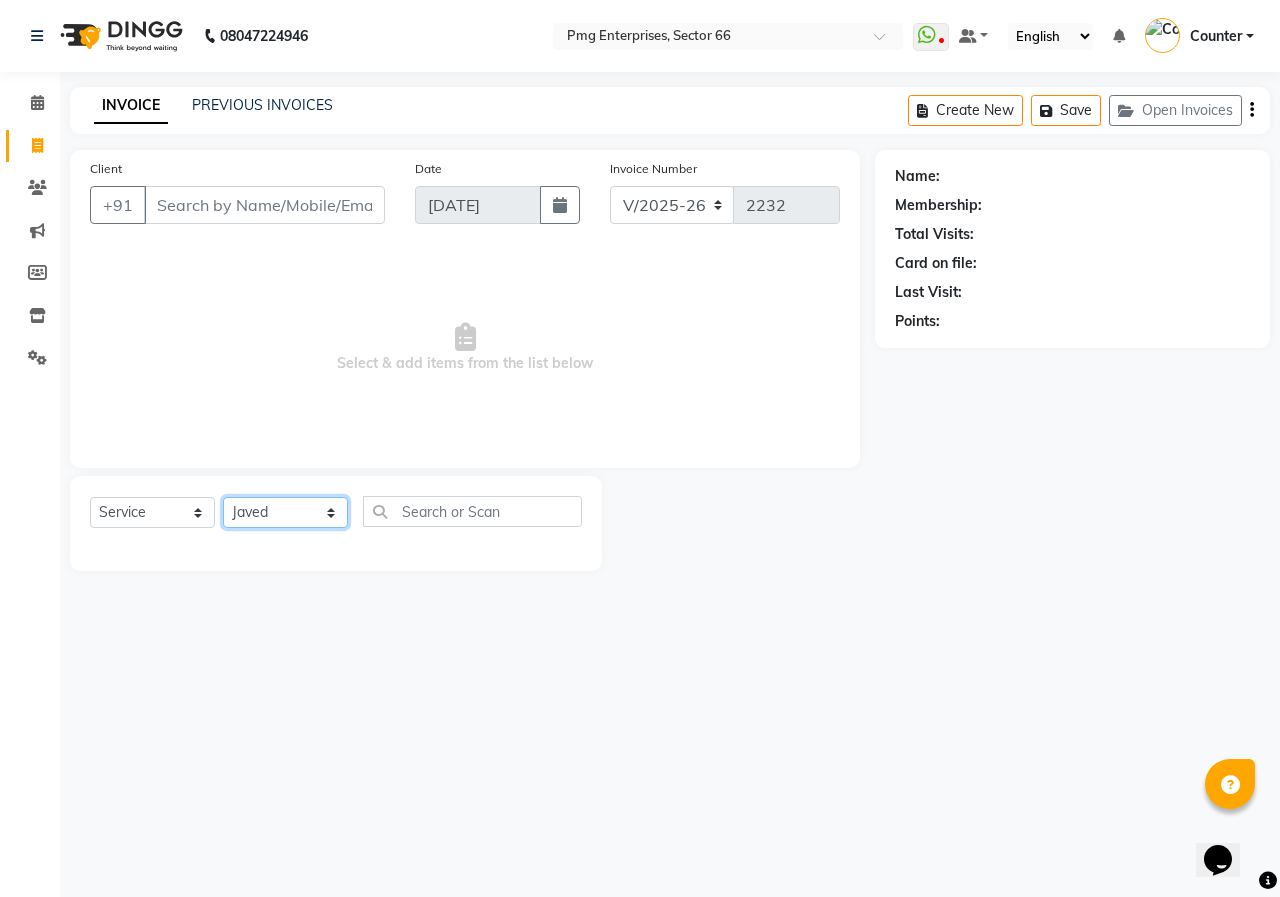 click on "Select Stylist [PERSON_NAME] Counter [PERSON_NAME] [PERSON_NAME] [PERSON_NAME] [PERSON_NAME]" 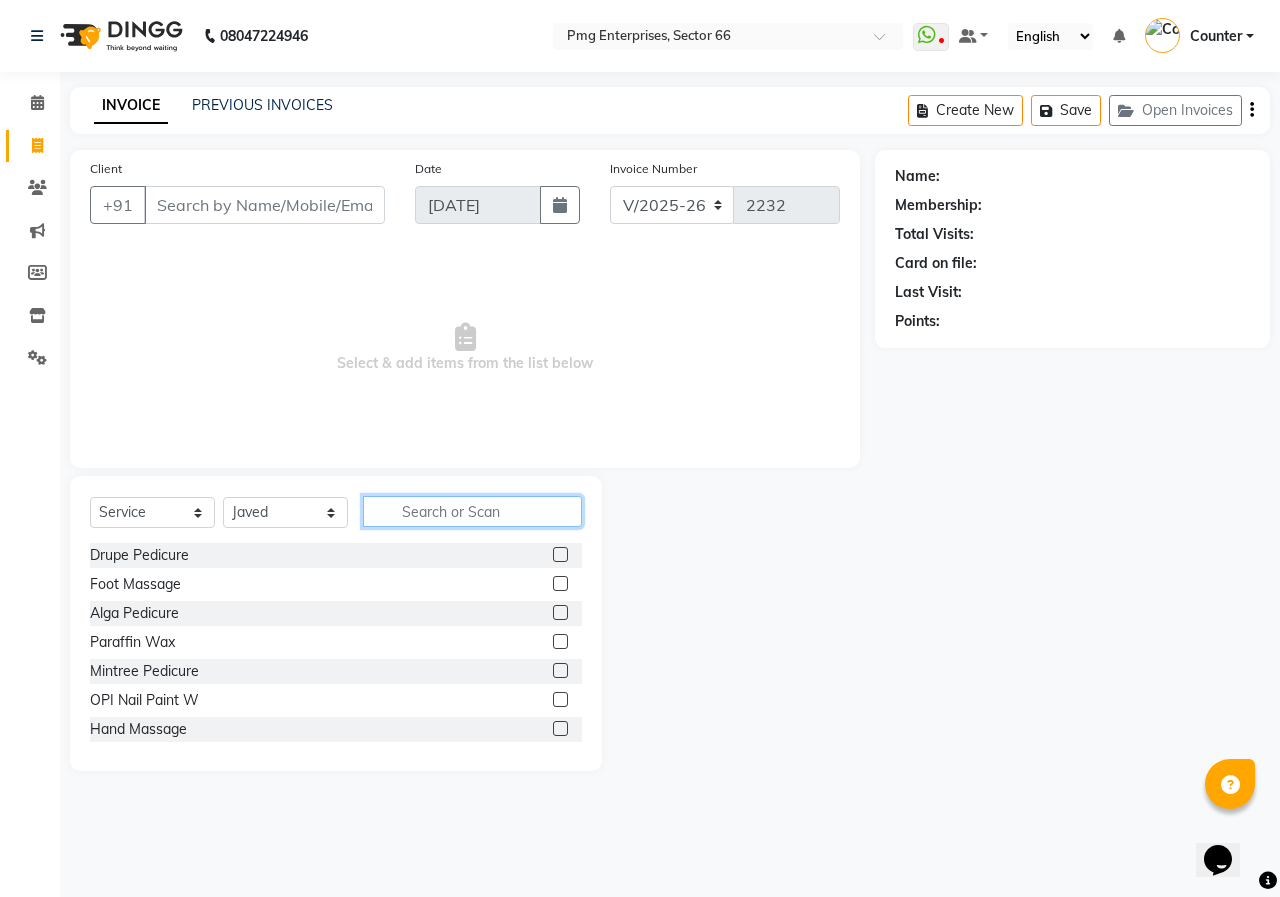click 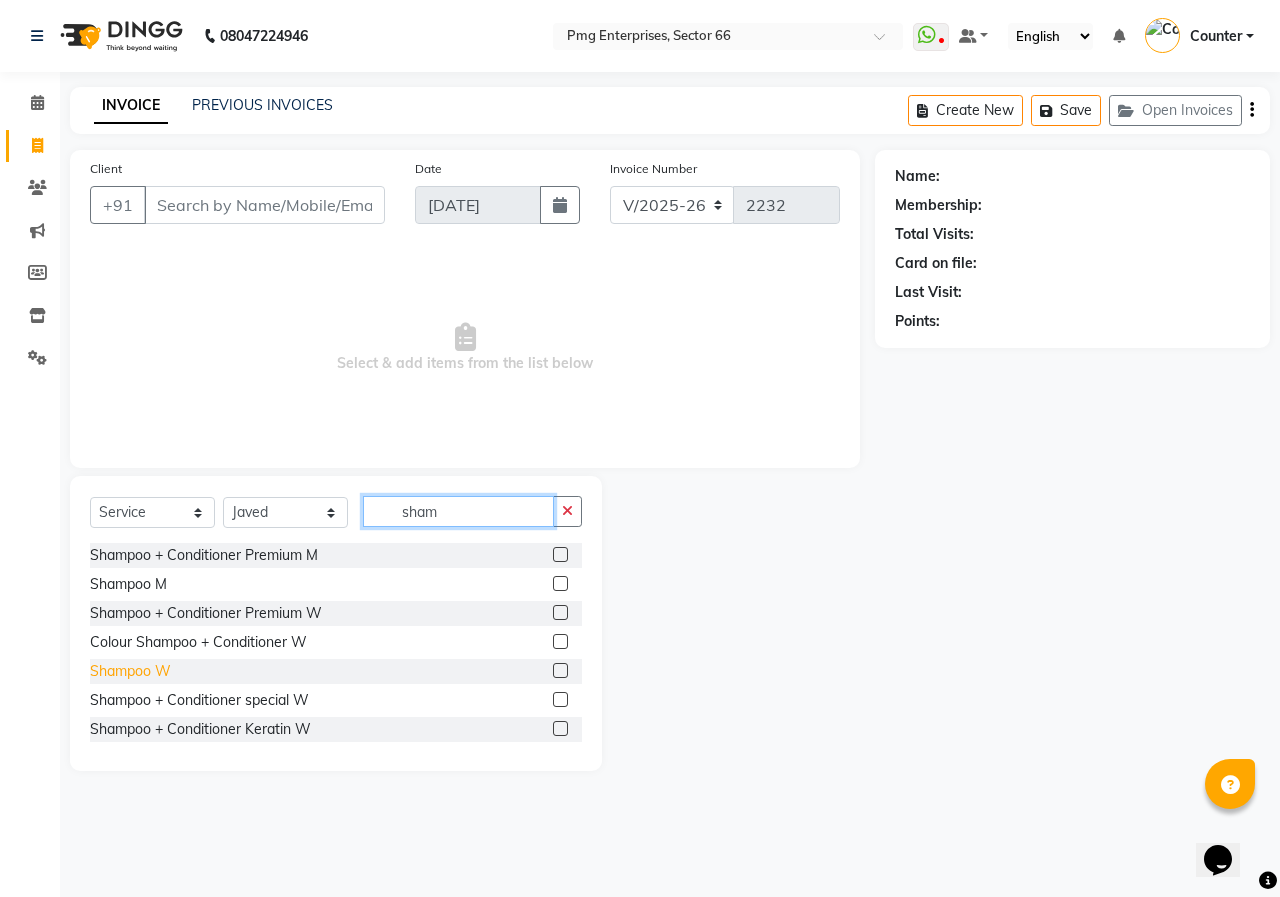 type on "sham" 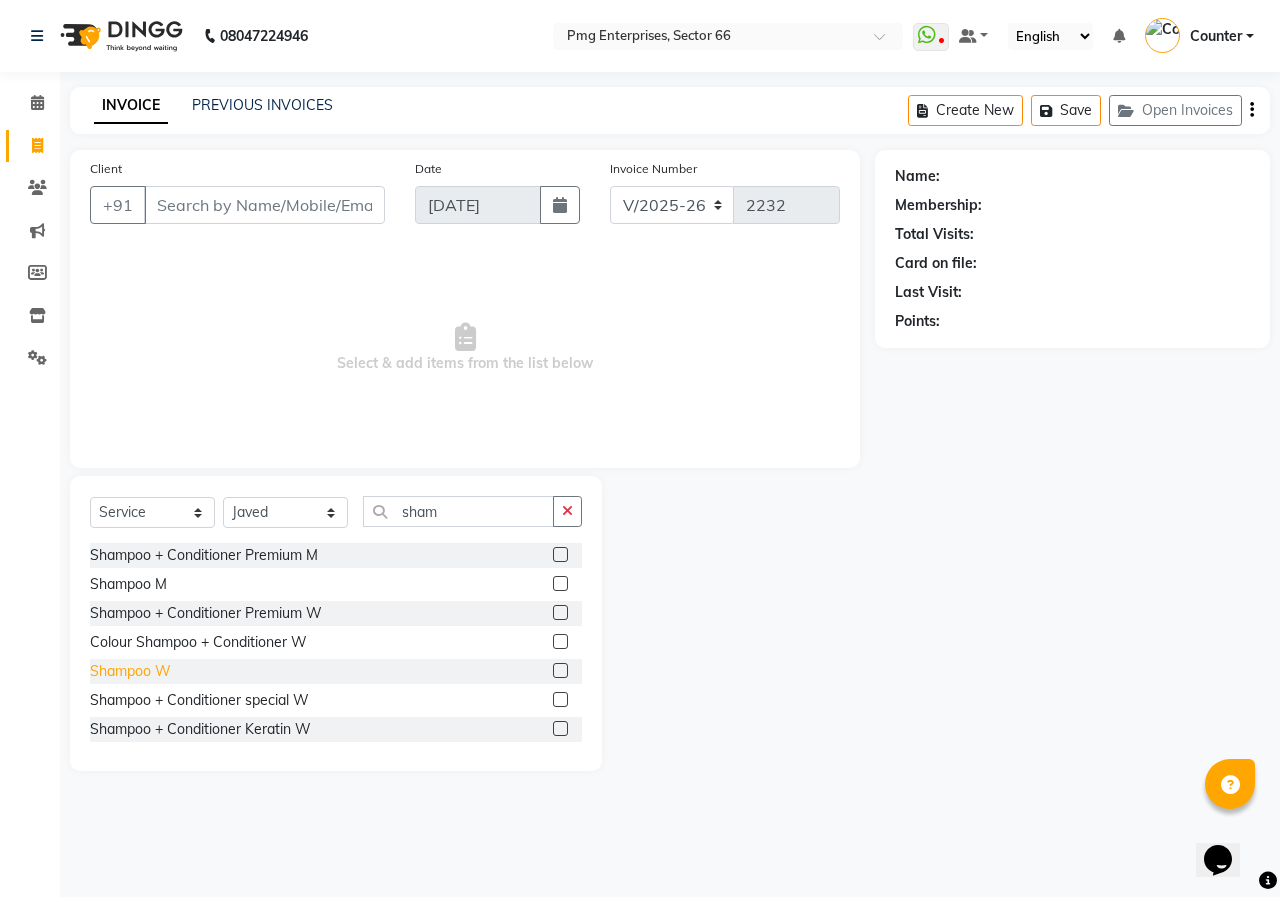 click on "Shampoo W" 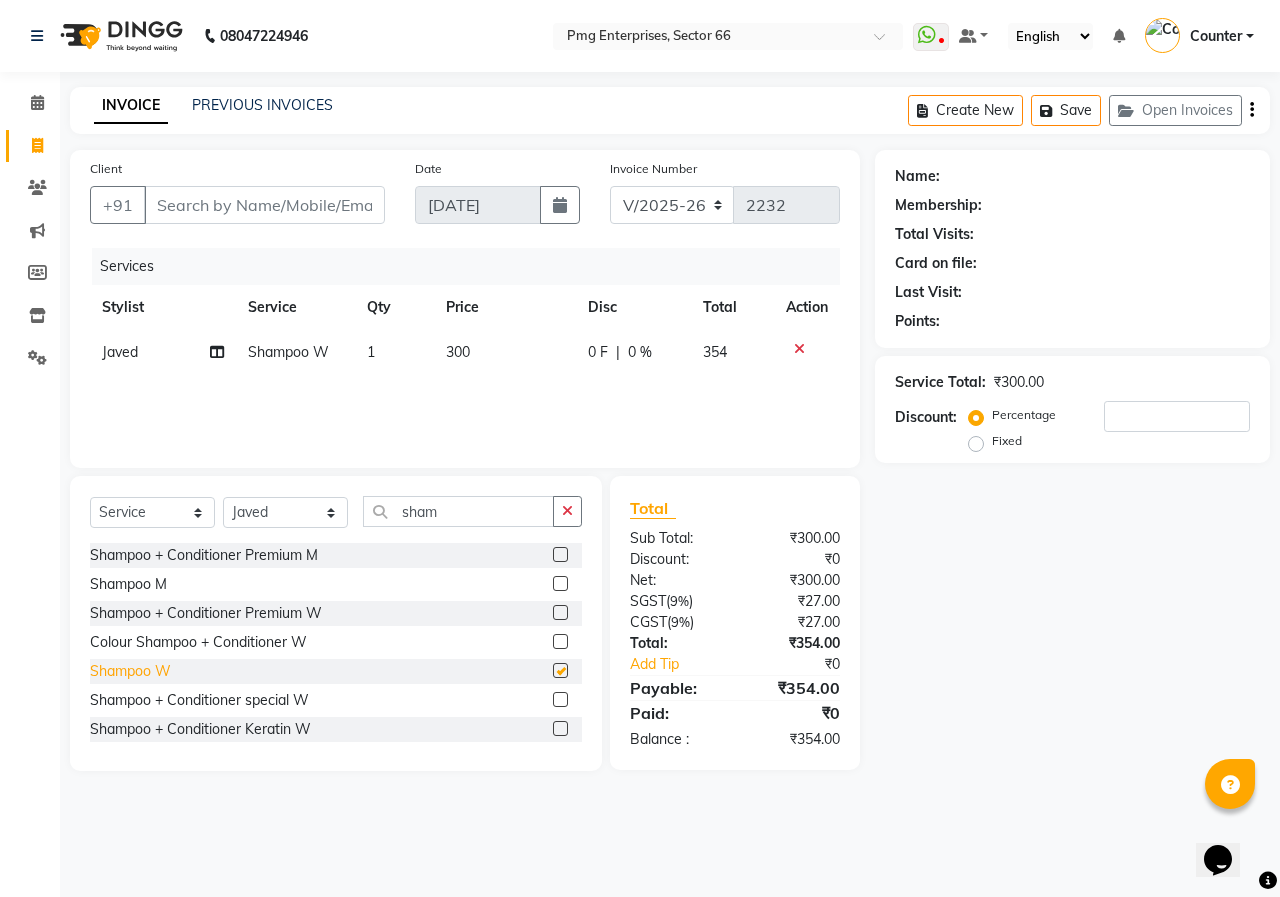 checkbox on "false" 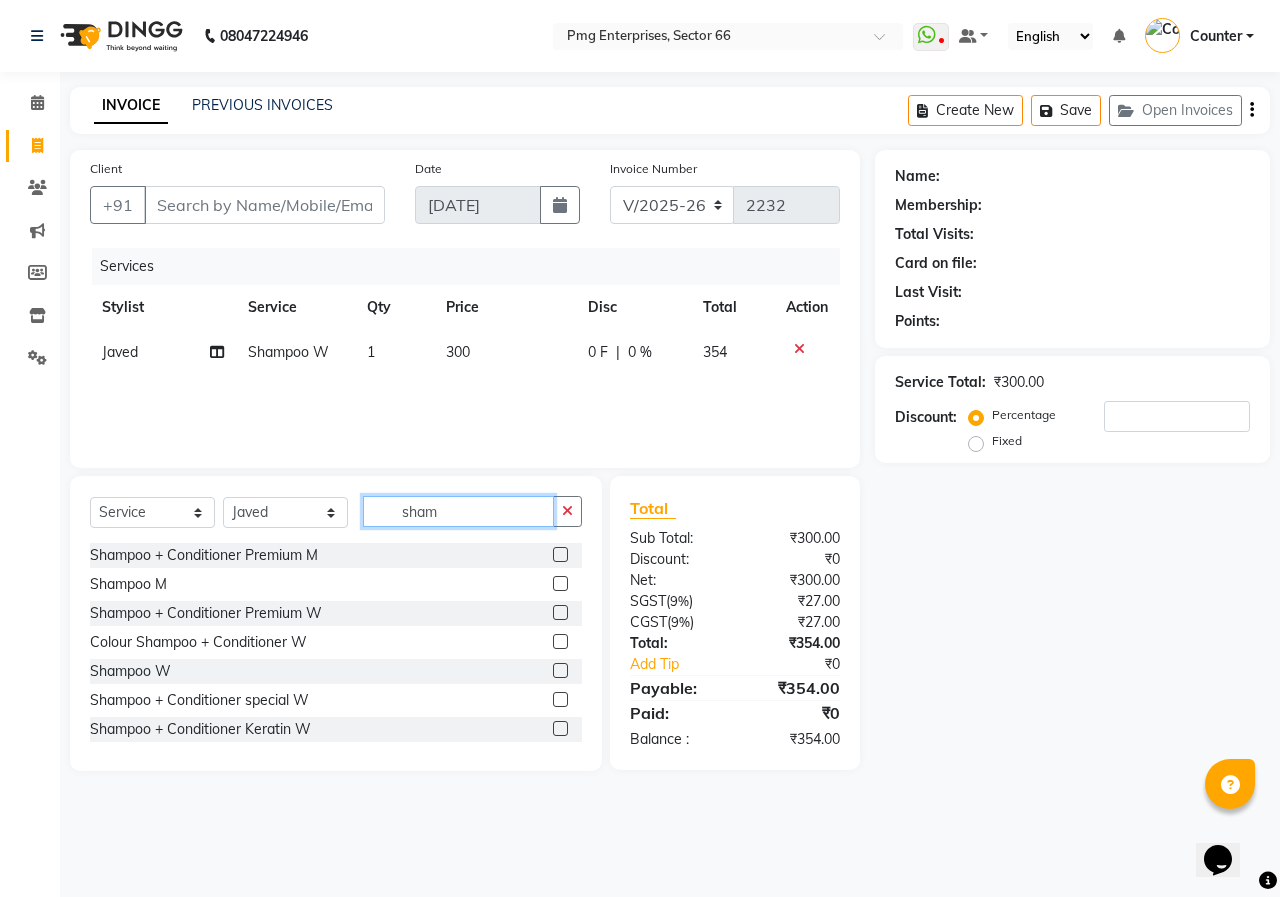 click on "sham" 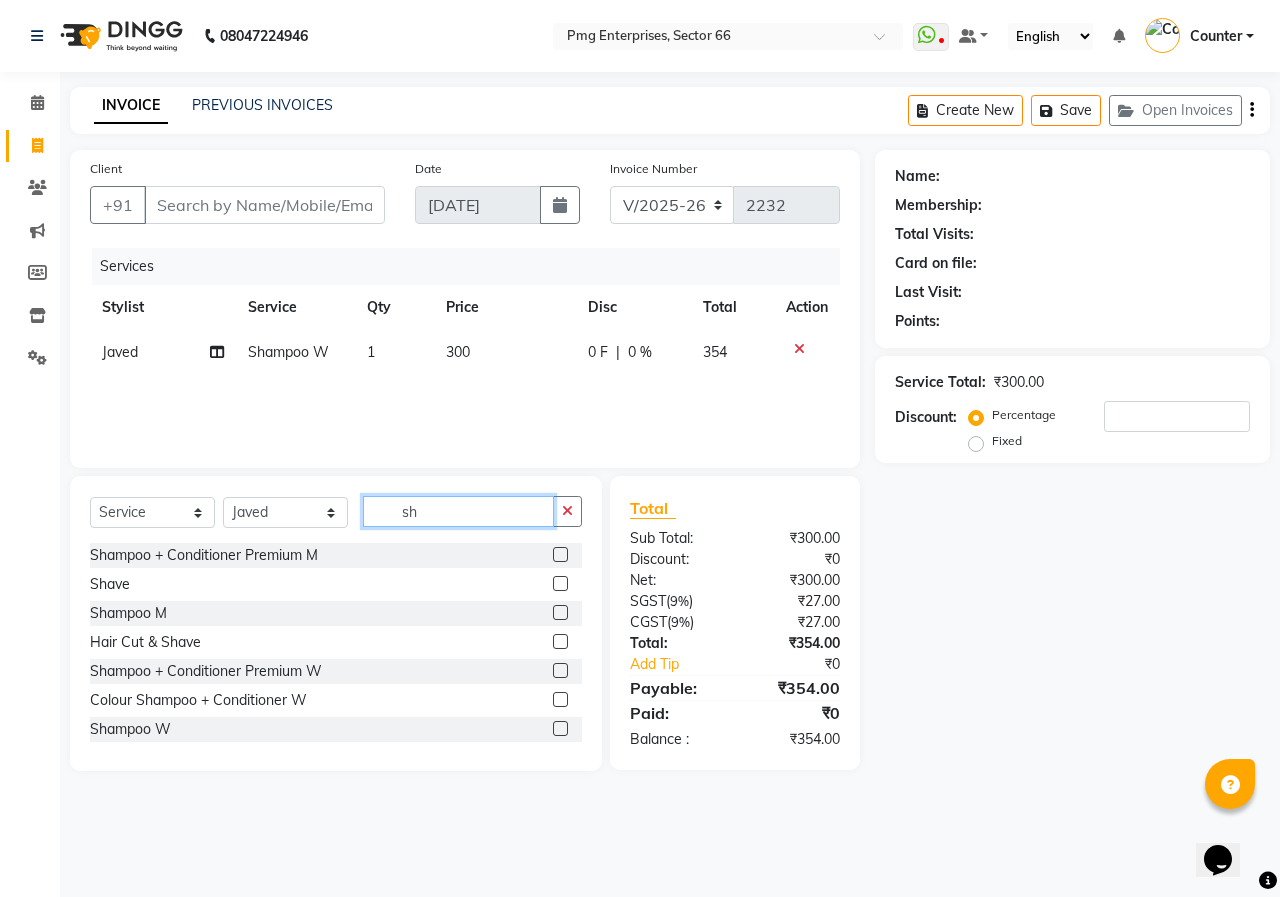 type on "s" 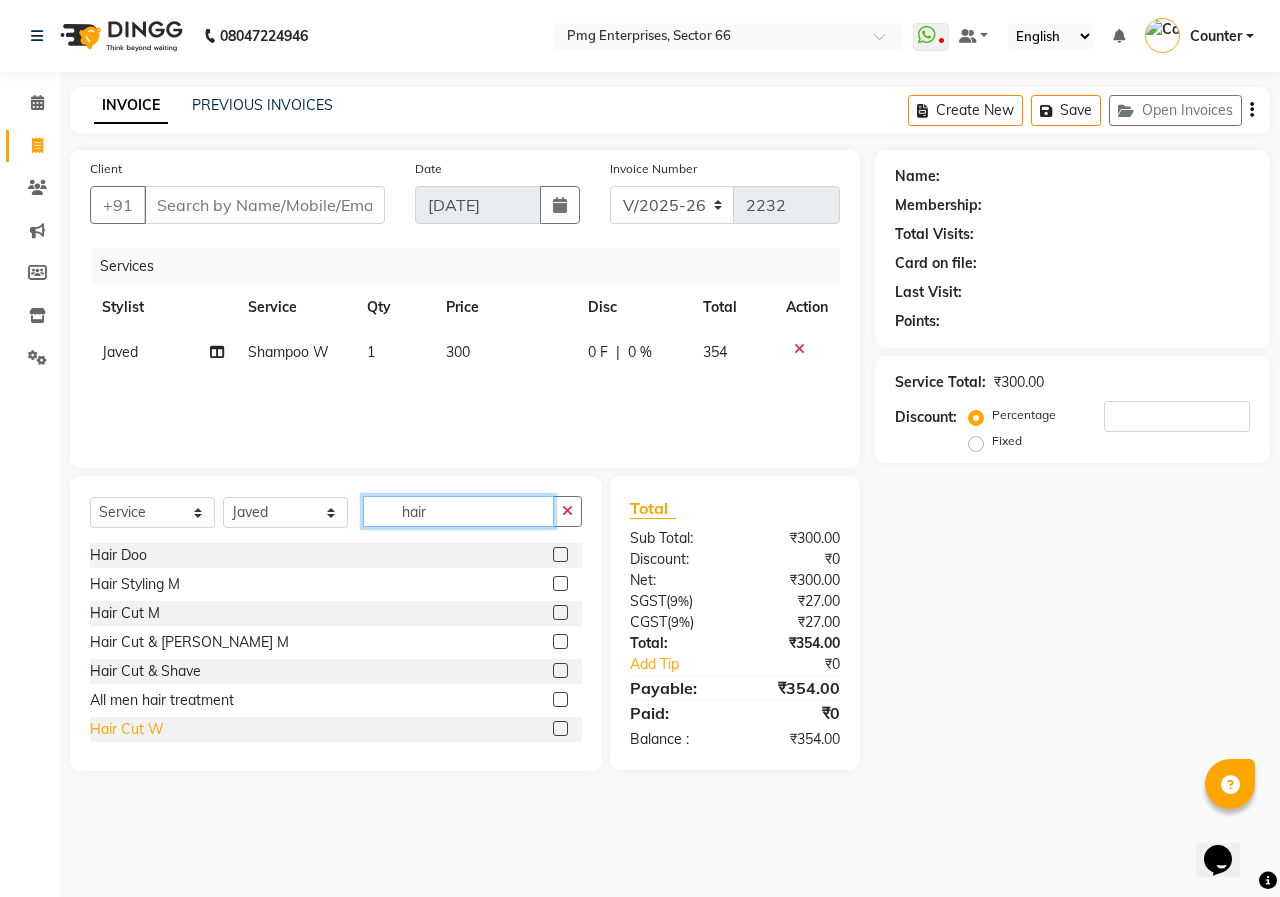 type on "hair" 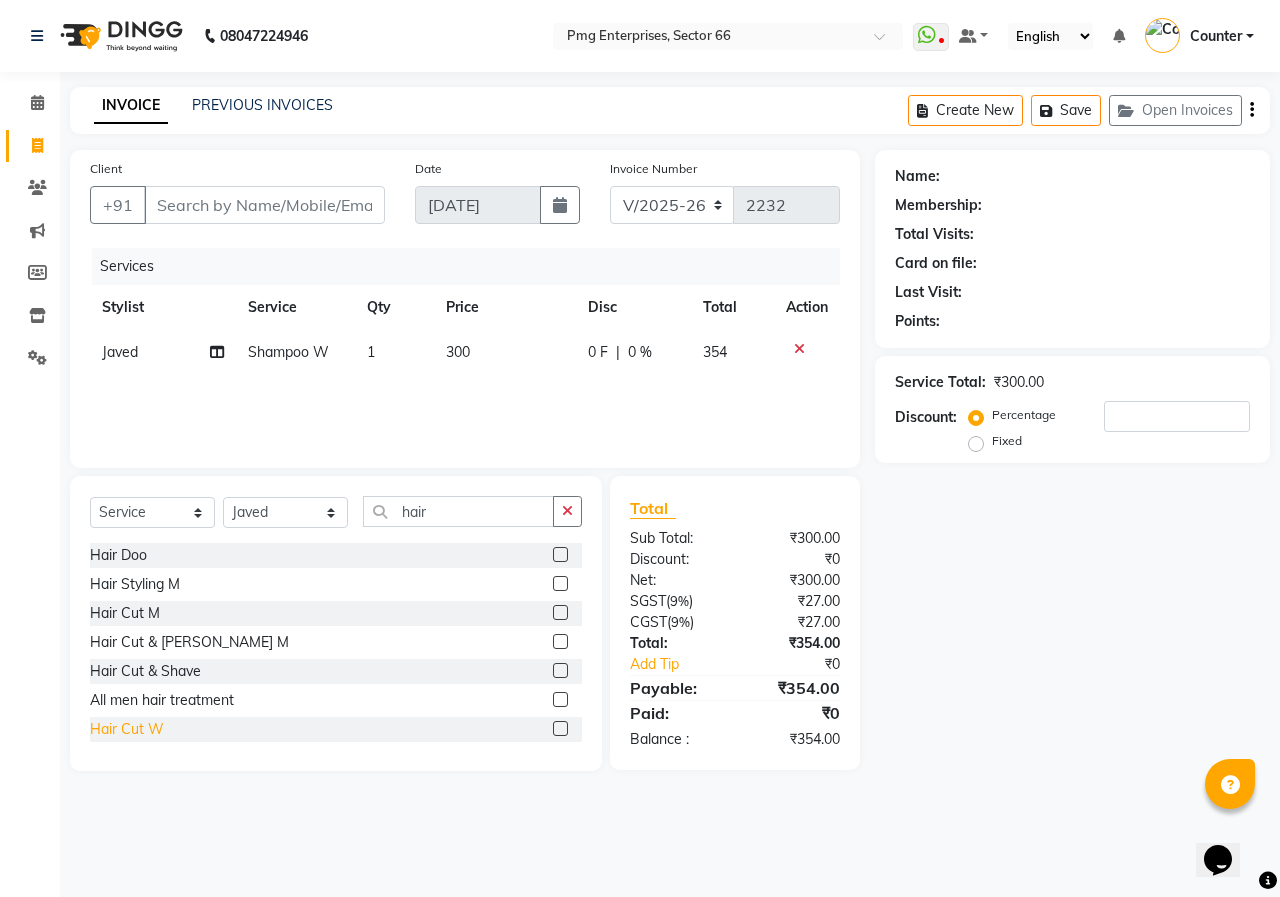 click on "Hair Cut W" 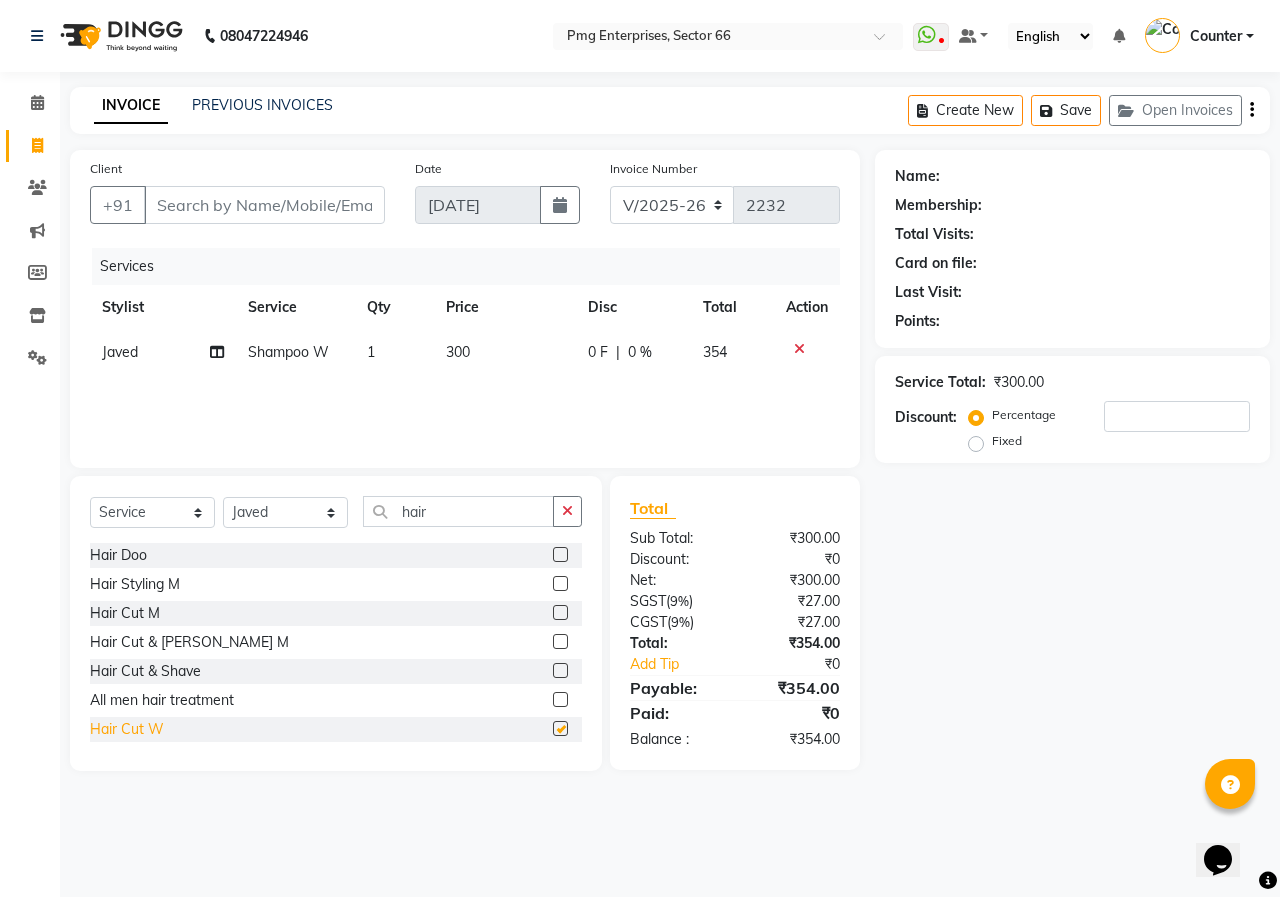 checkbox on "false" 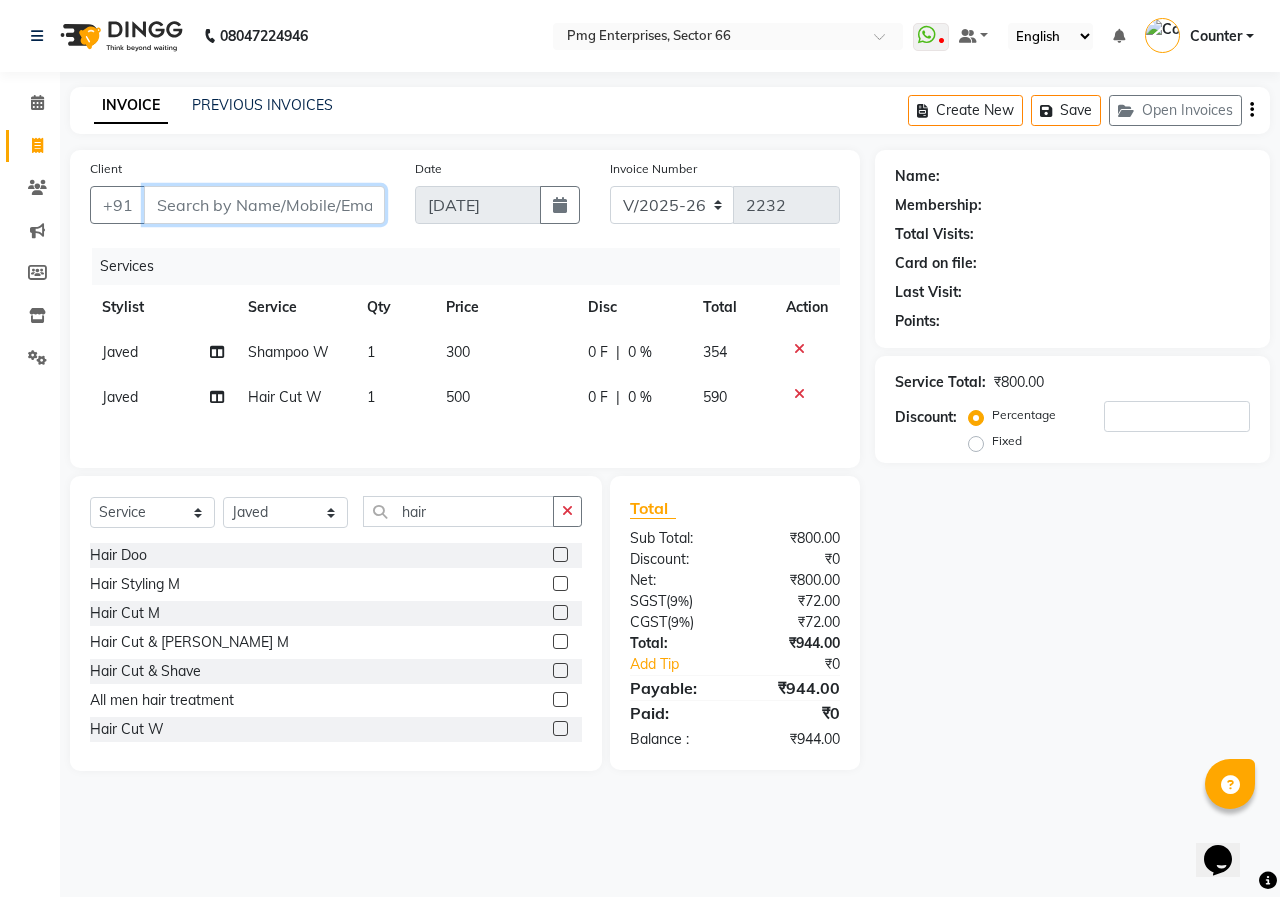 click on "Client" at bounding box center (264, 205) 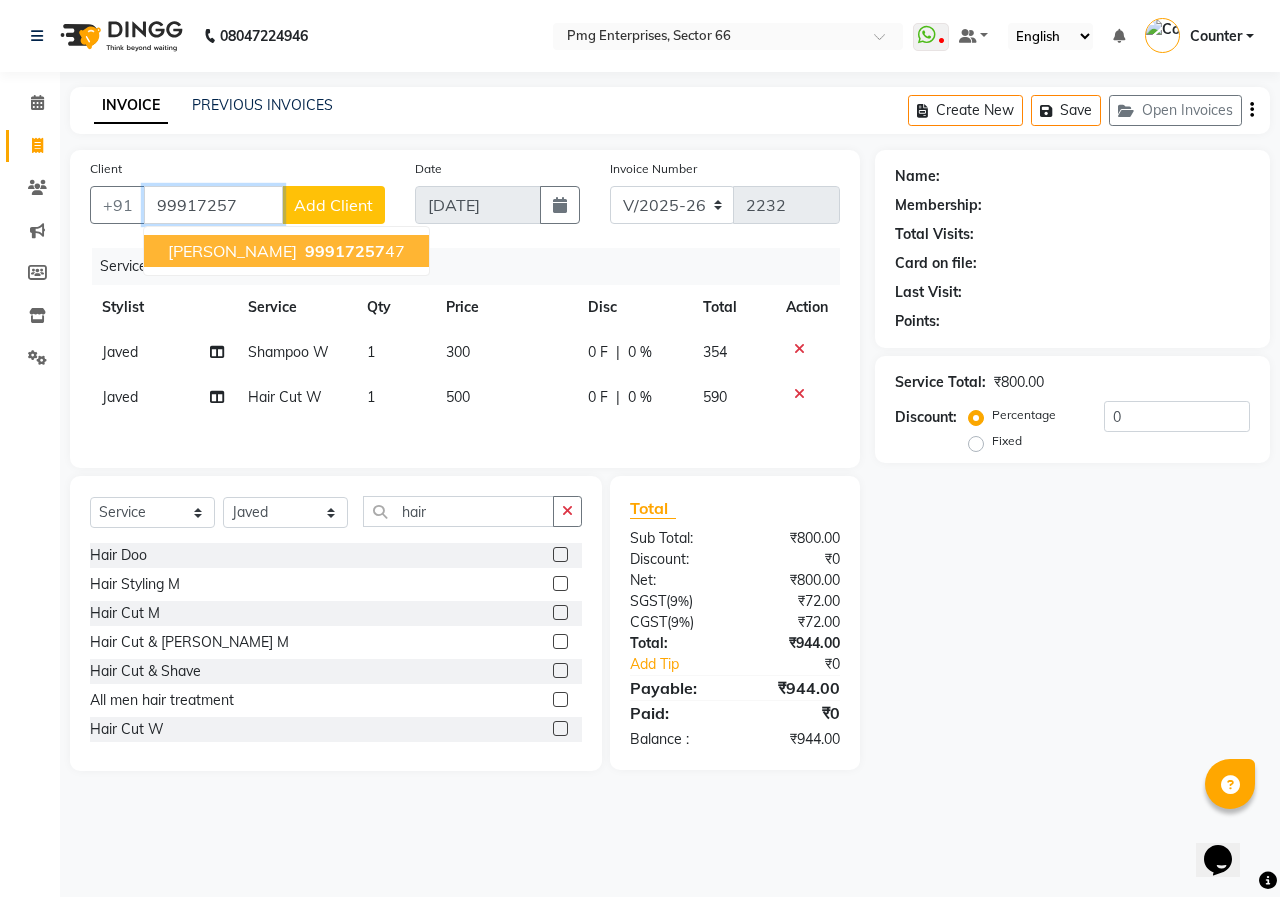 click on "Sanju   99917257 47" at bounding box center [286, 251] 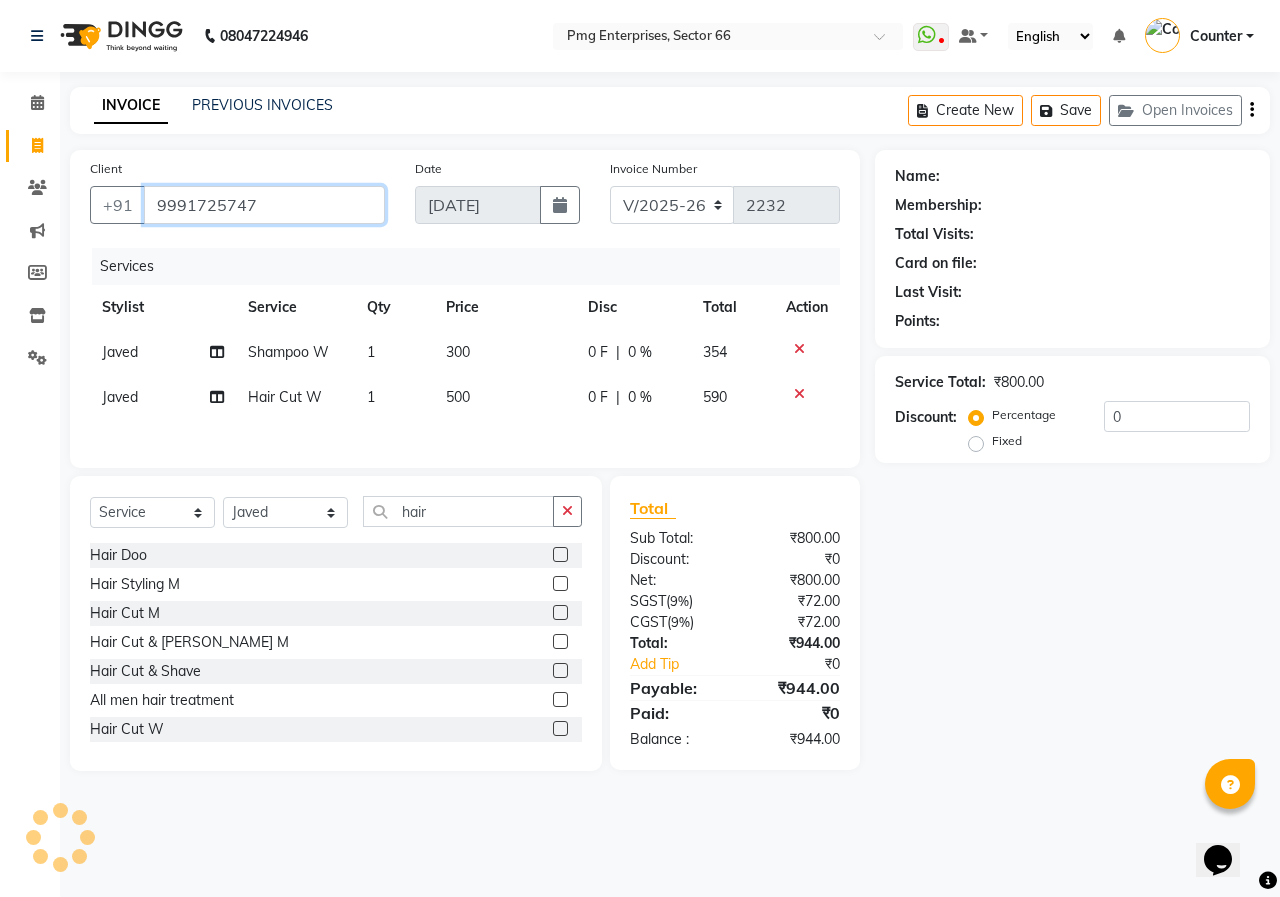 type on "9991725747" 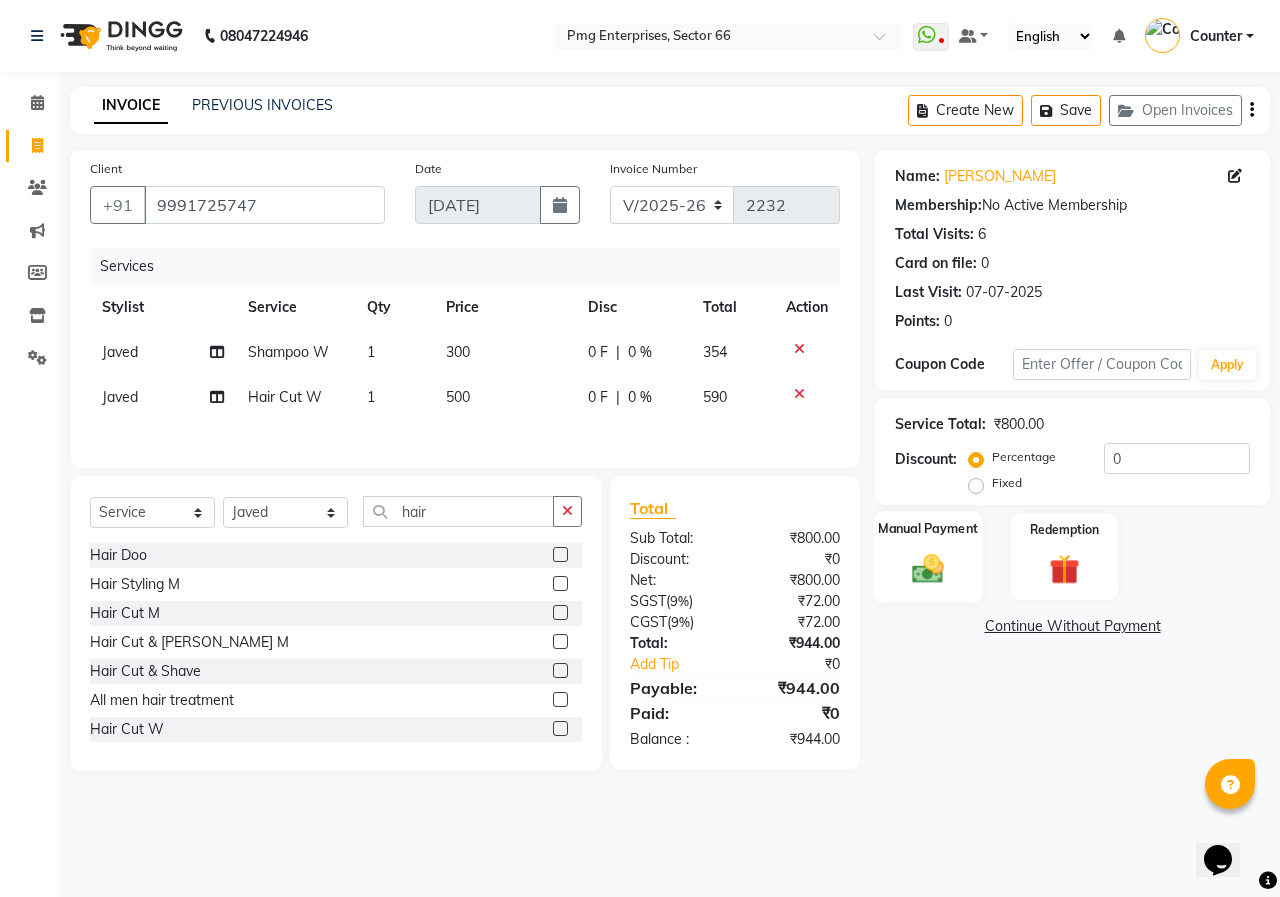 click 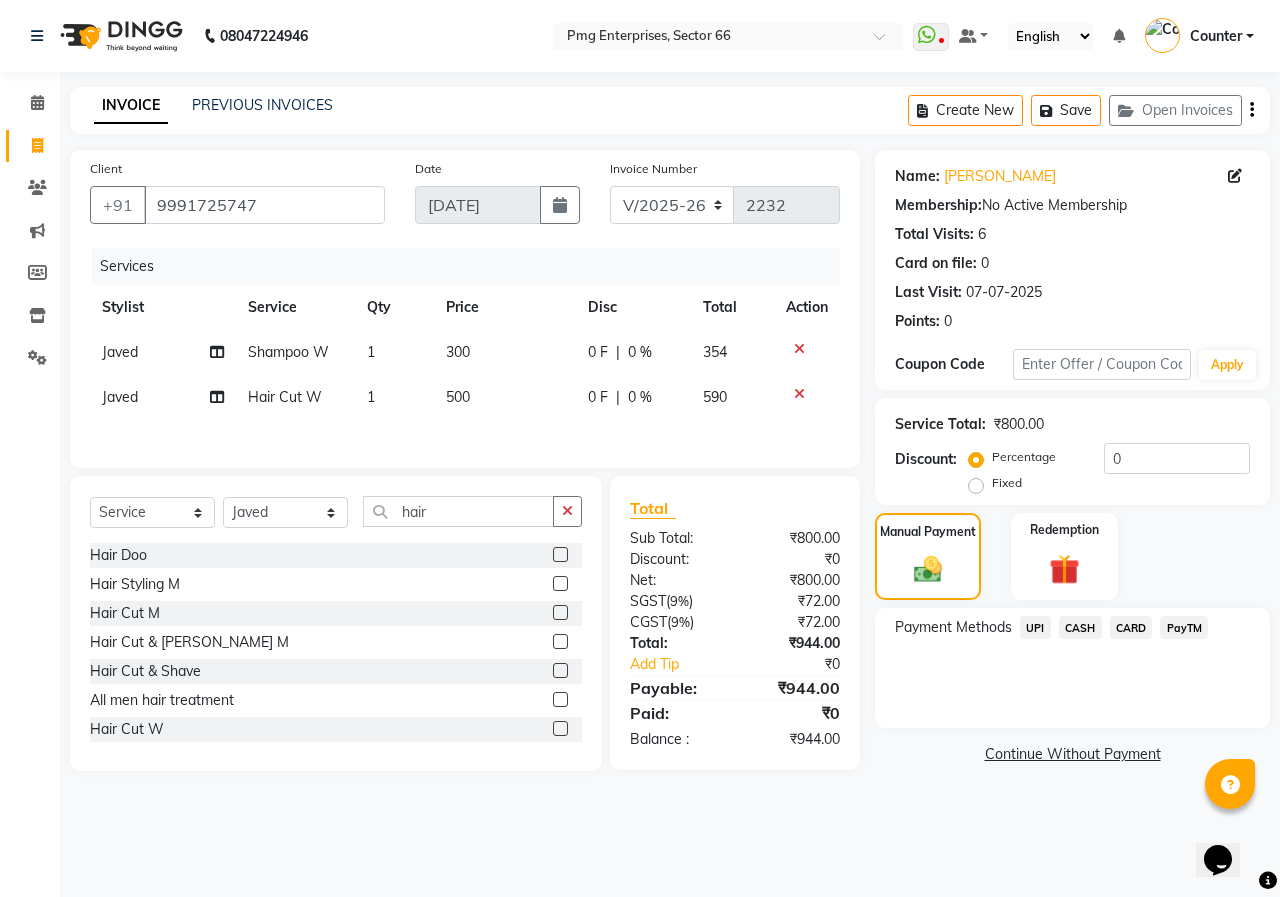 click on "UPI" 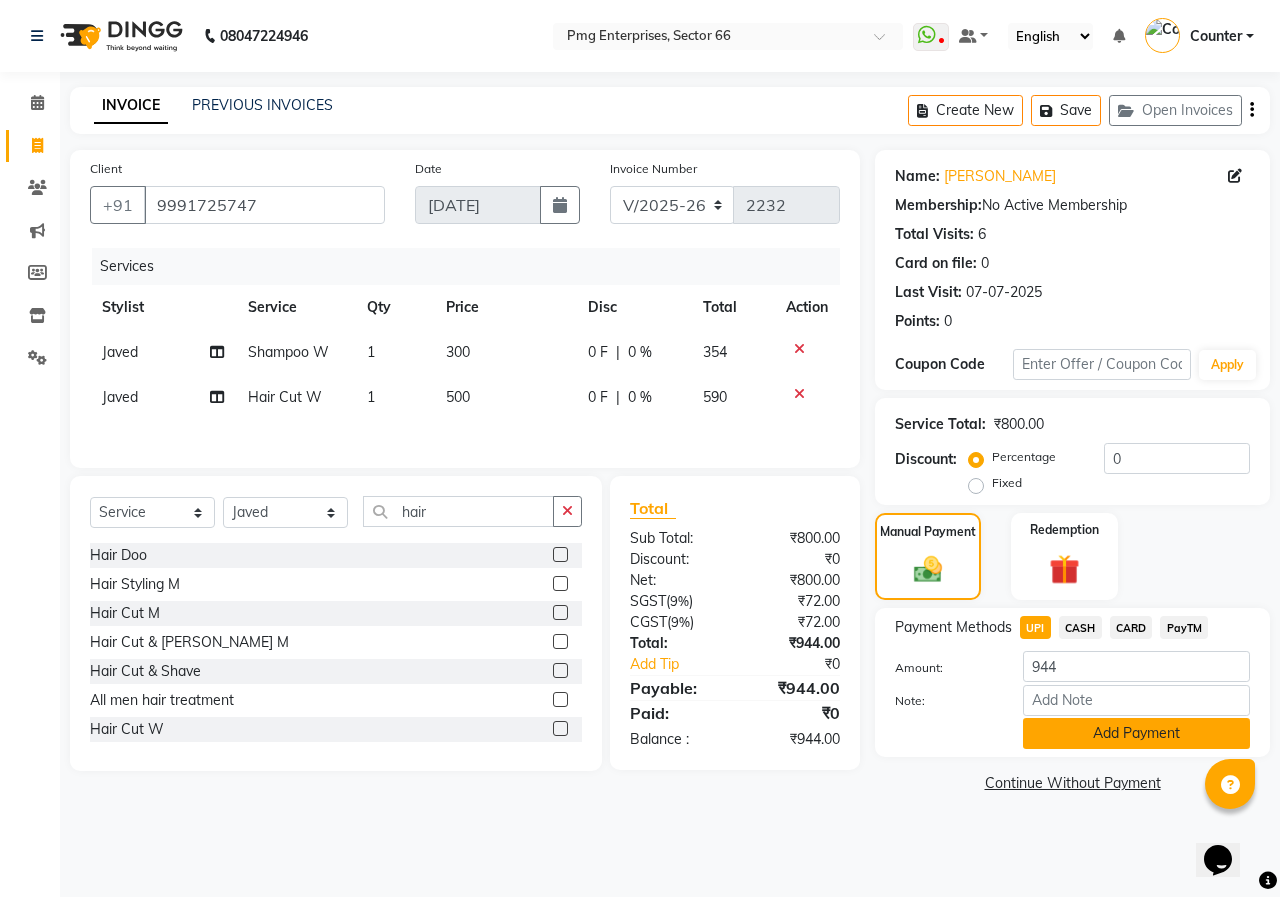 click on "Add Payment" 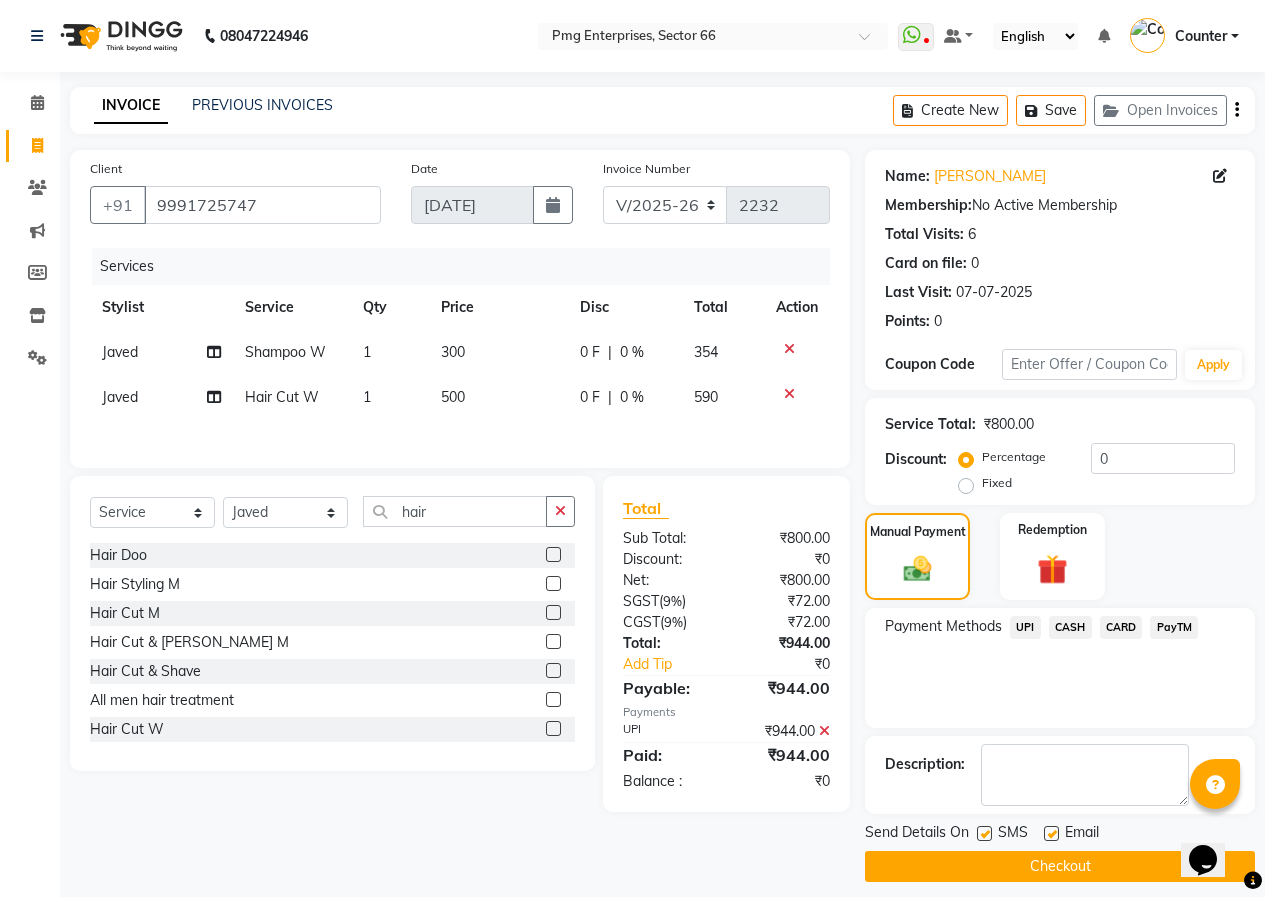 click on "Checkout" 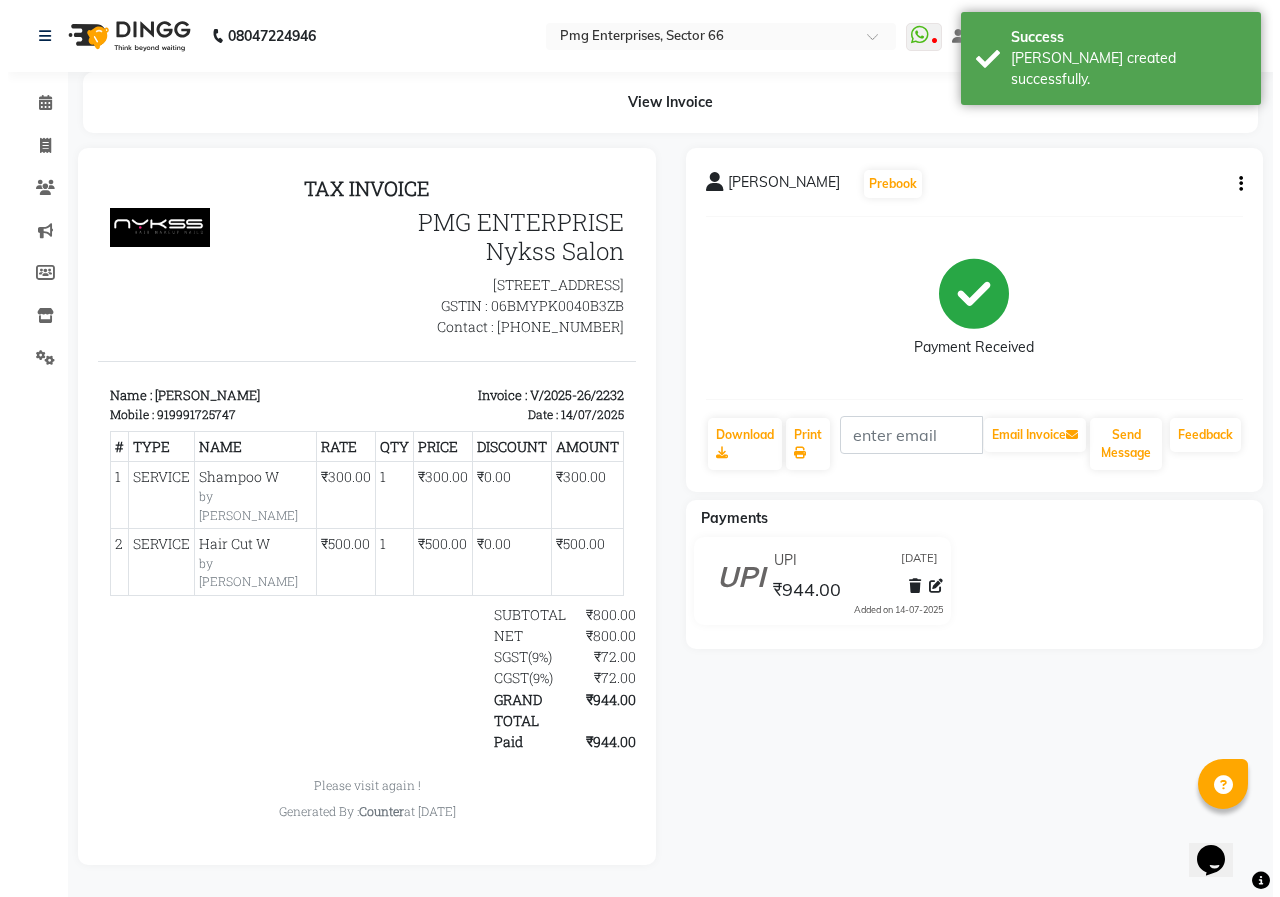 scroll, scrollTop: 0, scrollLeft: 0, axis: both 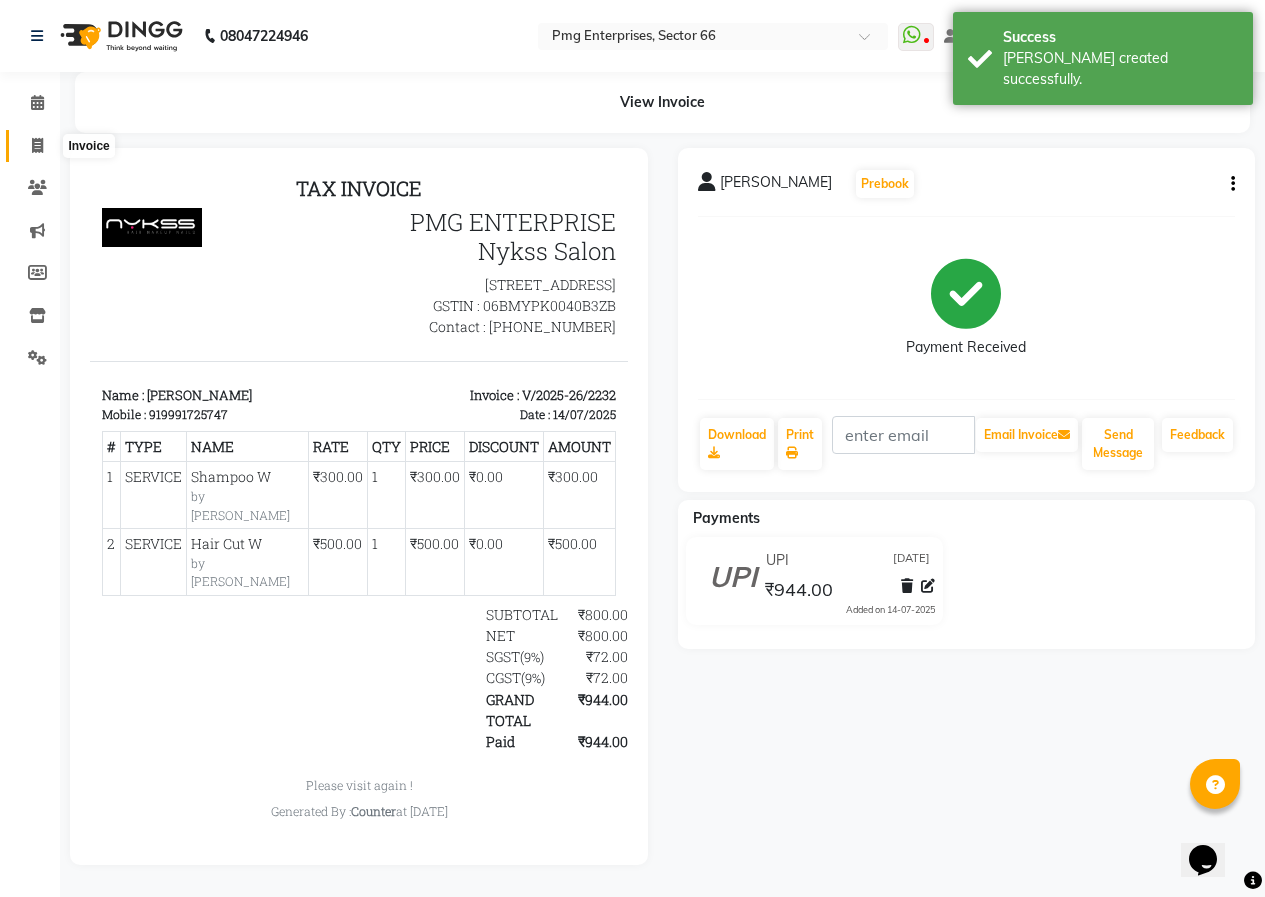 click 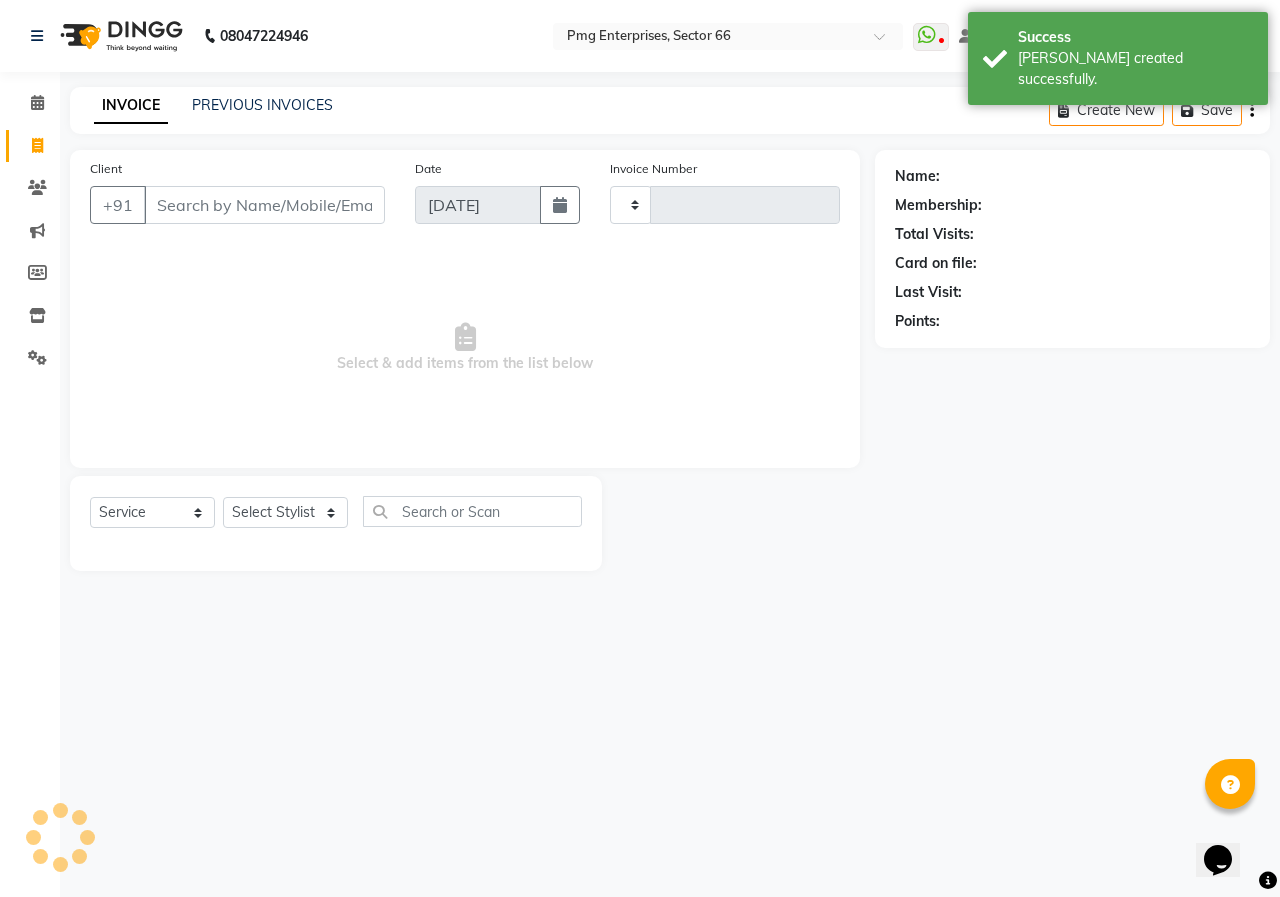 type on "2233" 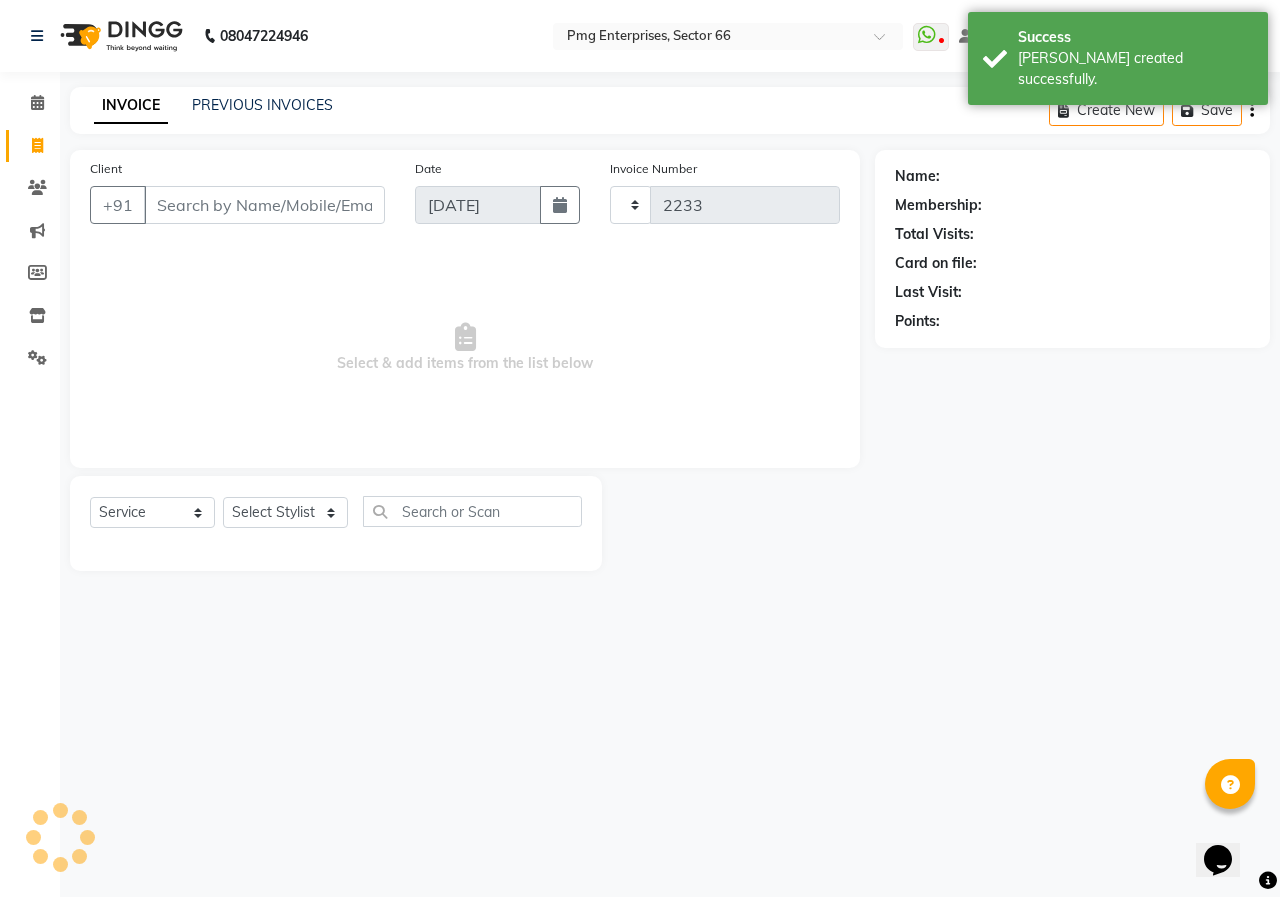 select on "889" 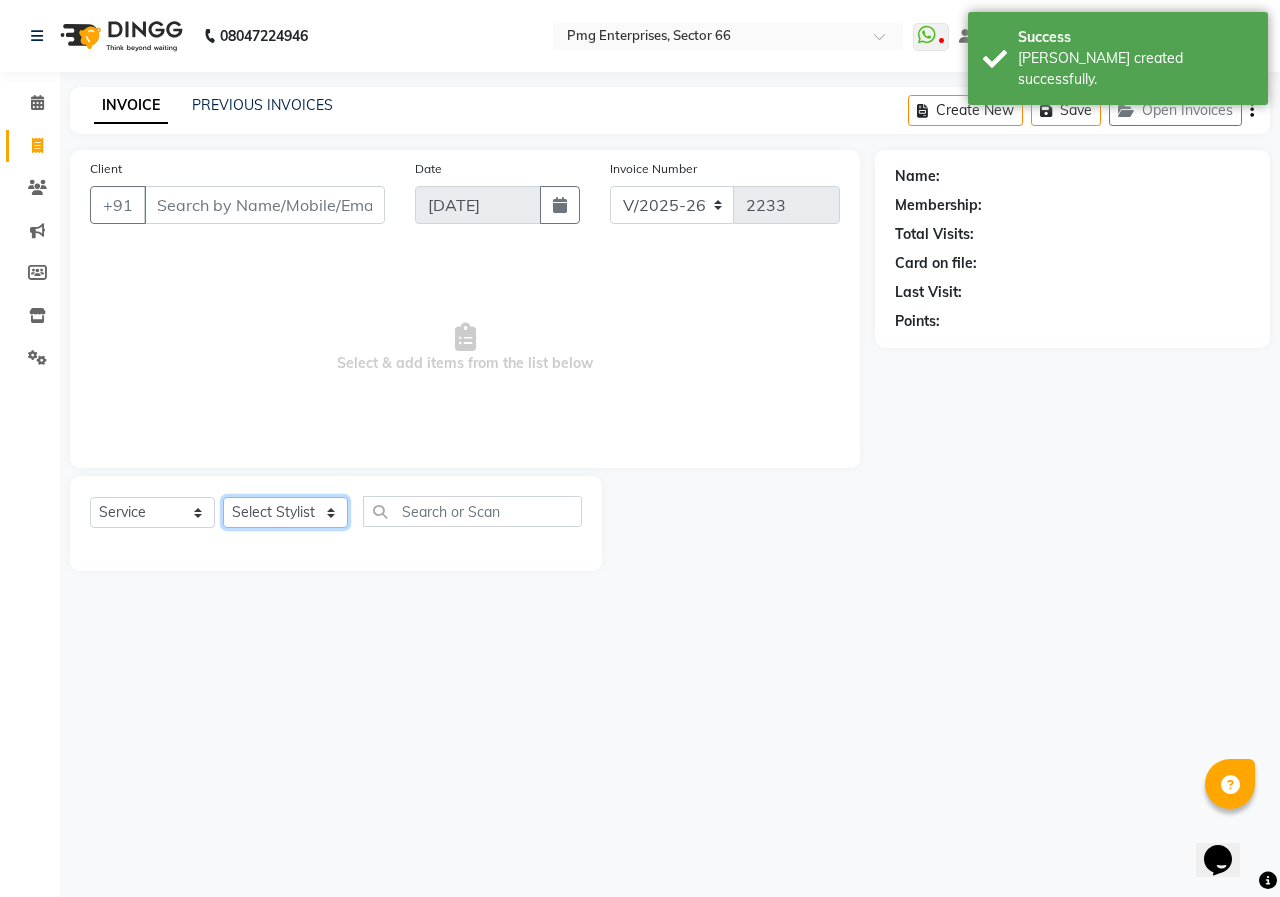 click on "Select Stylist [PERSON_NAME] Counter [PERSON_NAME] [PERSON_NAME] [PERSON_NAME] [PERSON_NAME]" 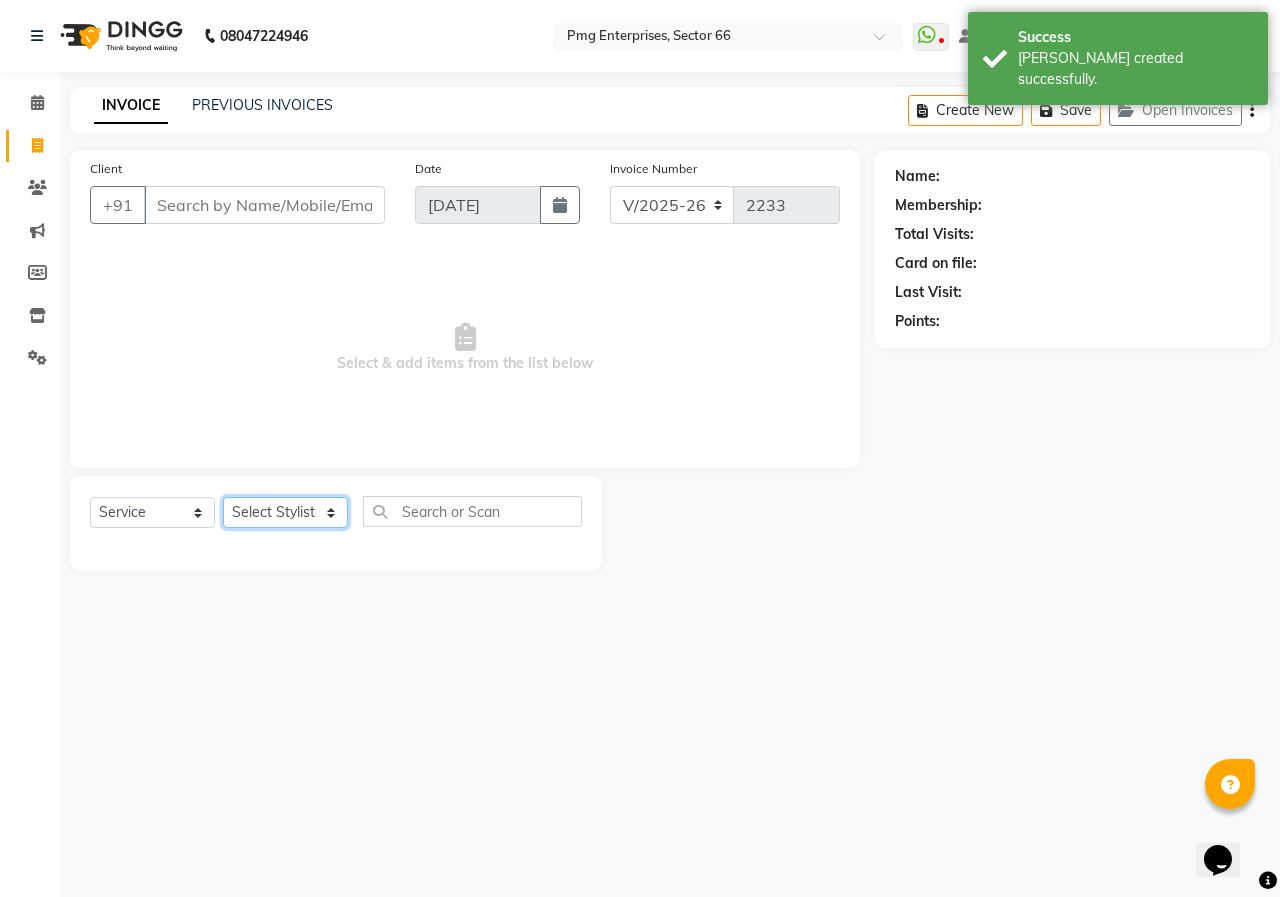 select on "70413" 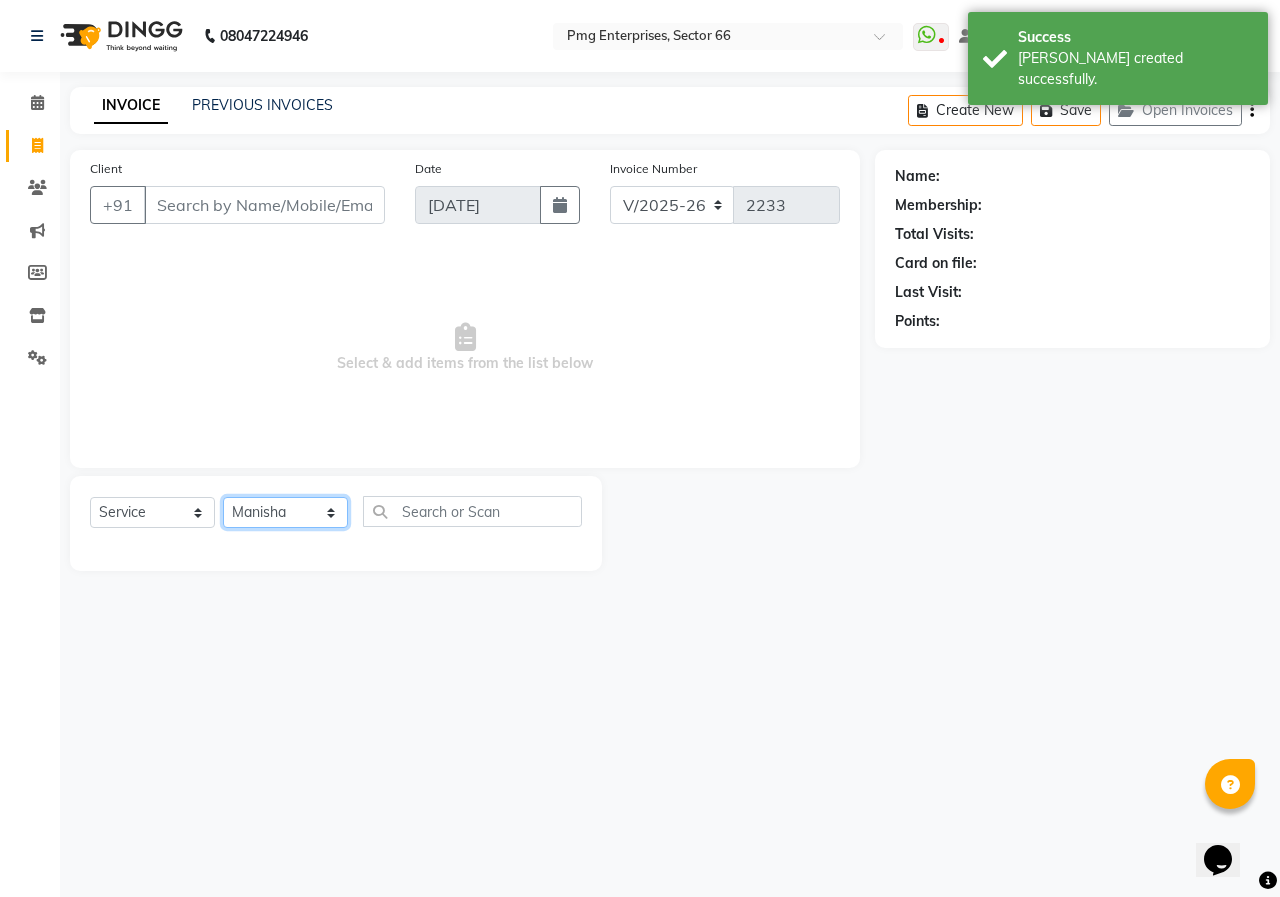 click on "Select Stylist [PERSON_NAME] Counter [PERSON_NAME] [PERSON_NAME] [PERSON_NAME] [PERSON_NAME]" 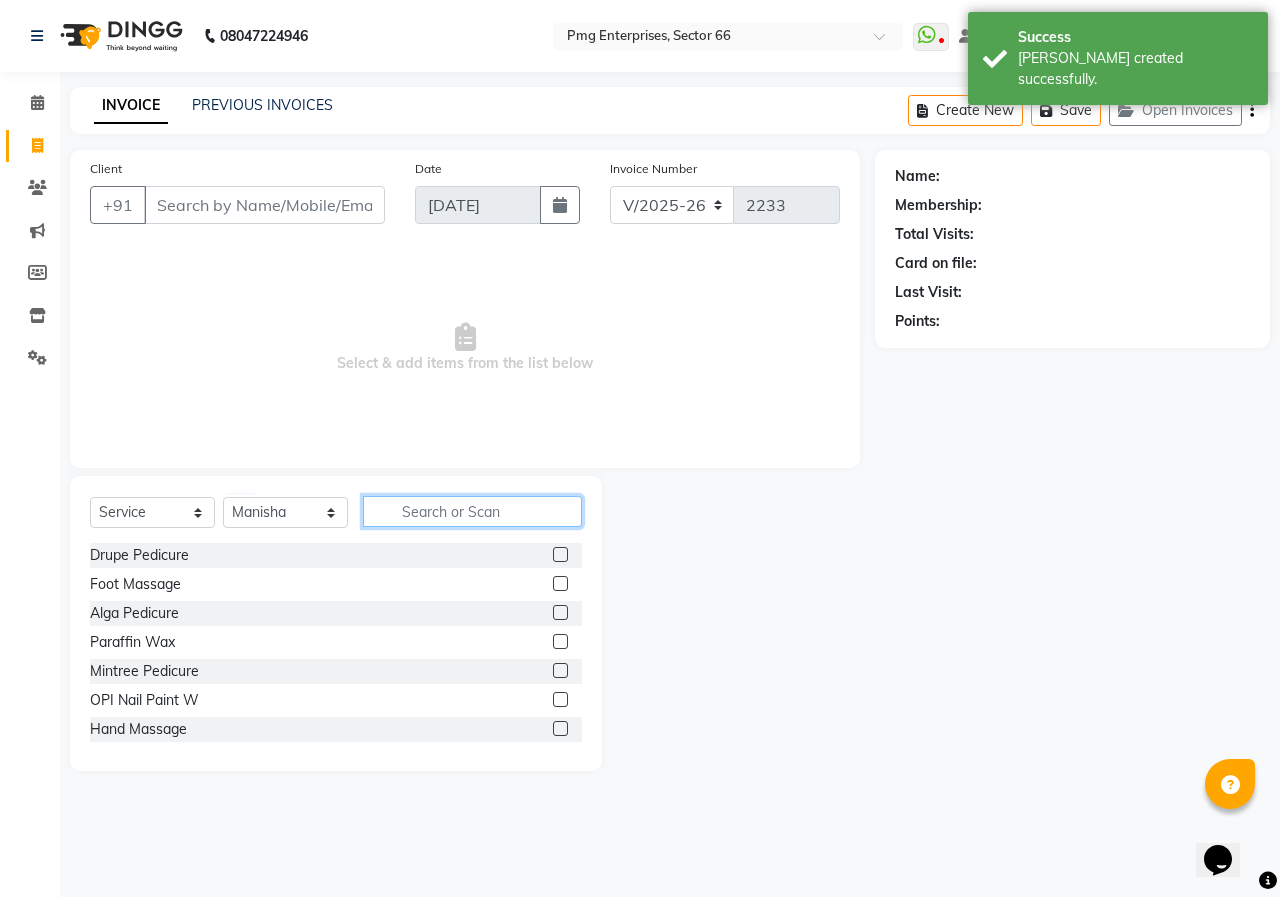 click 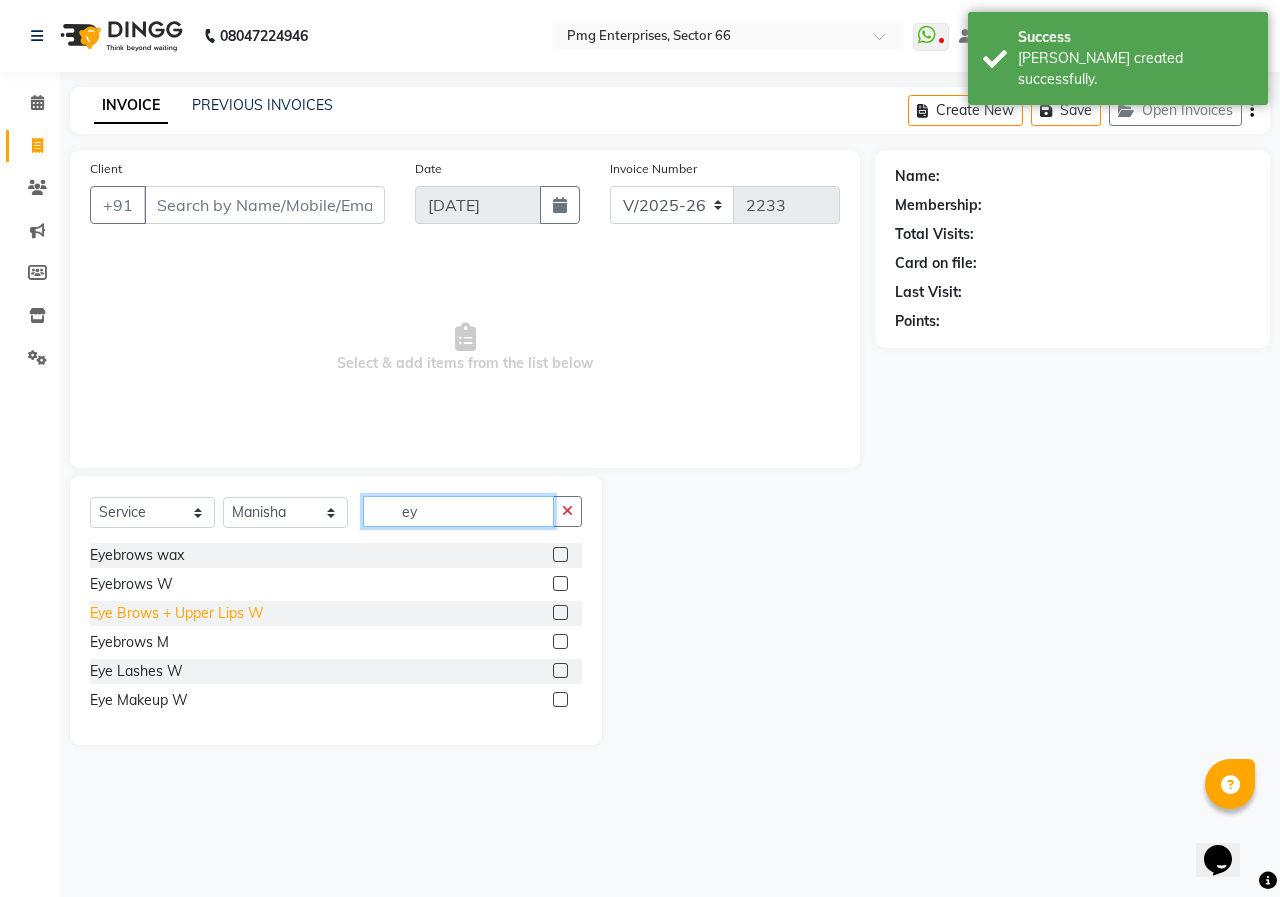 type on "ey" 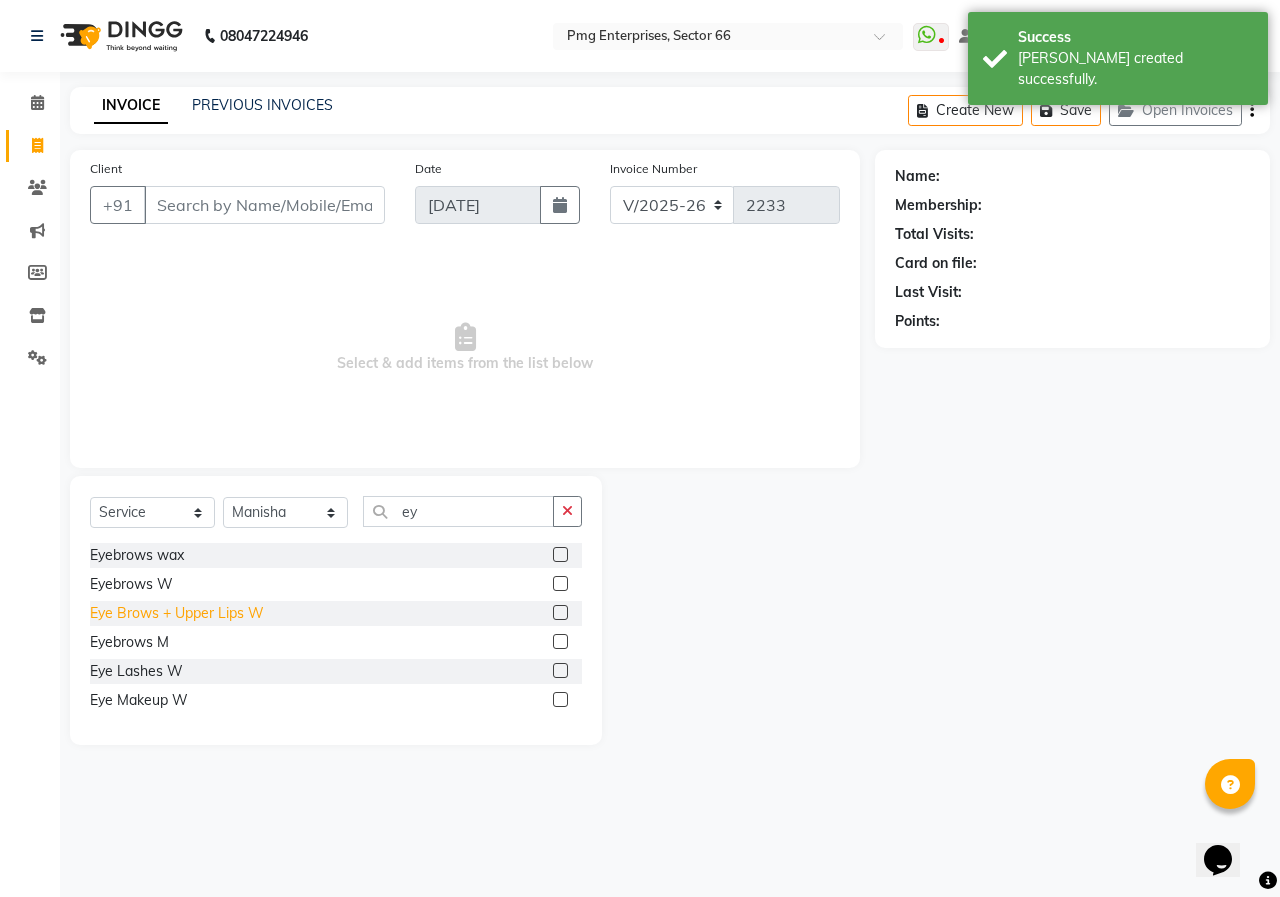 click on "Eye Brows + Upper Lips W" 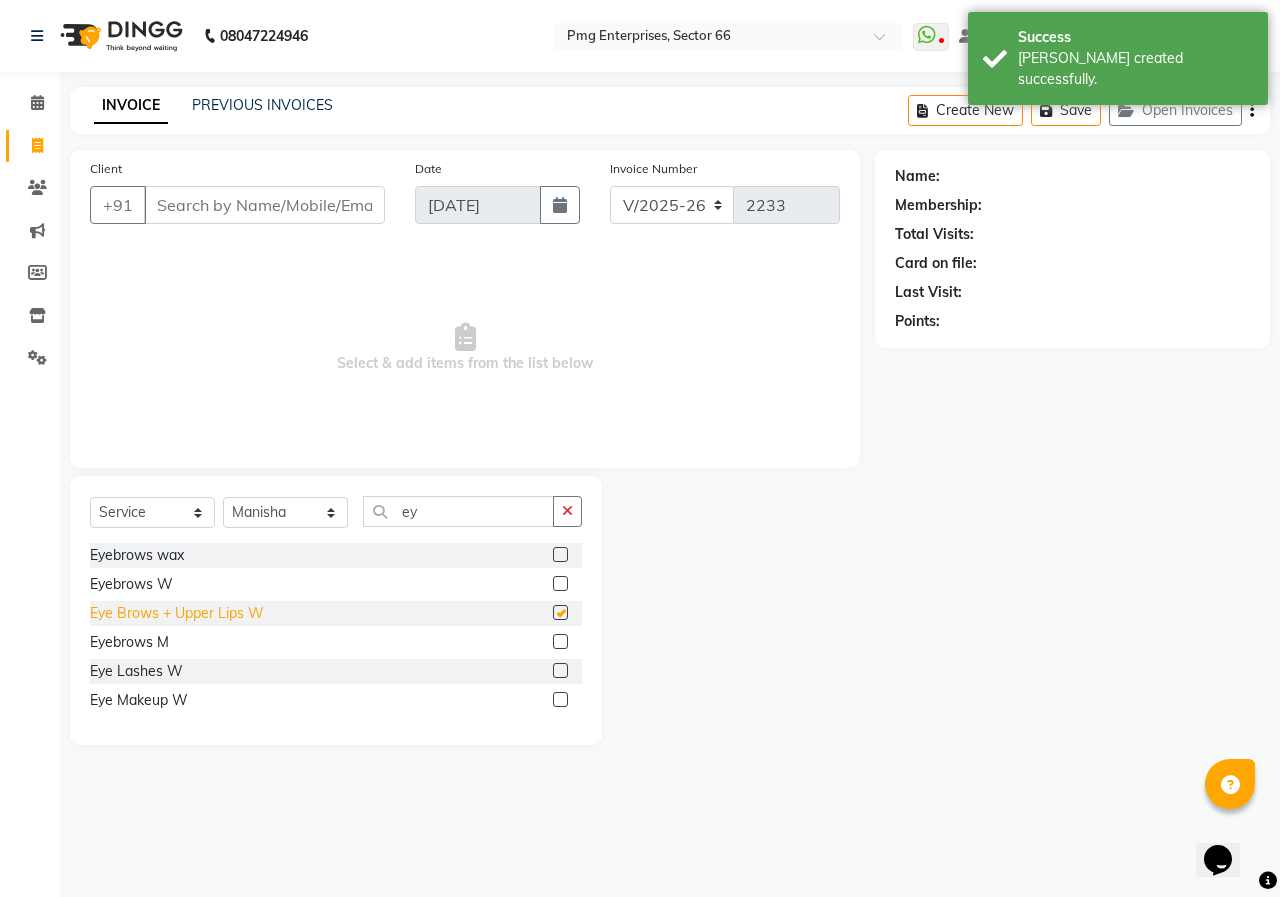 checkbox on "false" 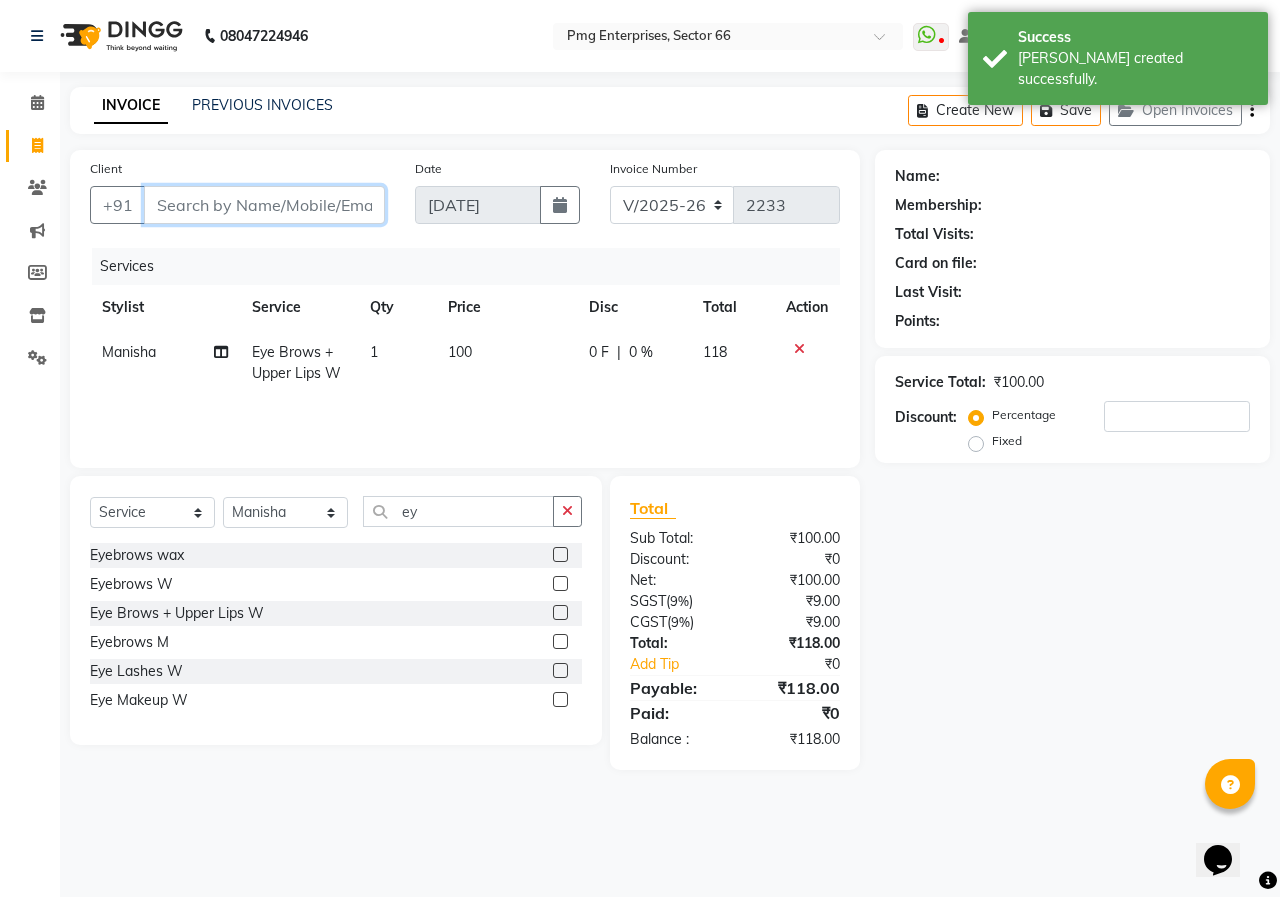 click on "Client" at bounding box center (264, 205) 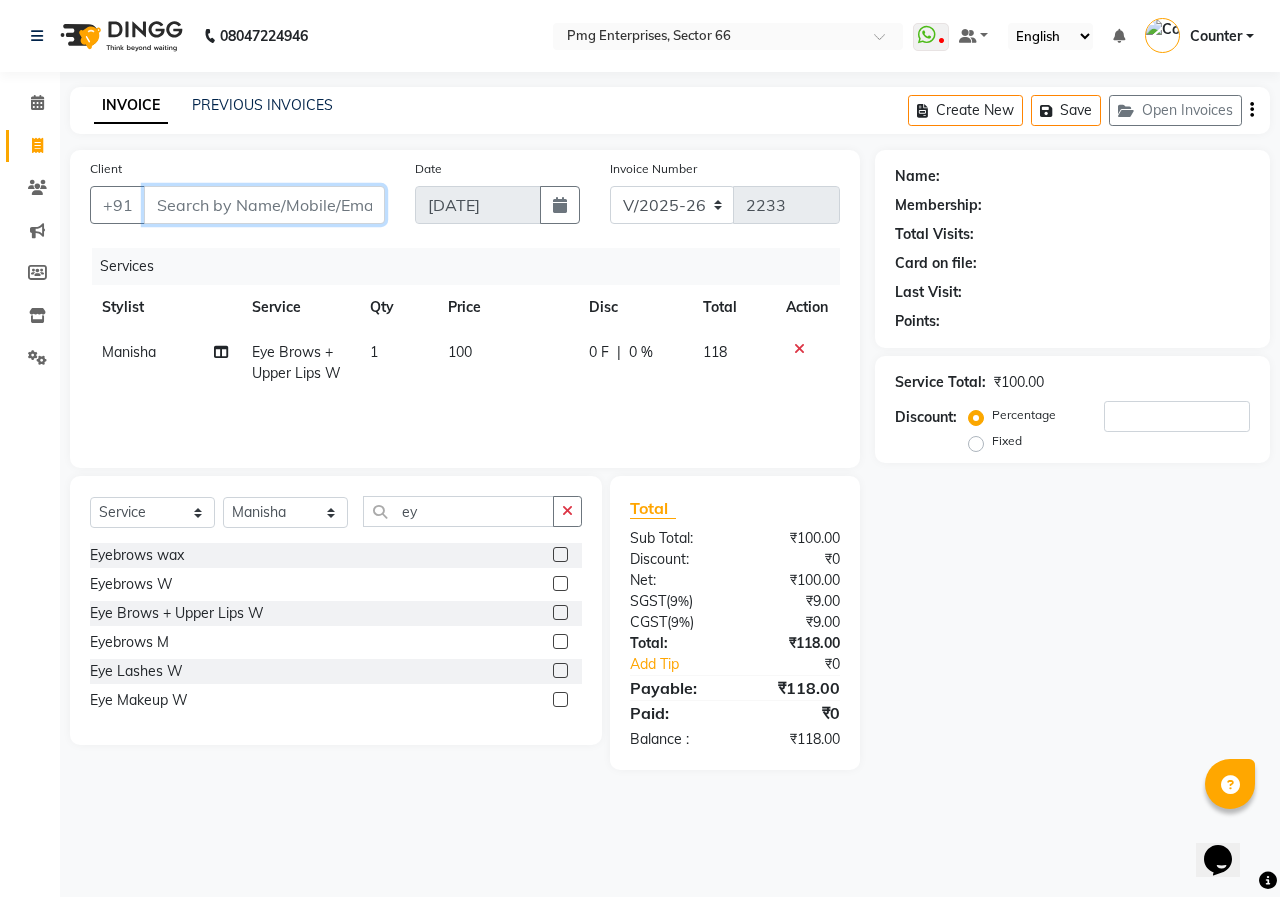 type on "7" 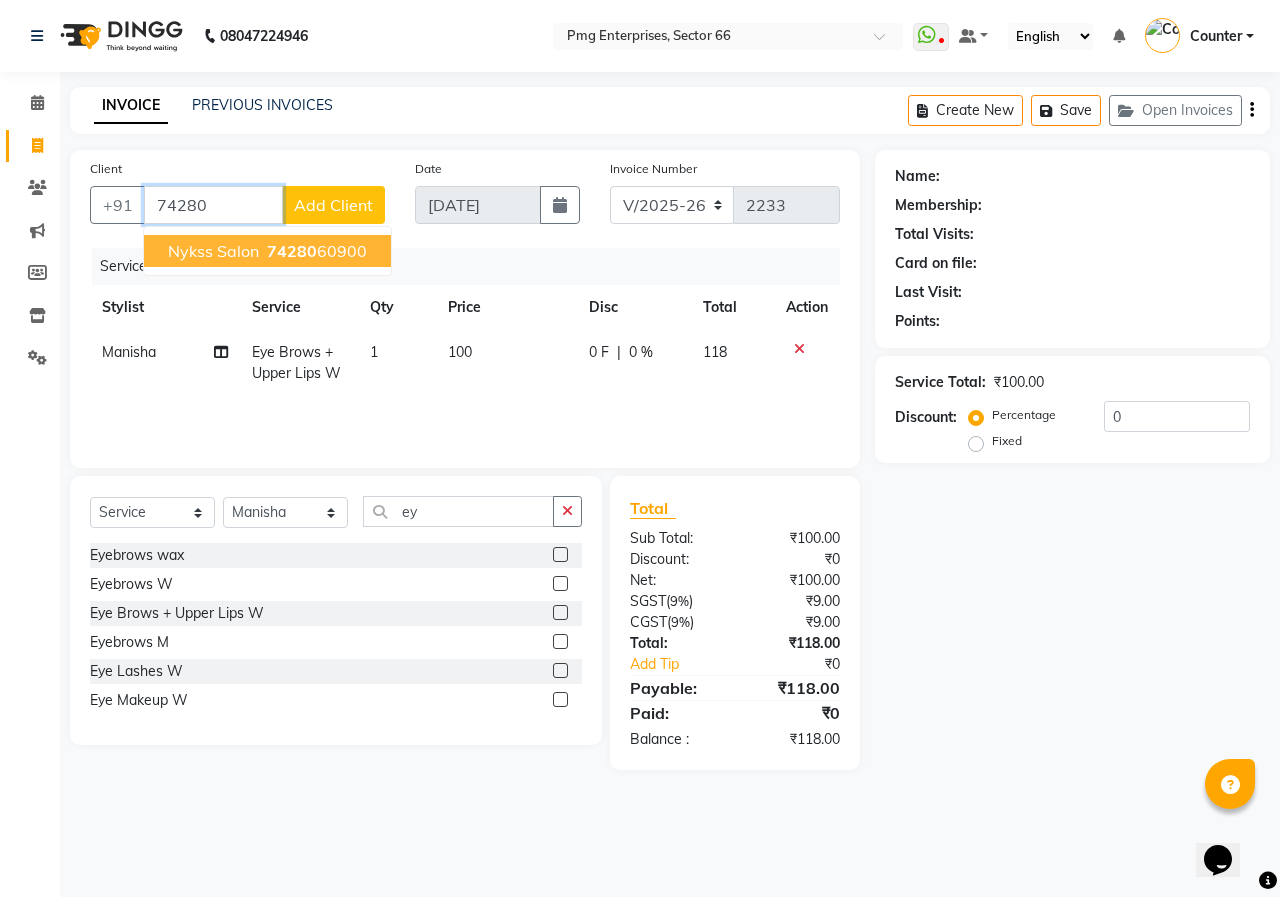 click on "74280" at bounding box center [292, 251] 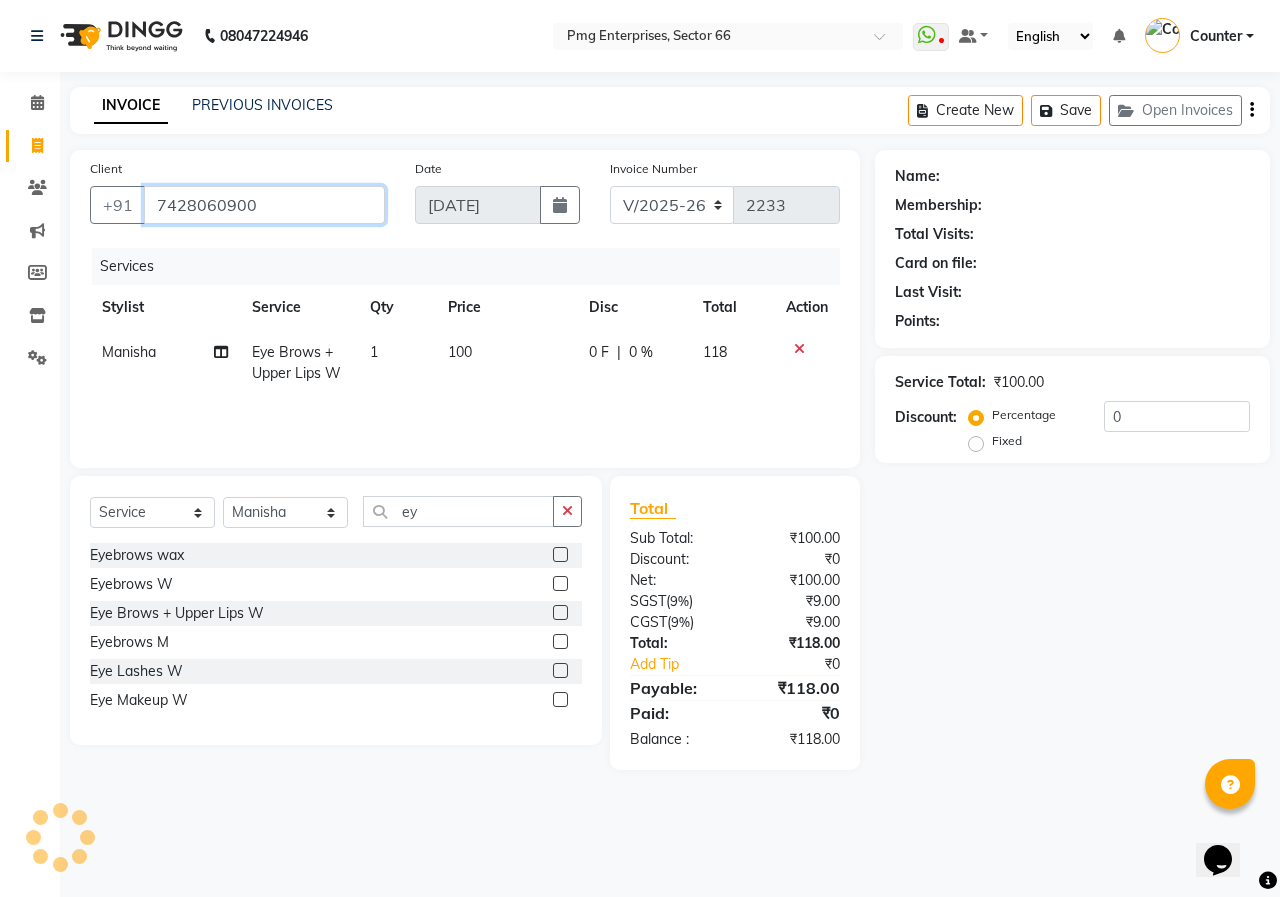 type on "7428060900" 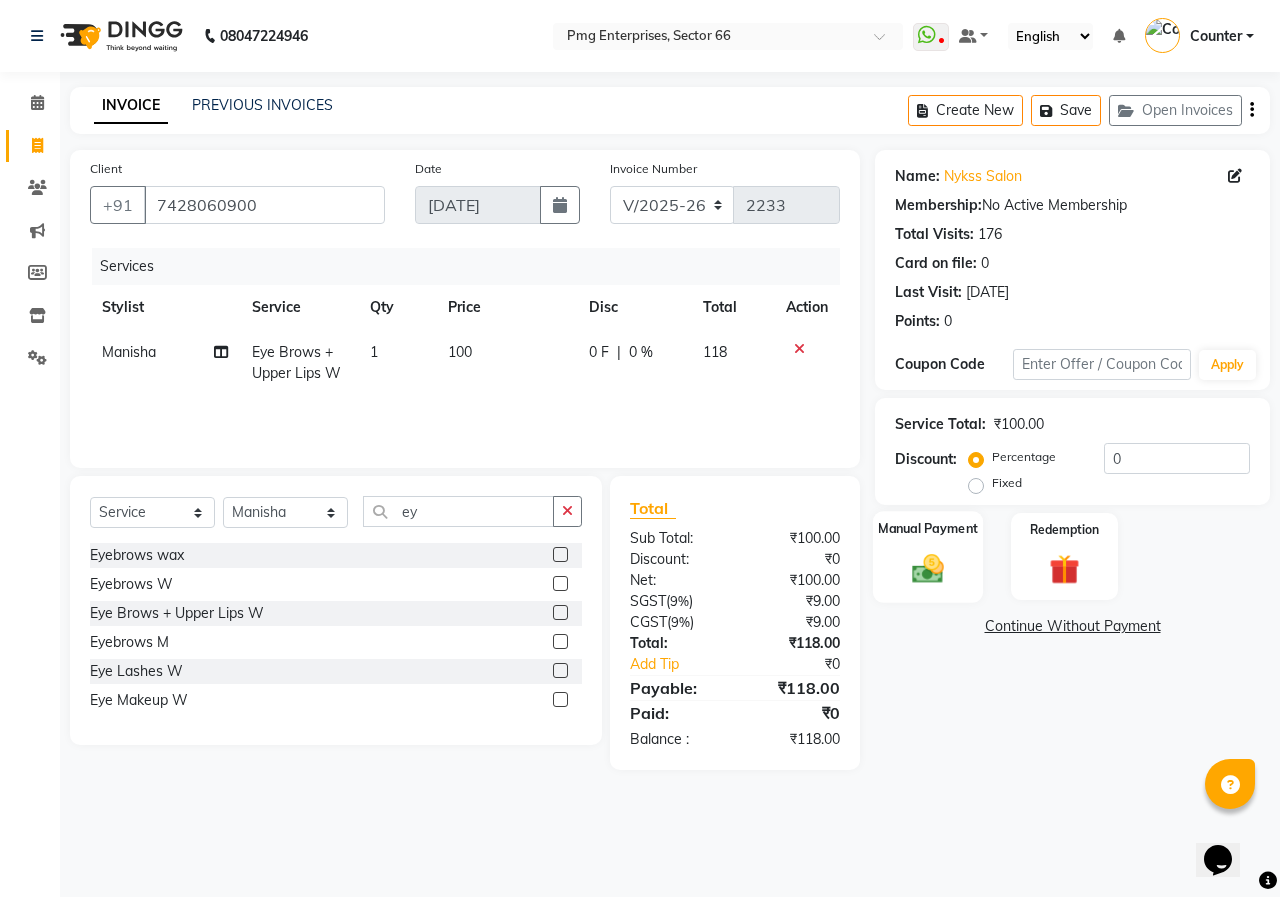 click on "Manual Payment" 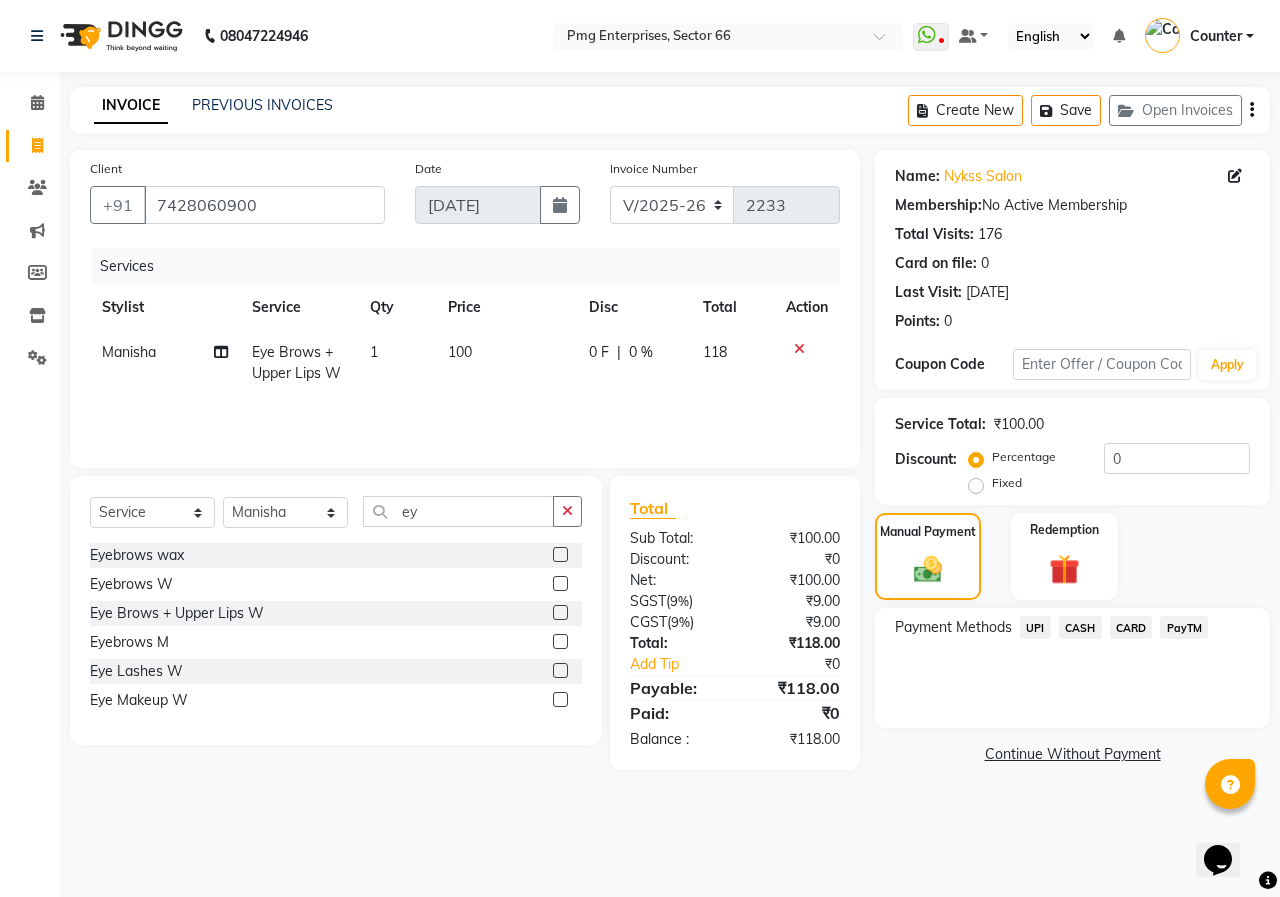 click on "UPI" 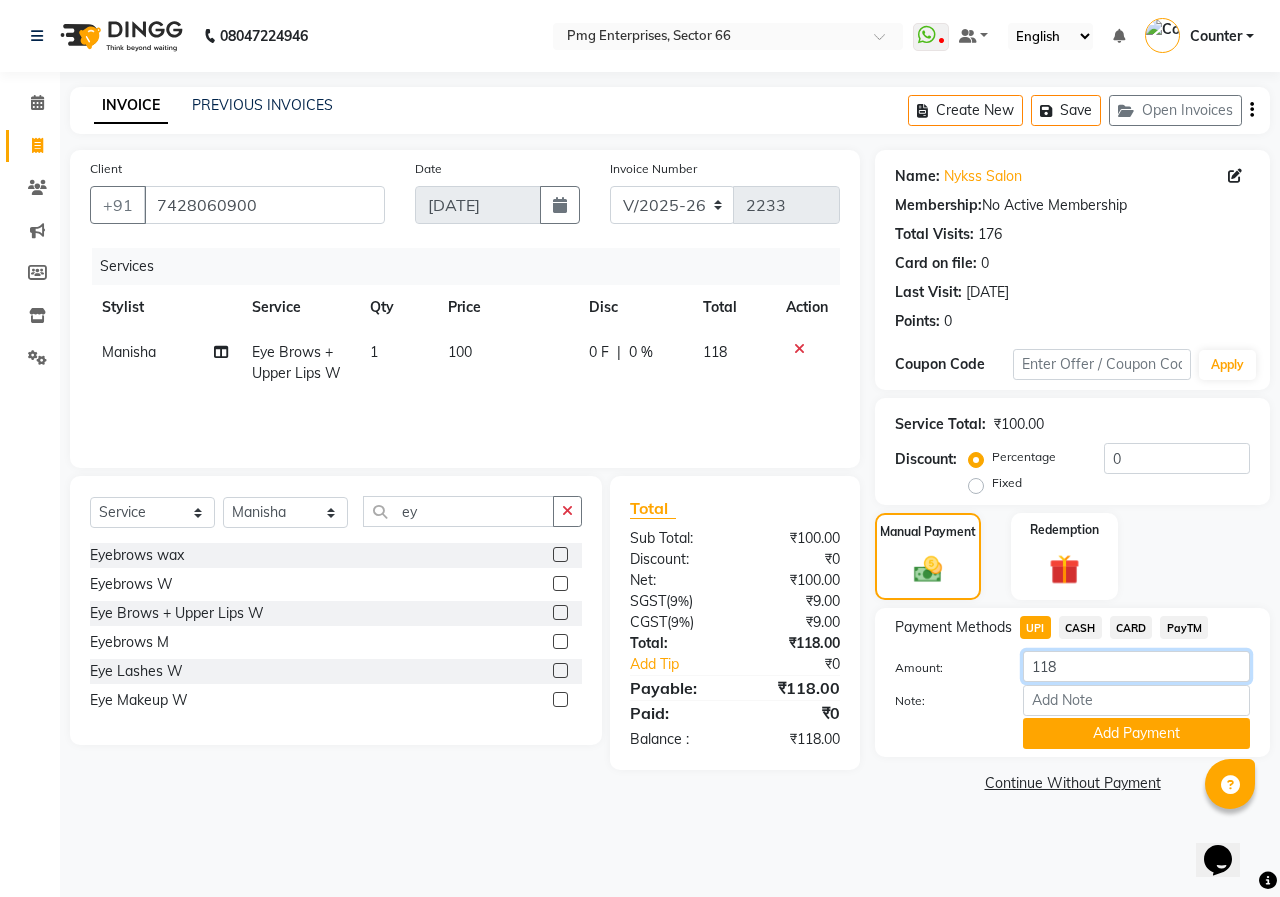 click on "118" 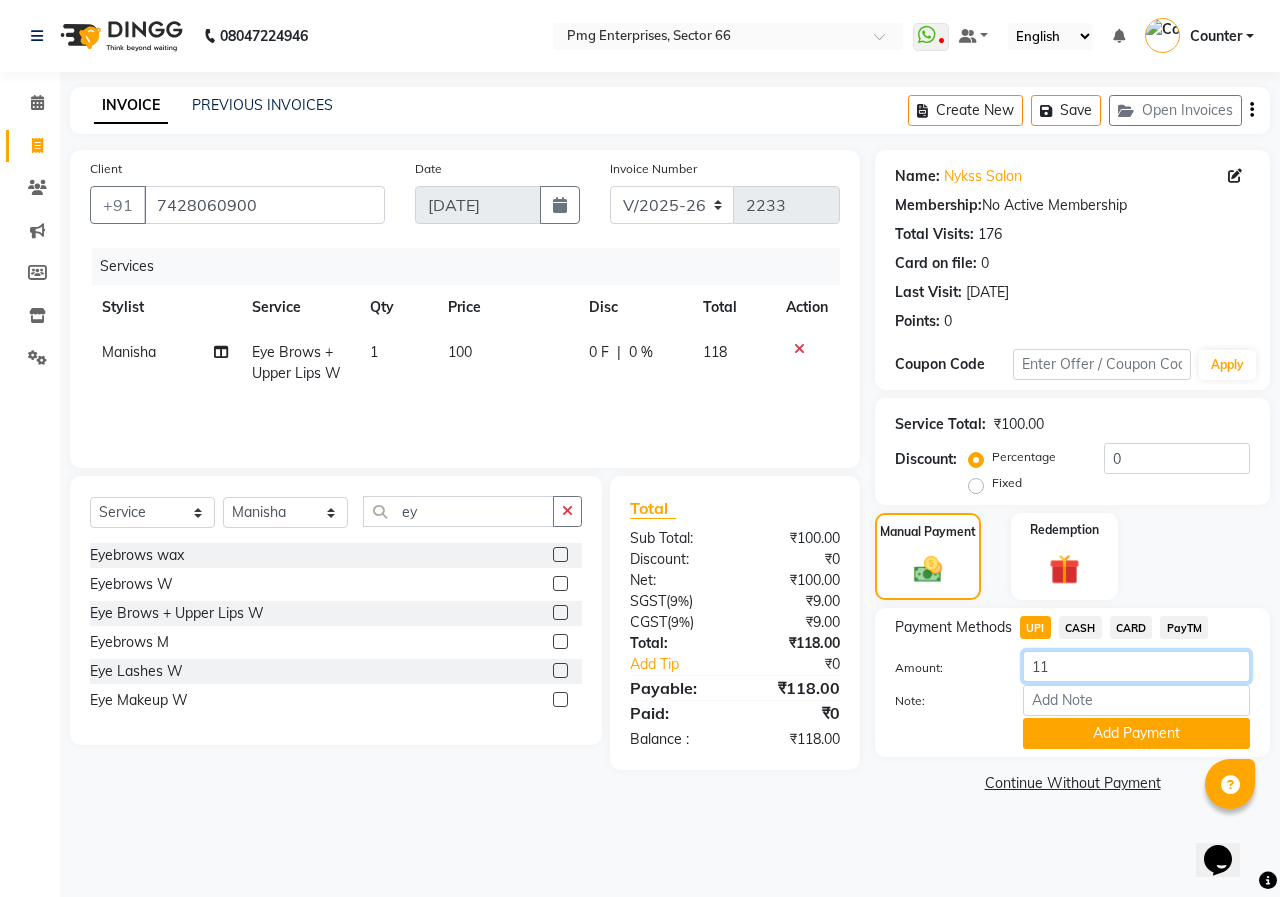 type on "1" 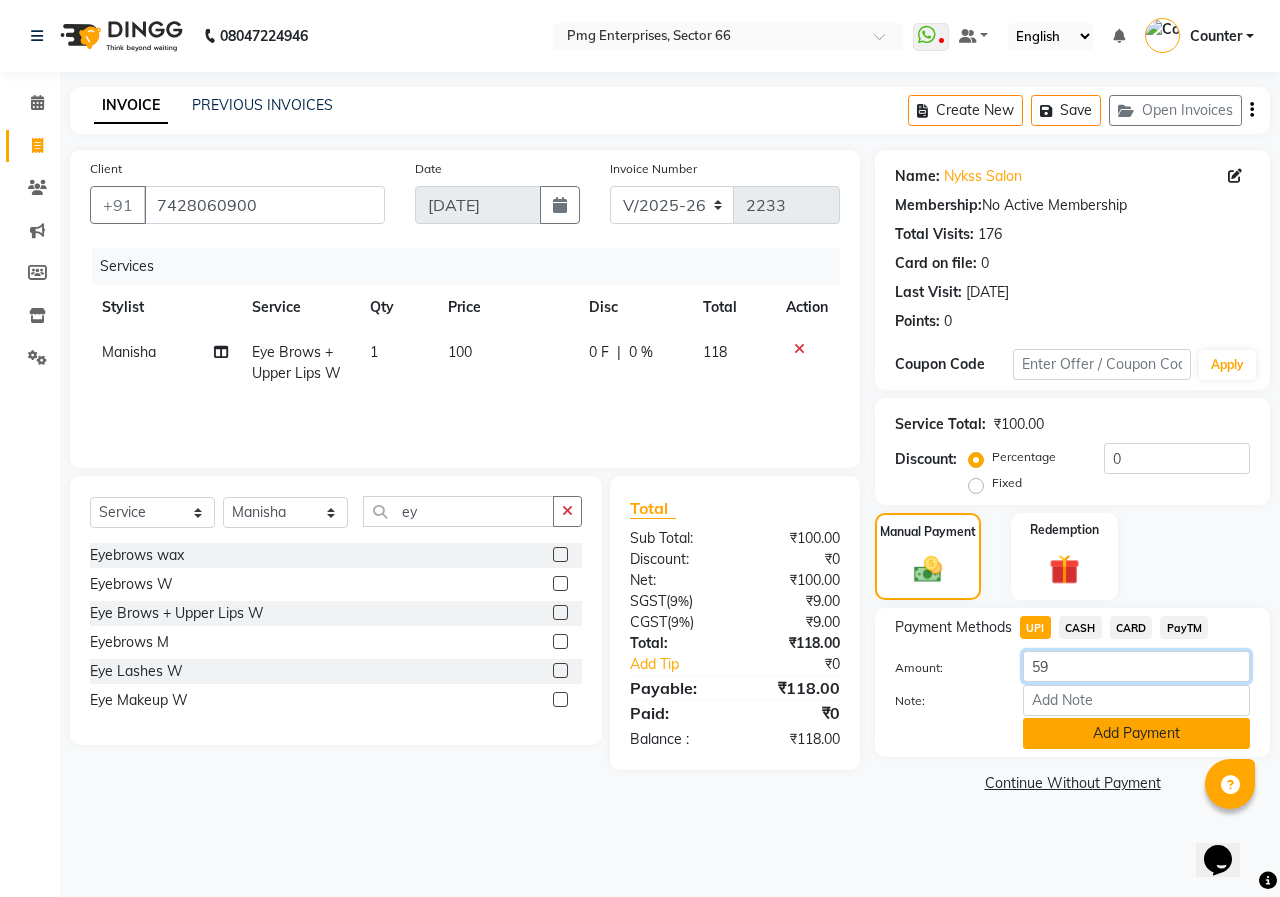 type on "59" 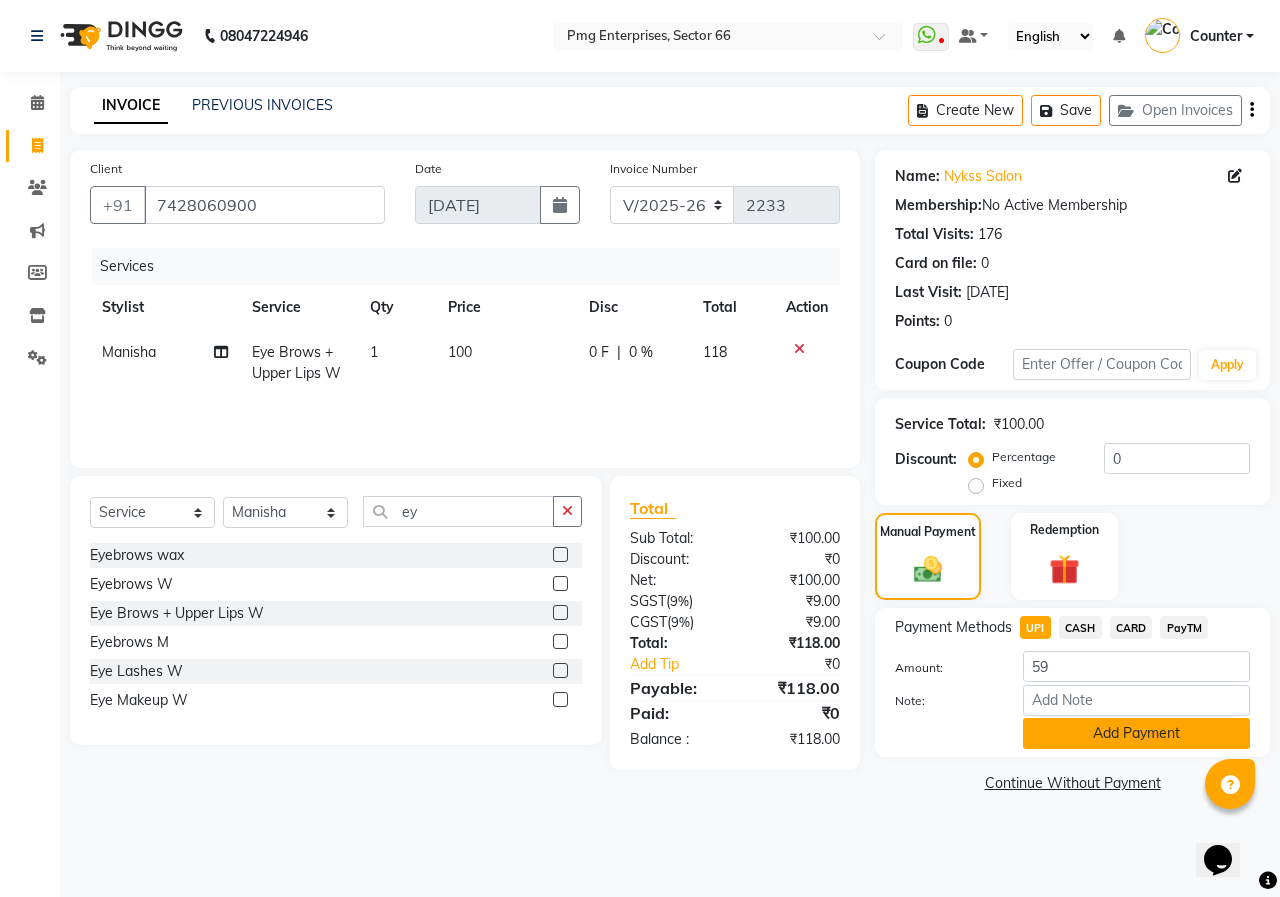 click on "Add Payment" 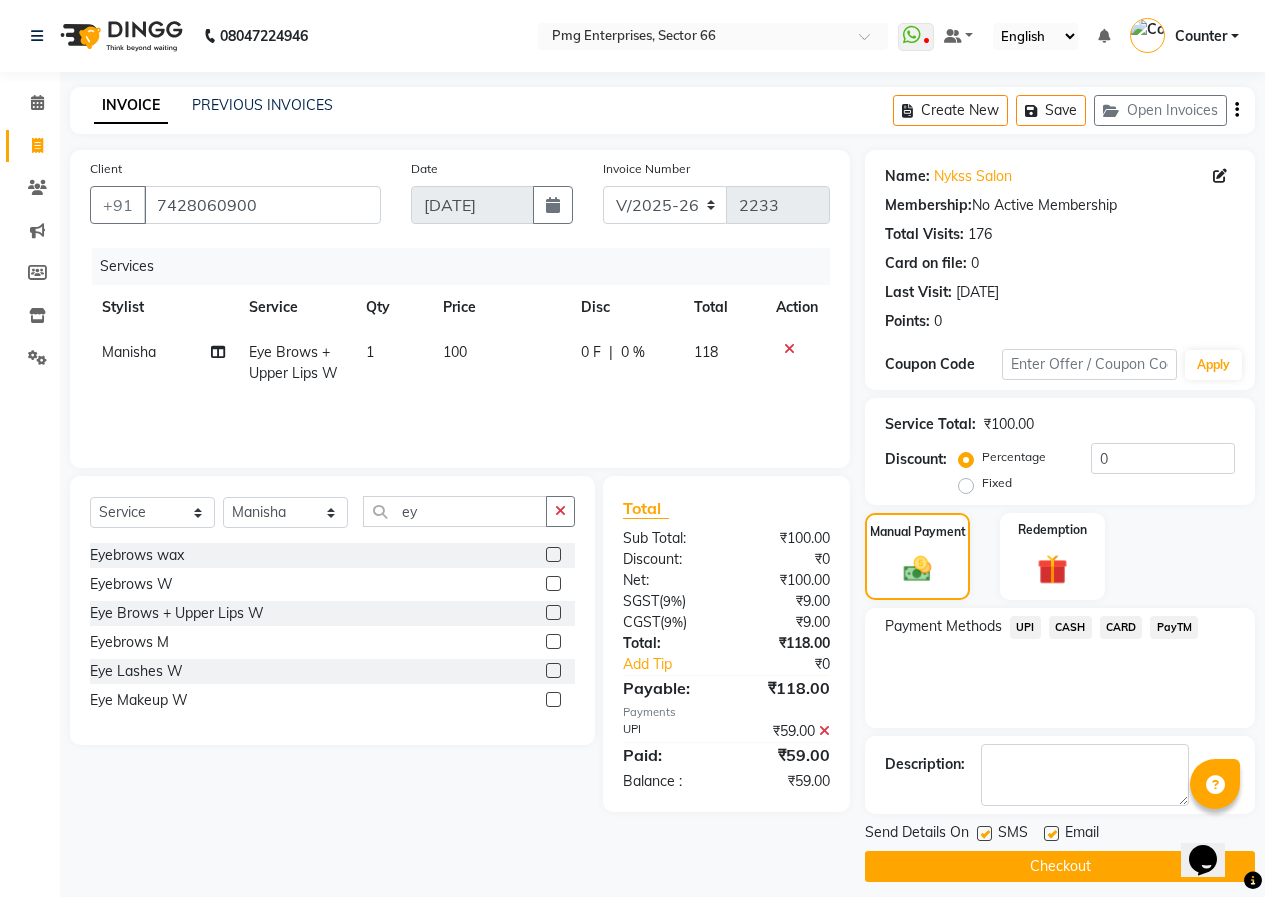 click on "CASH" 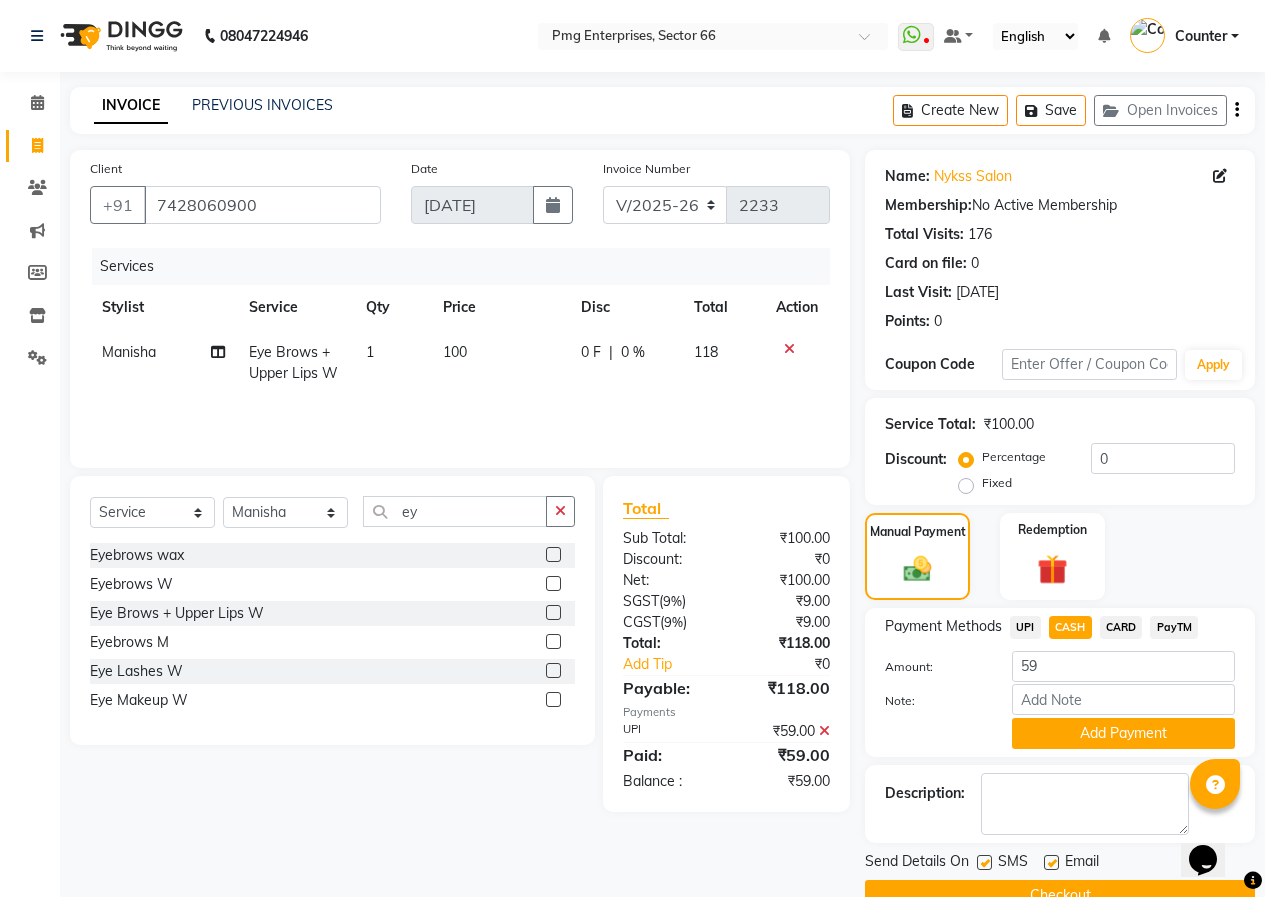 click on "Add Payment" 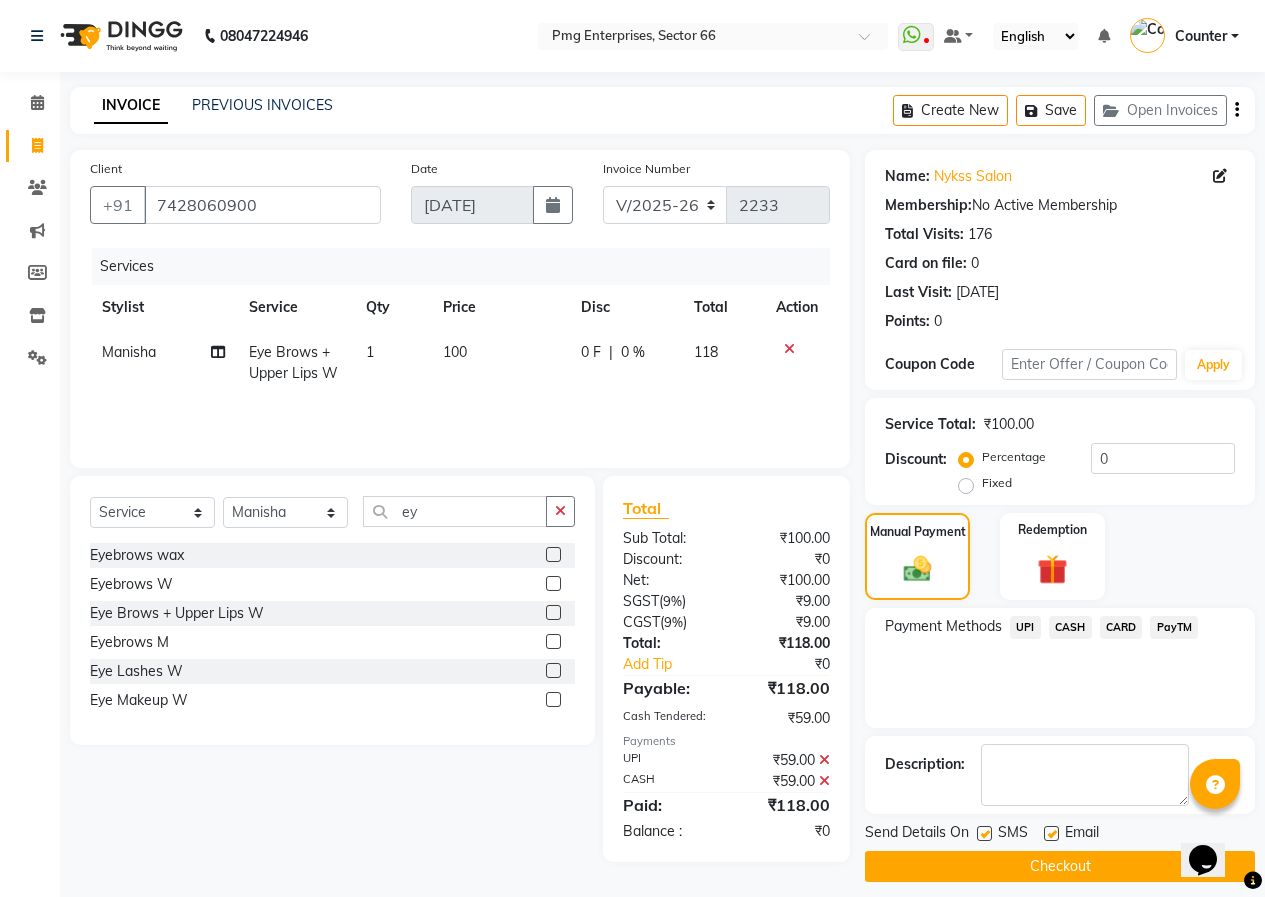 click on "Checkout" 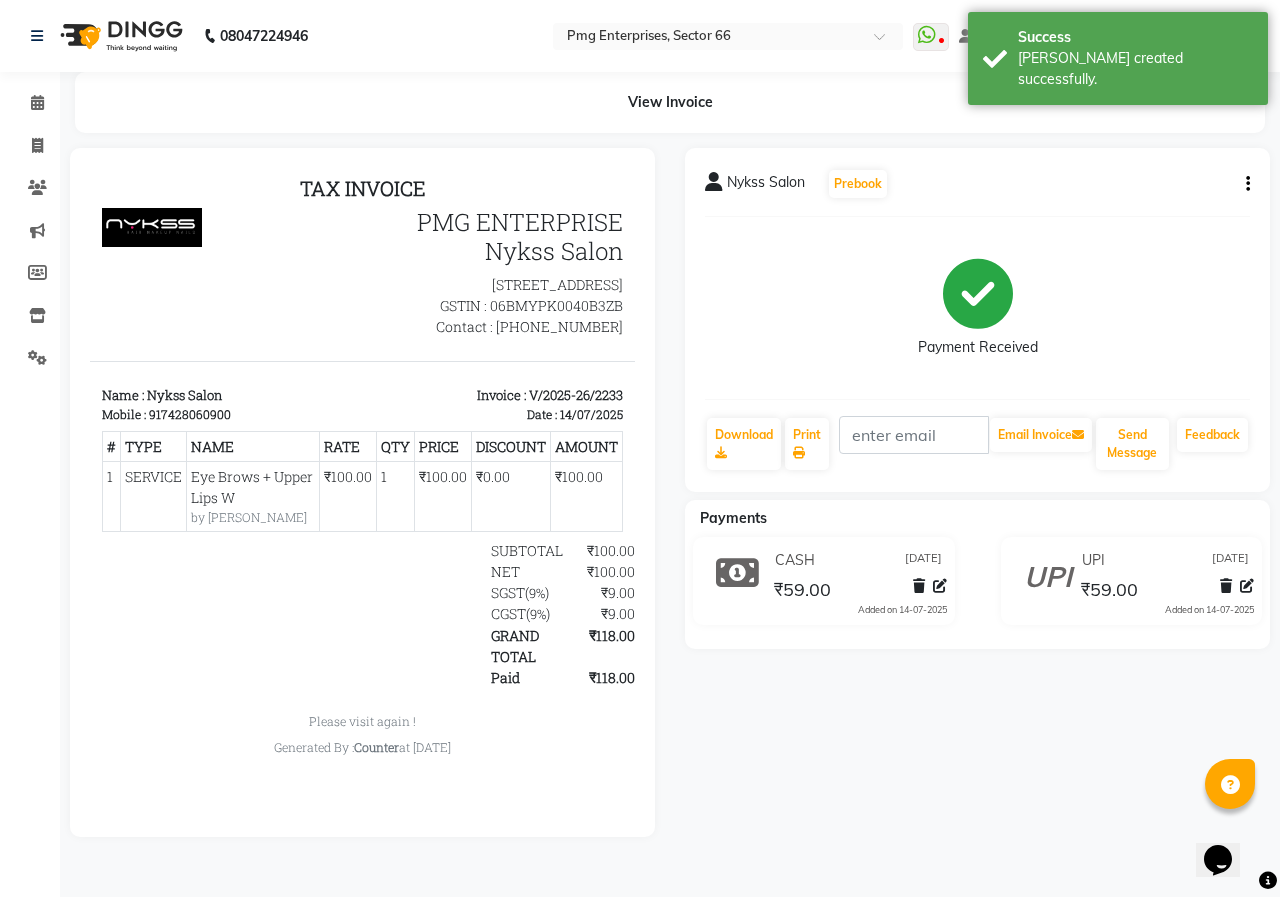 scroll, scrollTop: 0, scrollLeft: 0, axis: both 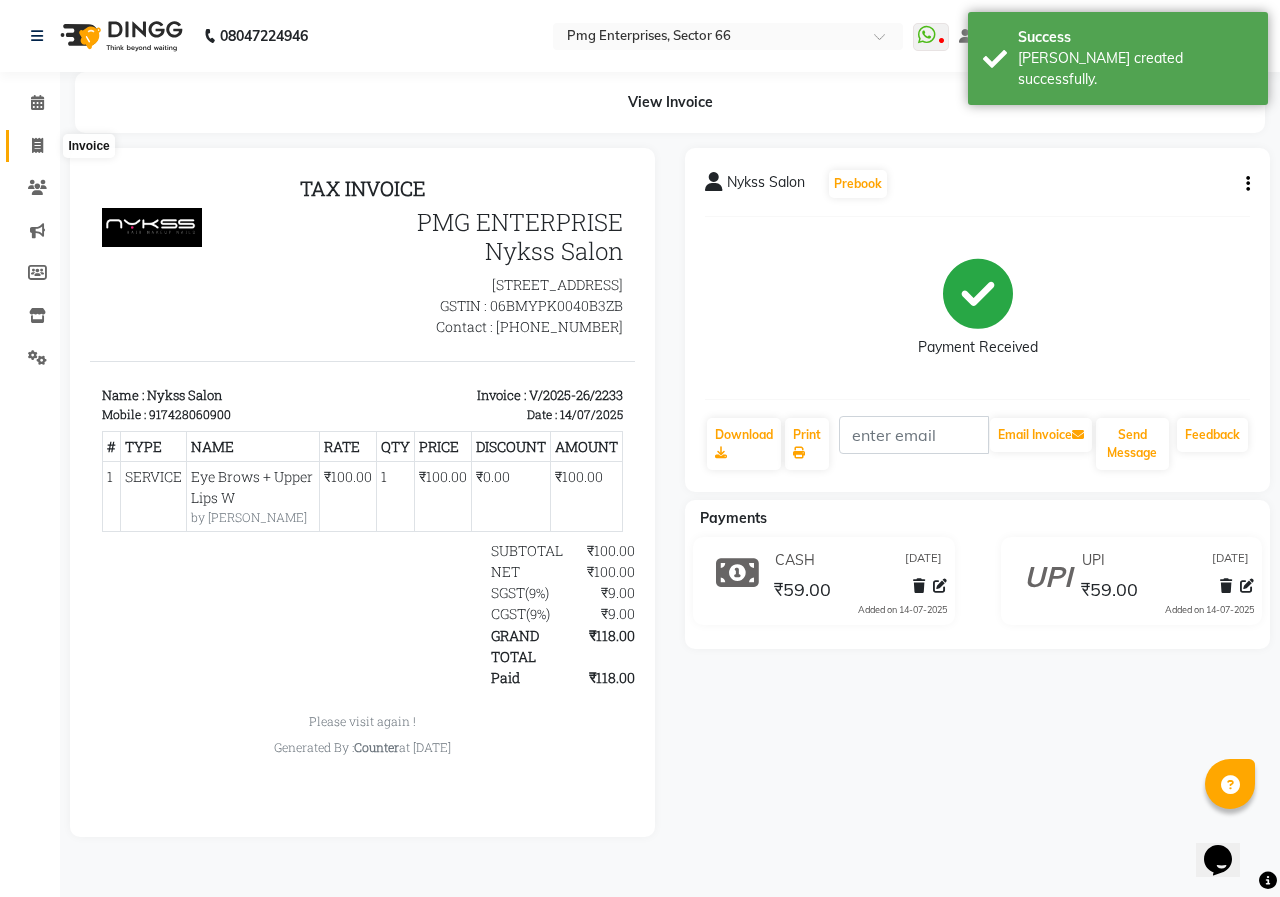 click 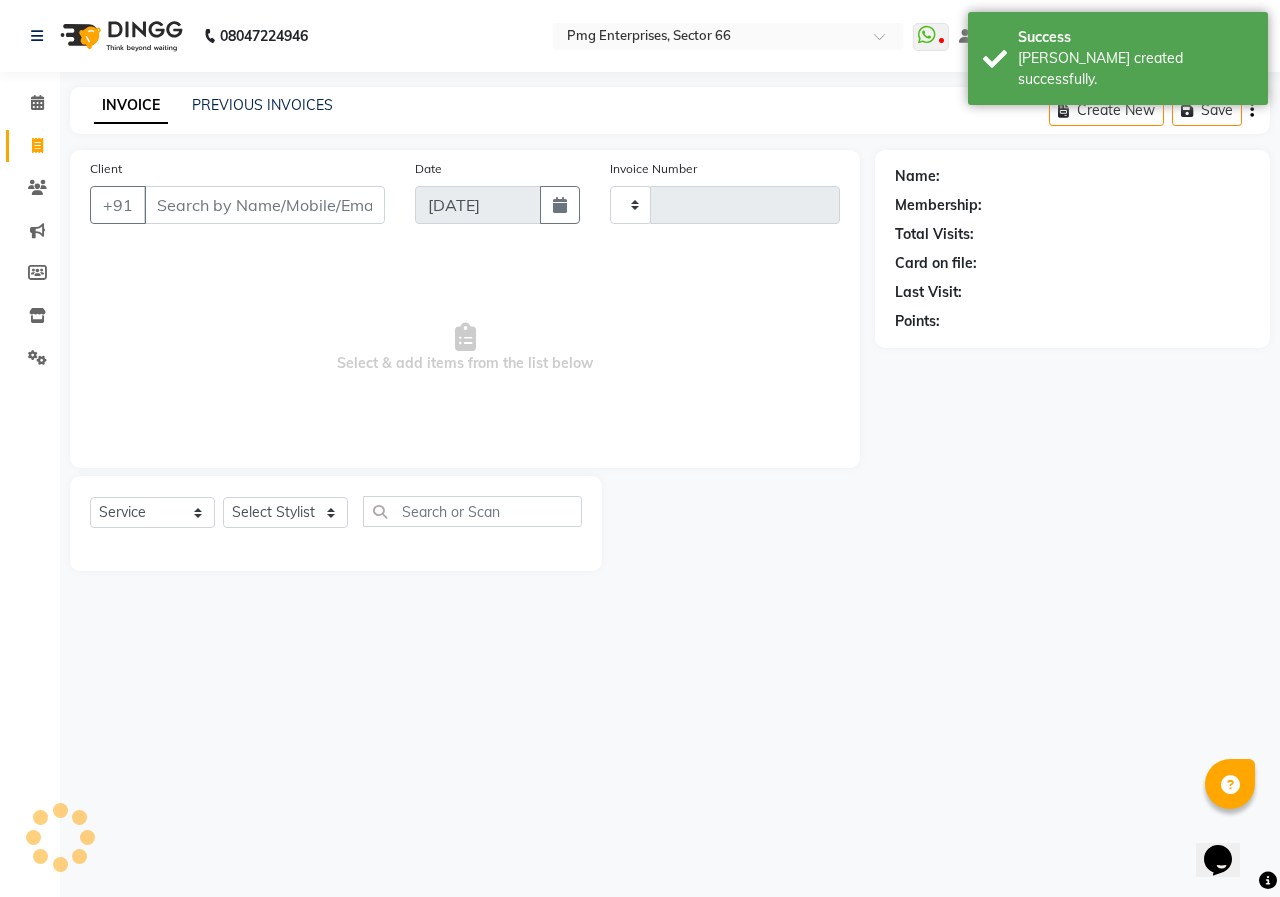 type on "2234" 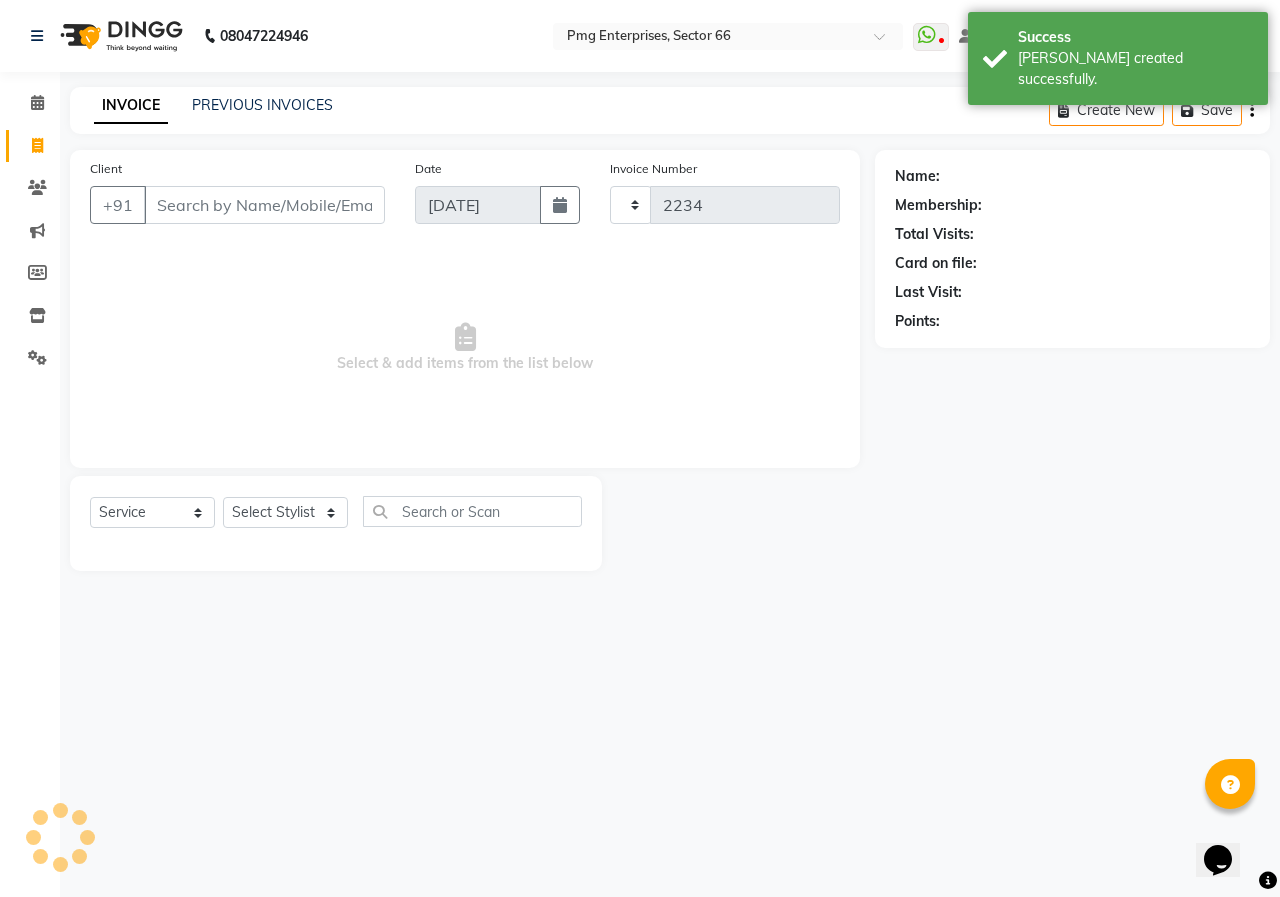 select on "889" 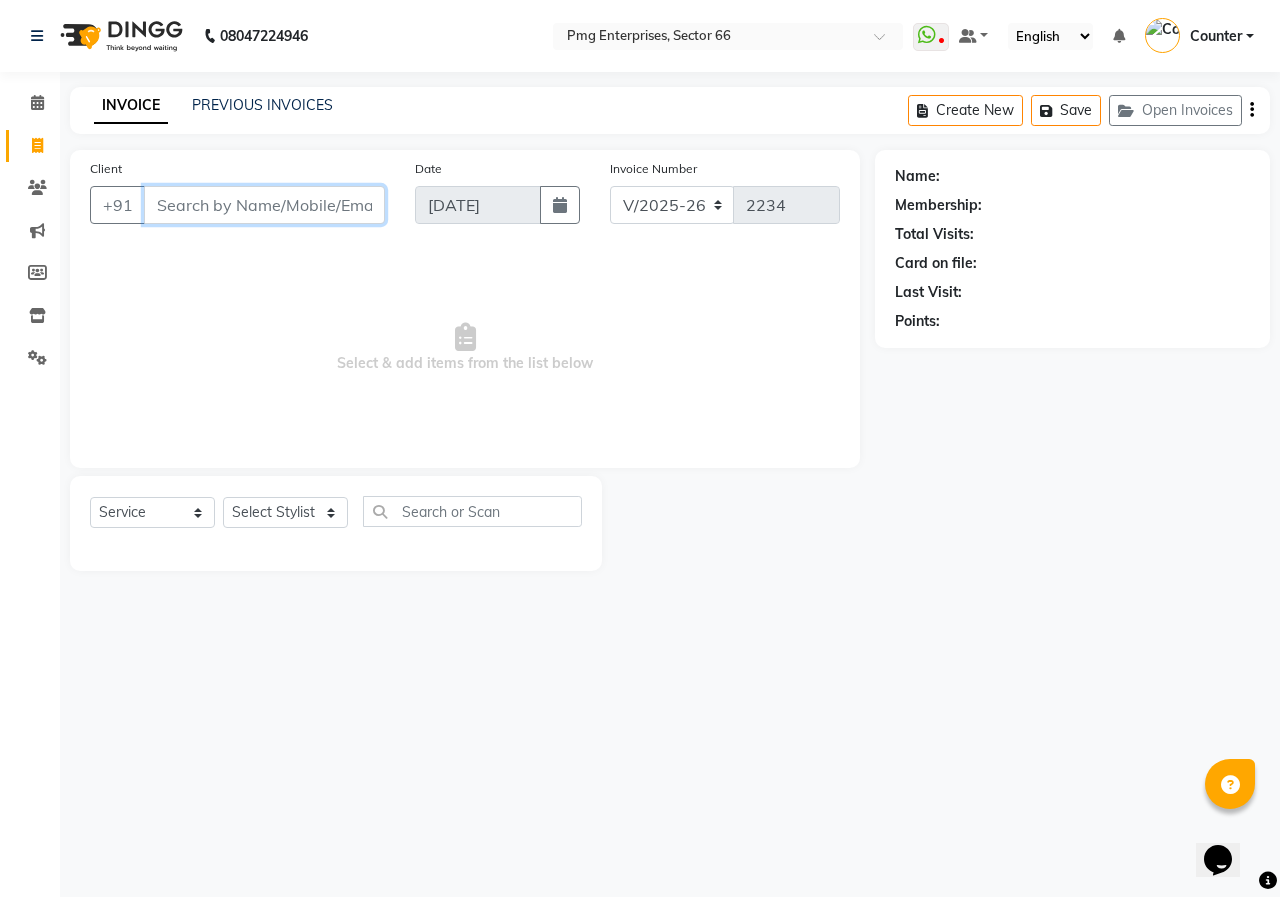 type on "l" 